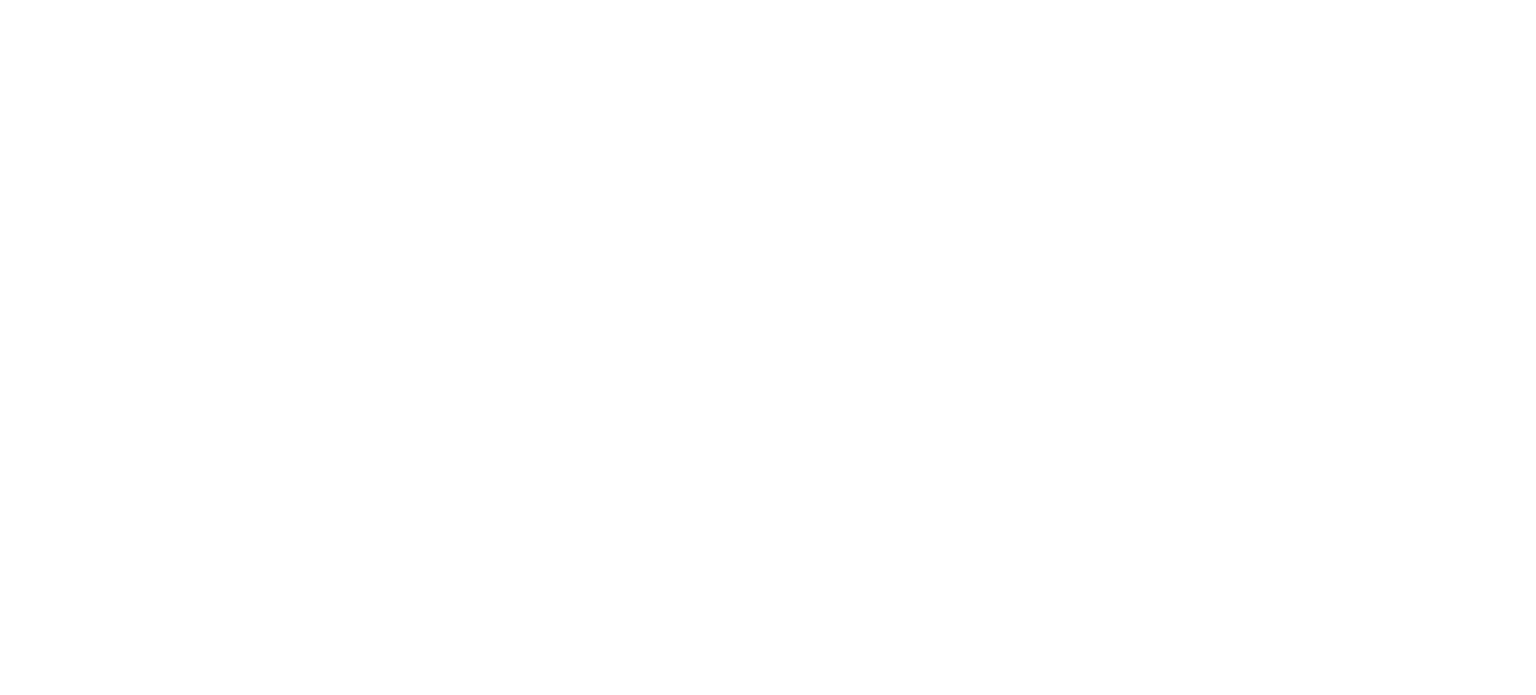 scroll, scrollTop: 0, scrollLeft: 0, axis: both 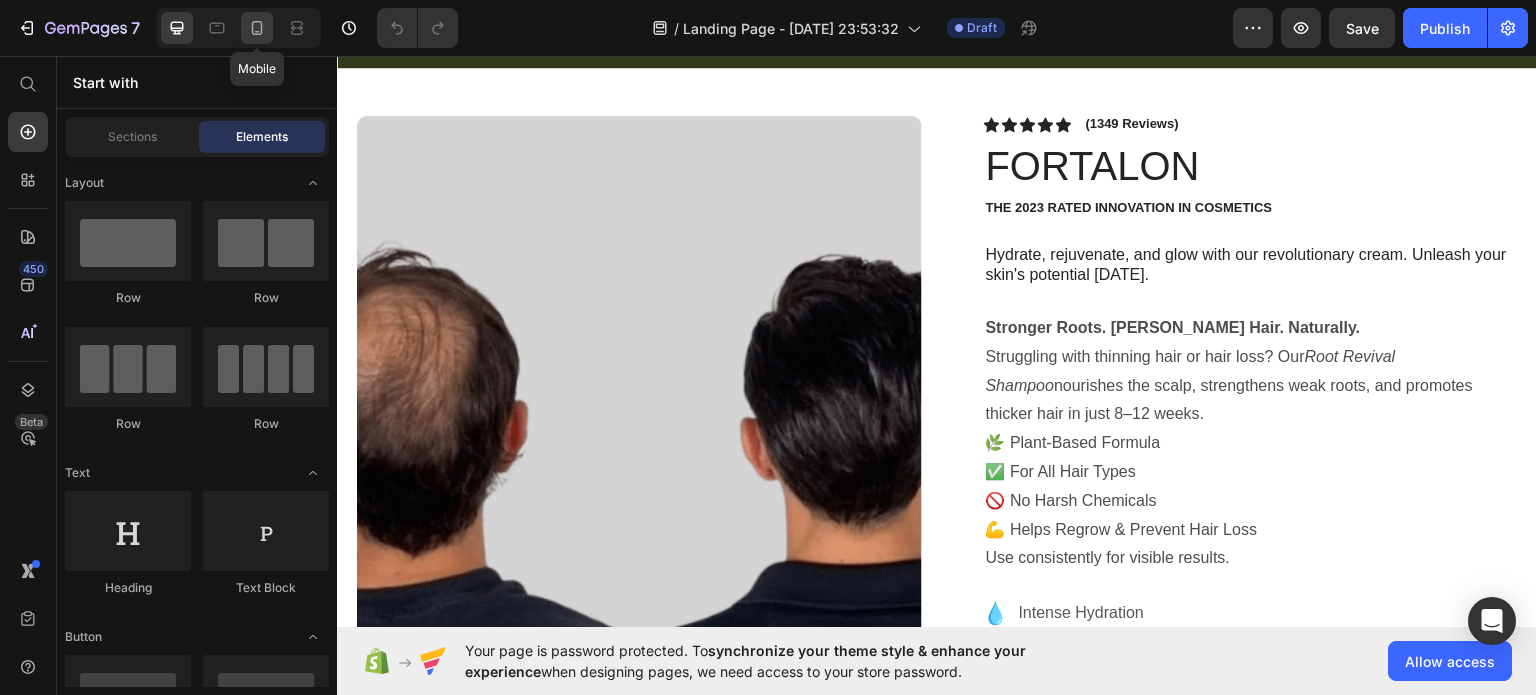 click 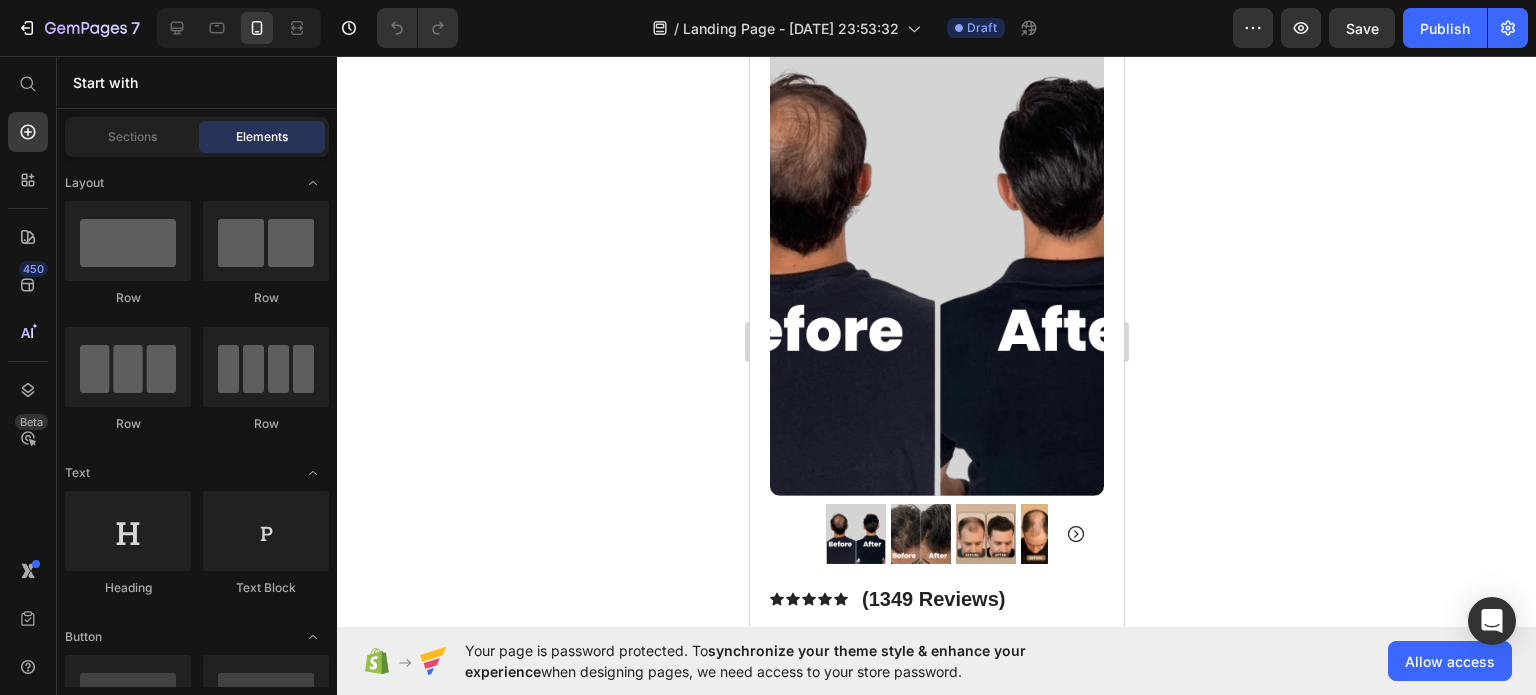 scroll, scrollTop: 189, scrollLeft: 0, axis: vertical 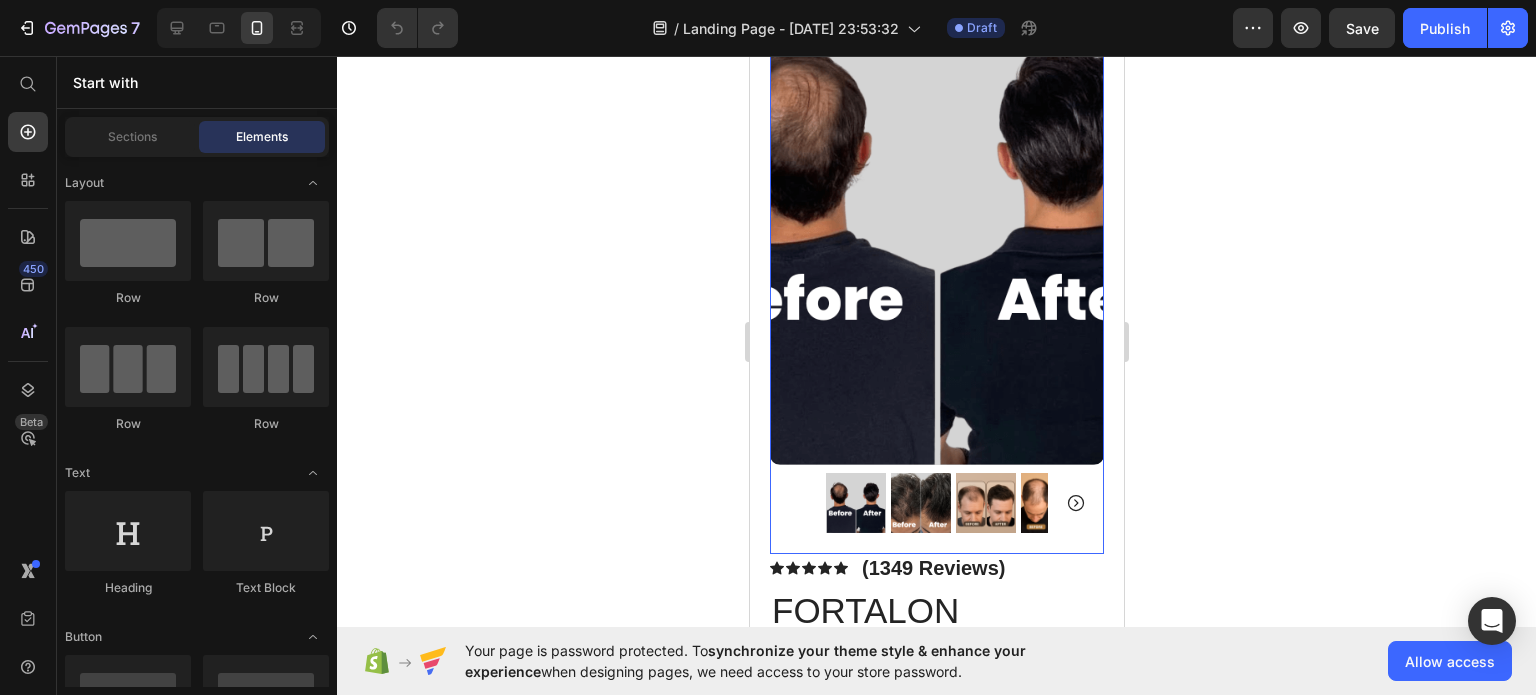 click at bounding box center (920, 503) 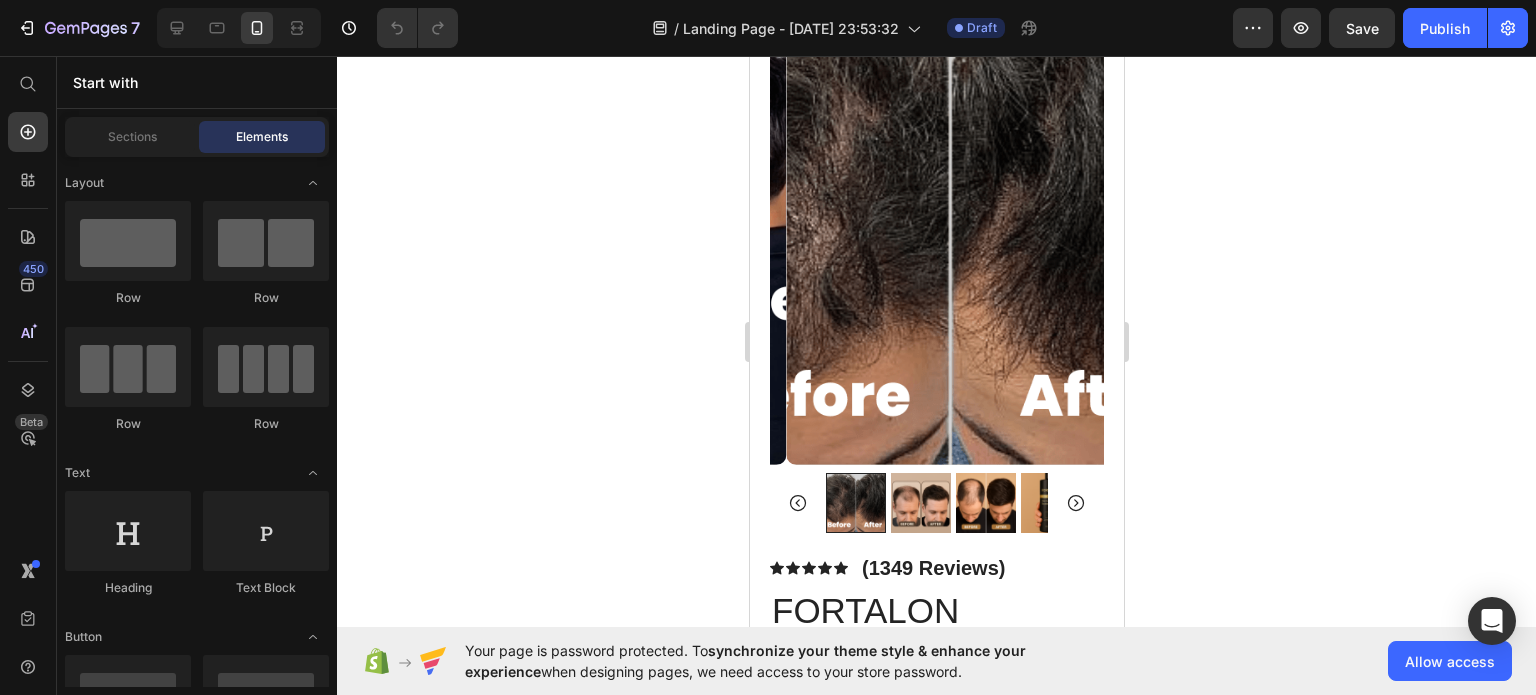 scroll, scrollTop: 0, scrollLeft: 0, axis: both 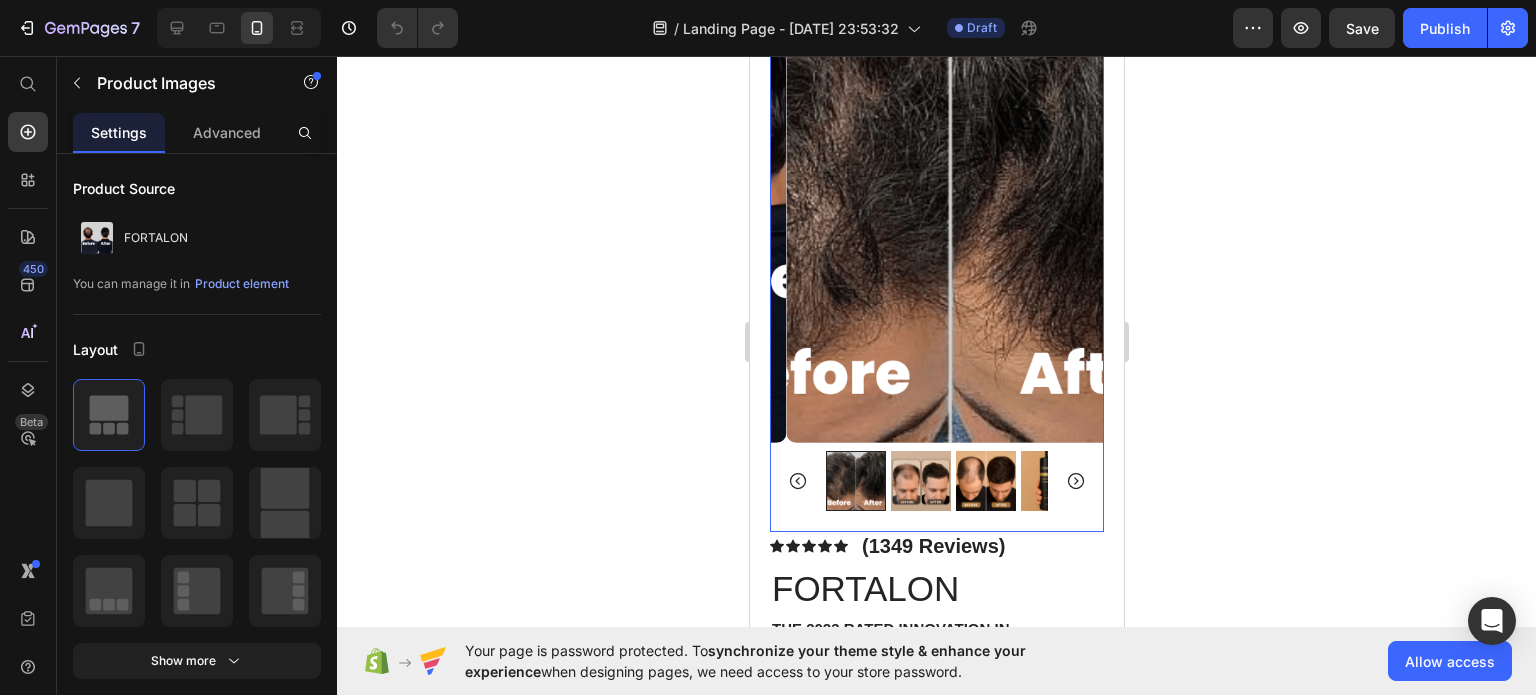 click at bounding box center (920, 481) 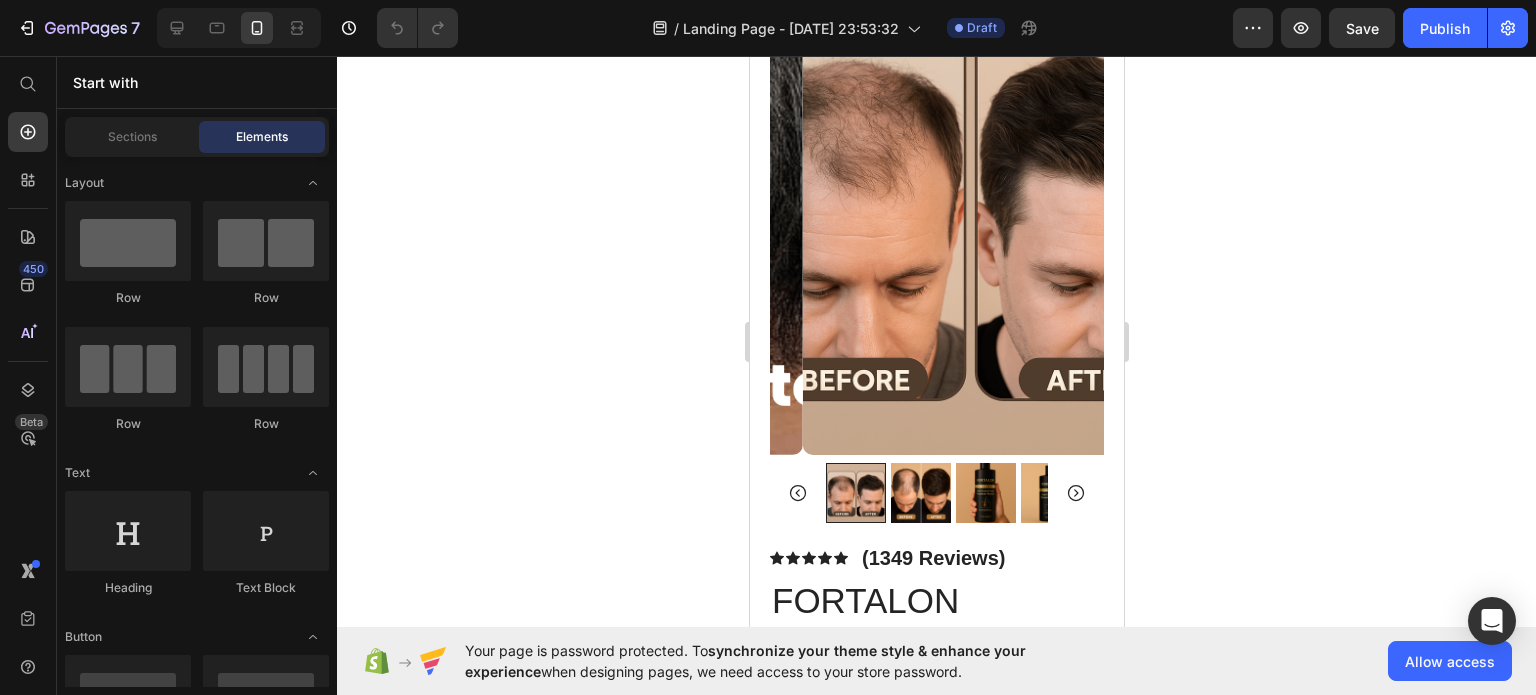scroll, scrollTop: 200, scrollLeft: 0, axis: vertical 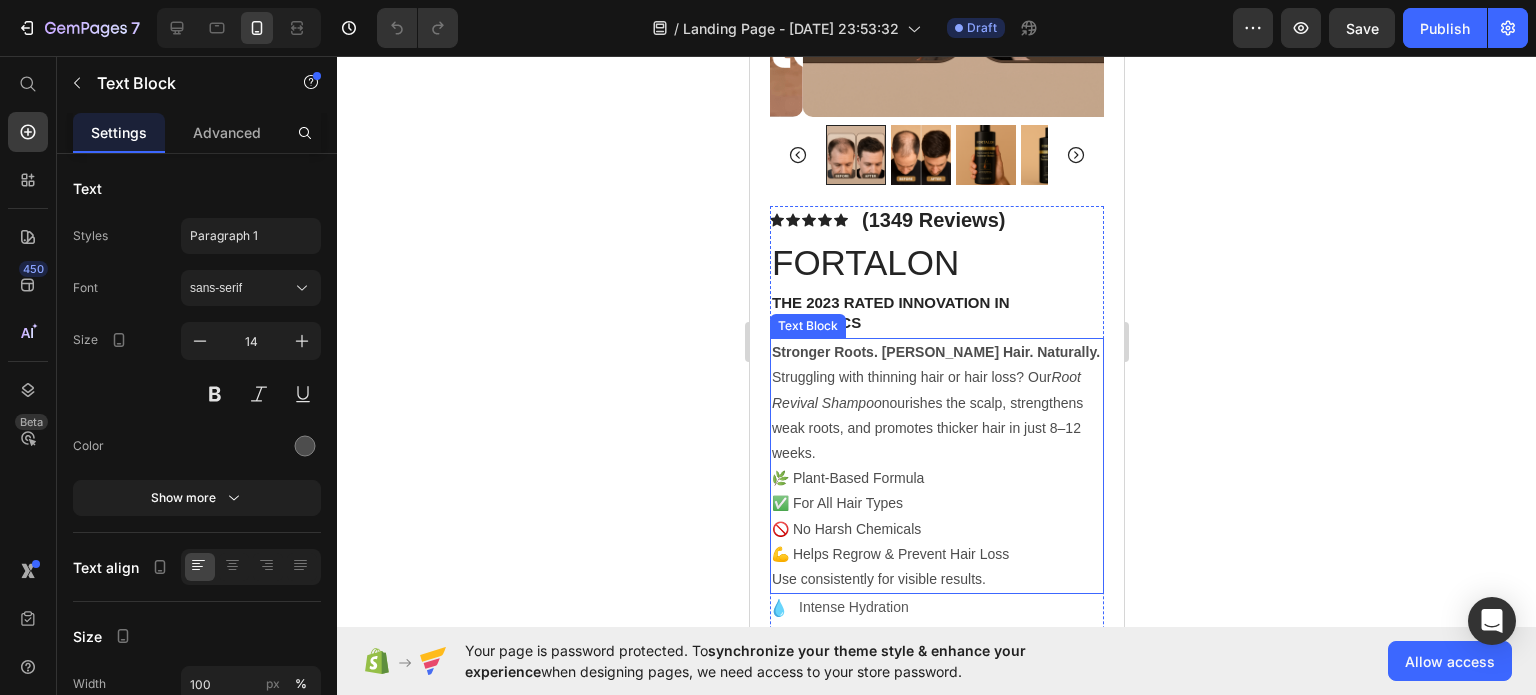 click on "Root Revival Shampoo" at bounding box center (925, 389) 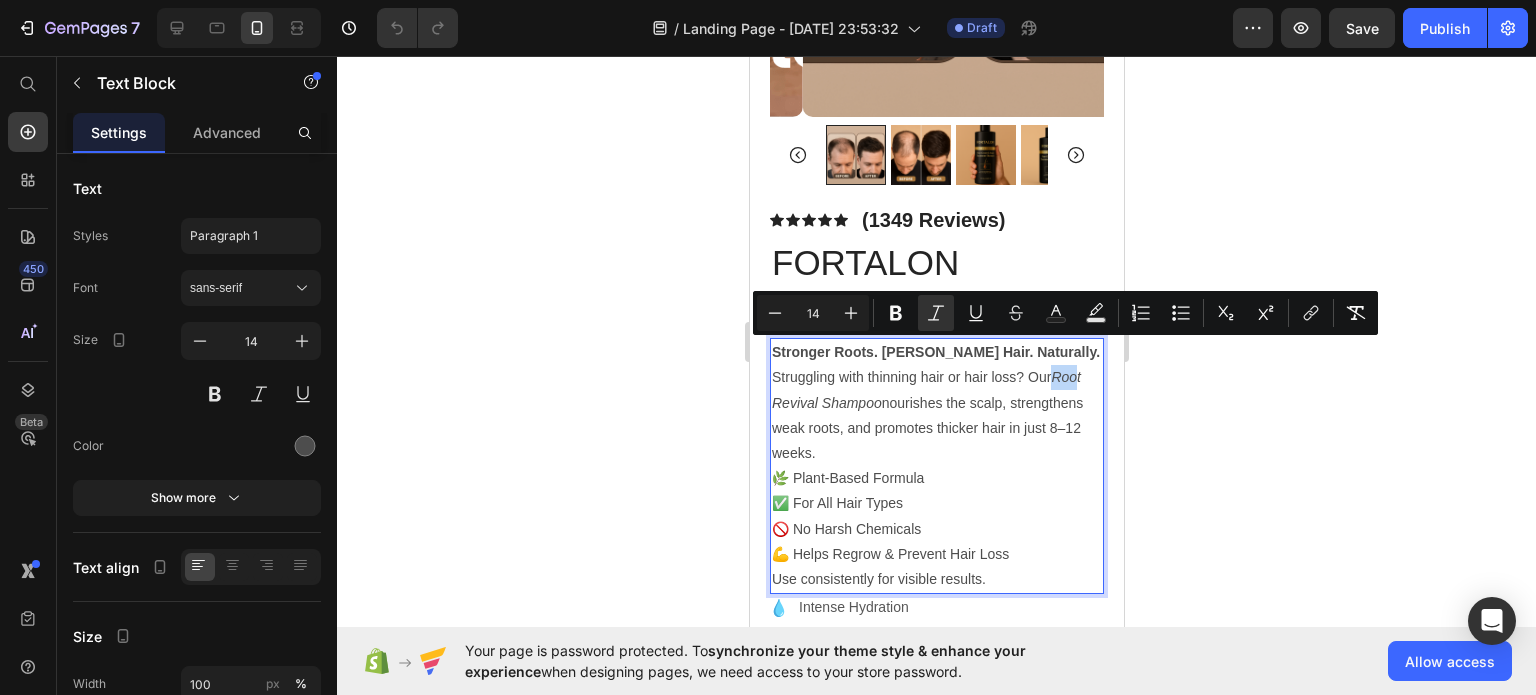 drag, startPoint x: 1054, startPoint y: 354, endPoint x: 1081, endPoint y: 354, distance: 27 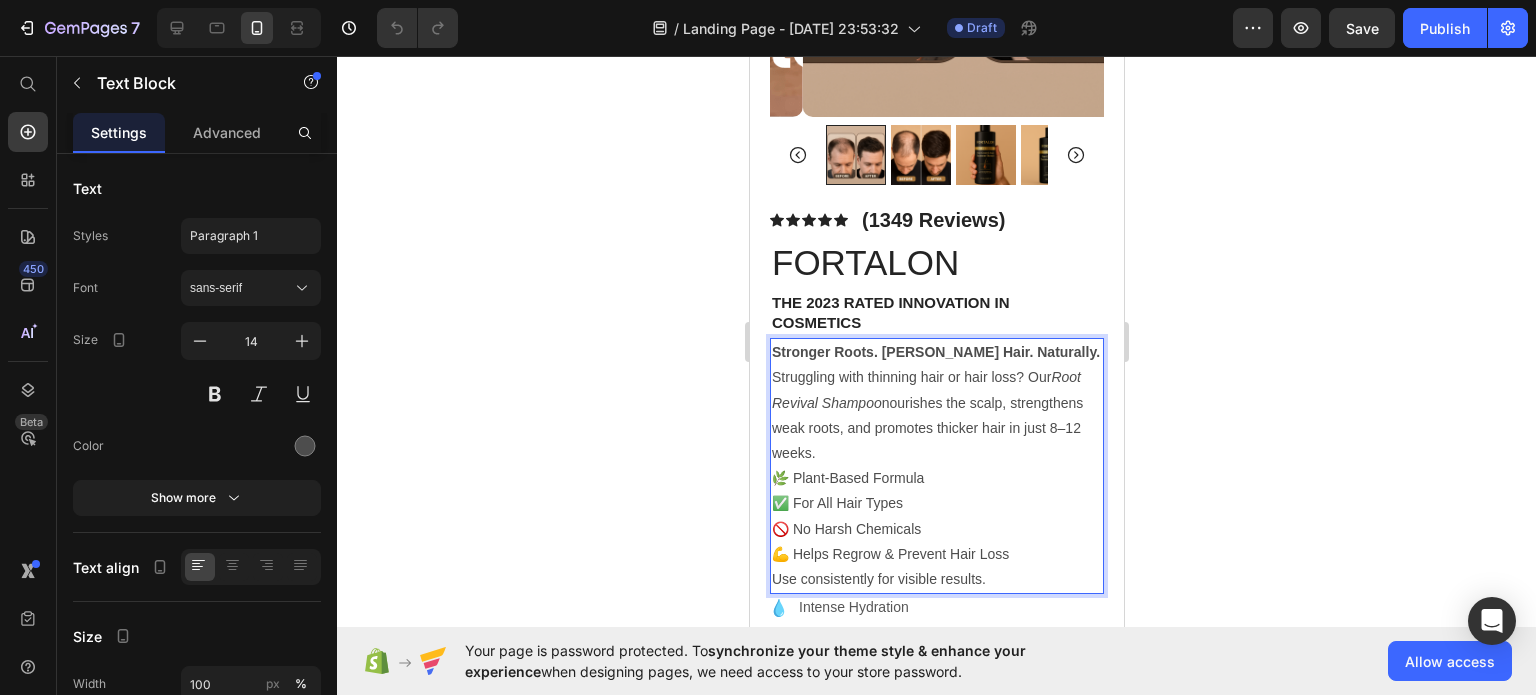 click on "Root Revival Shampoo" at bounding box center [925, 389] 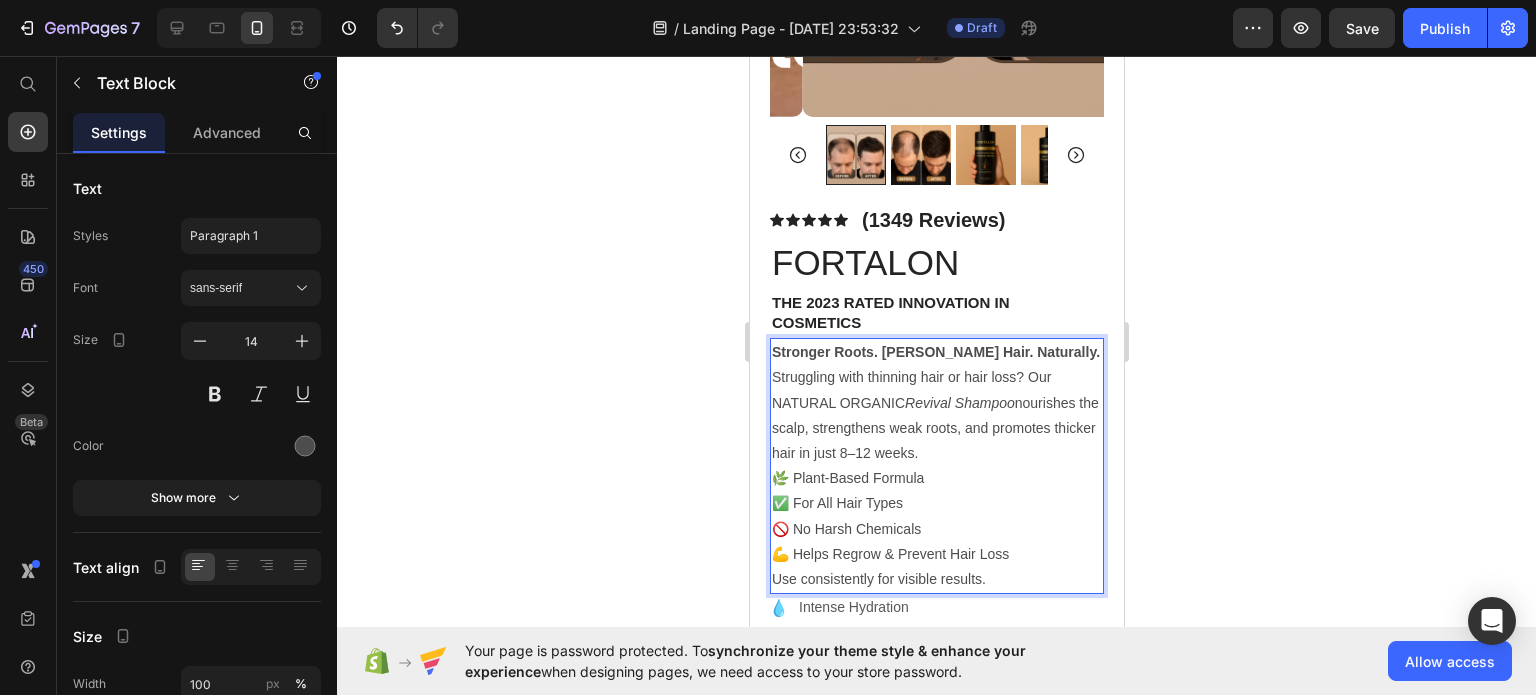 click on "Revival Shampoo" at bounding box center (959, 403) 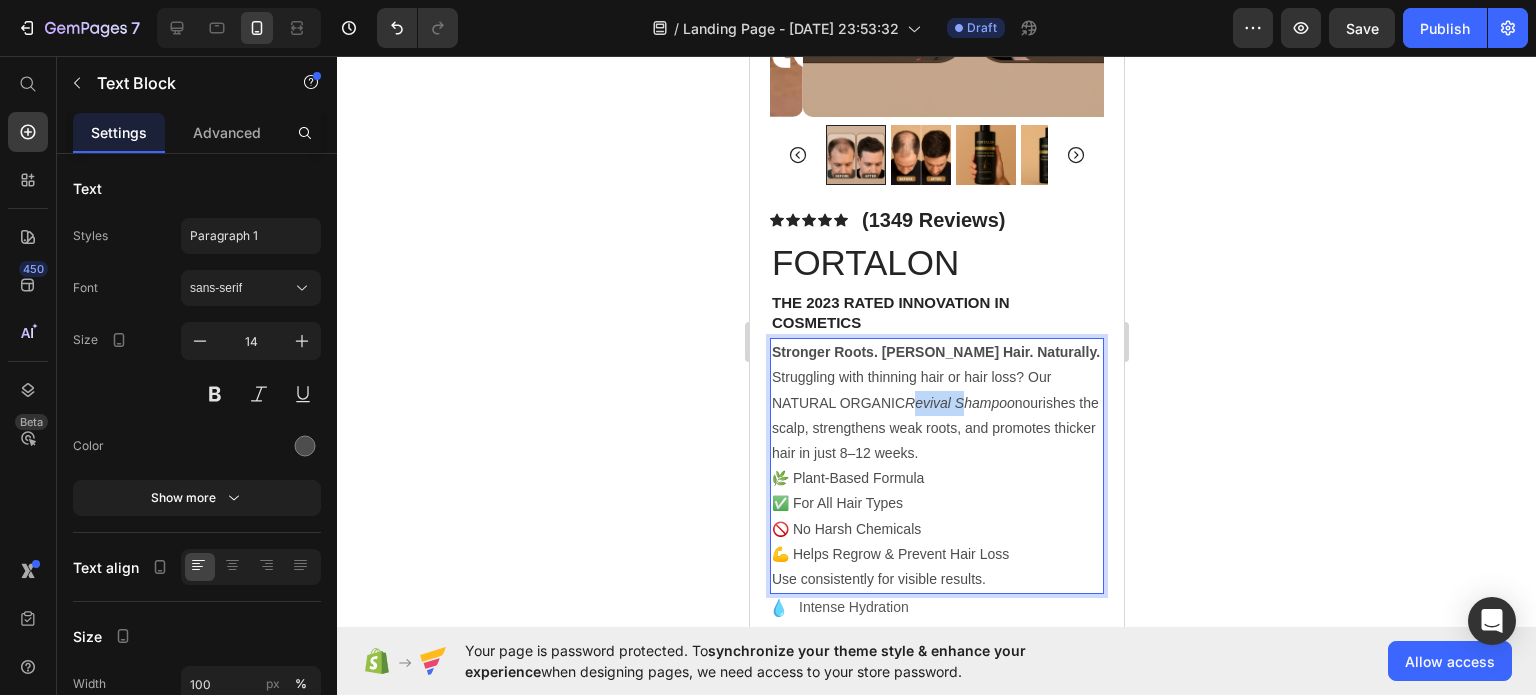 drag, startPoint x: 959, startPoint y: 374, endPoint x: 909, endPoint y: 380, distance: 50.358715 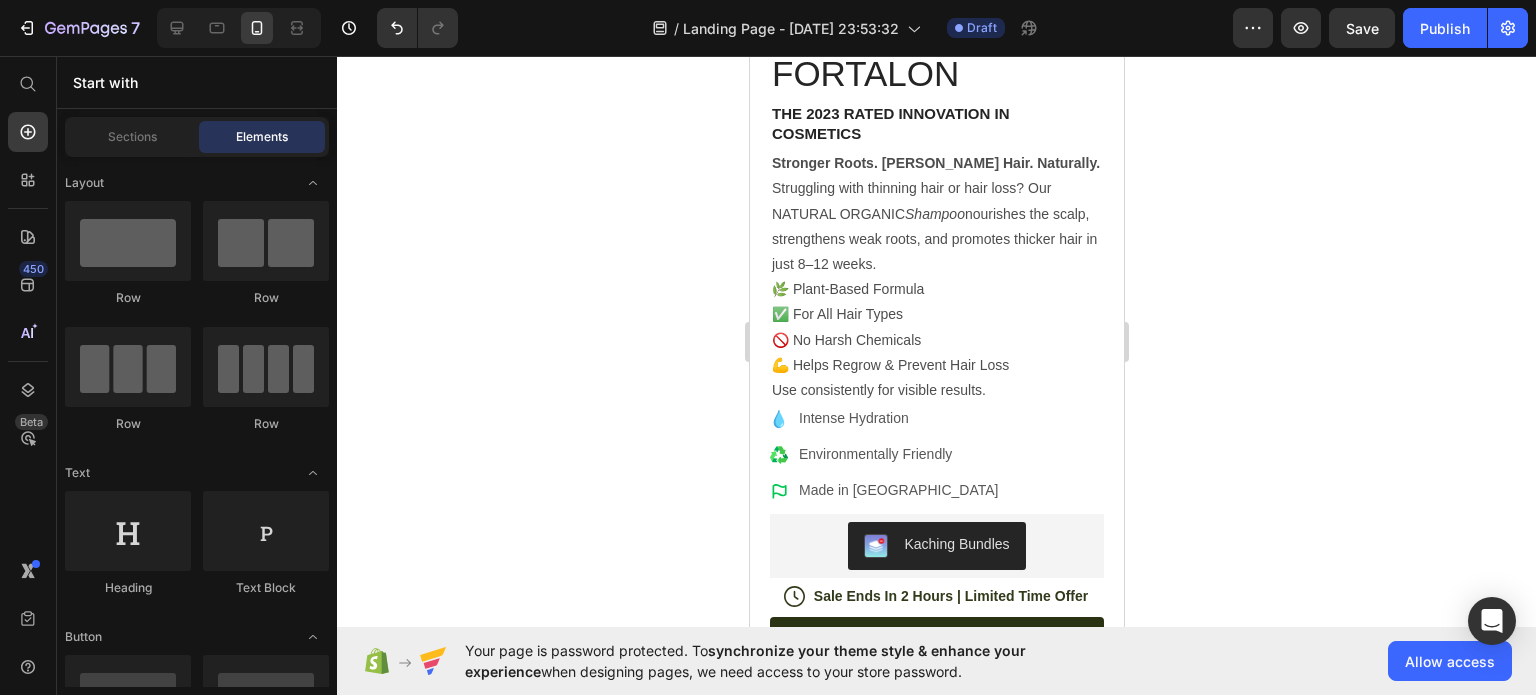 scroll, scrollTop: 780, scrollLeft: 0, axis: vertical 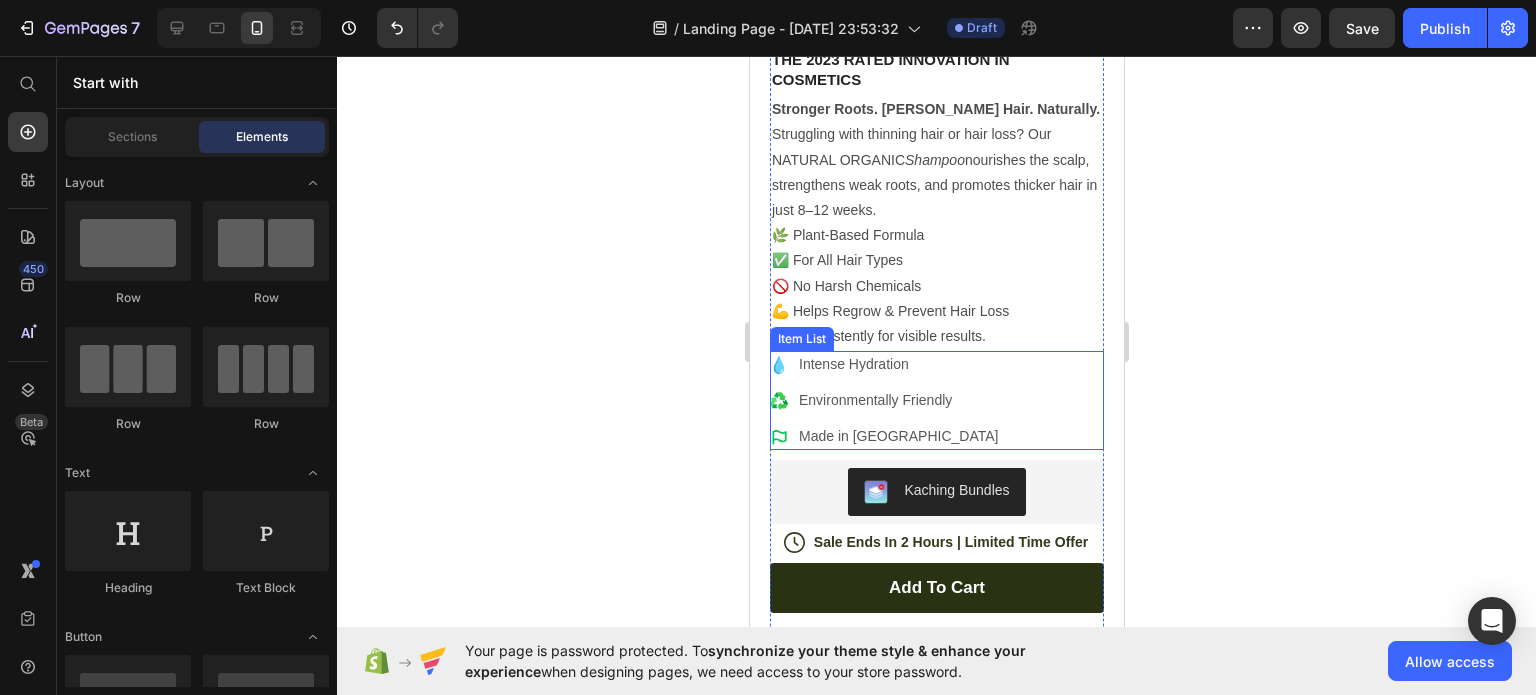 click on "Environmentally Friendly" at bounding box center (897, 400) 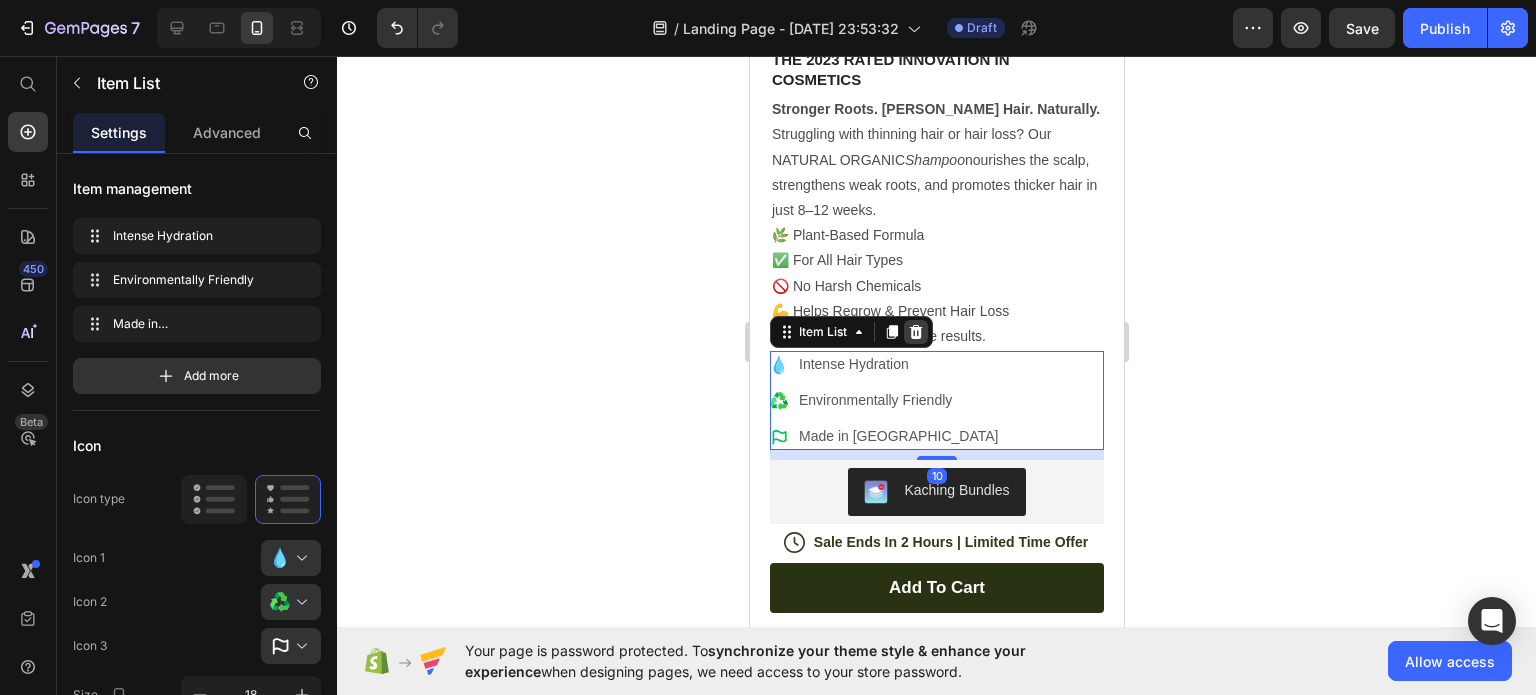 click 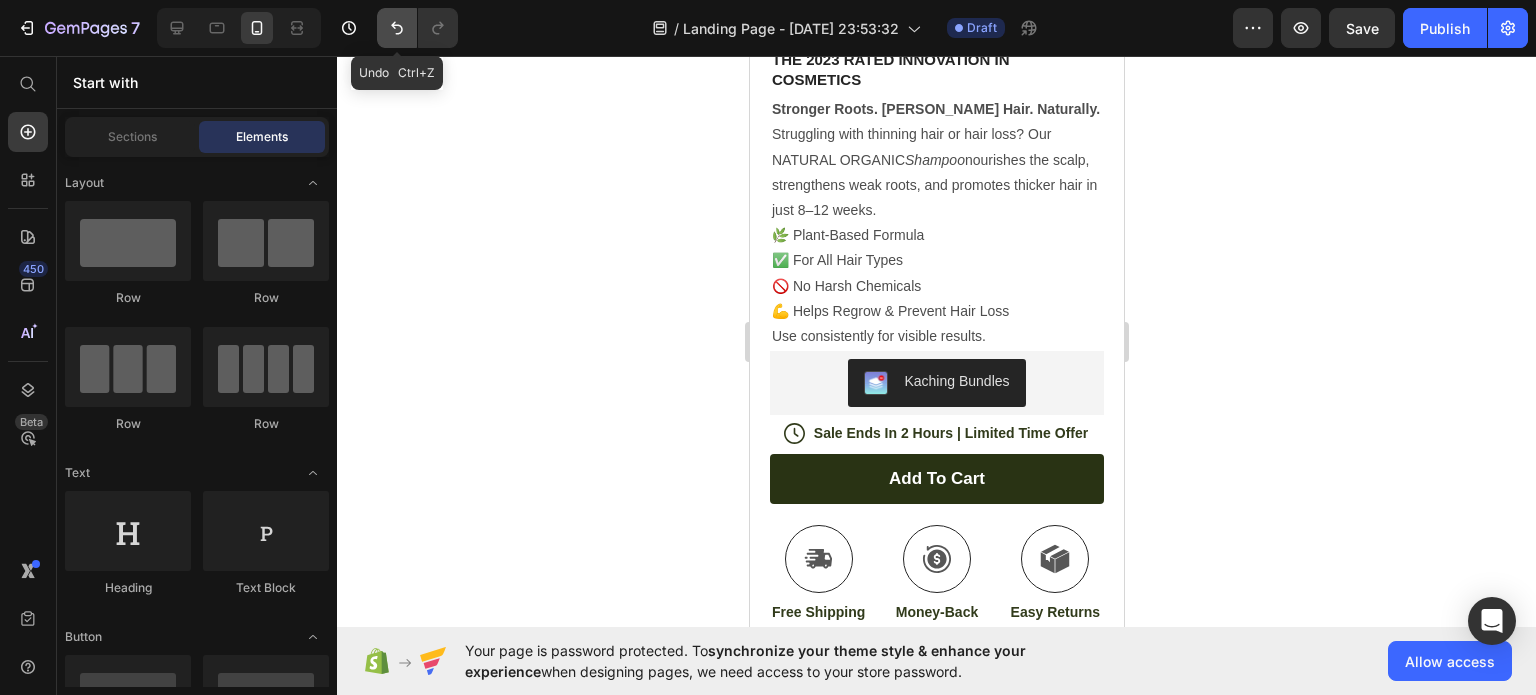 click 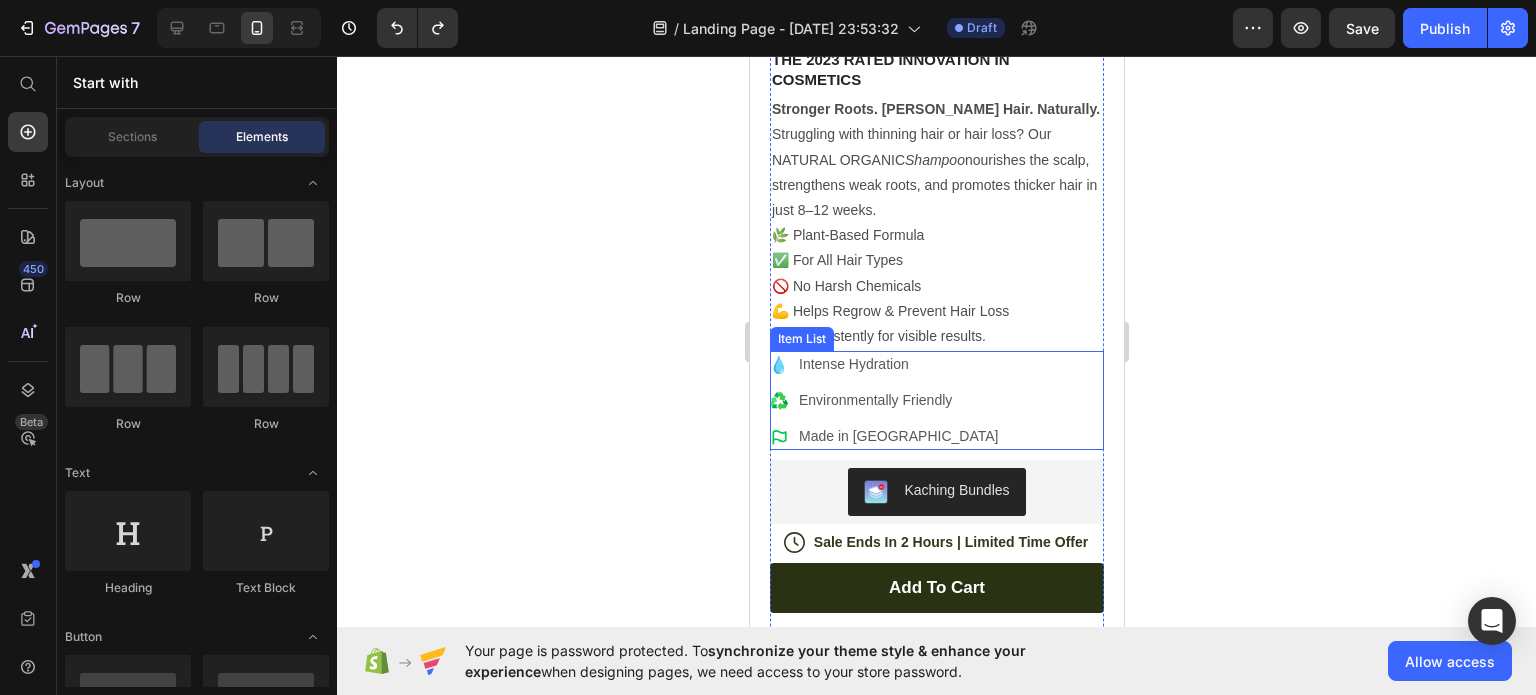 click on "Environmentally Friendly" at bounding box center [897, 400] 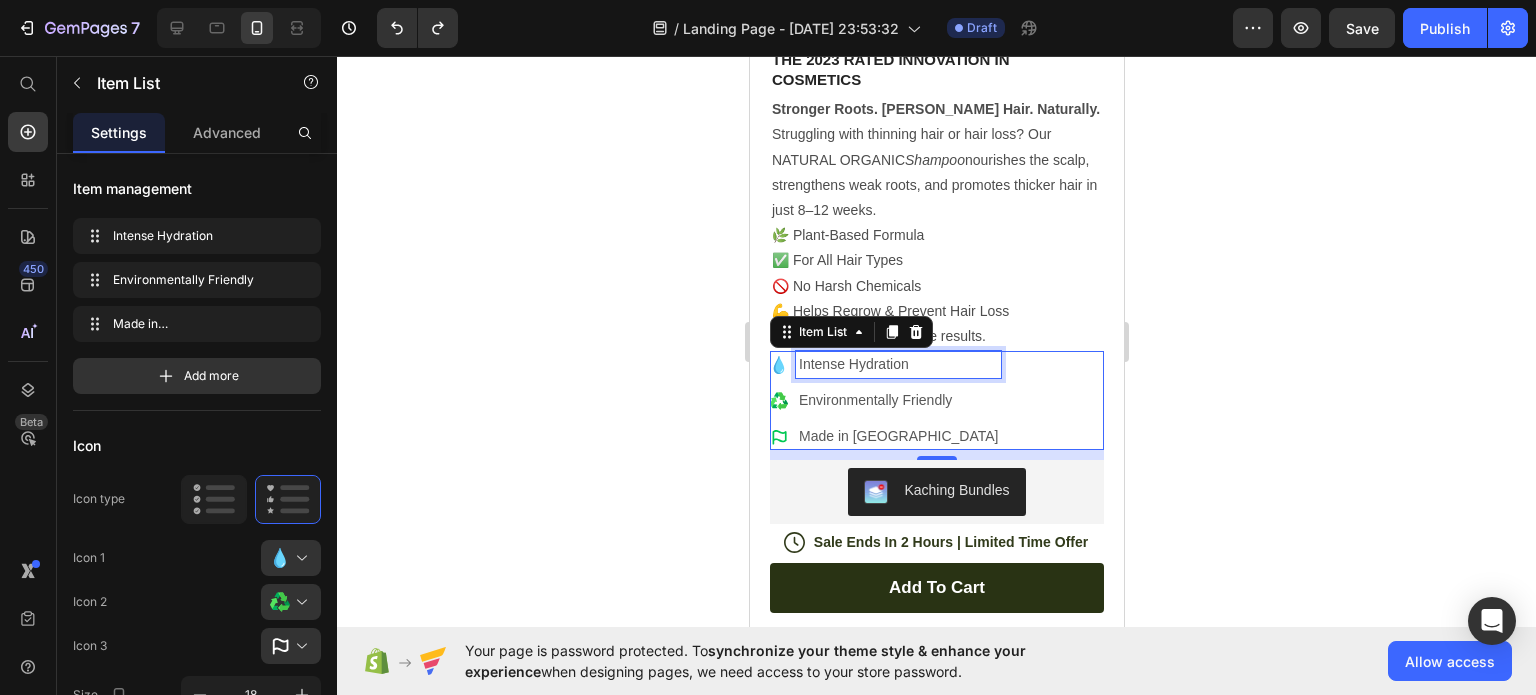 click on "Intense Hydration" at bounding box center [897, 364] 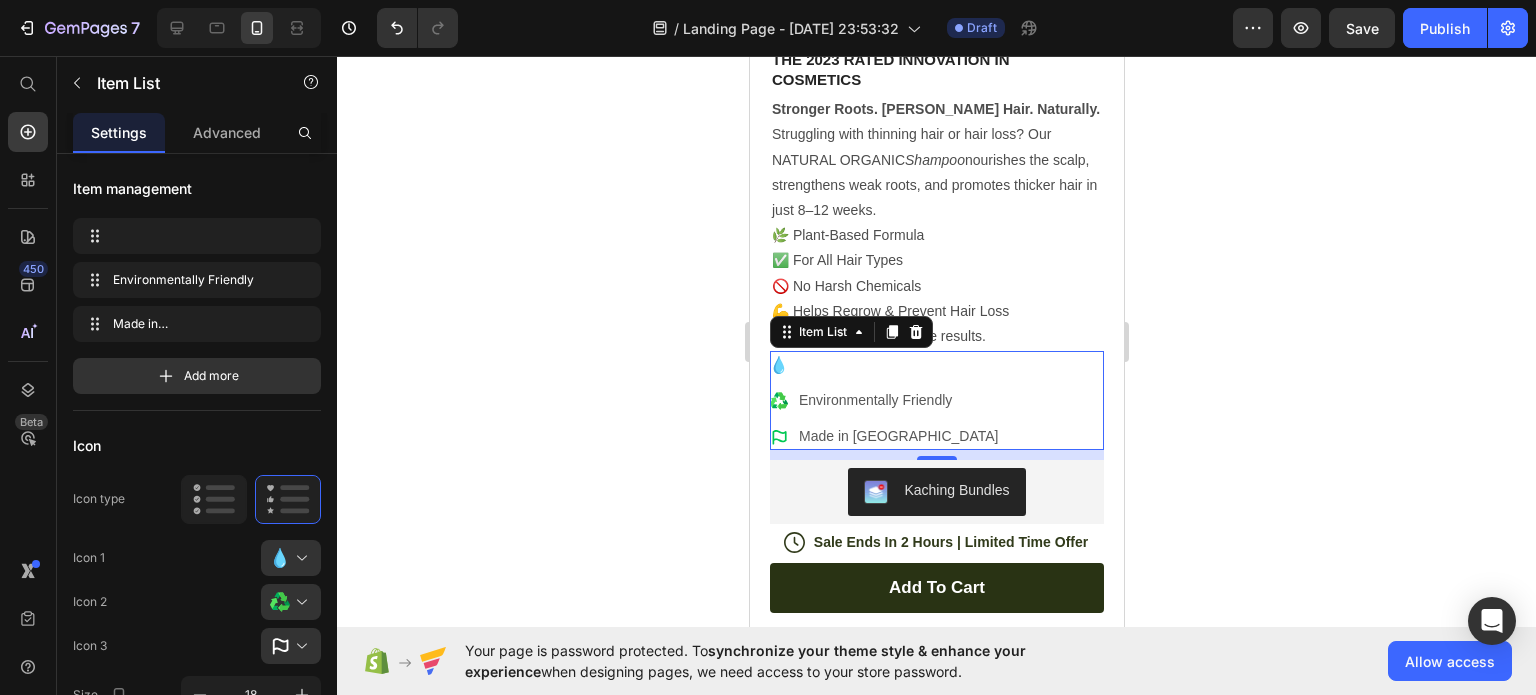 click 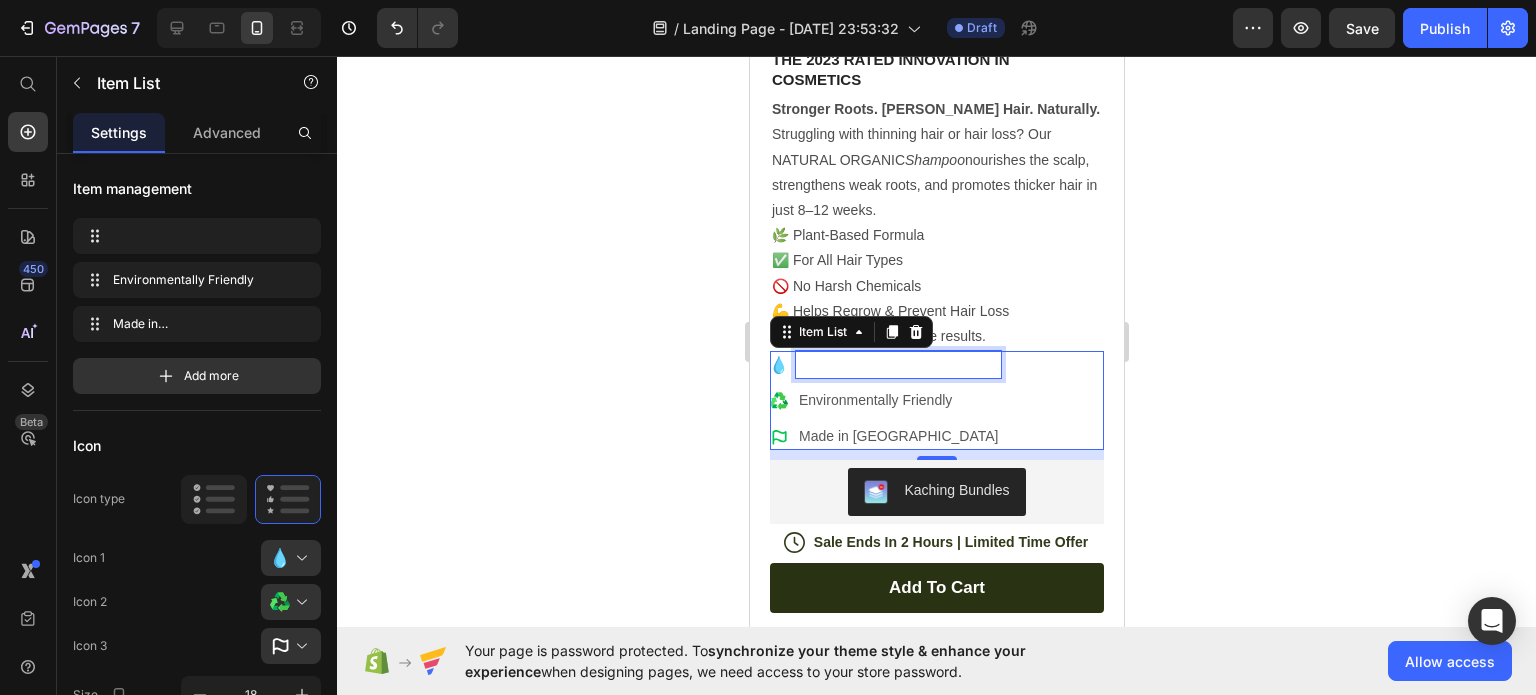 click at bounding box center [897, 364] 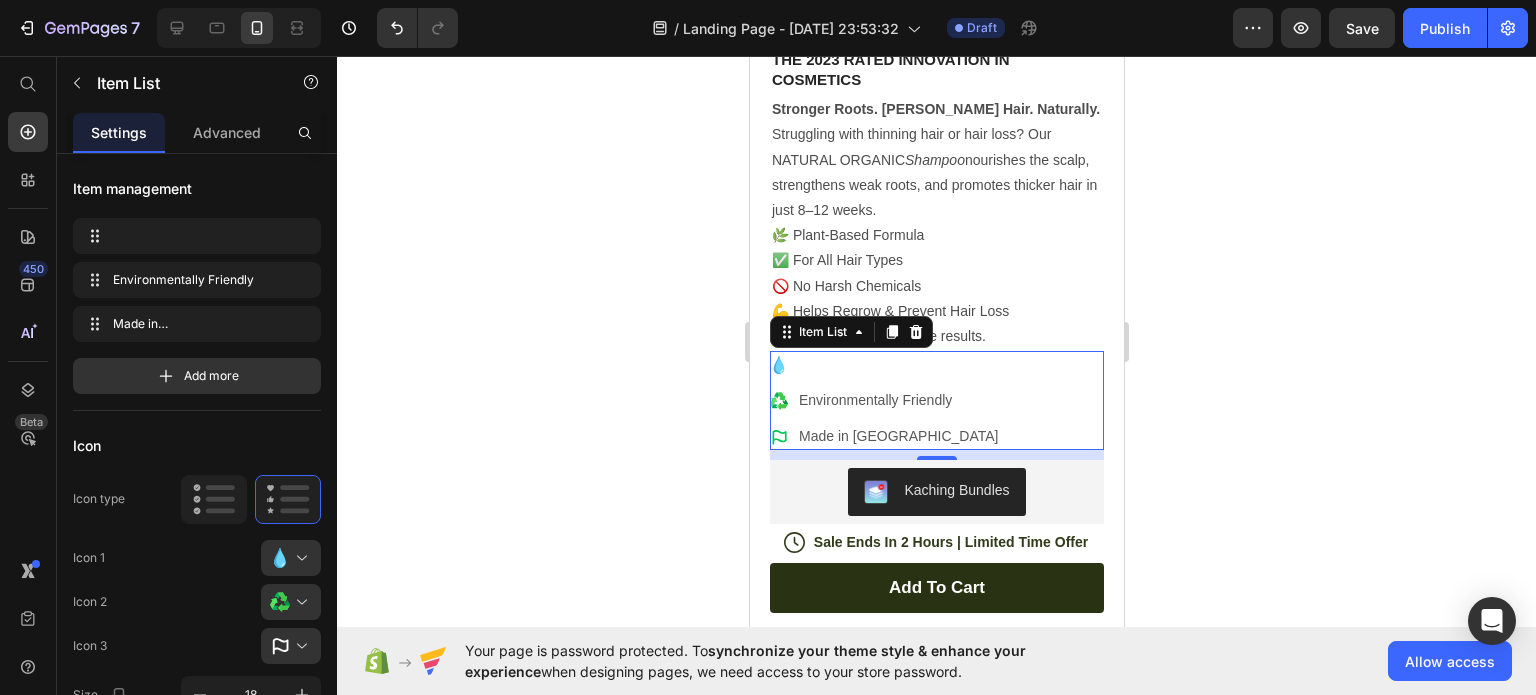 click on "Environmentally Friendly
Made in [GEOGRAPHIC_DATA]" at bounding box center [936, 400] 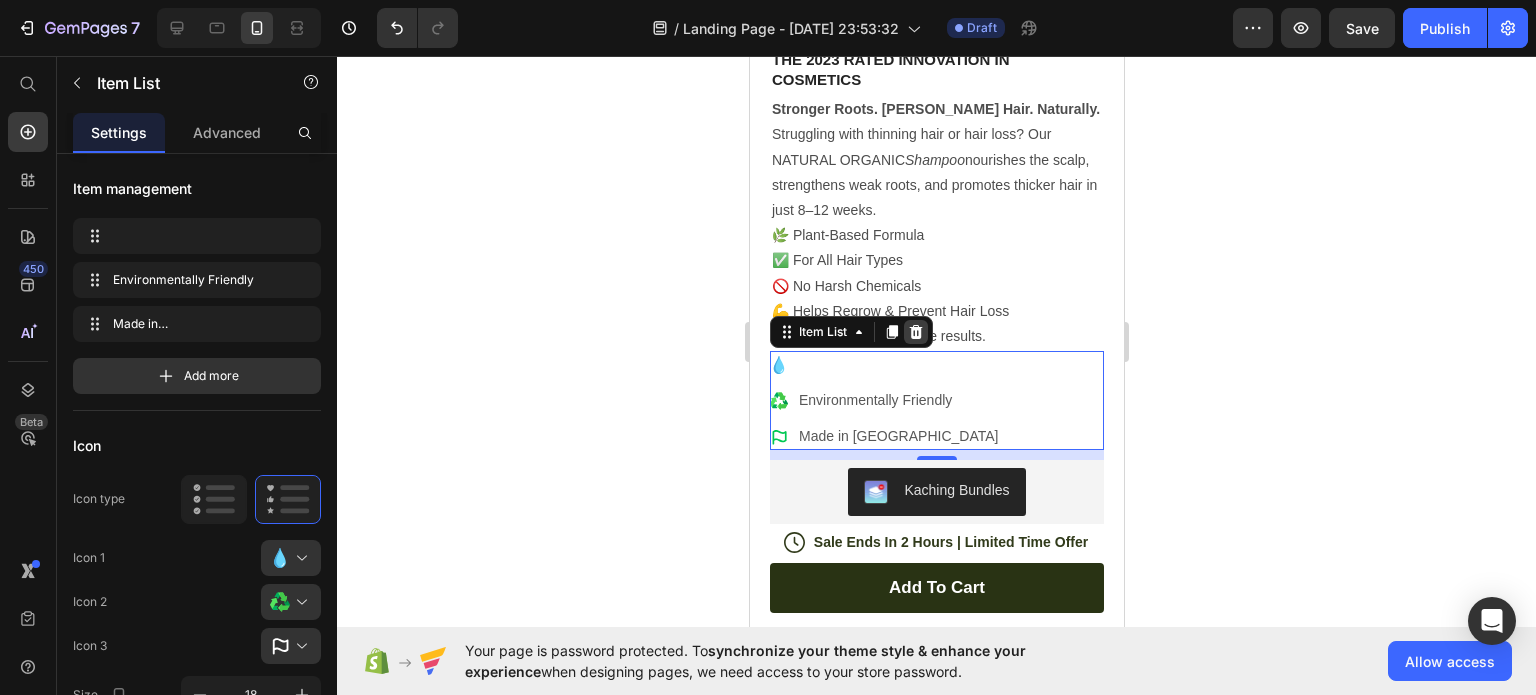 click 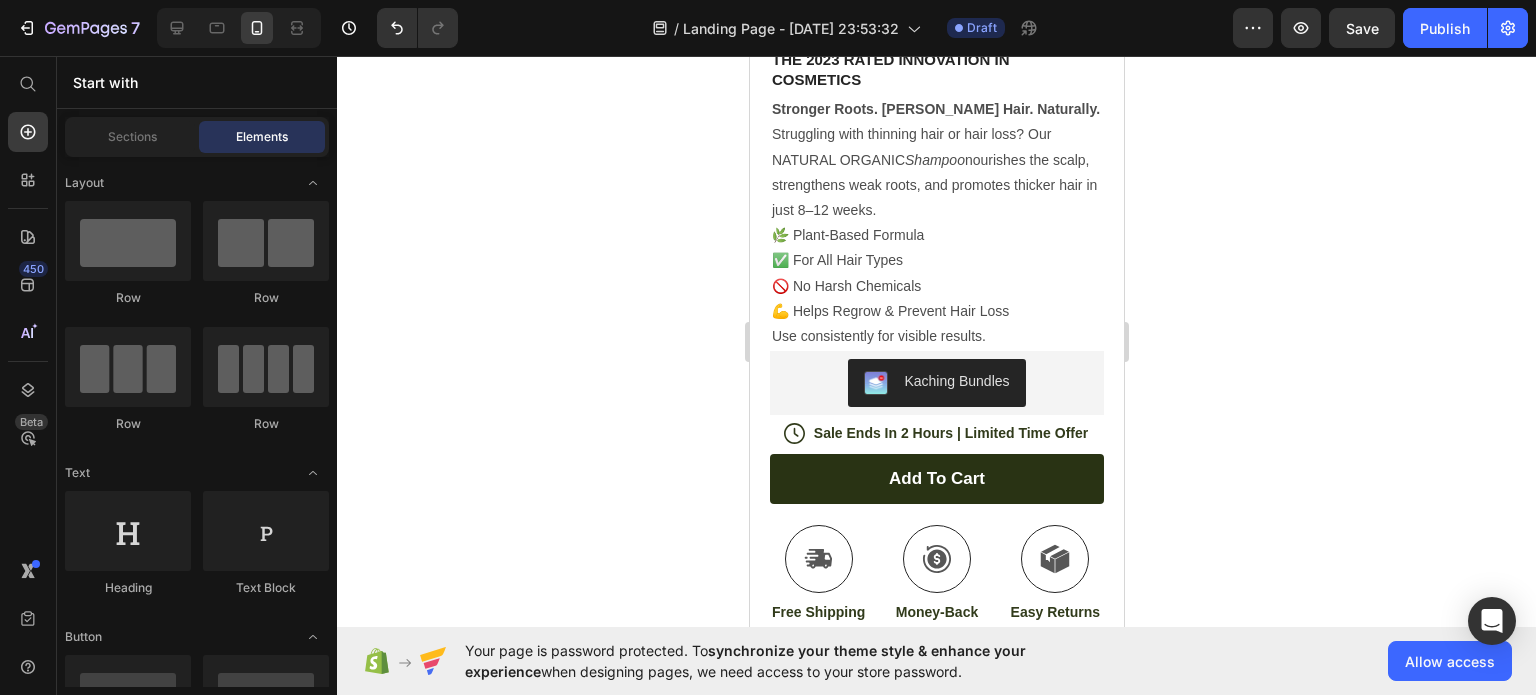 scroll, scrollTop: 830, scrollLeft: 0, axis: vertical 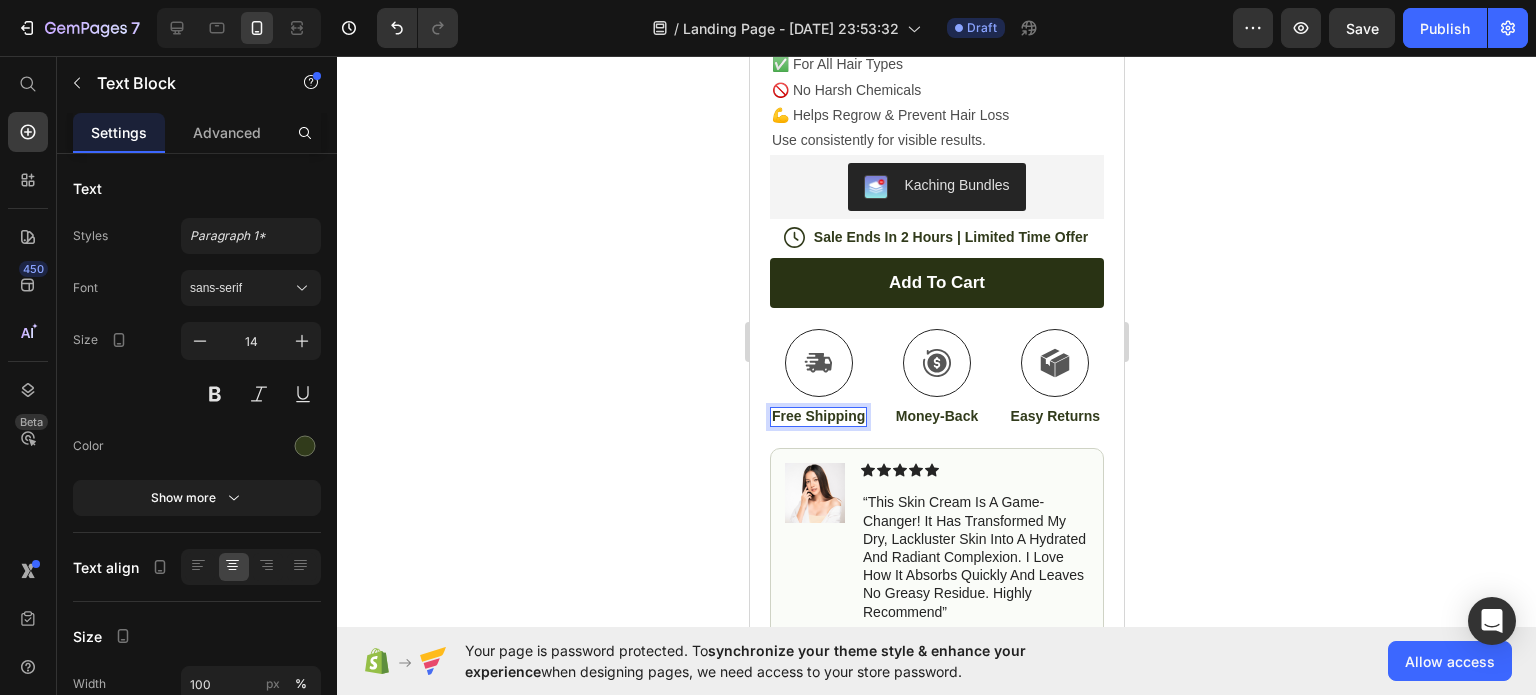 click on "Free Shipping" at bounding box center (817, 416) 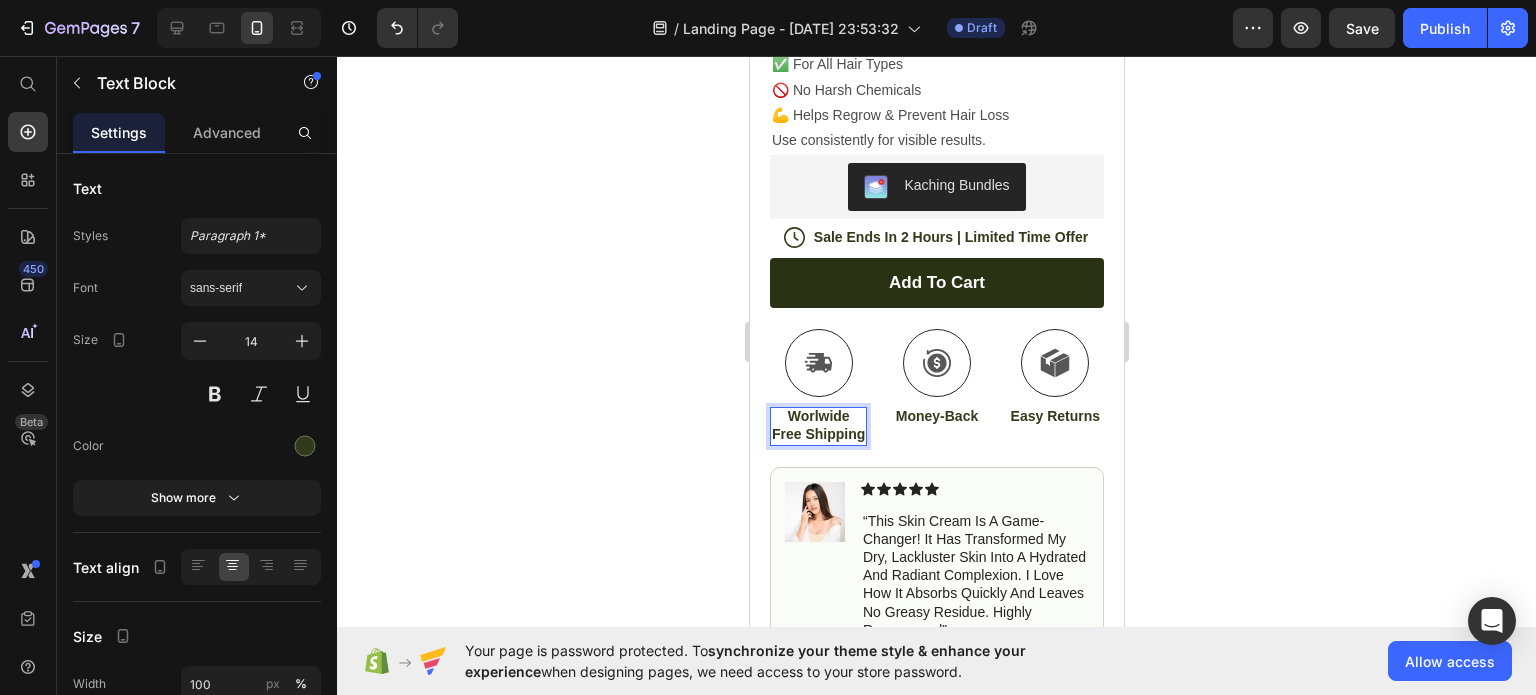 click on "Worlwide Free Shipping" at bounding box center [817, 425] 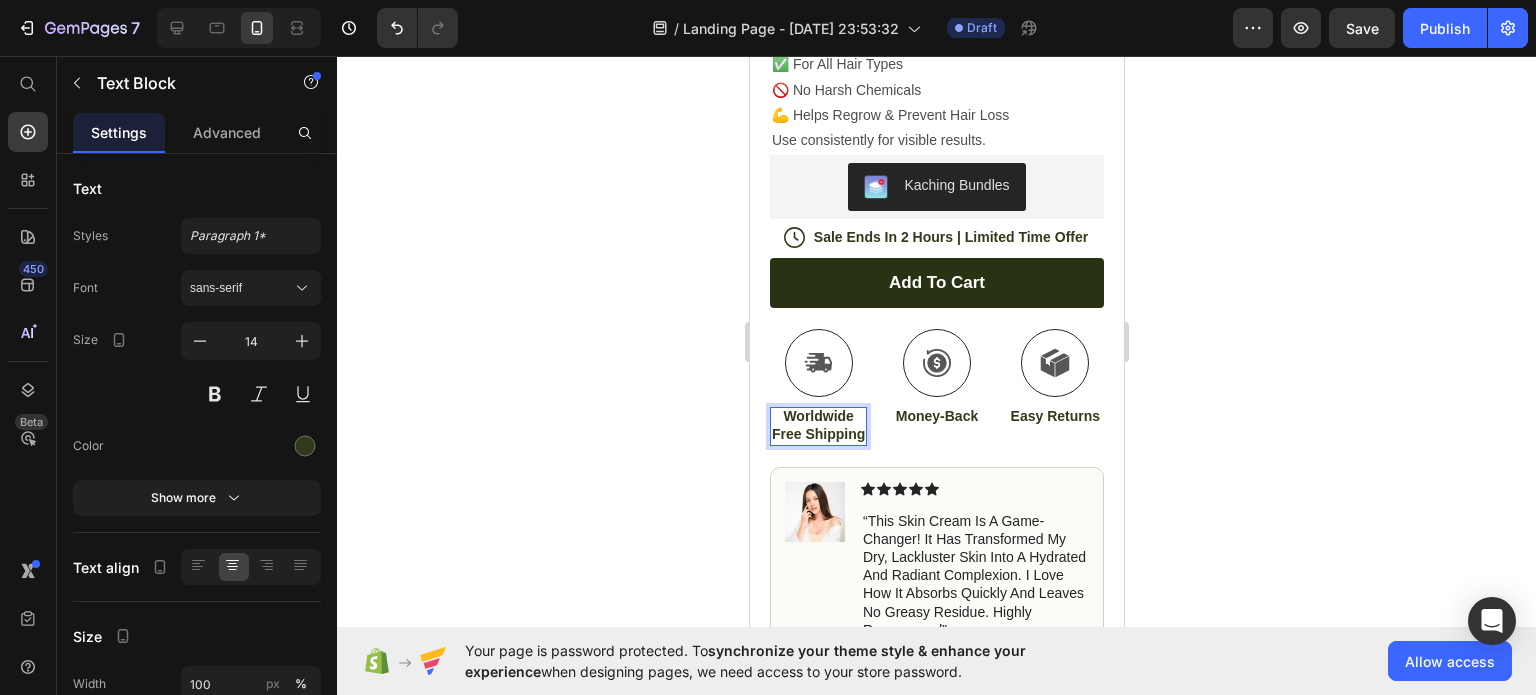click on "Worldwide Free Shipping" at bounding box center (817, 425) 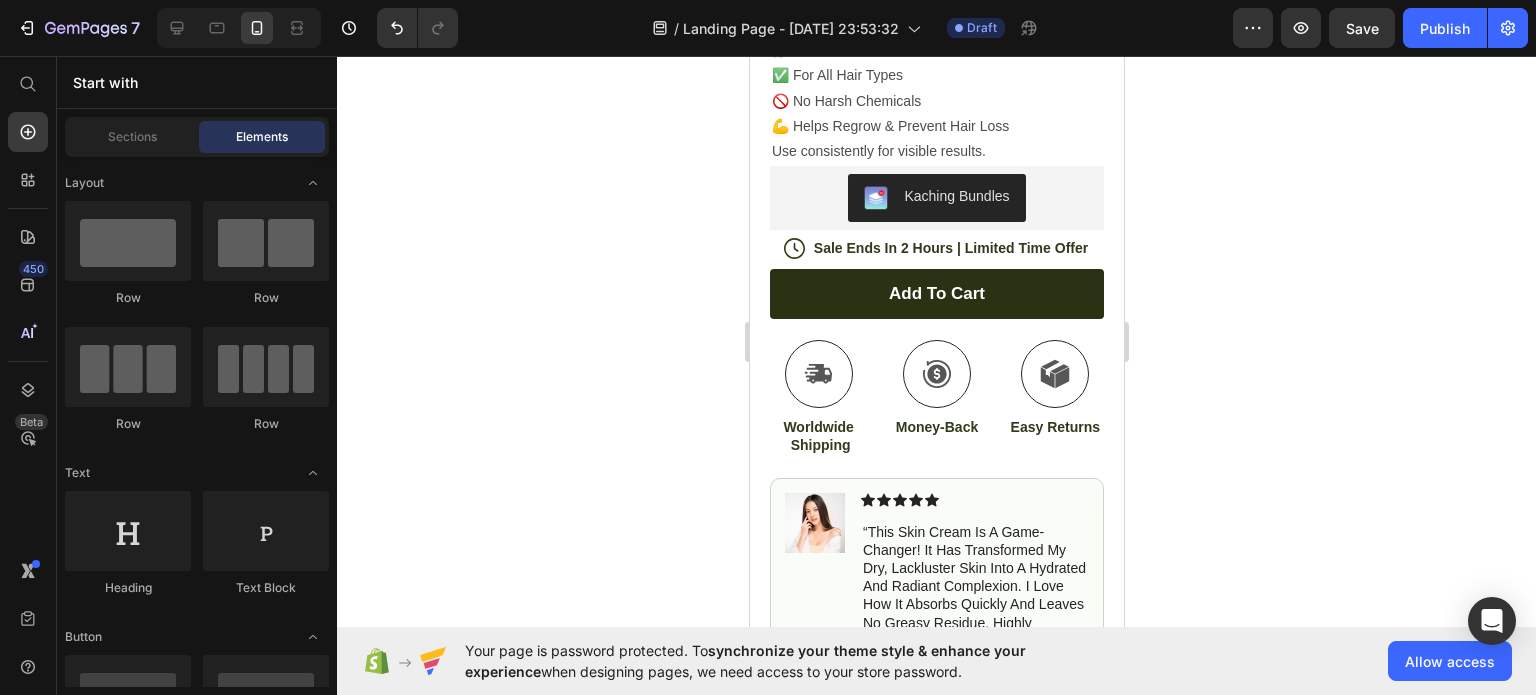 scroll, scrollTop: 1231, scrollLeft: 0, axis: vertical 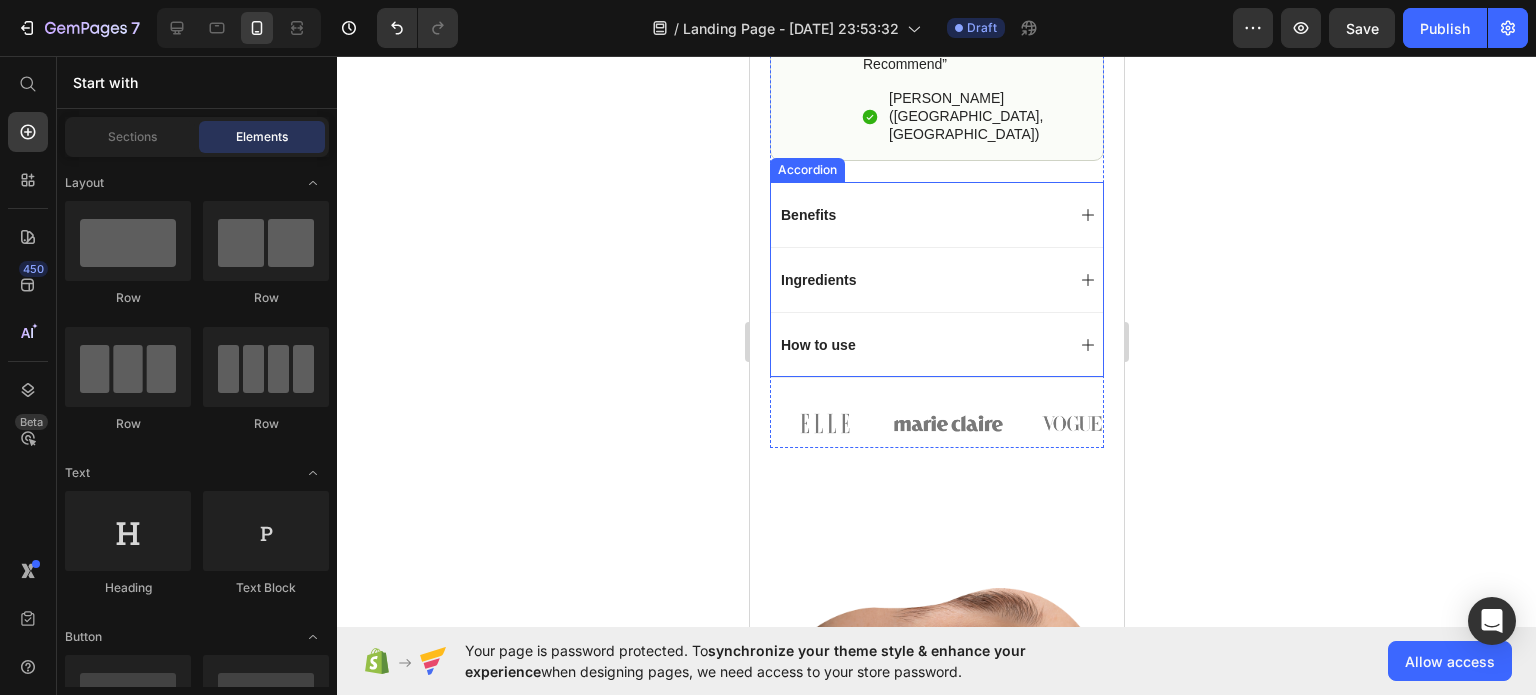 click on "How to use" at bounding box center (936, 344) 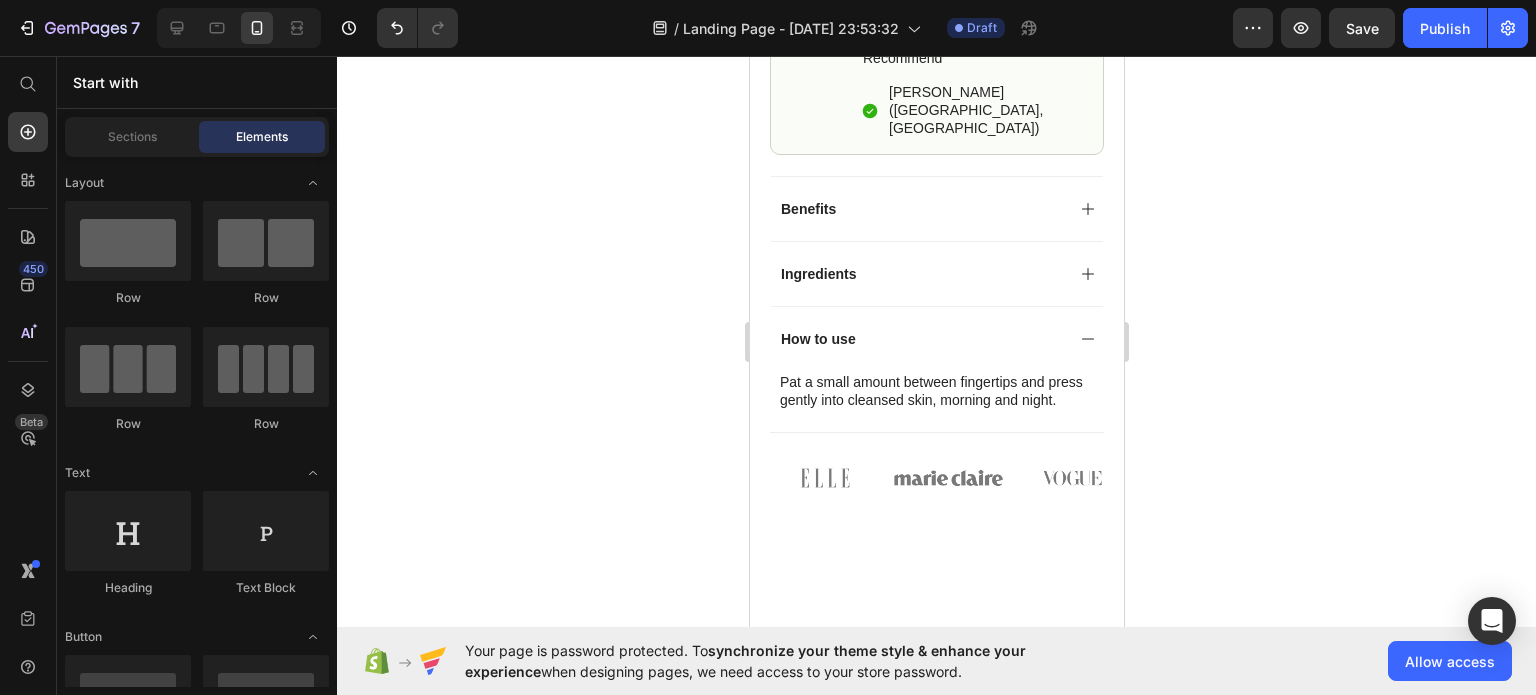 scroll, scrollTop: 1525, scrollLeft: 0, axis: vertical 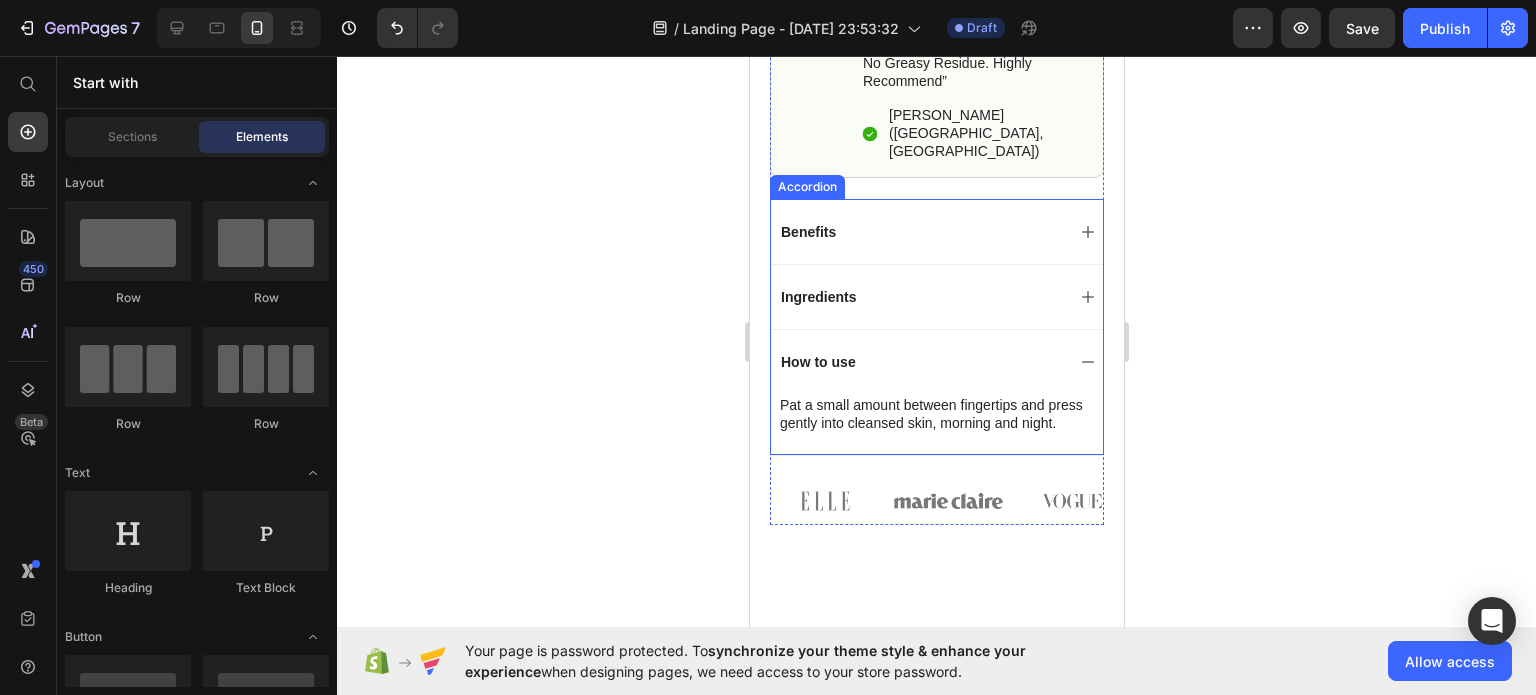 click 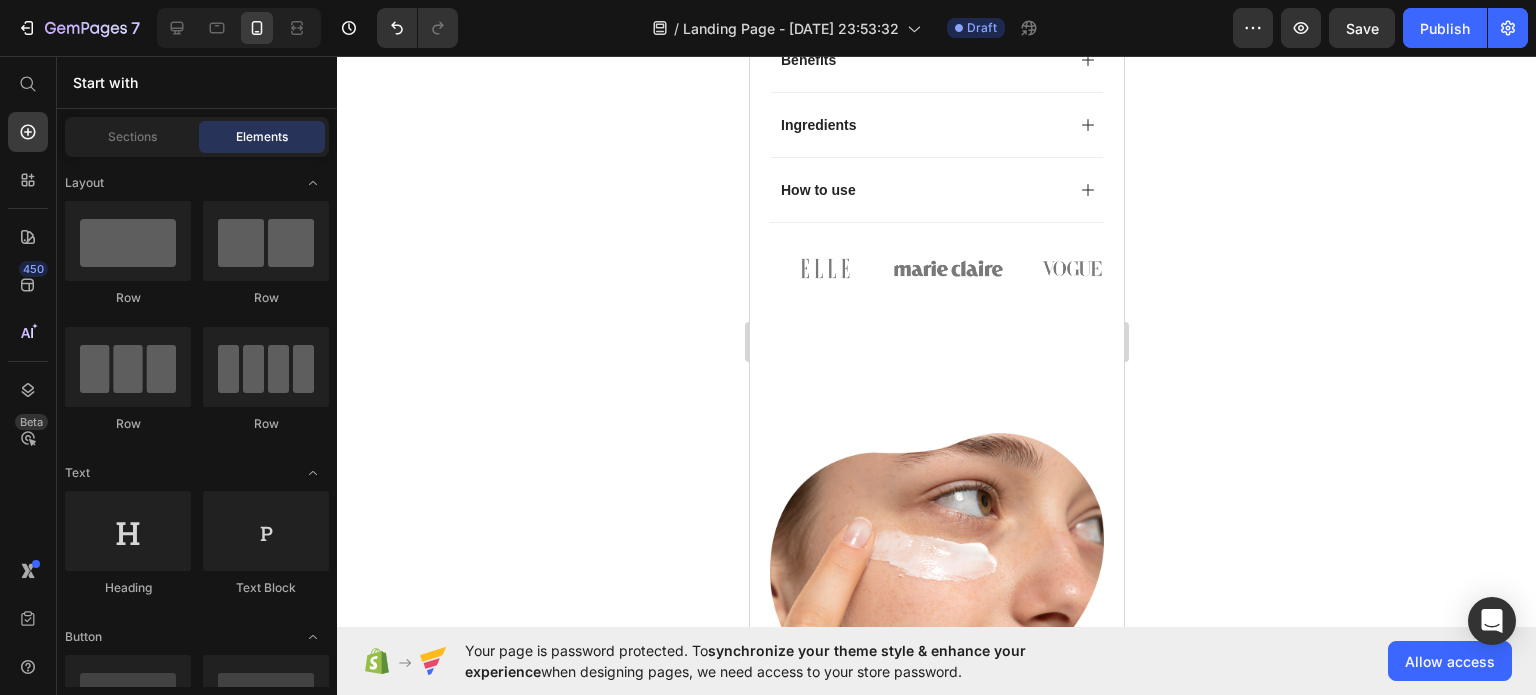scroll, scrollTop: 1675, scrollLeft: 0, axis: vertical 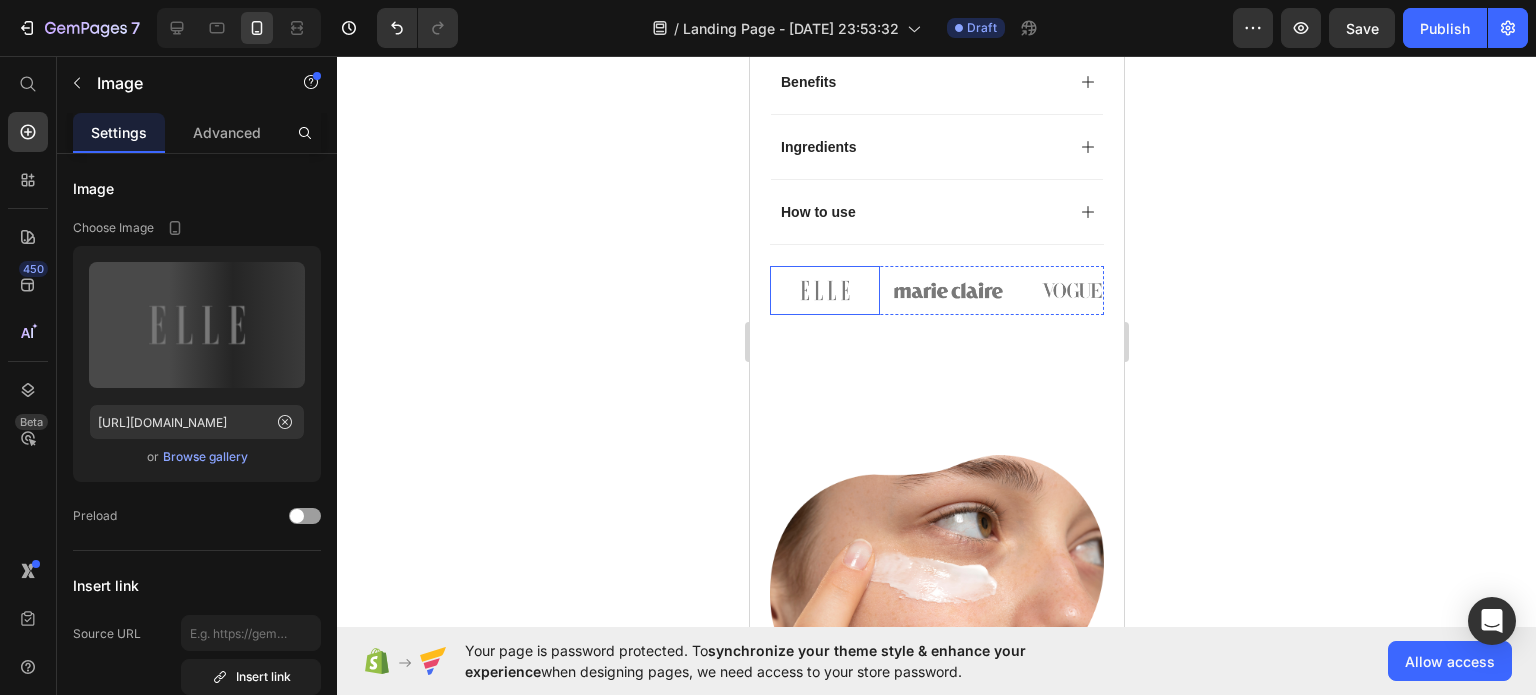 click at bounding box center (824, 290) 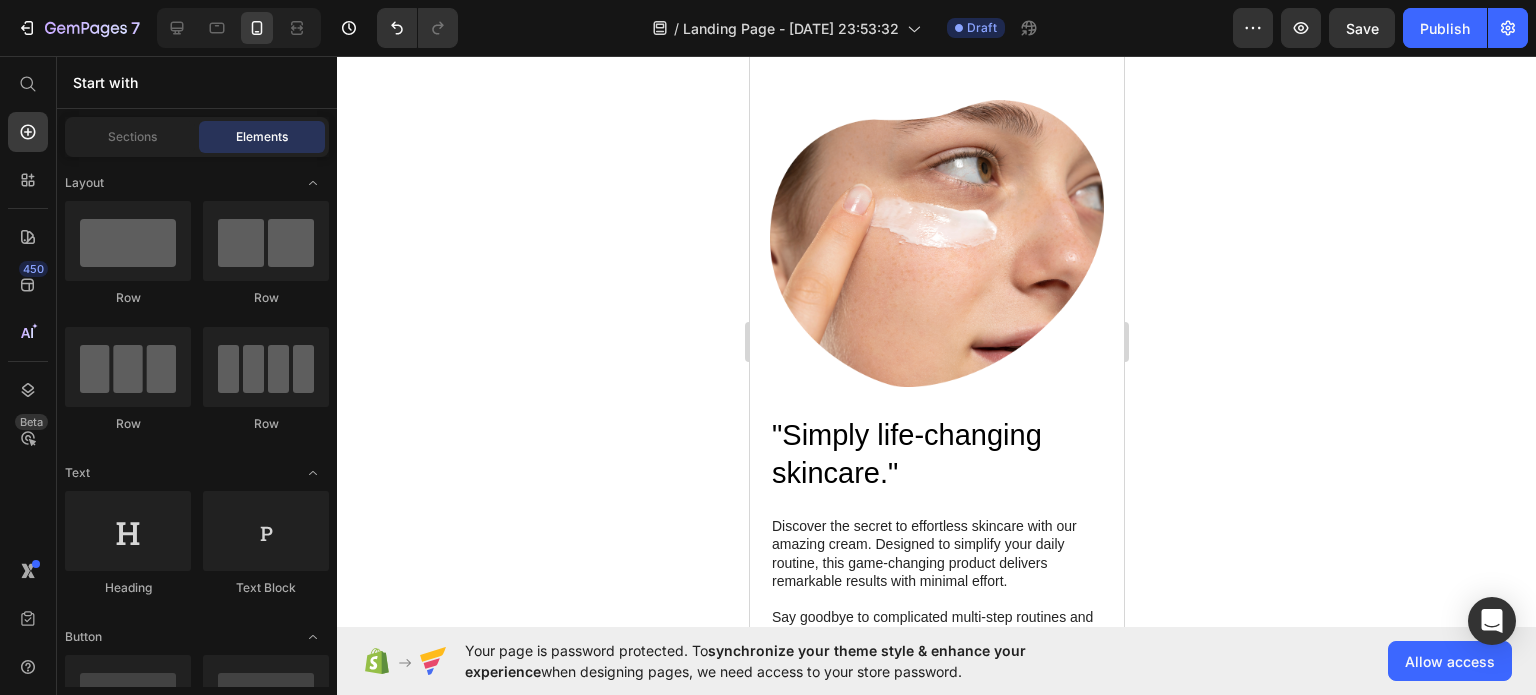 scroll, scrollTop: 2041, scrollLeft: 0, axis: vertical 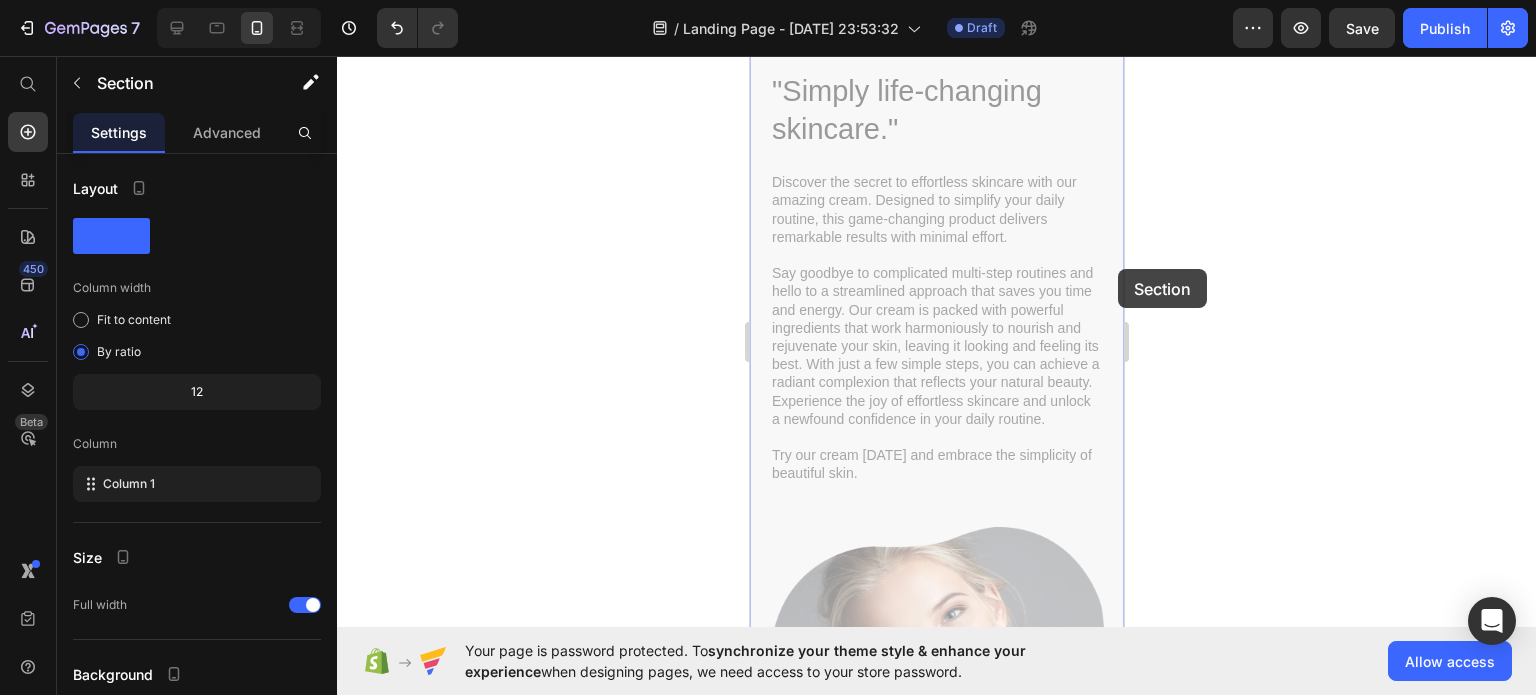 drag, startPoint x: 1105, startPoint y: 275, endPoint x: 1117, endPoint y: 269, distance: 13.416408 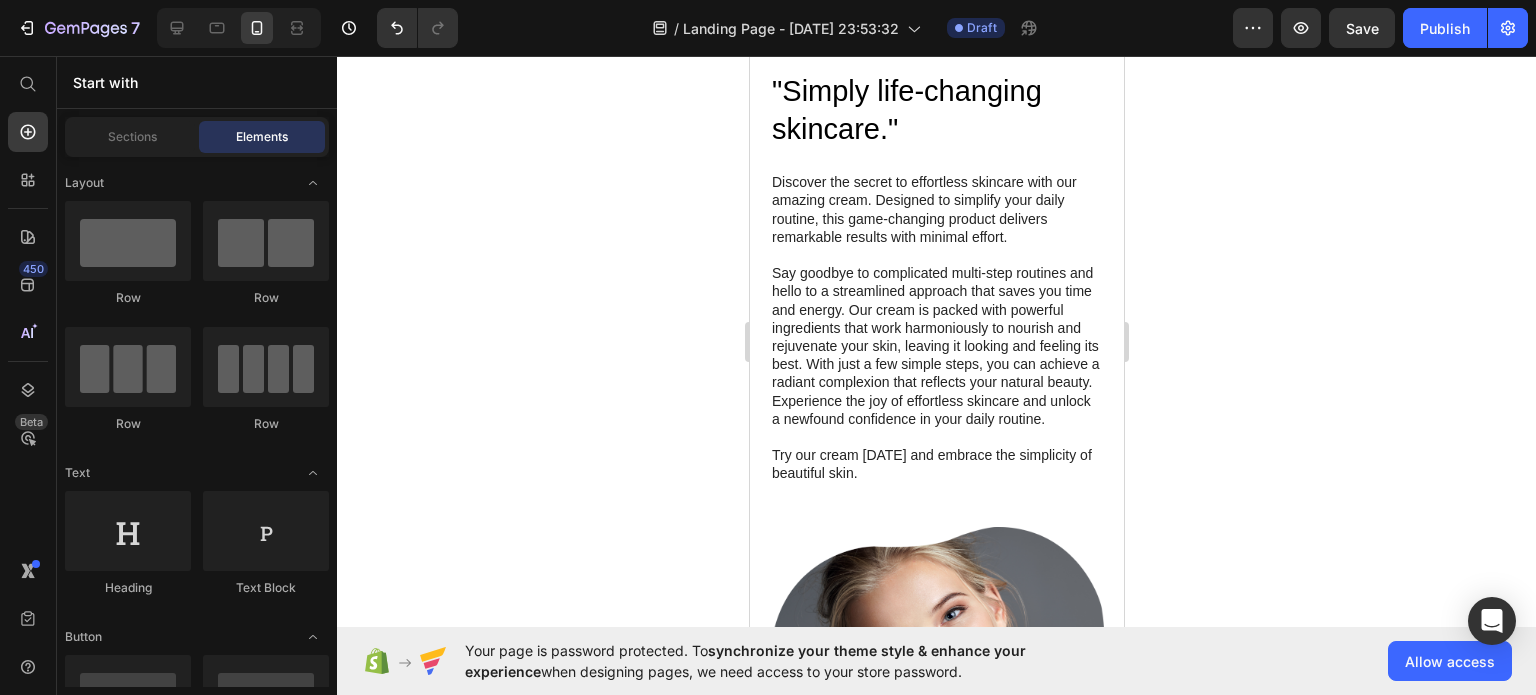 scroll, scrollTop: 1874, scrollLeft: 0, axis: vertical 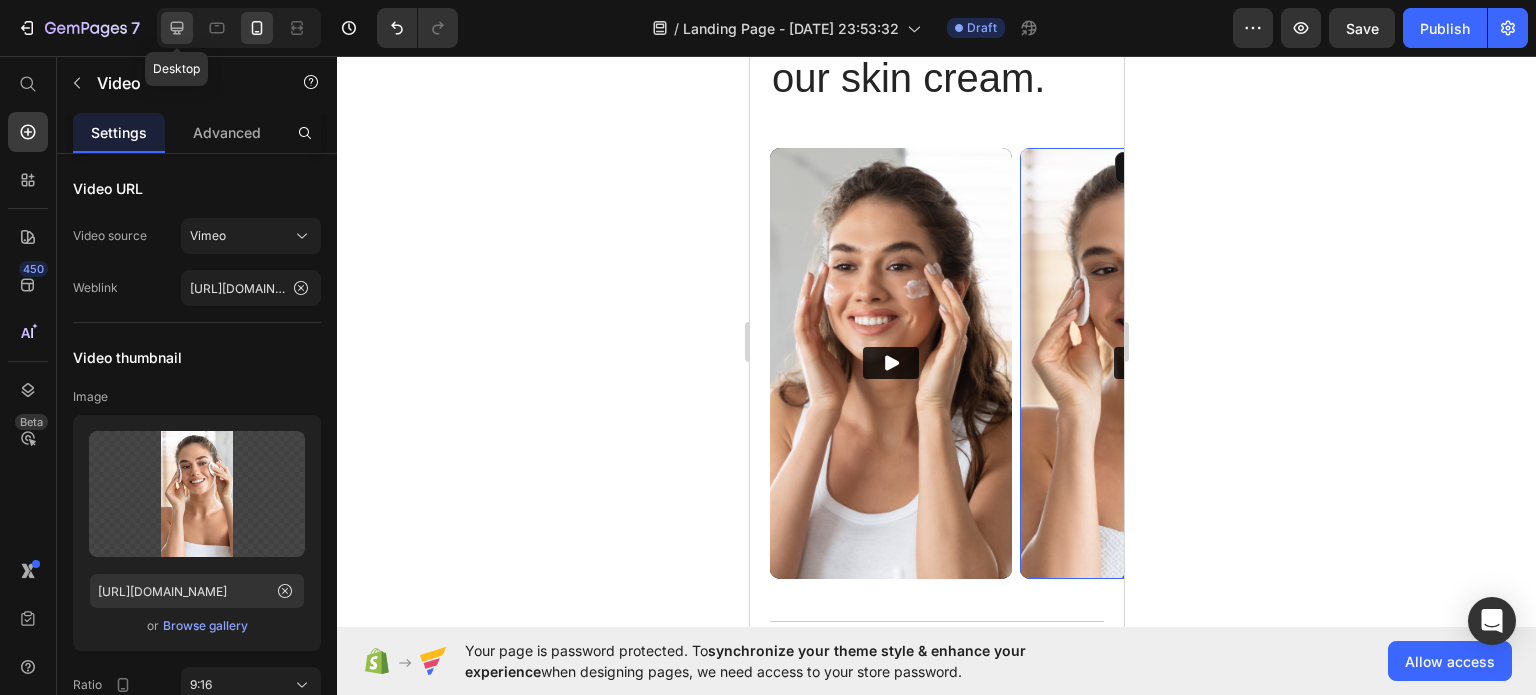 click 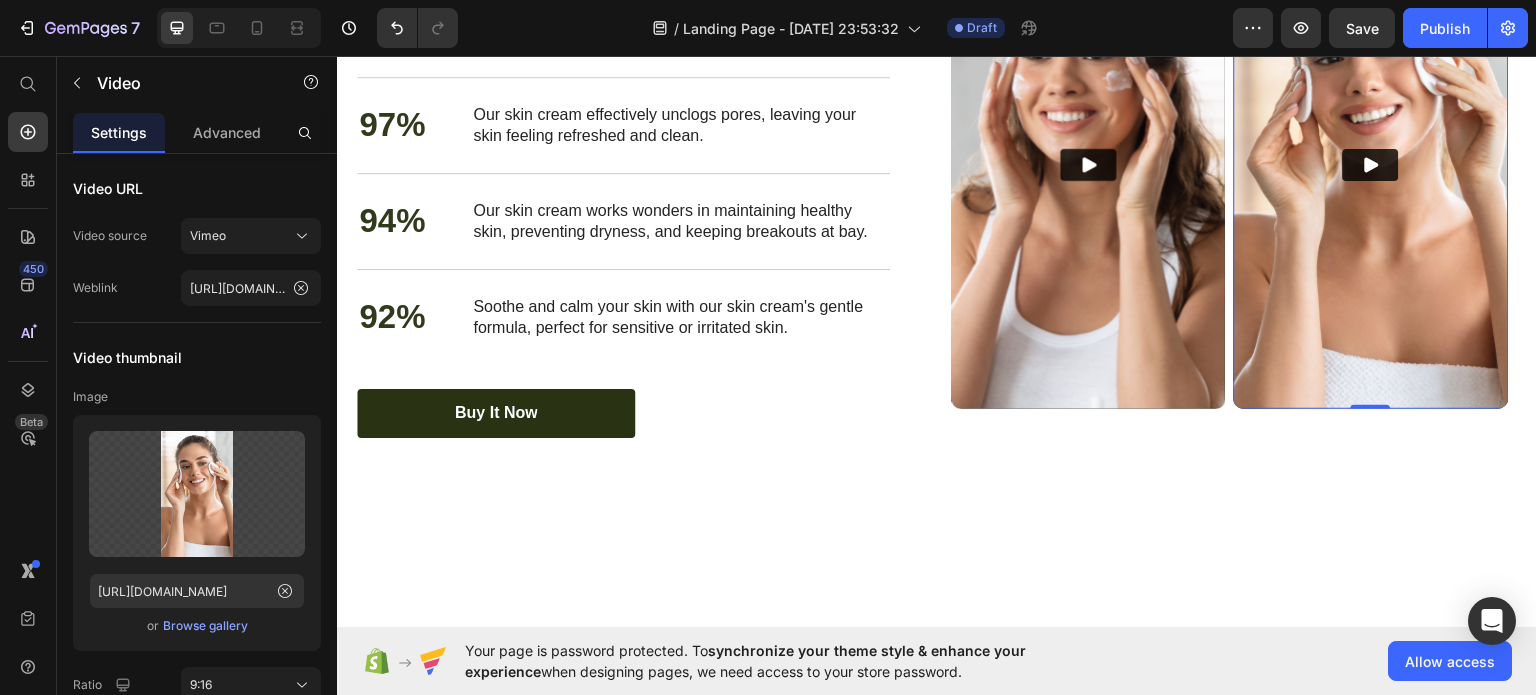 scroll, scrollTop: 4548, scrollLeft: 0, axis: vertical 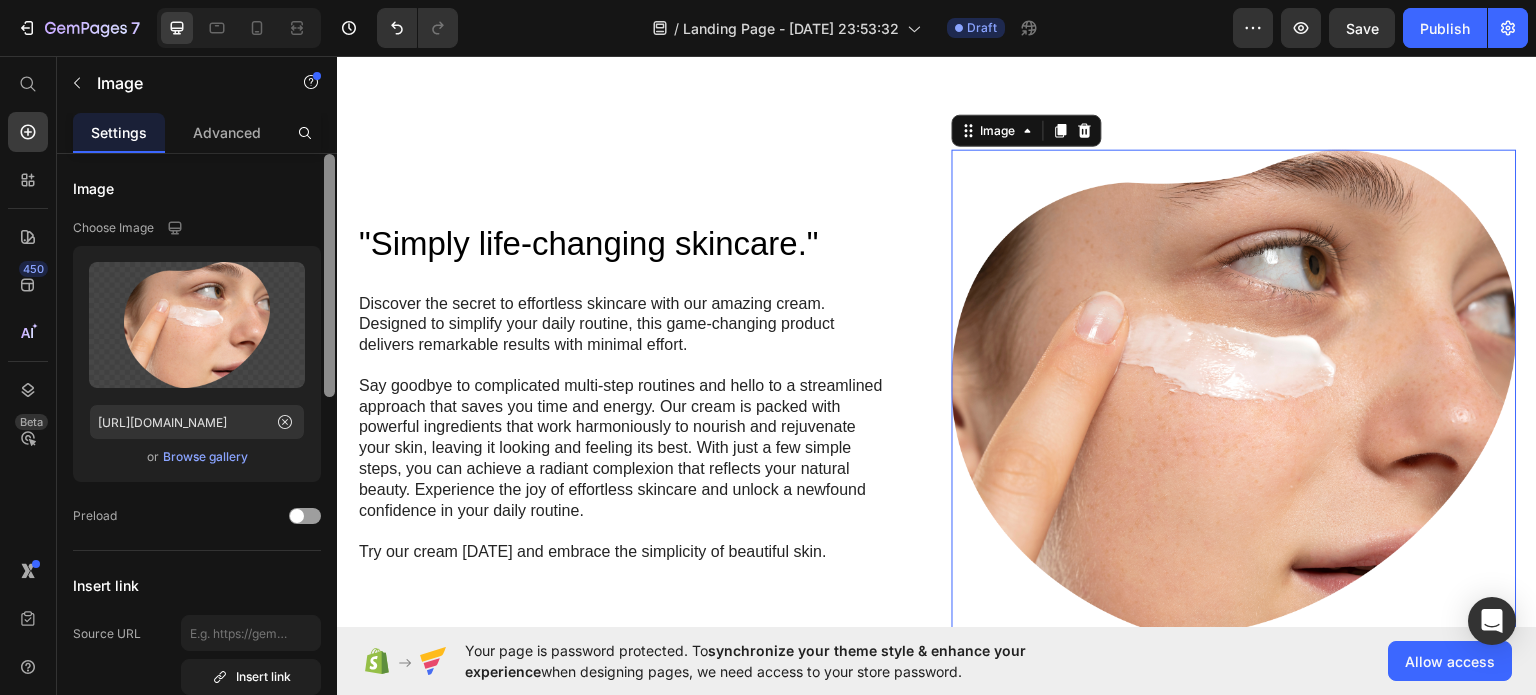 drag, startPoint x: 331, startPoint y: 351, endPoint x: 314, endPoint y: 351, distance: 17 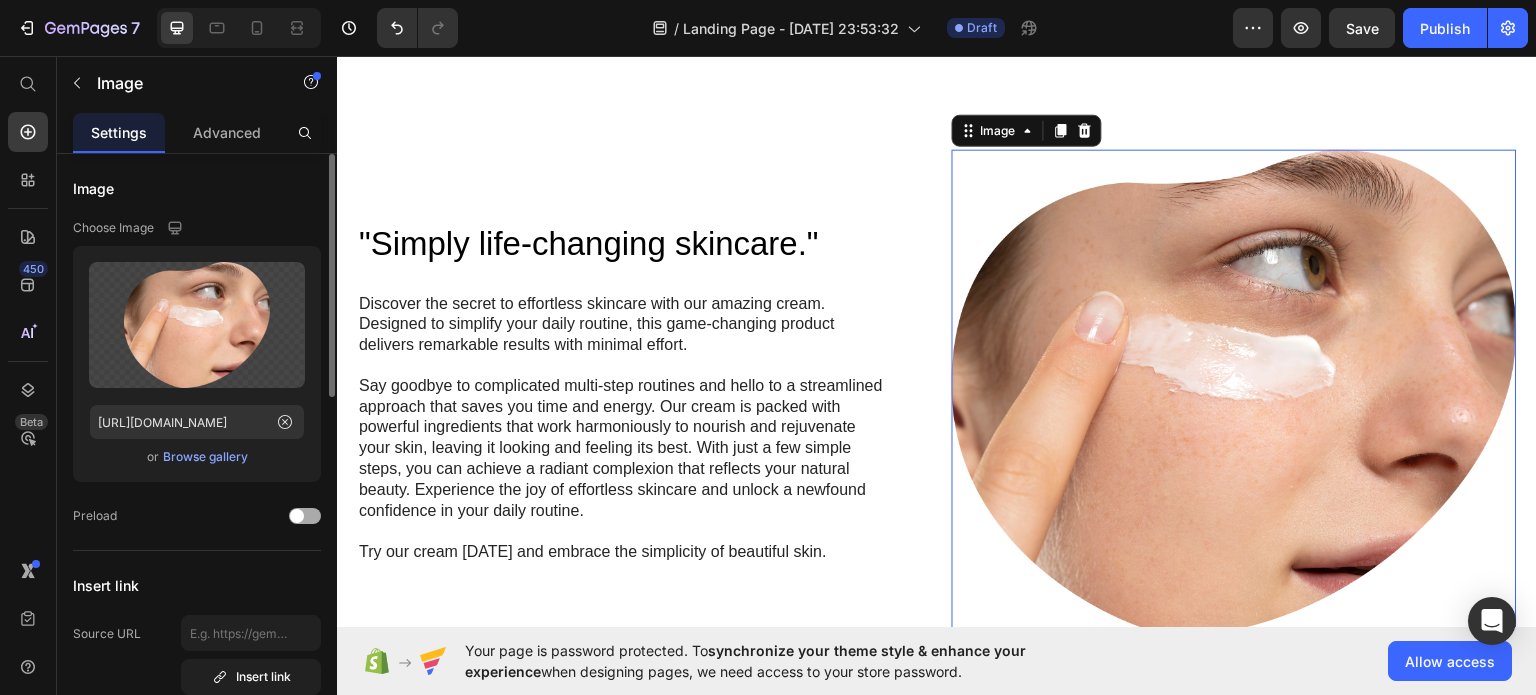 click at bounding box center (297, 516) 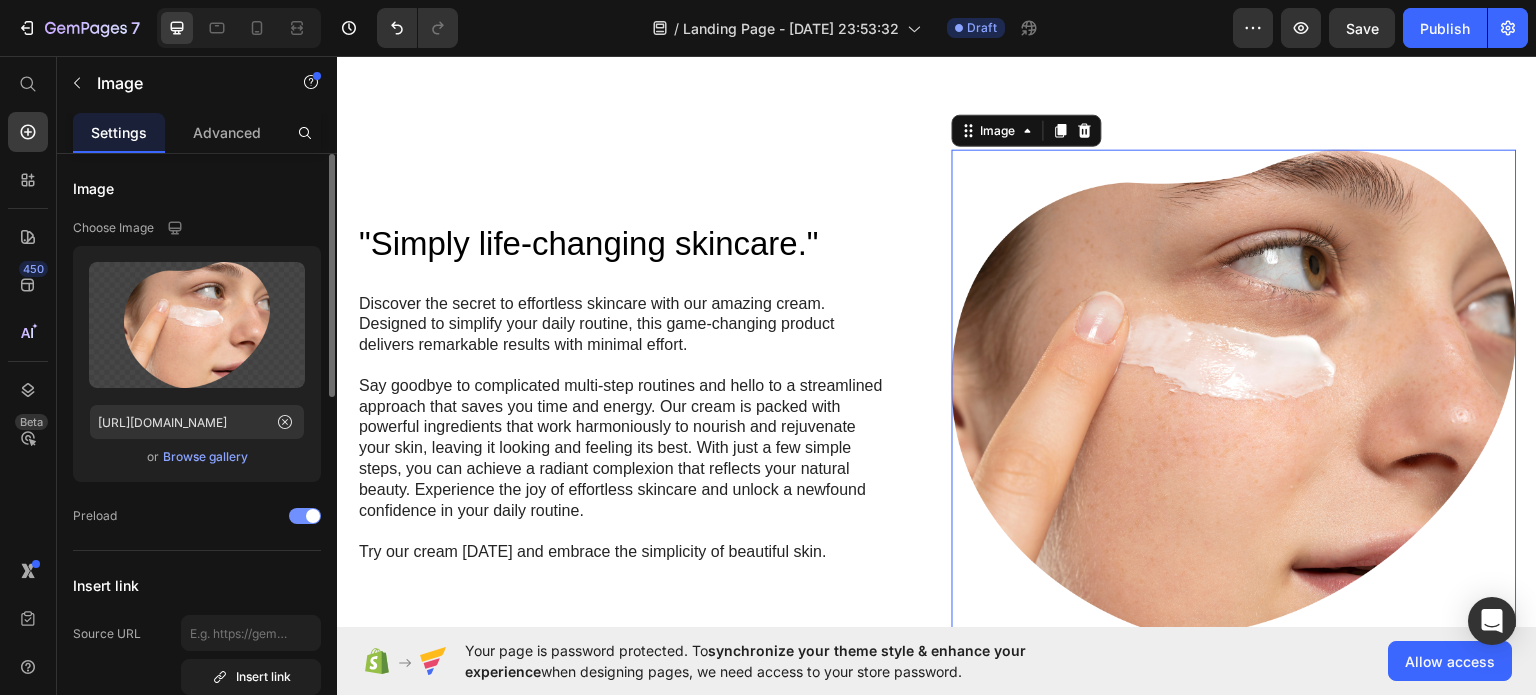 click at bounding box center (305, 516) 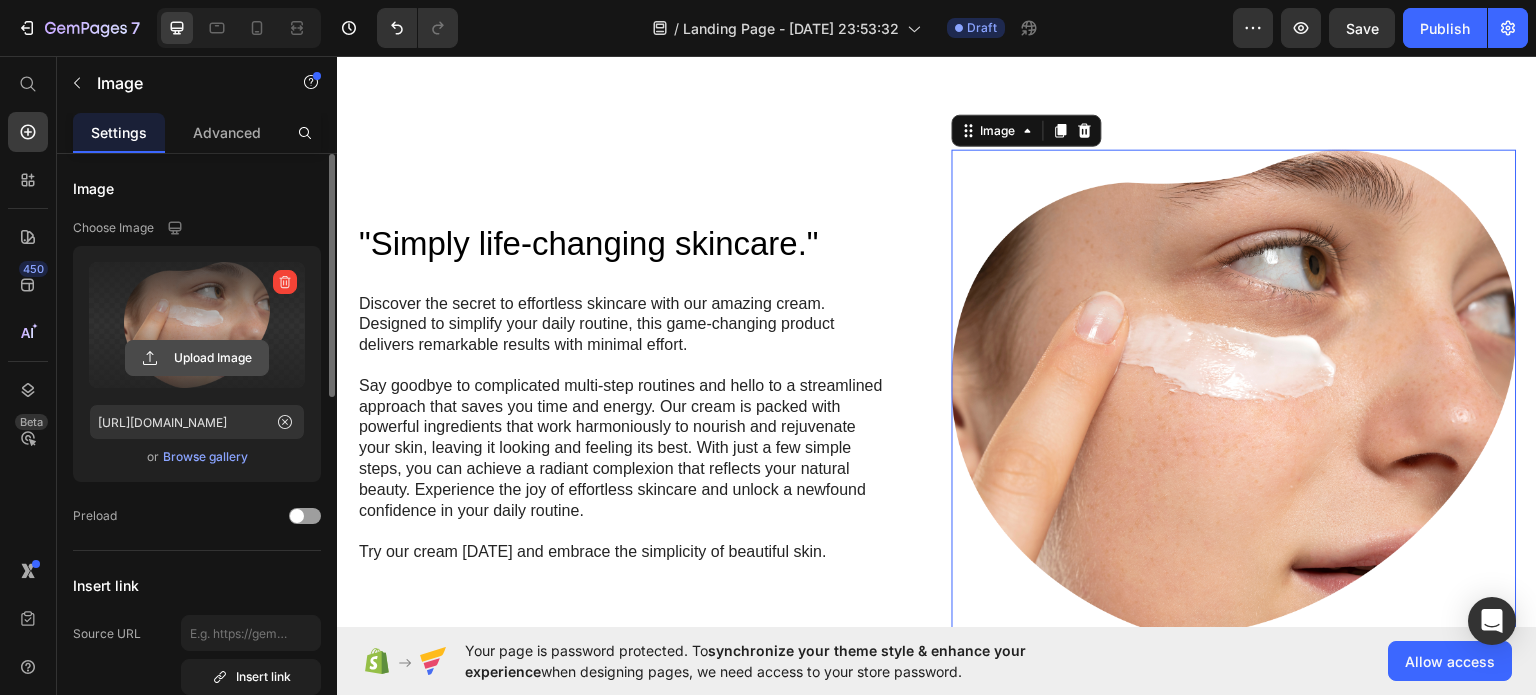 click 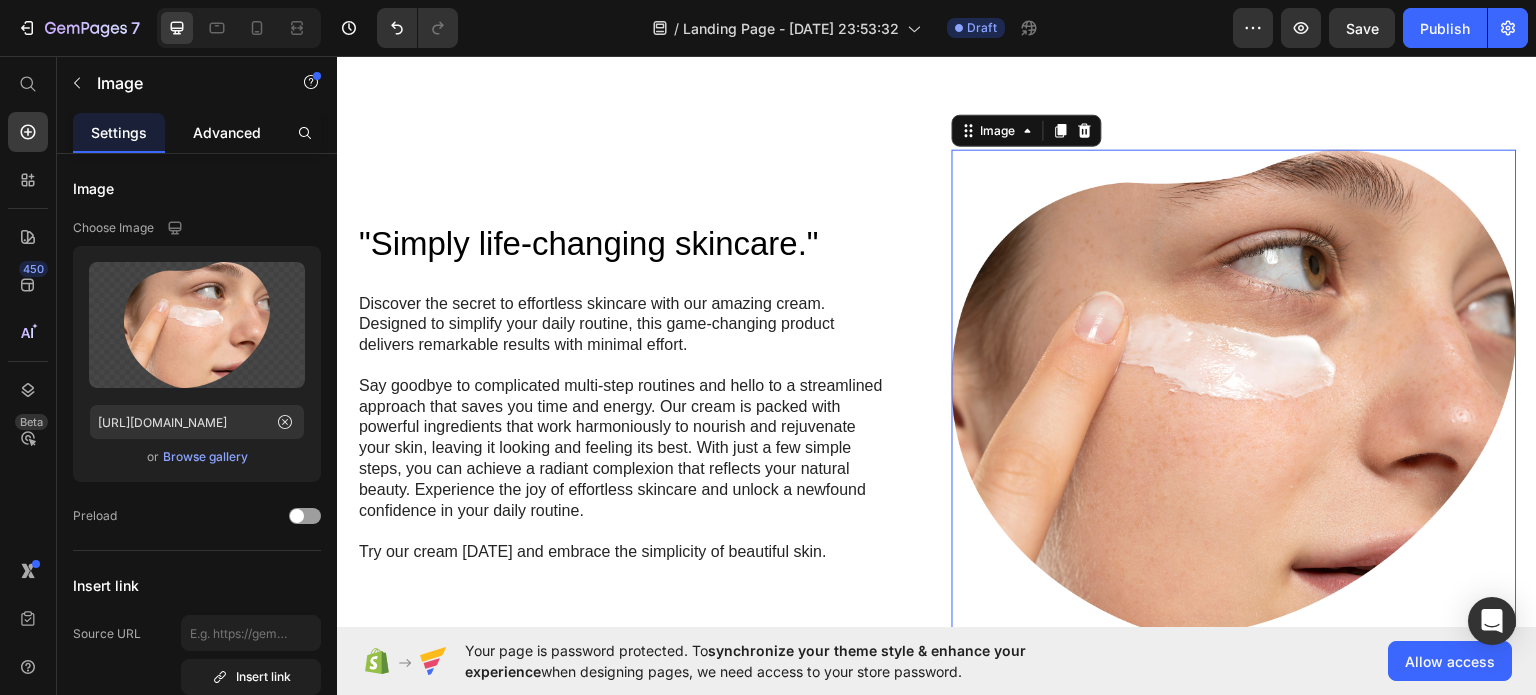 click on "Advanced" at bounding box center [227, 132] 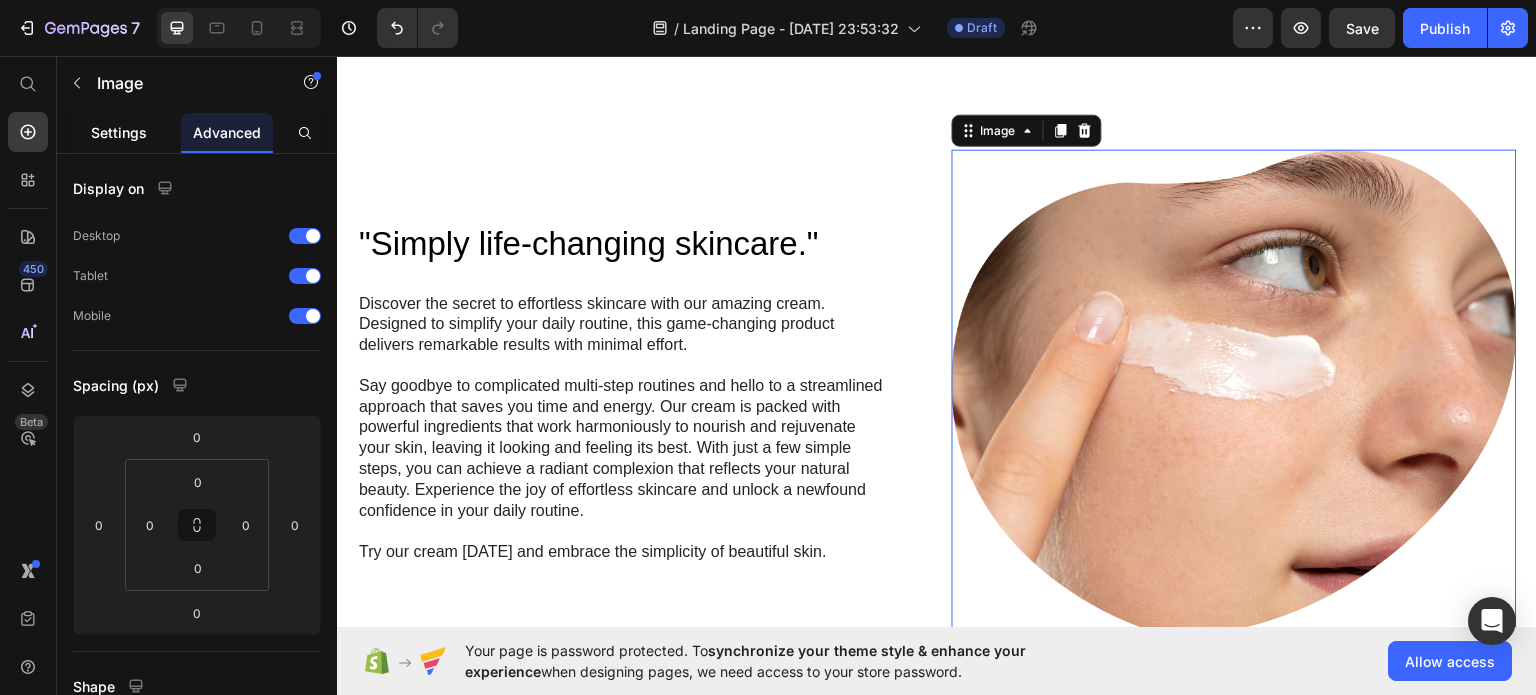 click on "Settings" at bounding box center [119, 132] 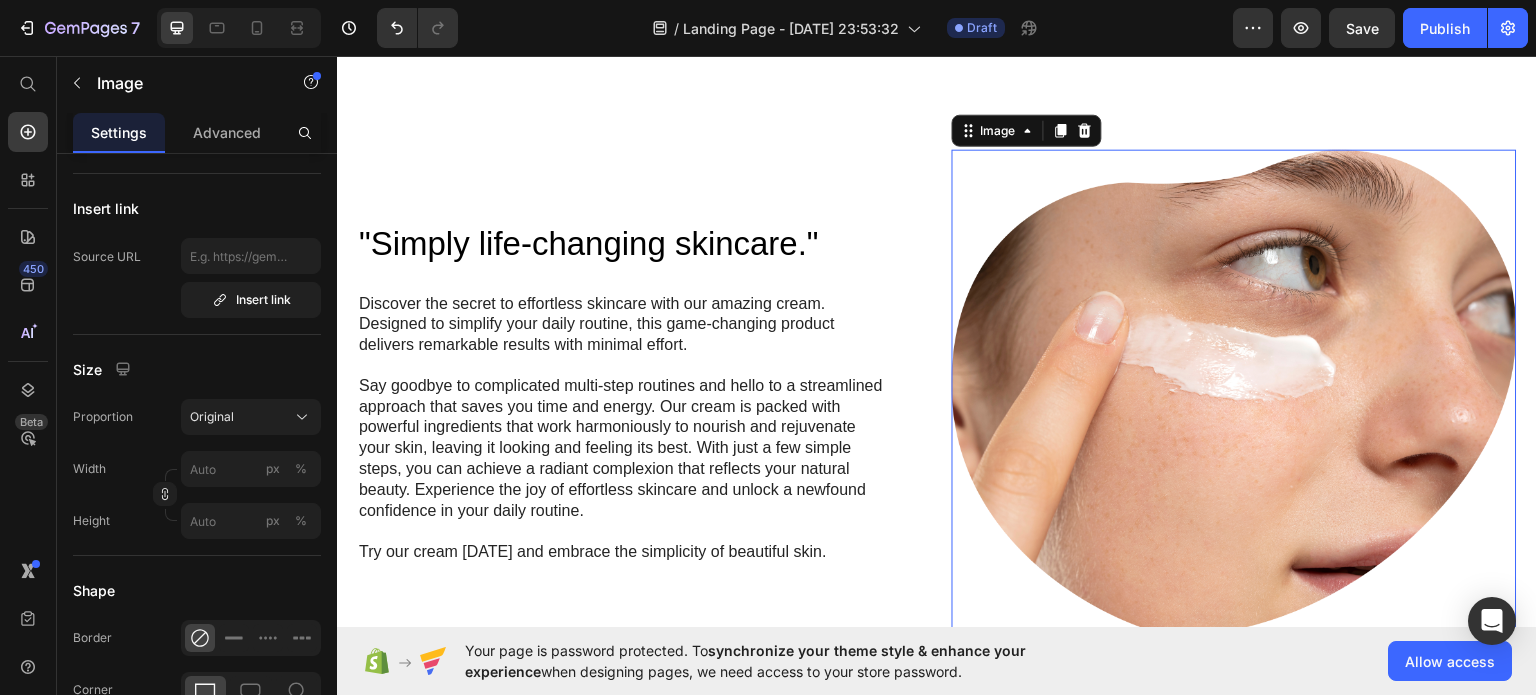 scroll, scrollTop: 0, scrollLeft: 0, axis: both 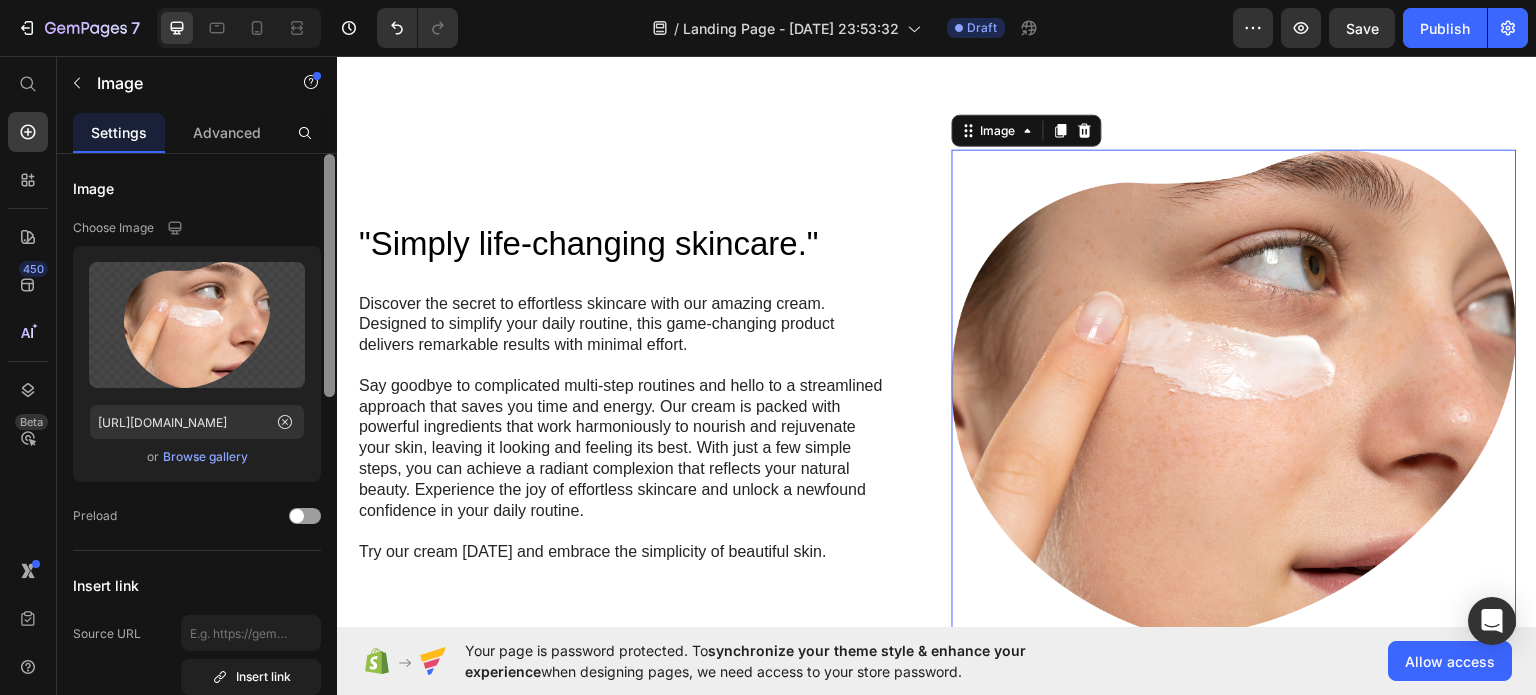 drag, startPoint x: 330, startPoint y: 341, endPoint x: 324, endPoint y: 301, distance: 40.4475 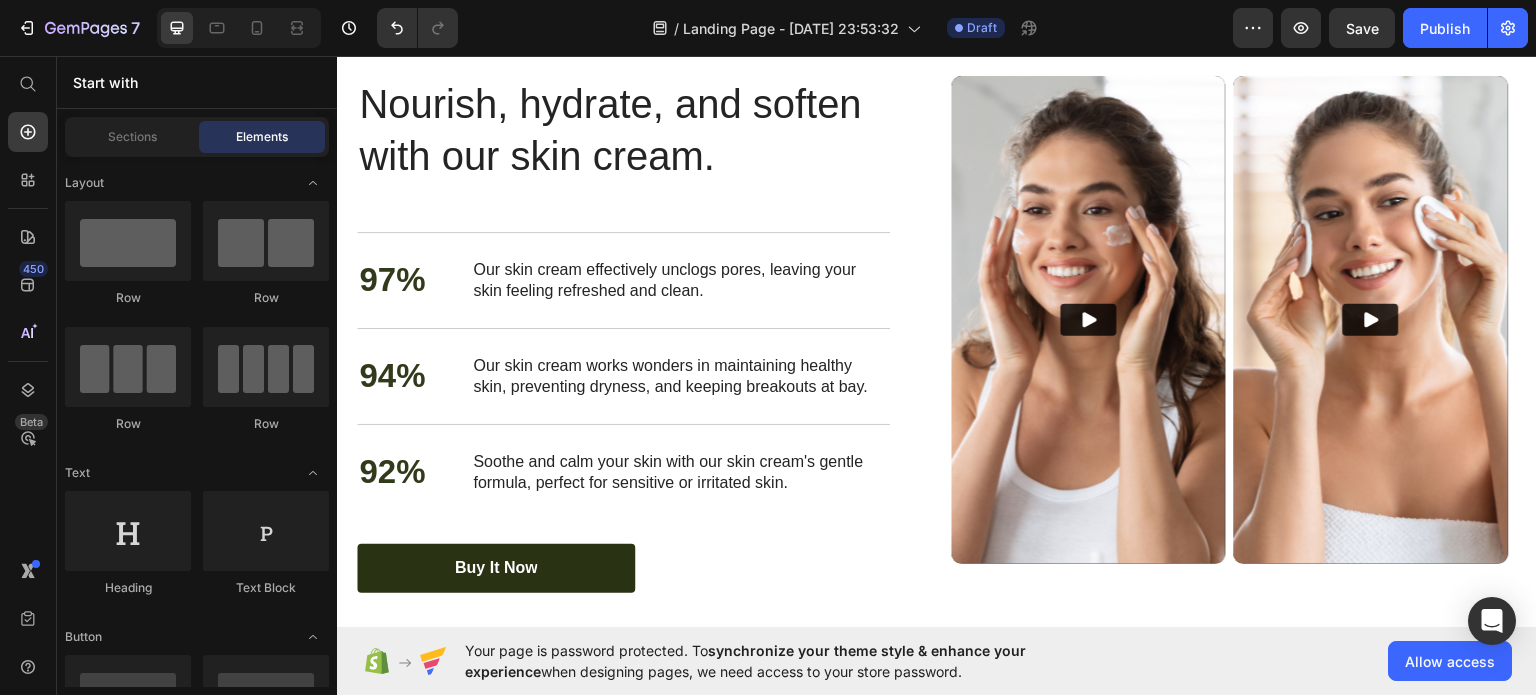 scroll, scrollTop: 3653, scrollLeft: 0, axis: vertical 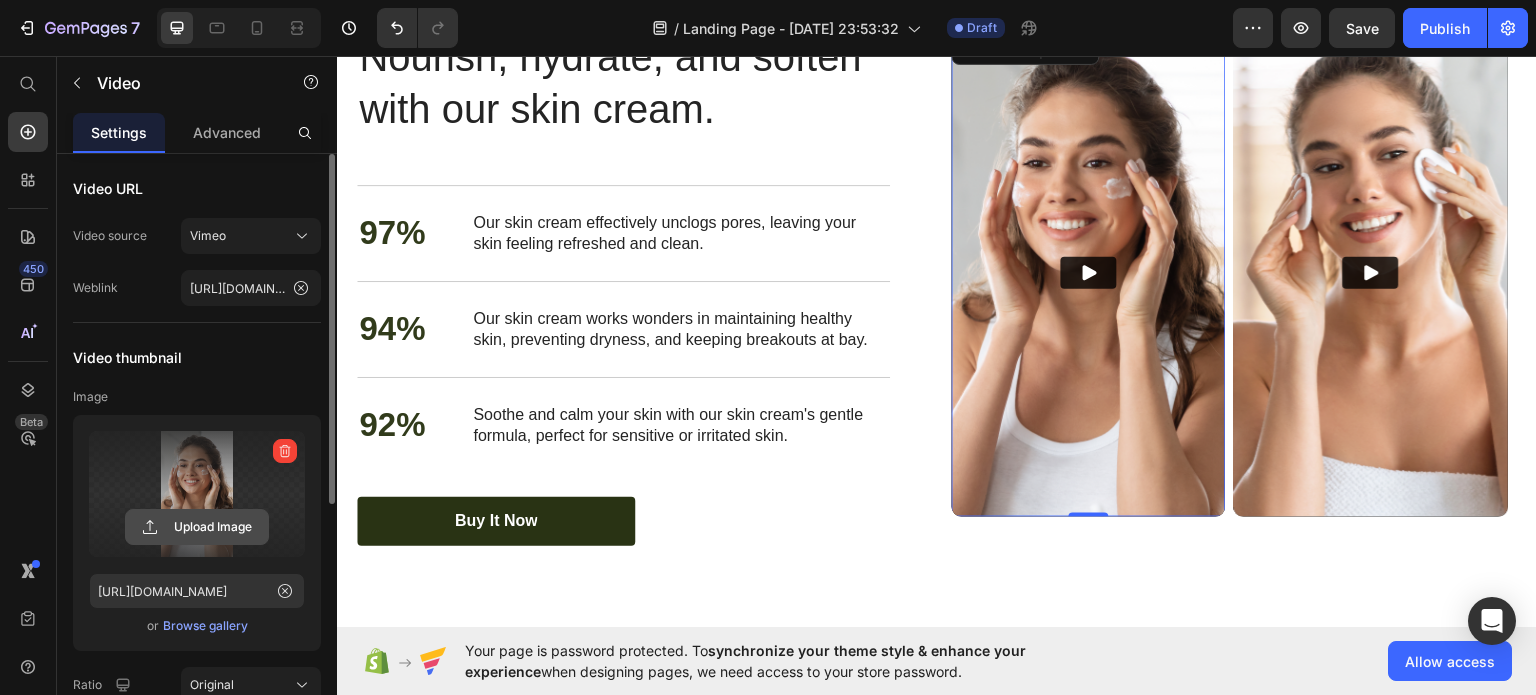 click 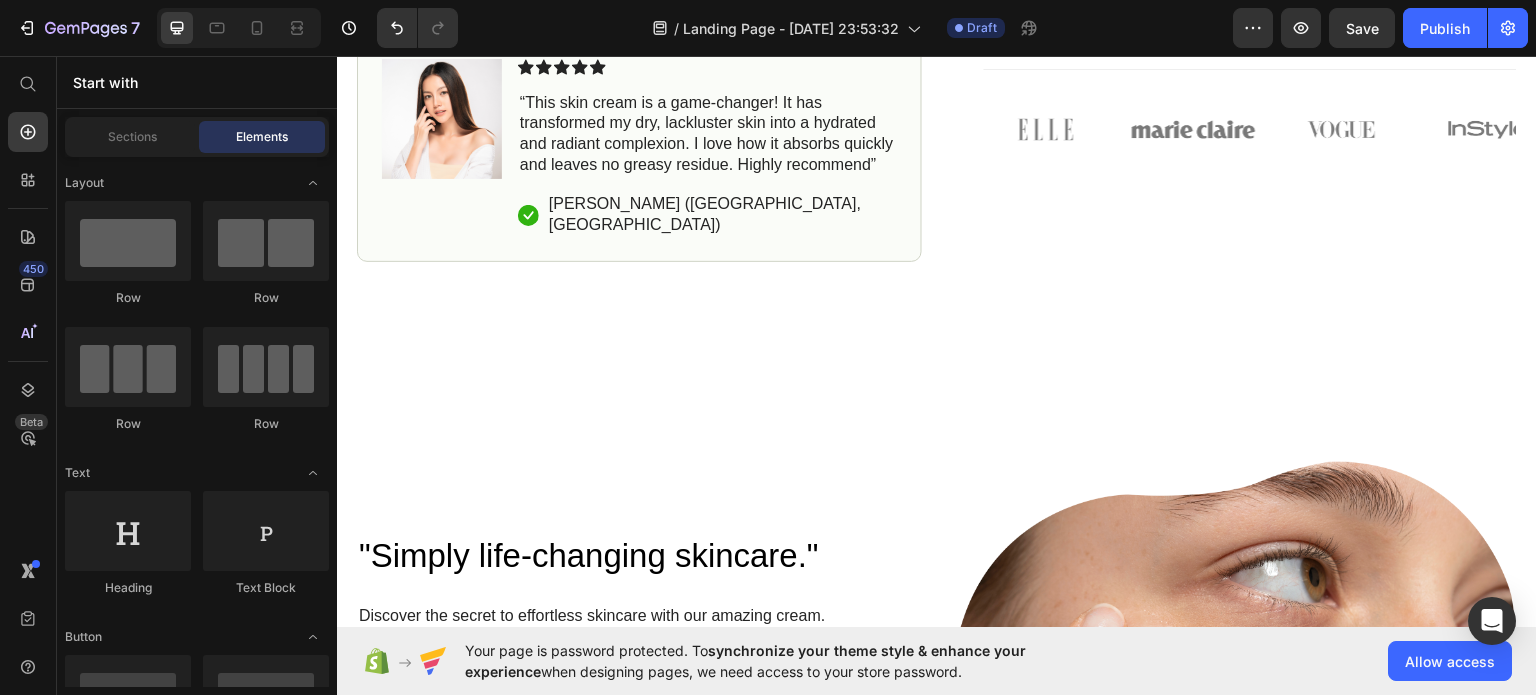 scroll, scrollTop: 1199, scrollLeft: 0, axis: vertical 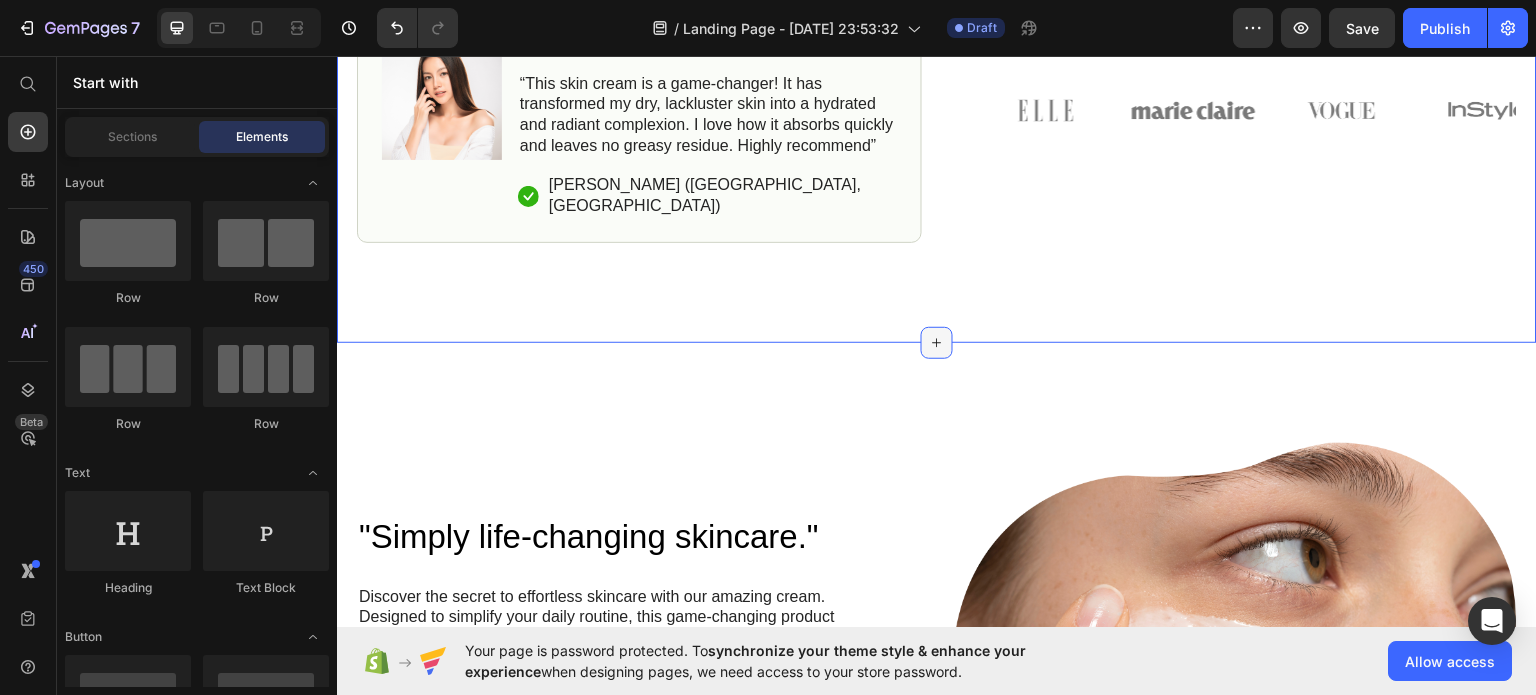 click 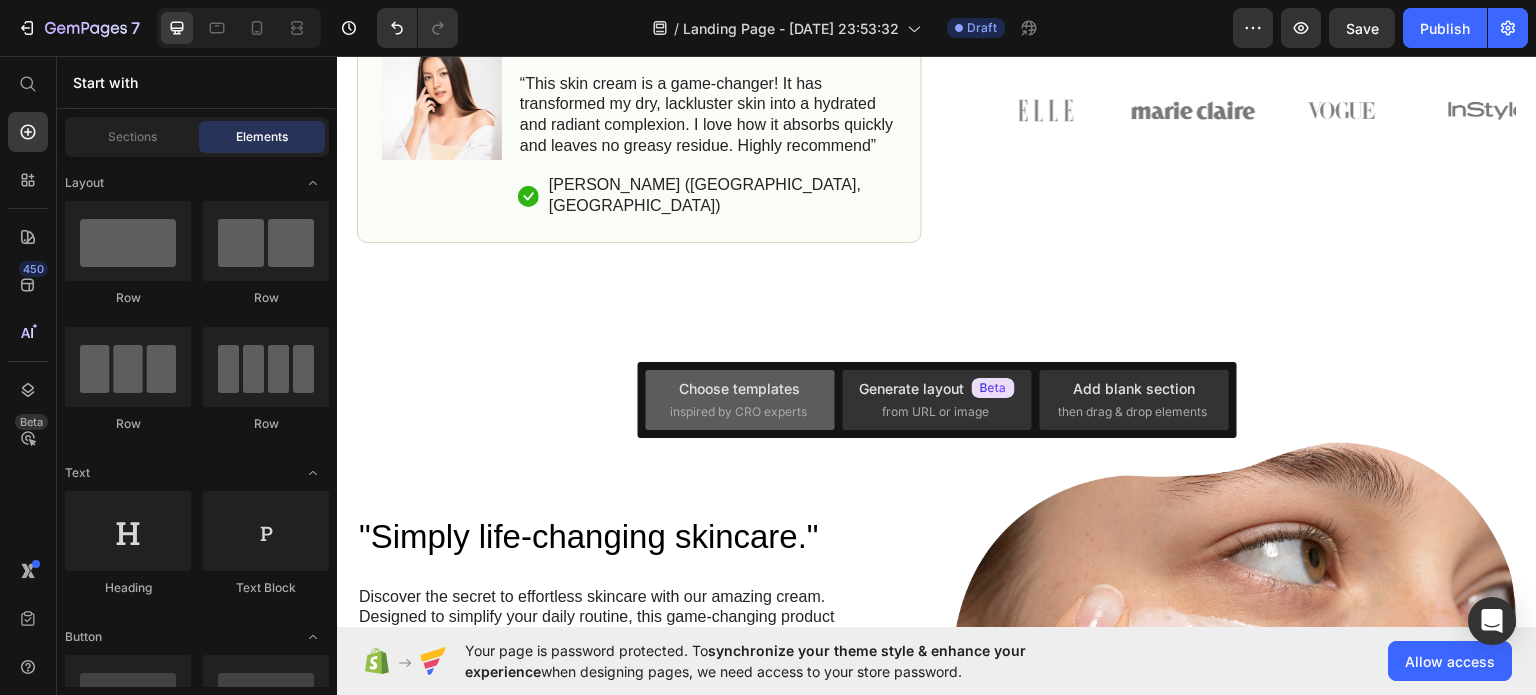 click on "inspired by CRO experts" at bounding box center [738, 412] 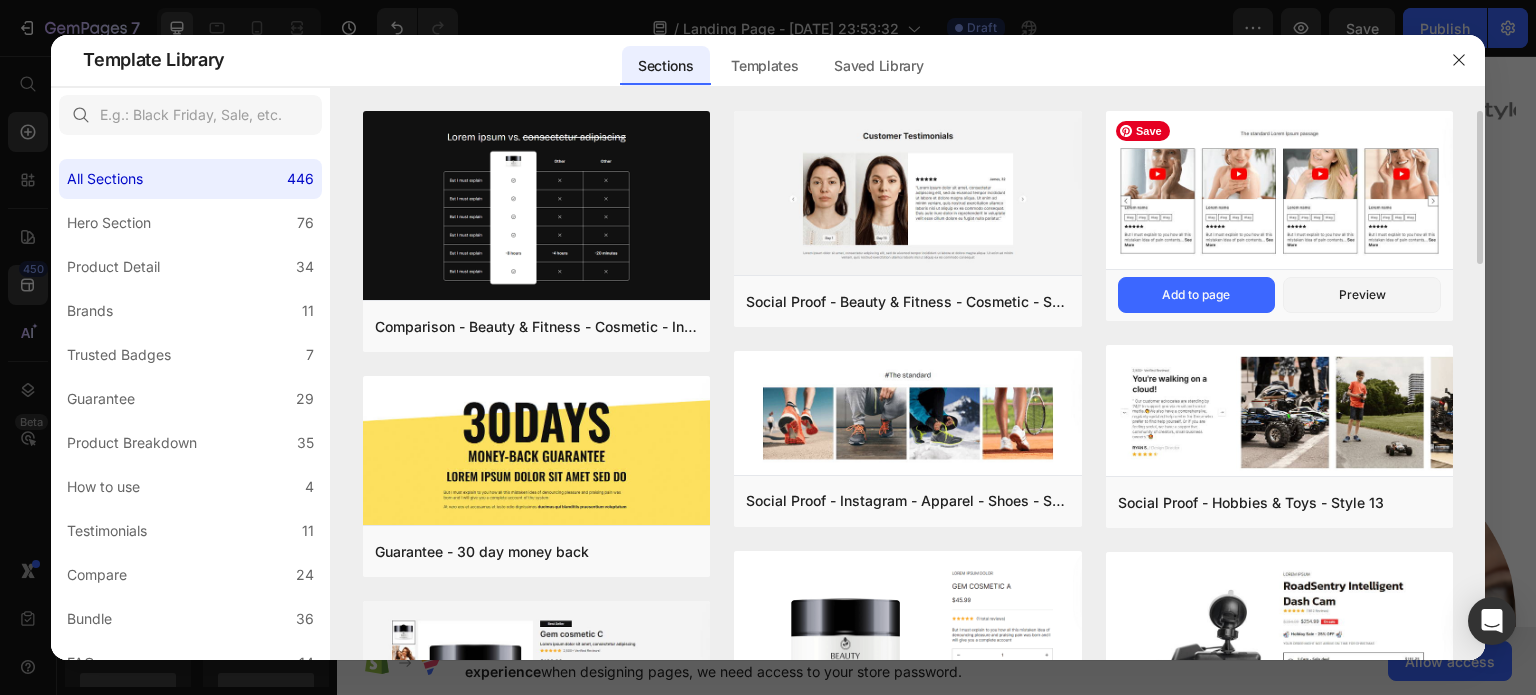 click at bounding box center [1279, 192] 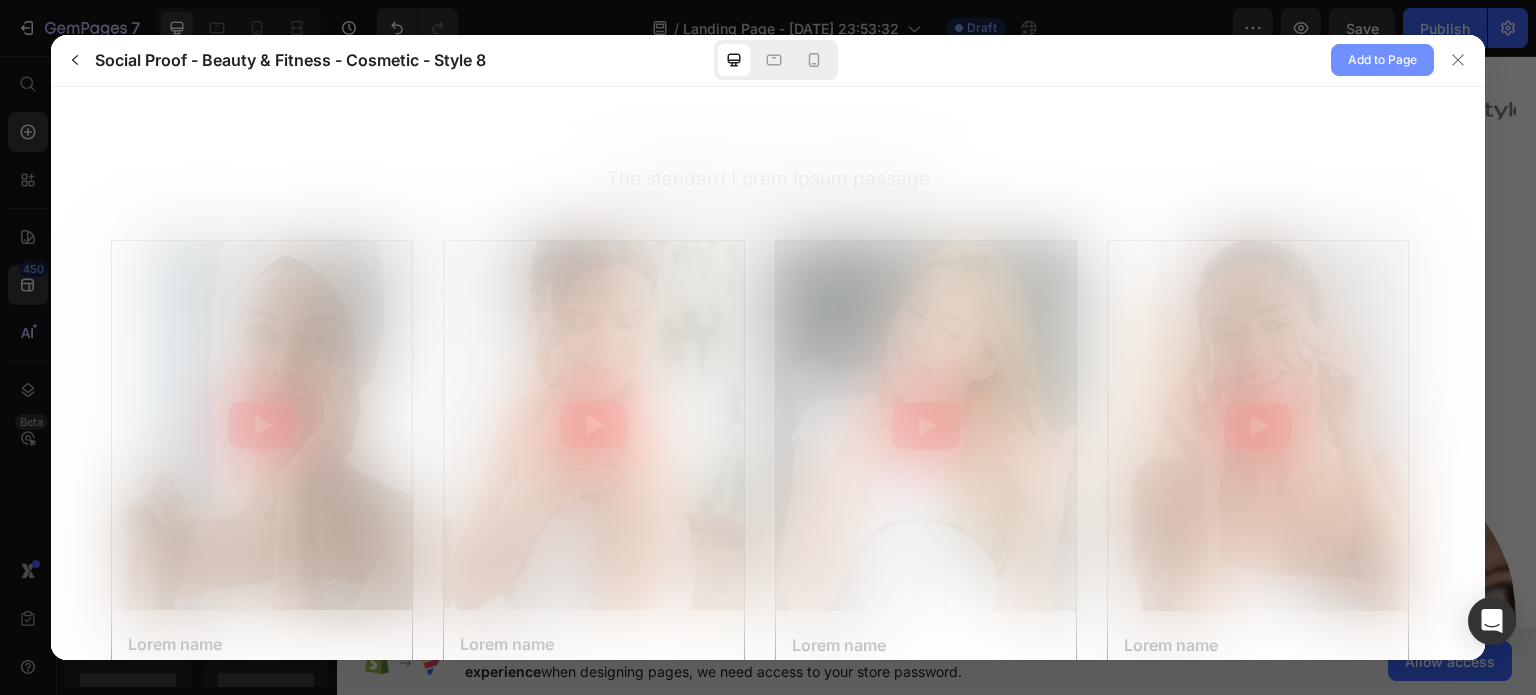 scroll, scrollTop: 0, scrollLeft: 0, axis: both 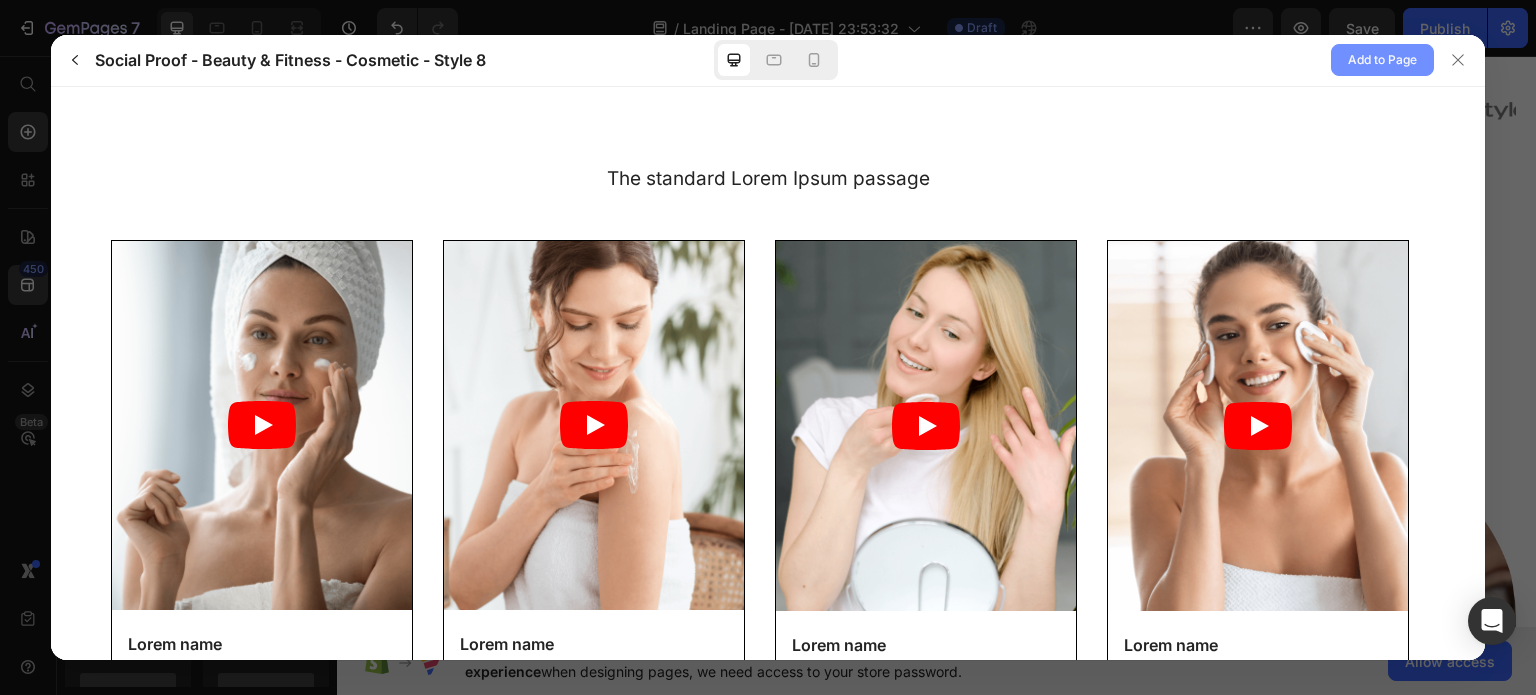click on "Add to Page" 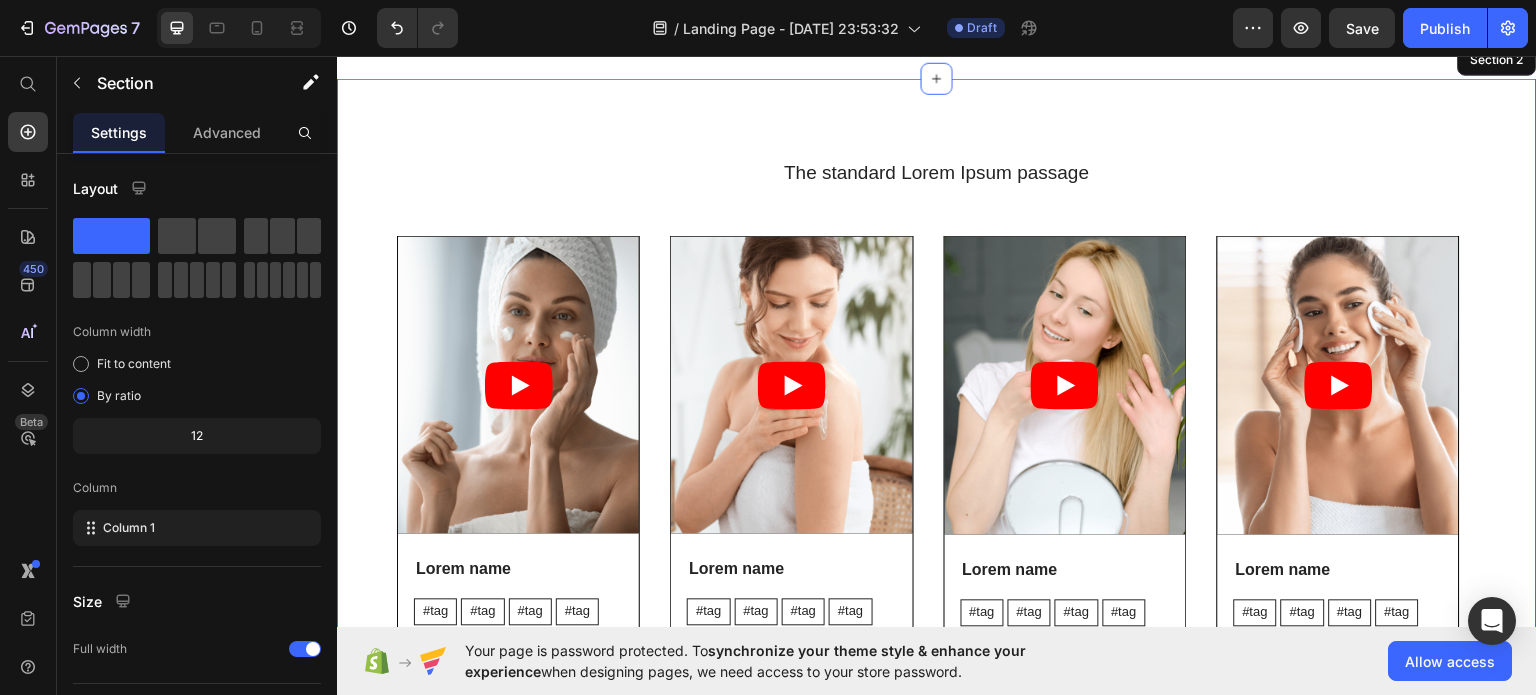scroll, scrollTop: 1473, scrollLeft: 0, axis: vertical 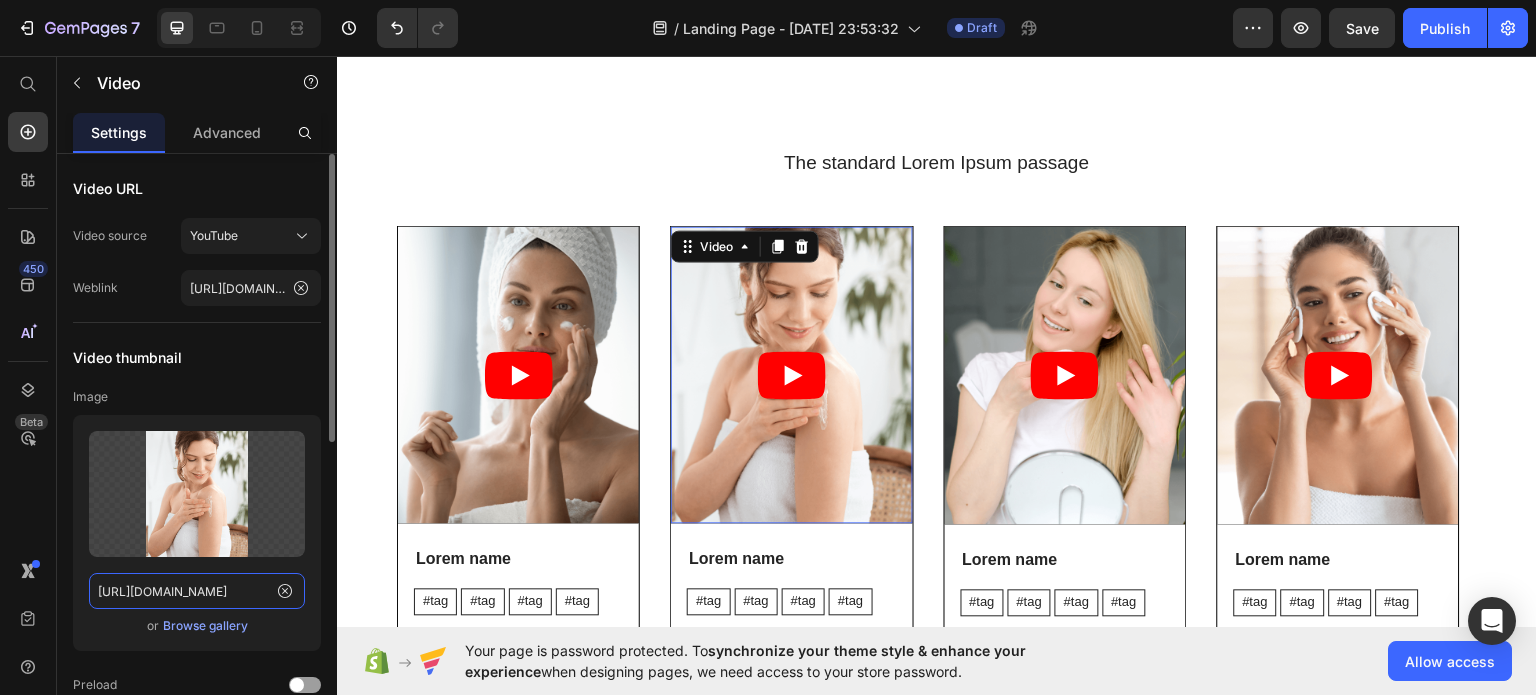 click on "[URL][DOMAIN_NAME]" 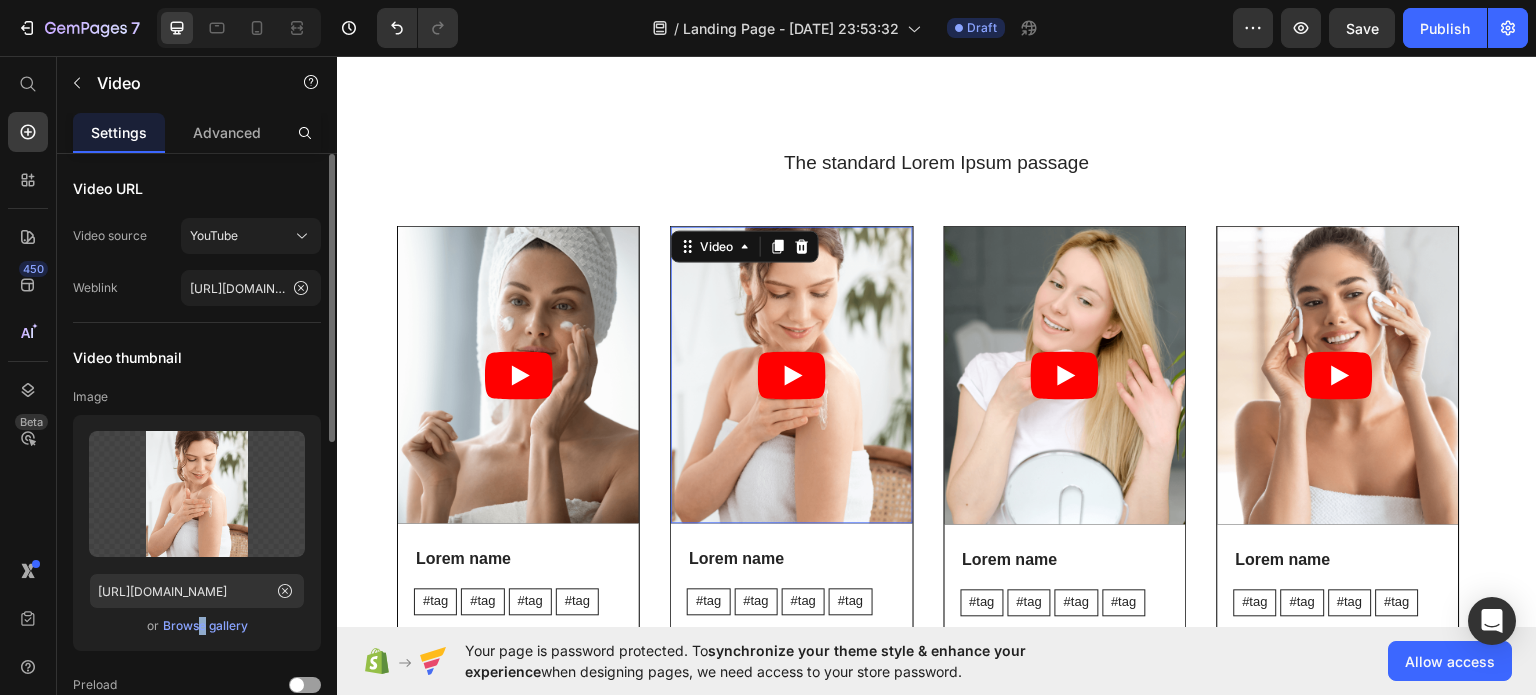 drag, startPoint x: 189, startPoint y: 635, endPoint x: 198, endPoint y: 626, distance: 12.727922 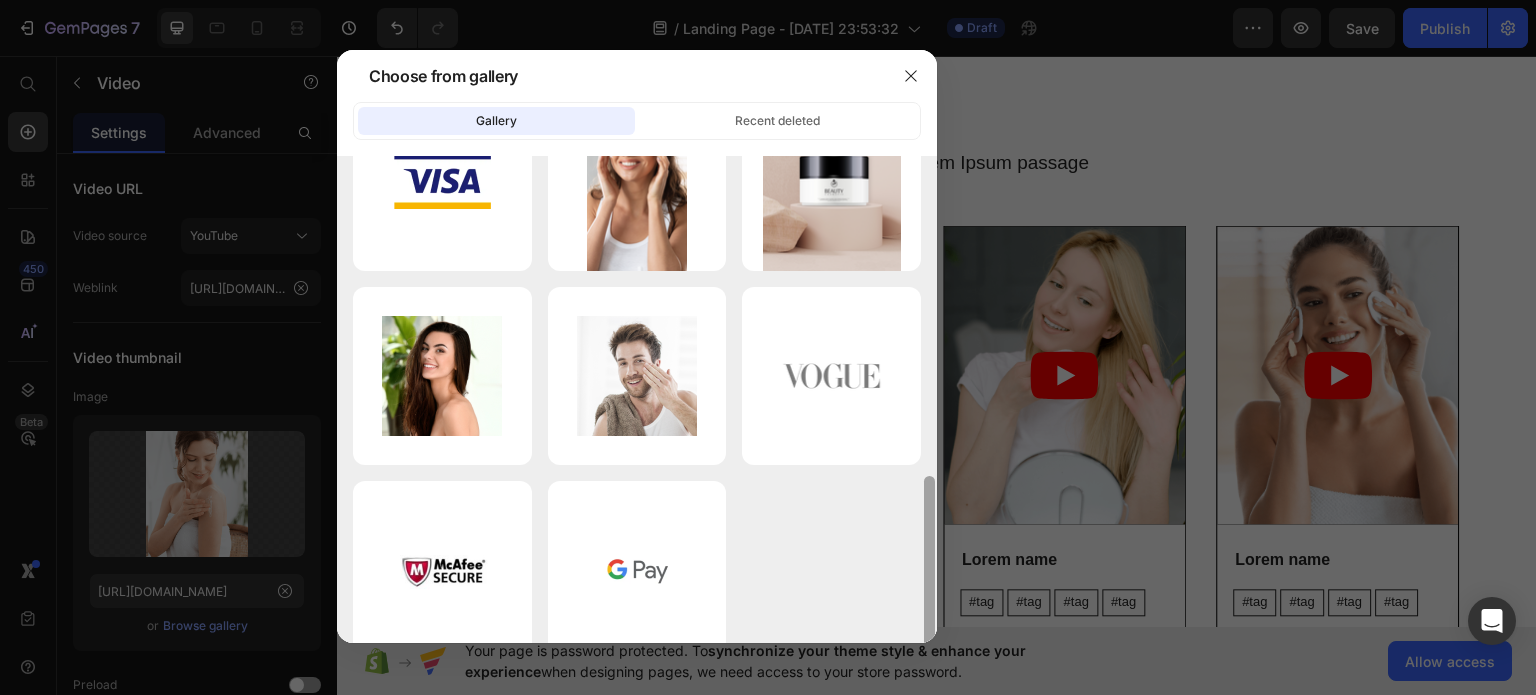 scroll, scrollTop: 697, scrollLeft: 0, axis: vertical 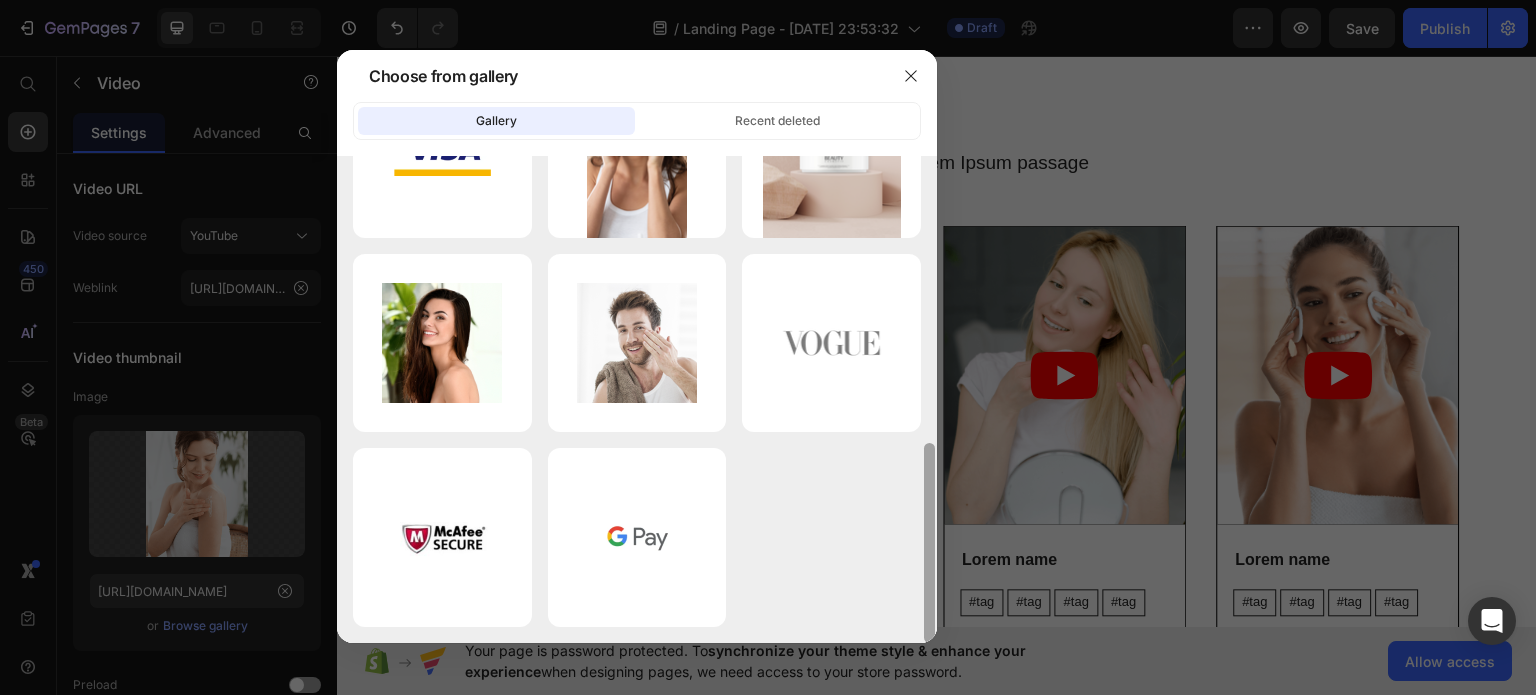 drag, startPoint x: 929, startPoint y: 257, endPoint x: 919, endPoint y: 564, distance: 307.1628 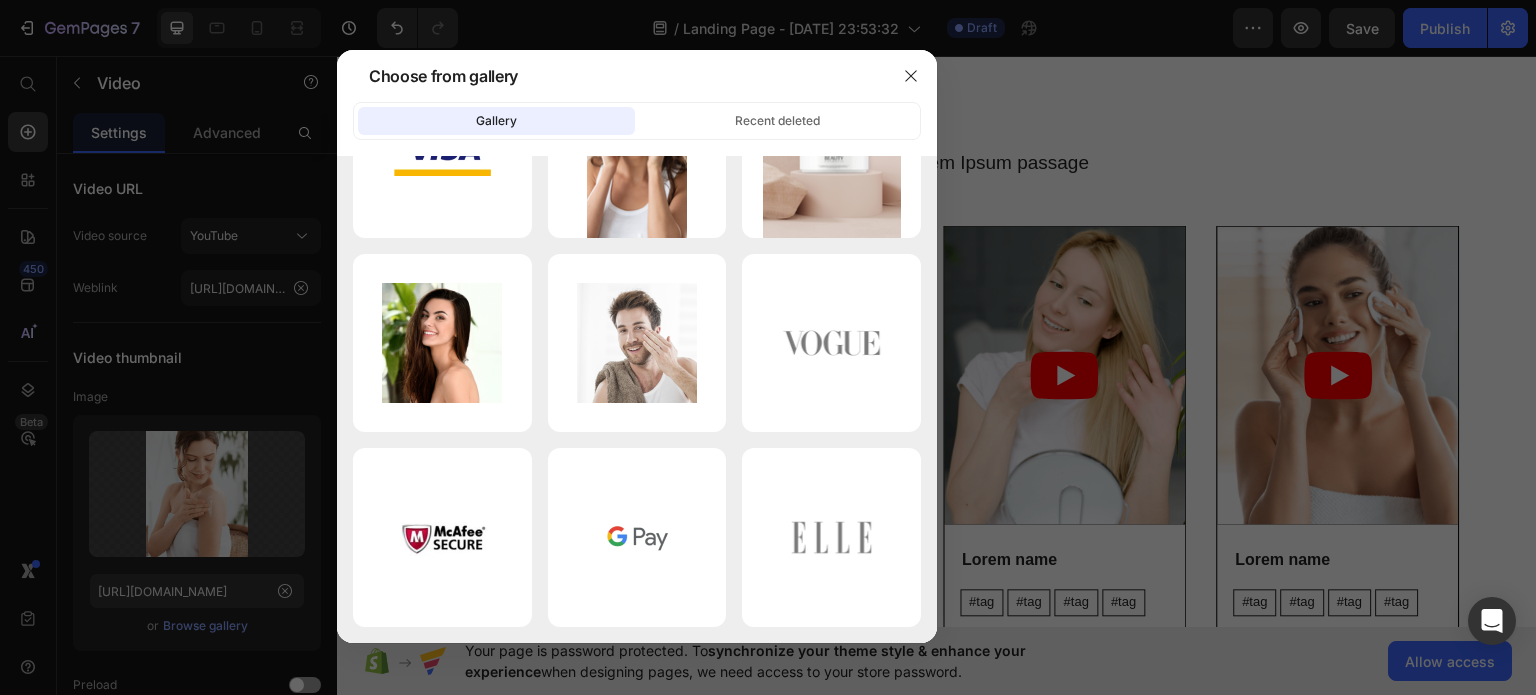 click 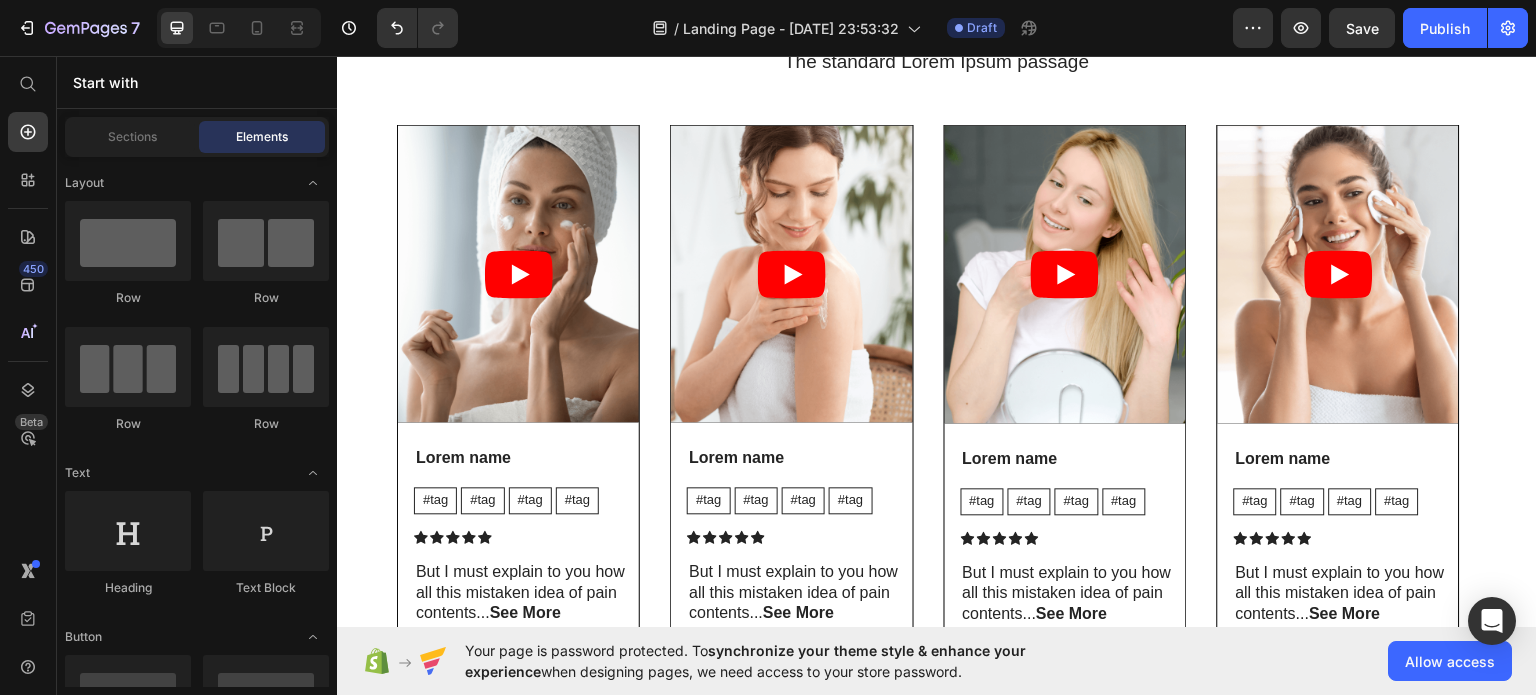 scroll, scrollTop: 1564, scrollLeft: 0, axis: vertical 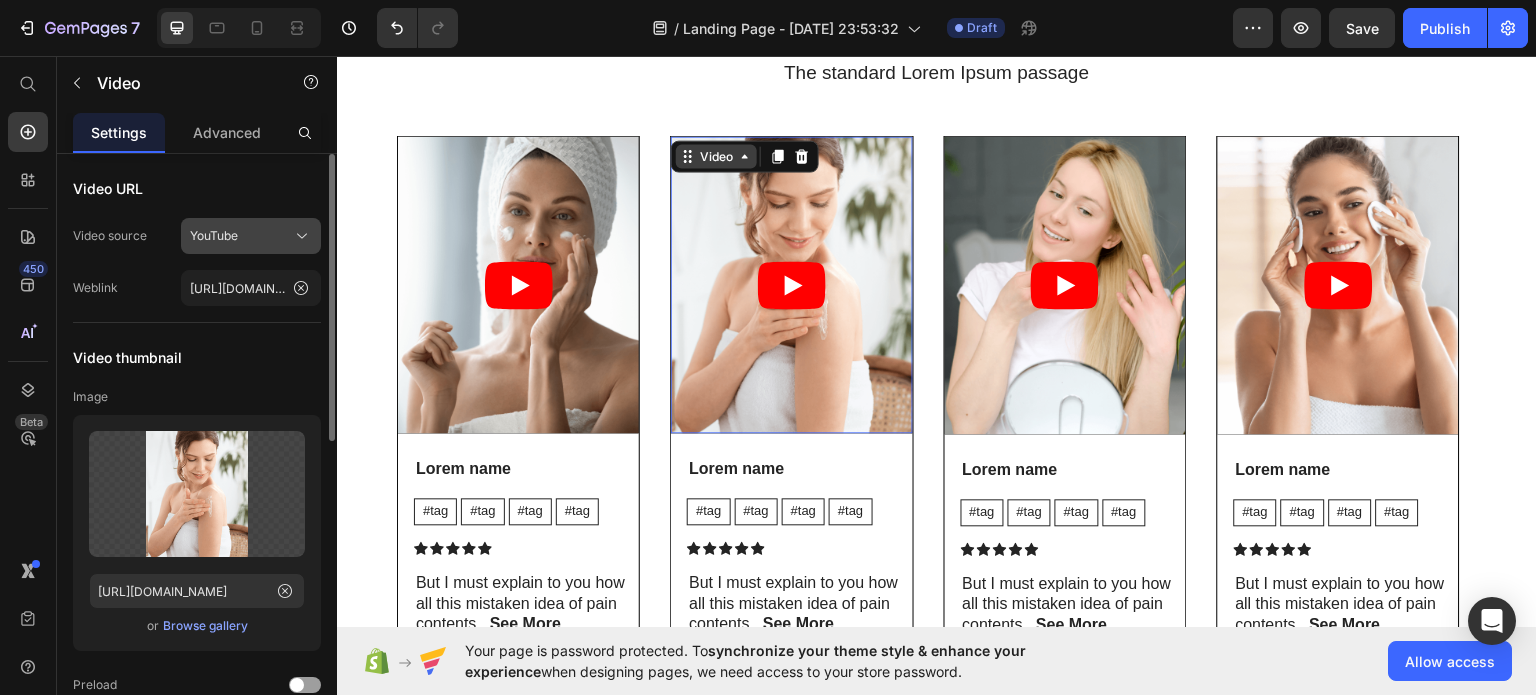 click 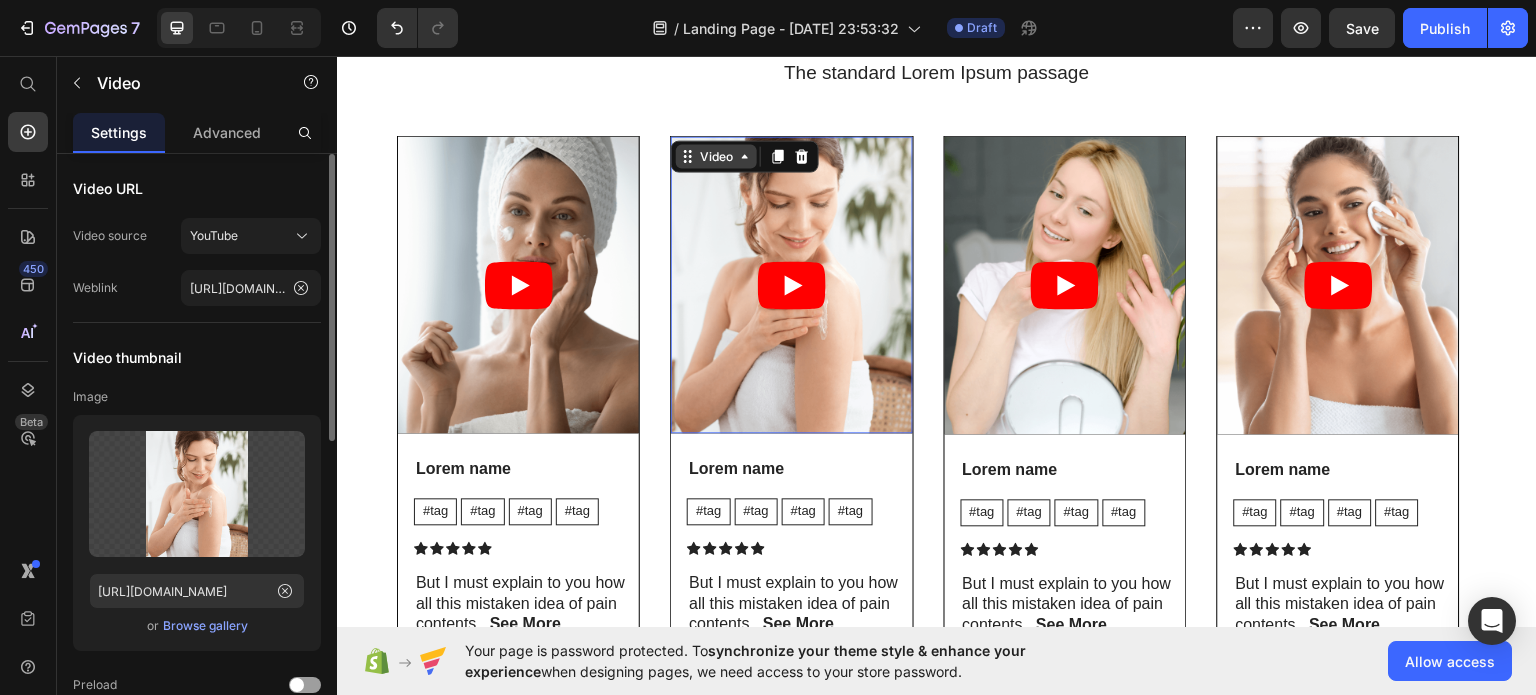 click on "Video URL" at bounding box center (197, 188) 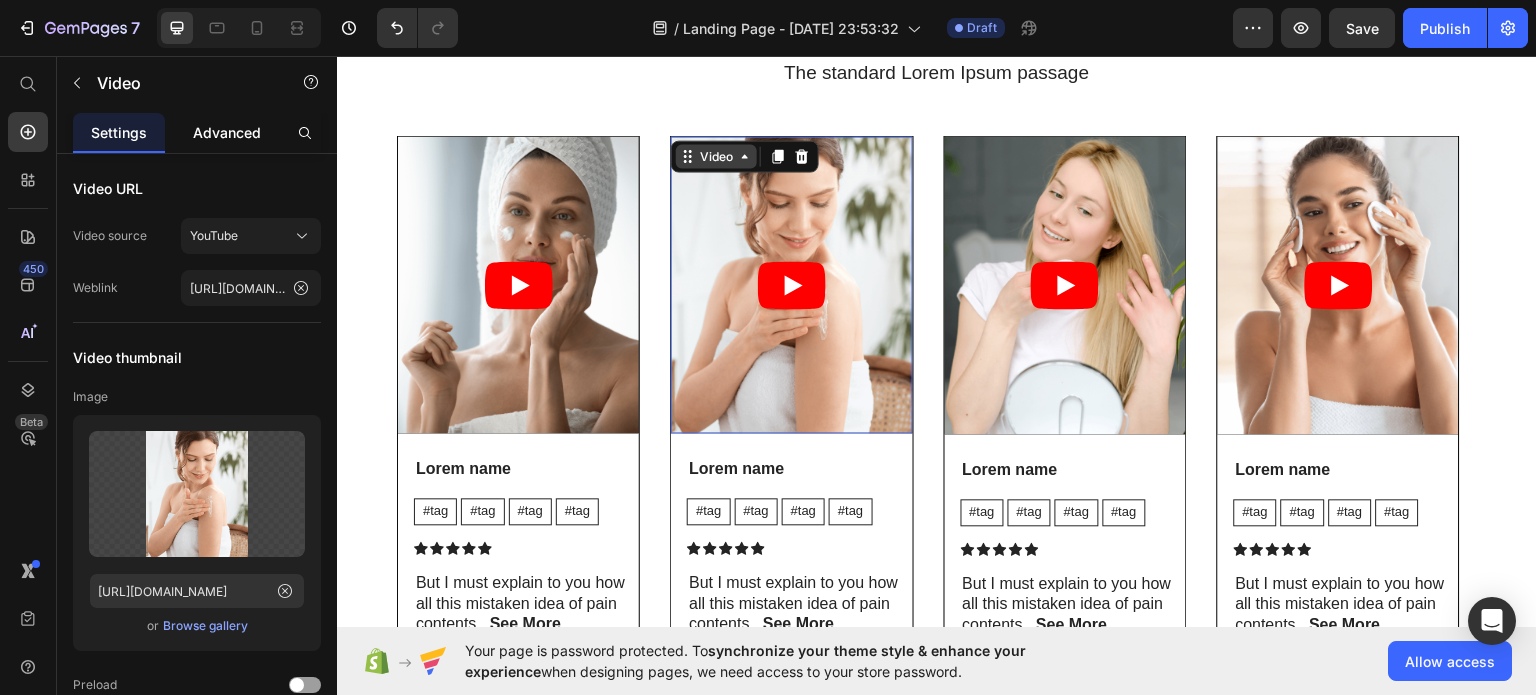 click on "Advanced" at bounding box center [227, 132] 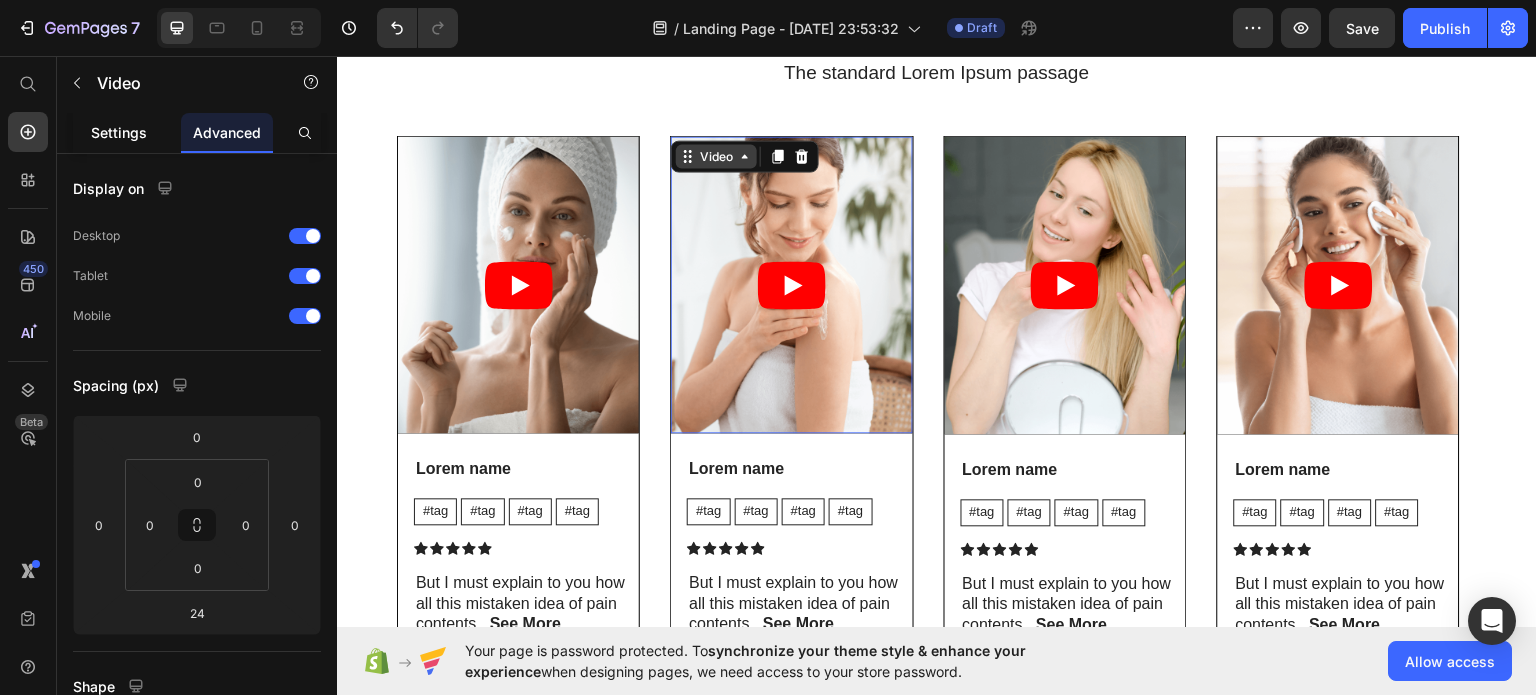 click on "Settings" 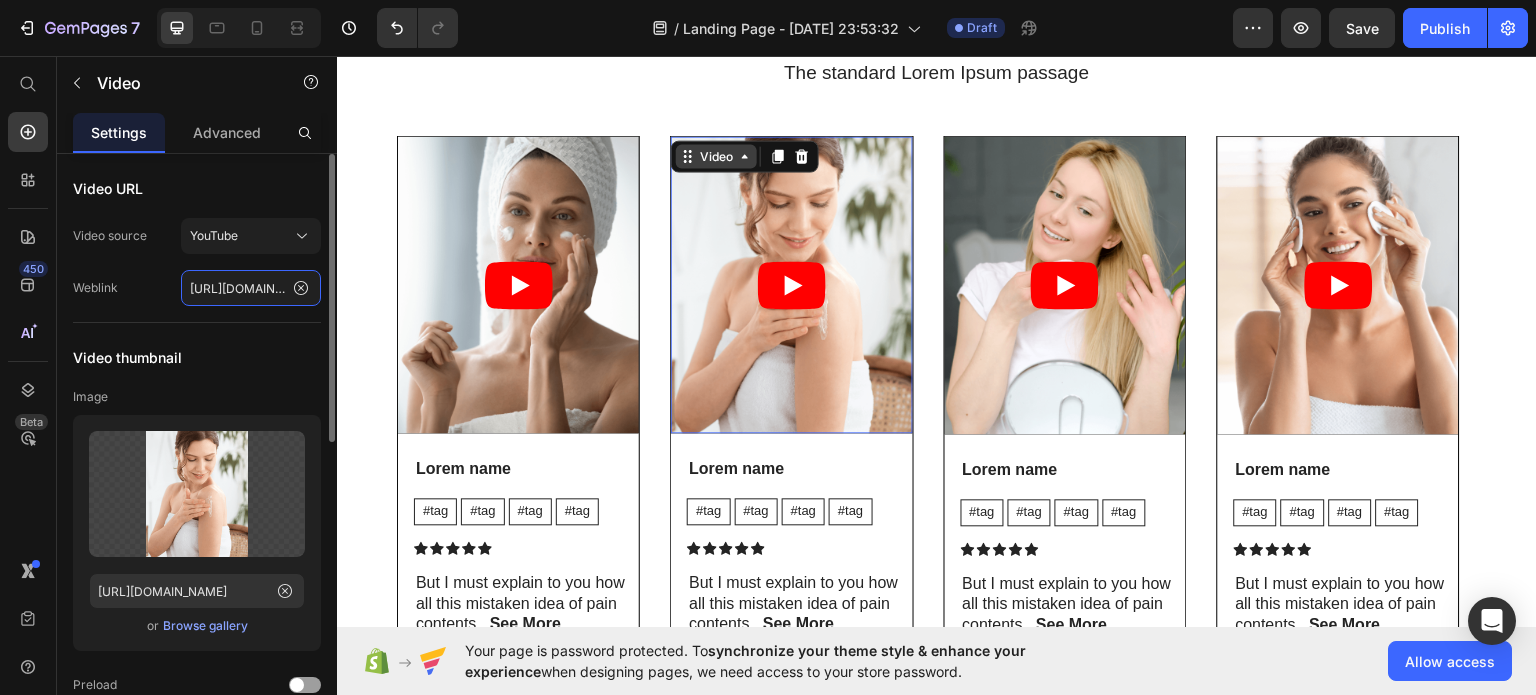 click on "[URL][DOMAIN_NAME]" 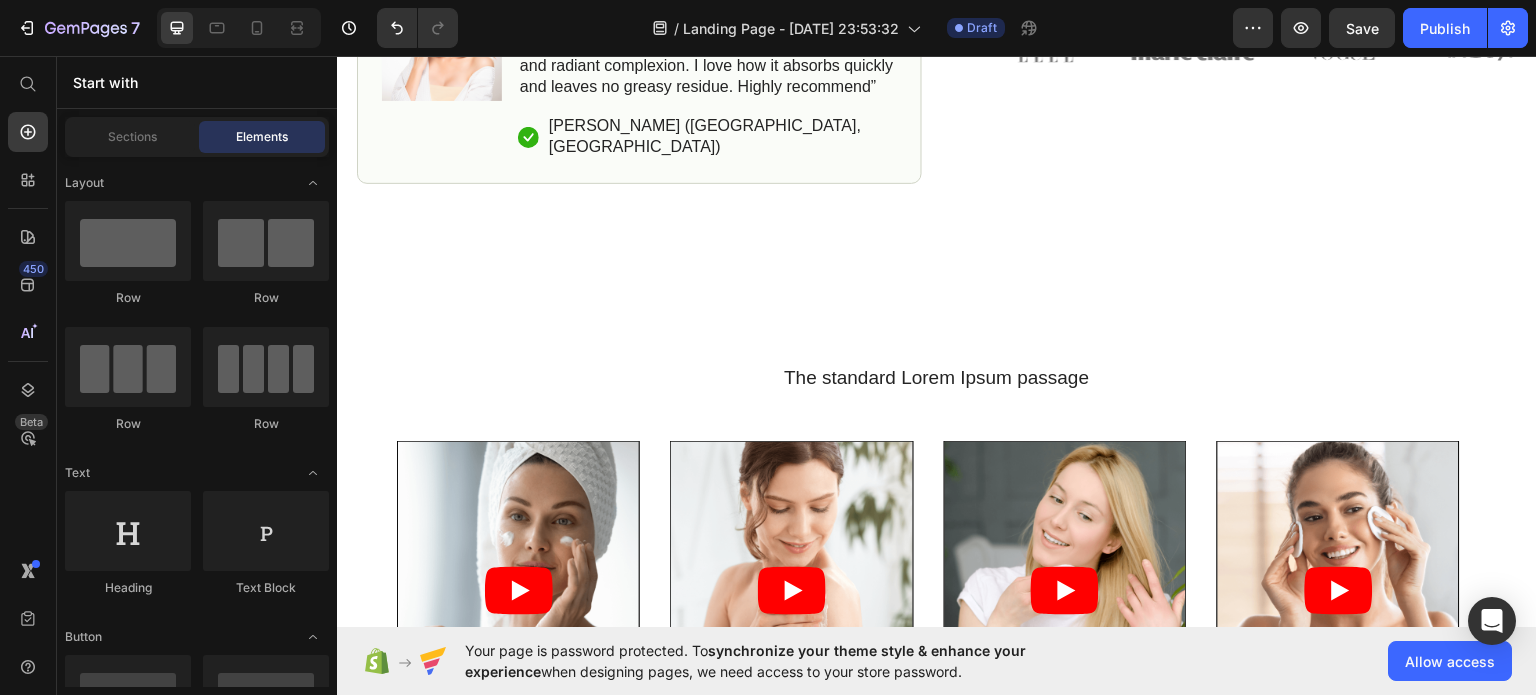 scroll, scrollTop: 1268, scrollLeft: 0, axis: vertical 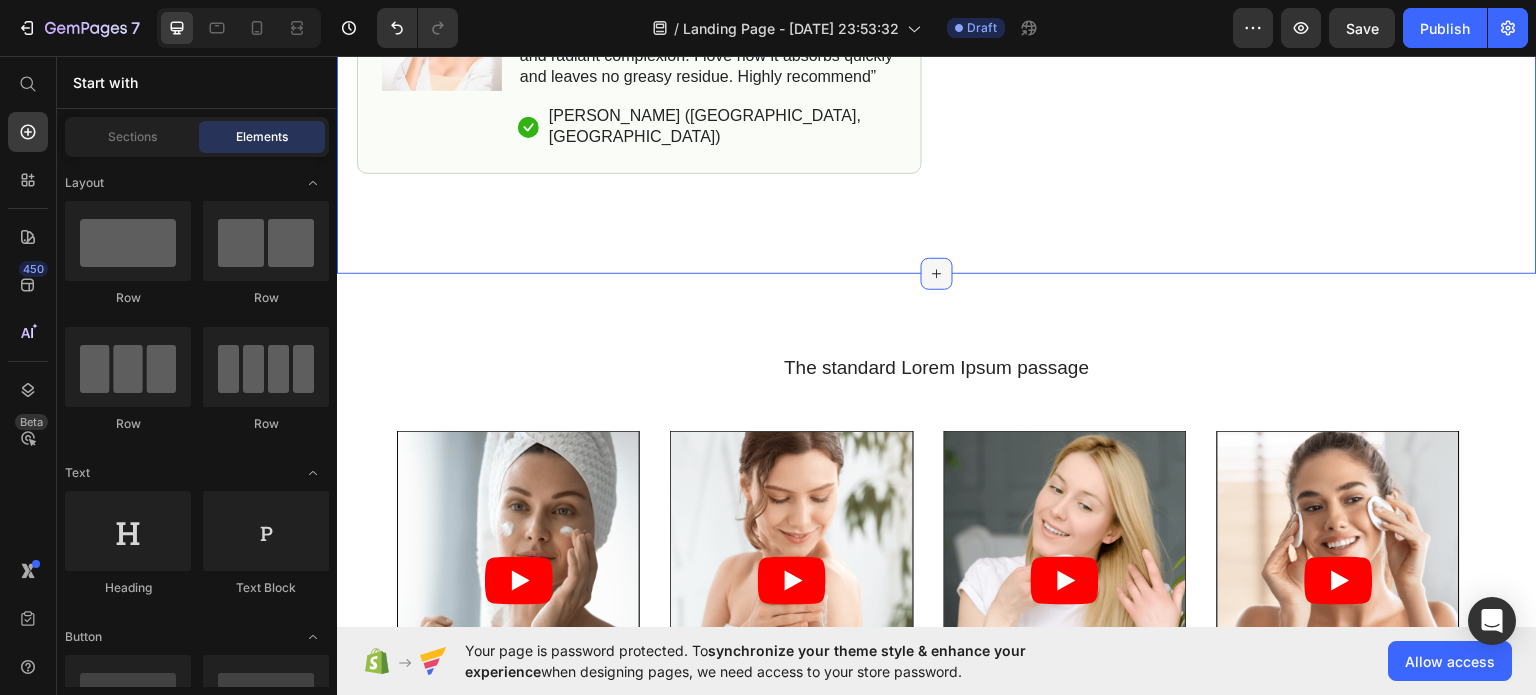 click 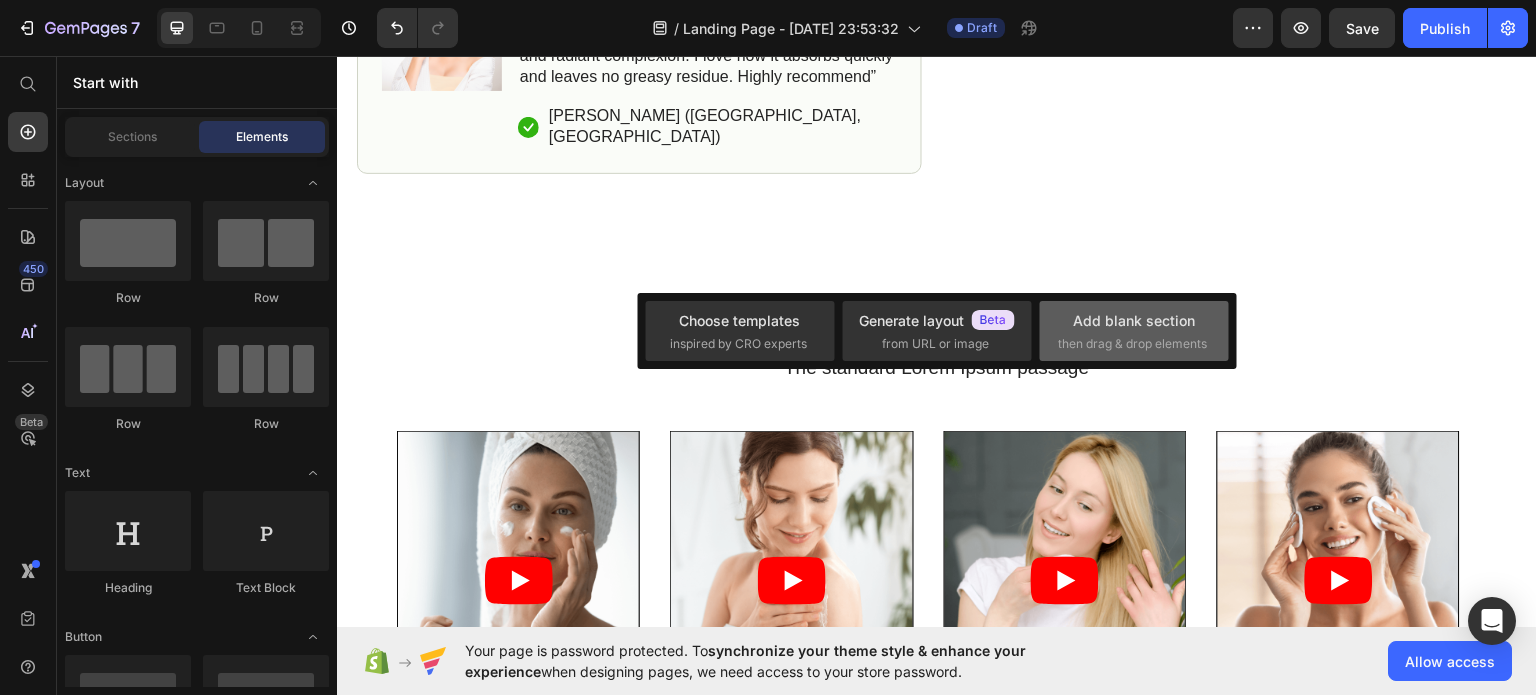 click on "Add blank section  then drag & drop elements" at bounding box center [1134, 331] 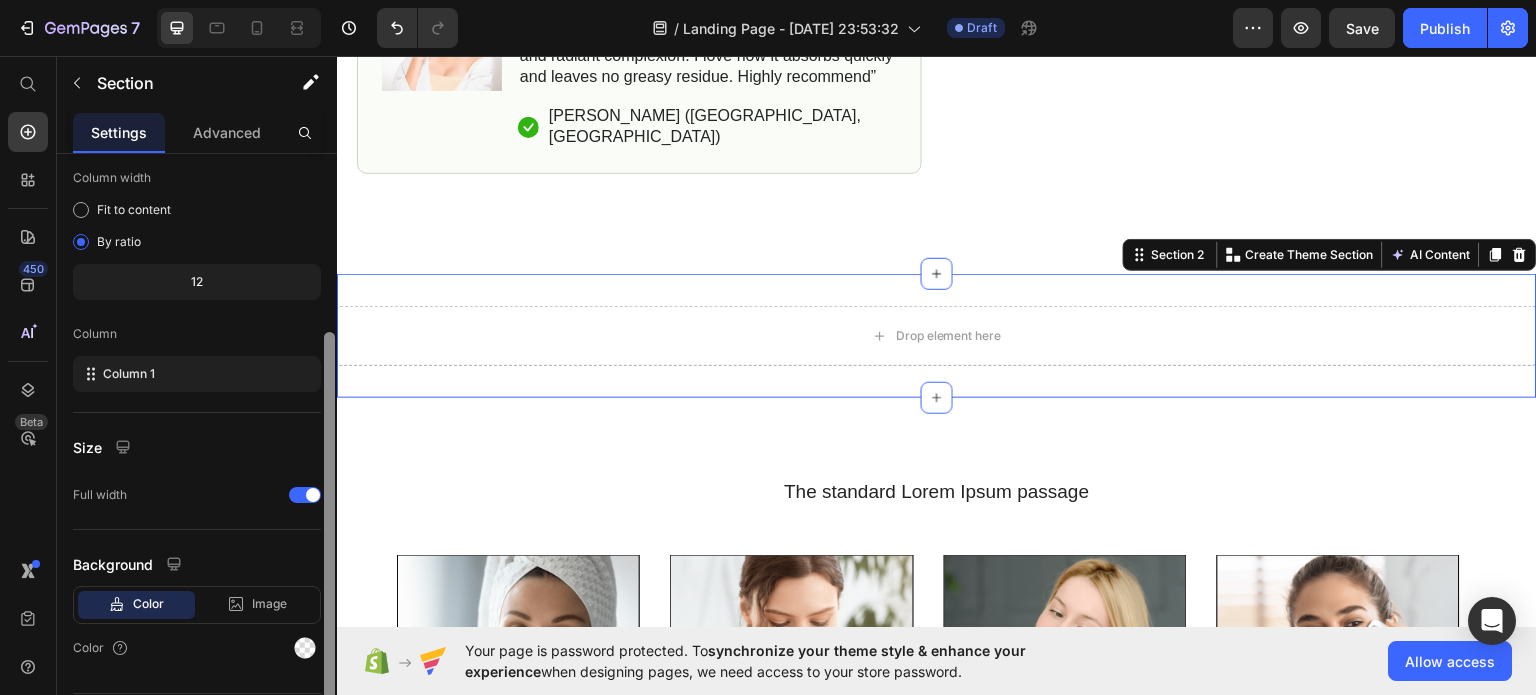 scroll, scrollTop: 196, scrollLeft: 0, axis: vertical 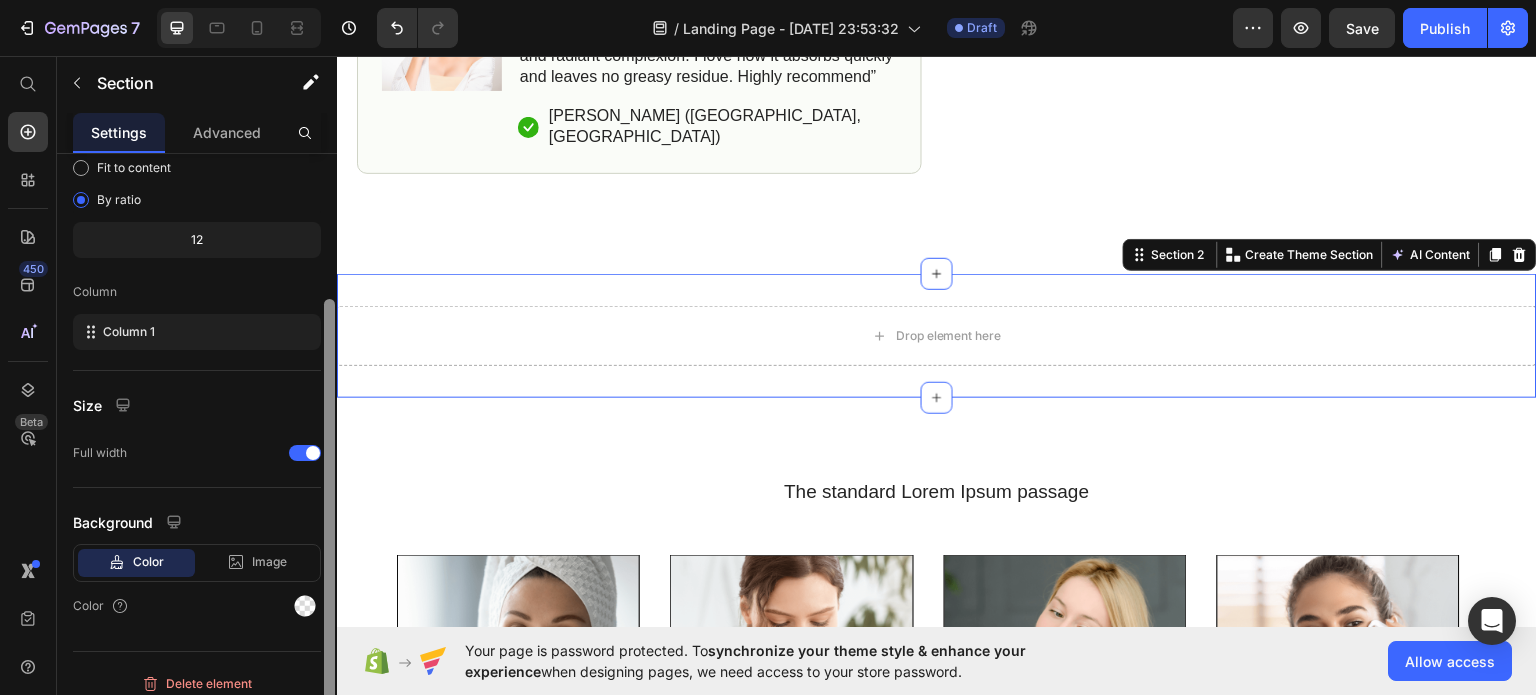 drag, startPoint x: 332, startPoint y: 225, endPoint x: 326, endPoint y: 371, distance: 146.12323 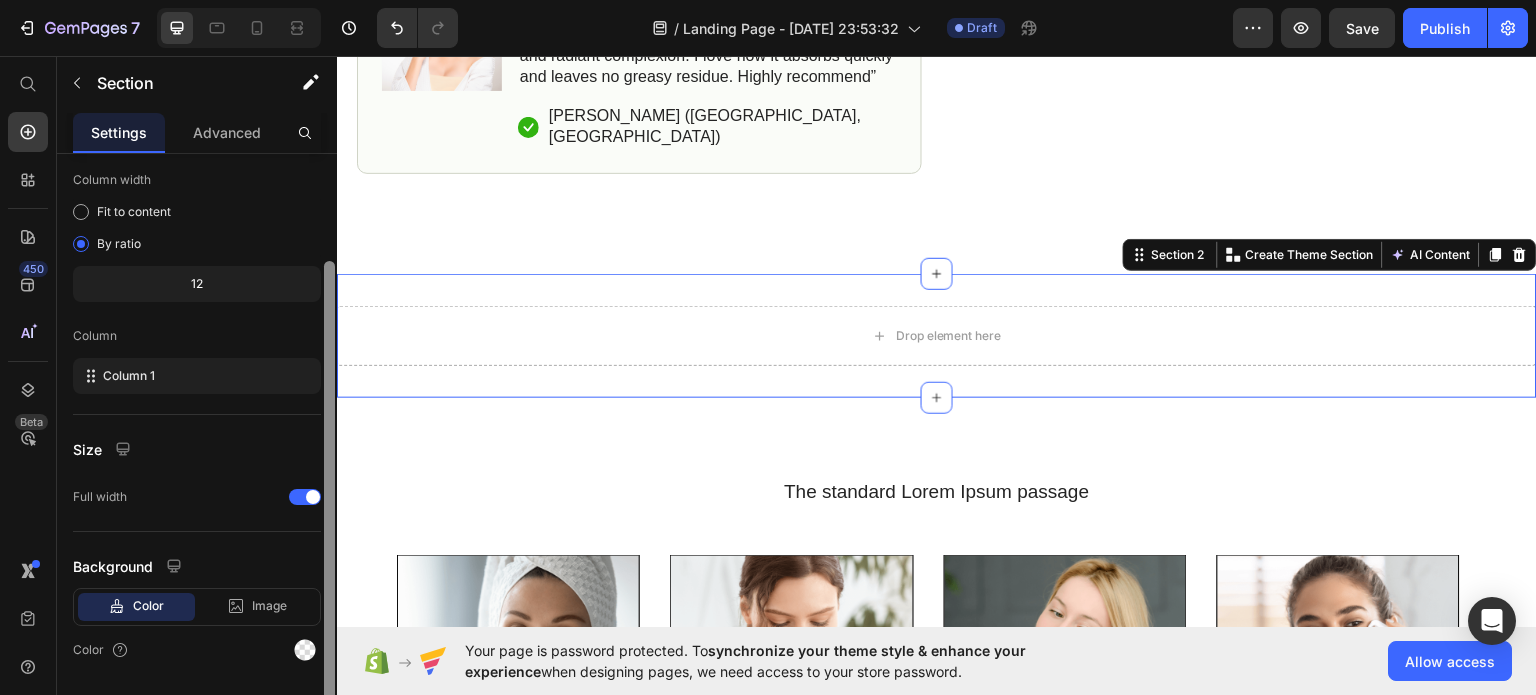 scroll, scrollTop: 148, scrollLeft: 0, axis: vertical 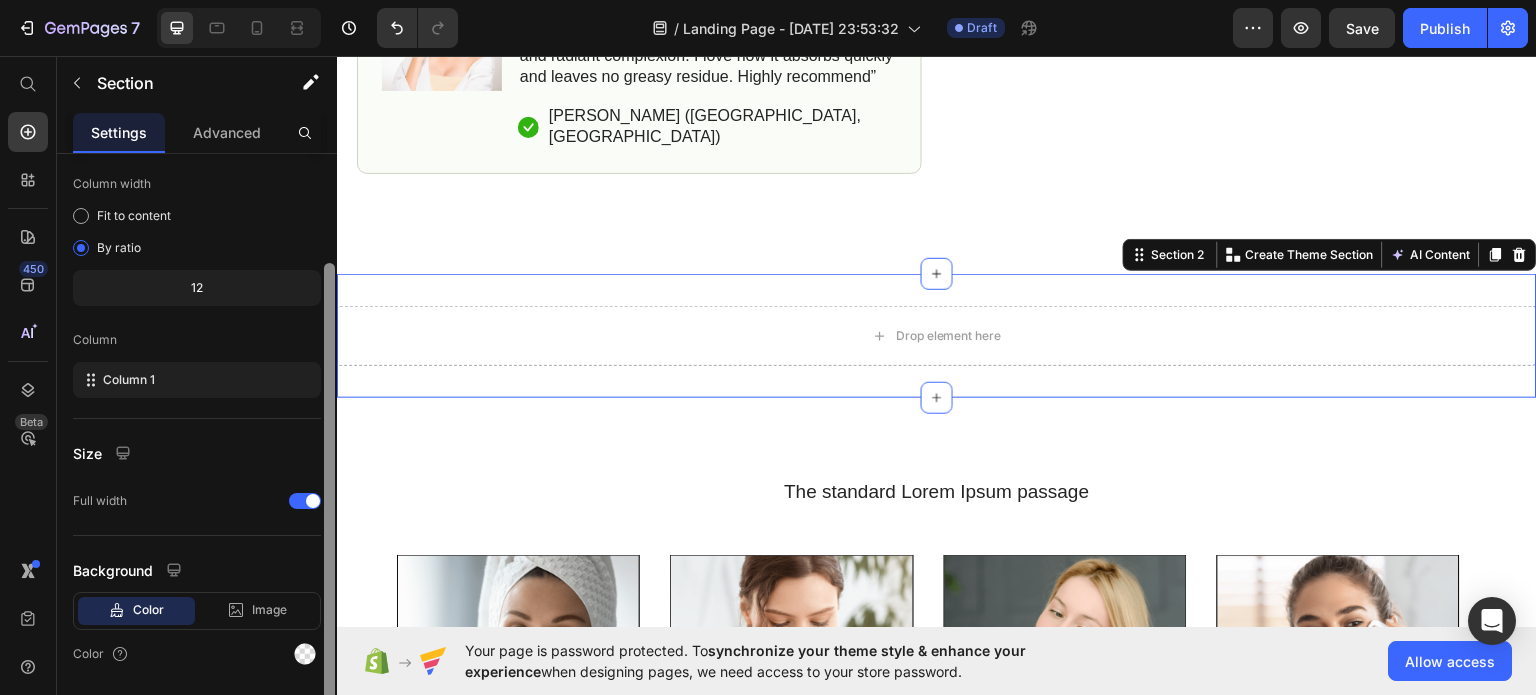 drag, startPoint x: 331, startPoint y: 515, endPoint x: 331, endPoint y: 479, distance: 36 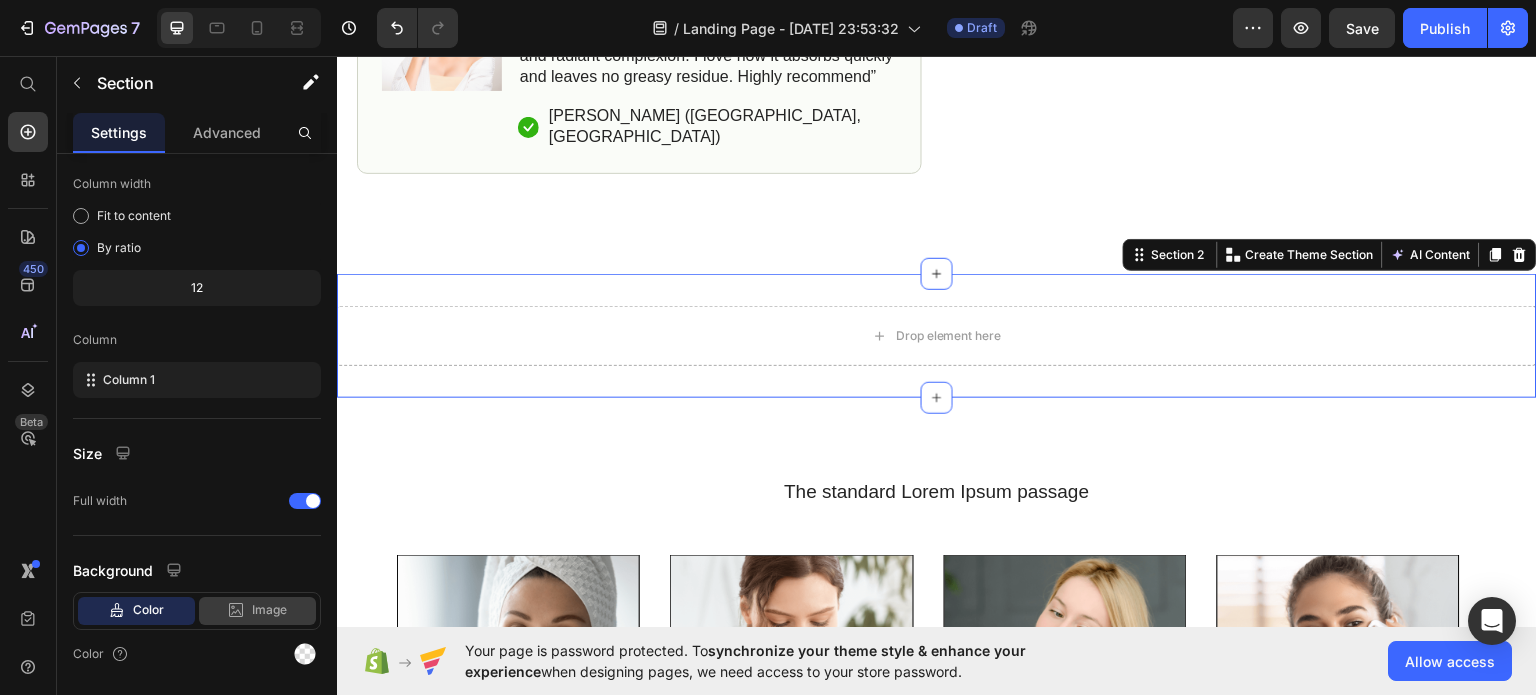click on "Image" at bounding box center [269, 610] 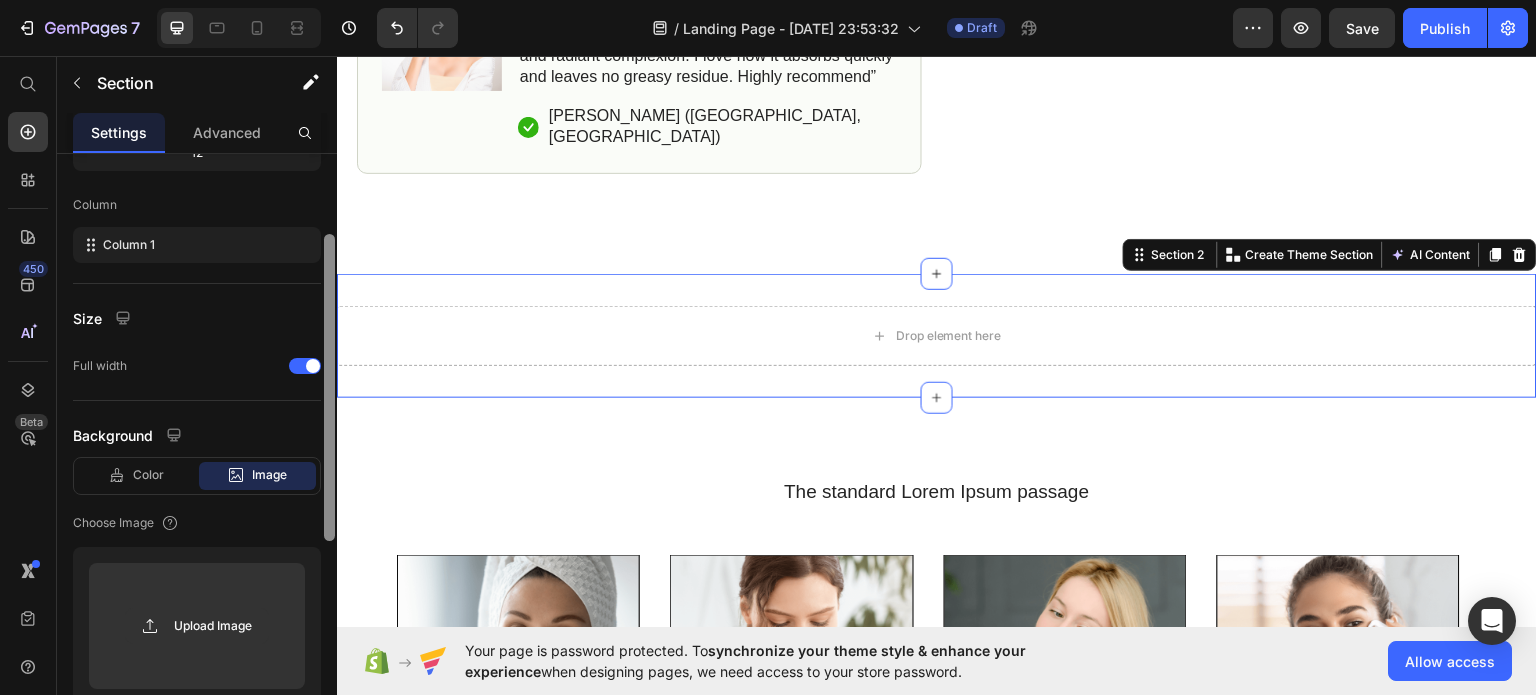 scroll, scrollTop: 0, scrollLeft: 0, axis: both 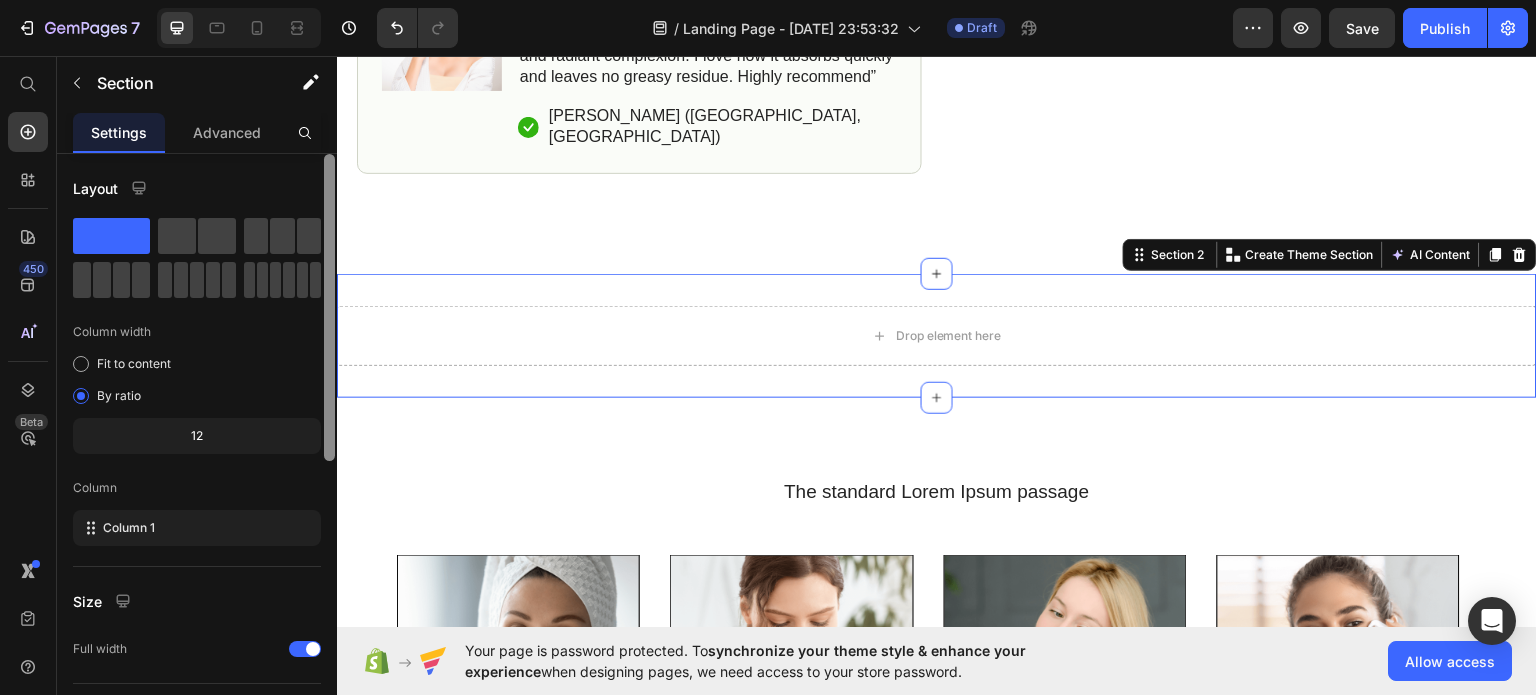drag, startPoint x: 325, startPoint y: 515, endPoint x: 332, endPoint y: 326, distance: 189.12958 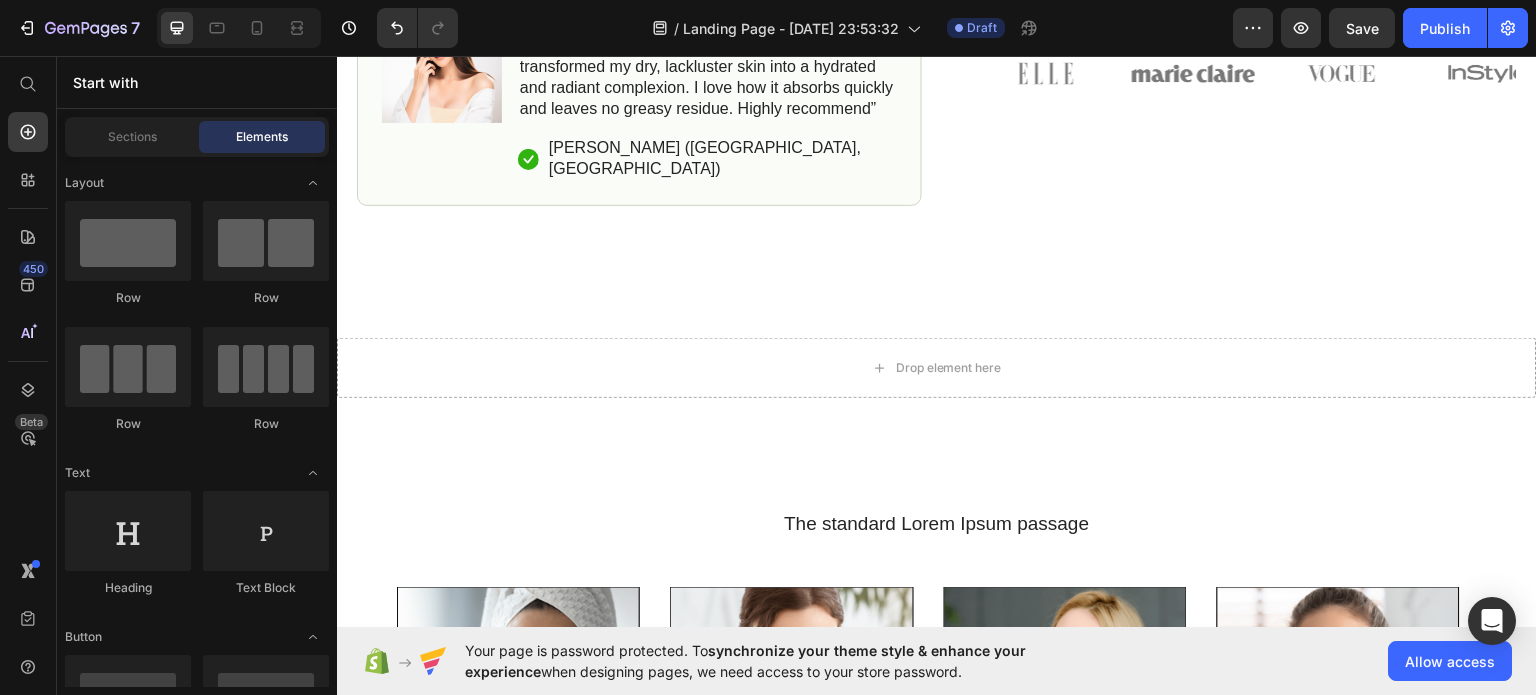 scroll, scrollTop: 1215, scrollLeft: 0, axis: vertical 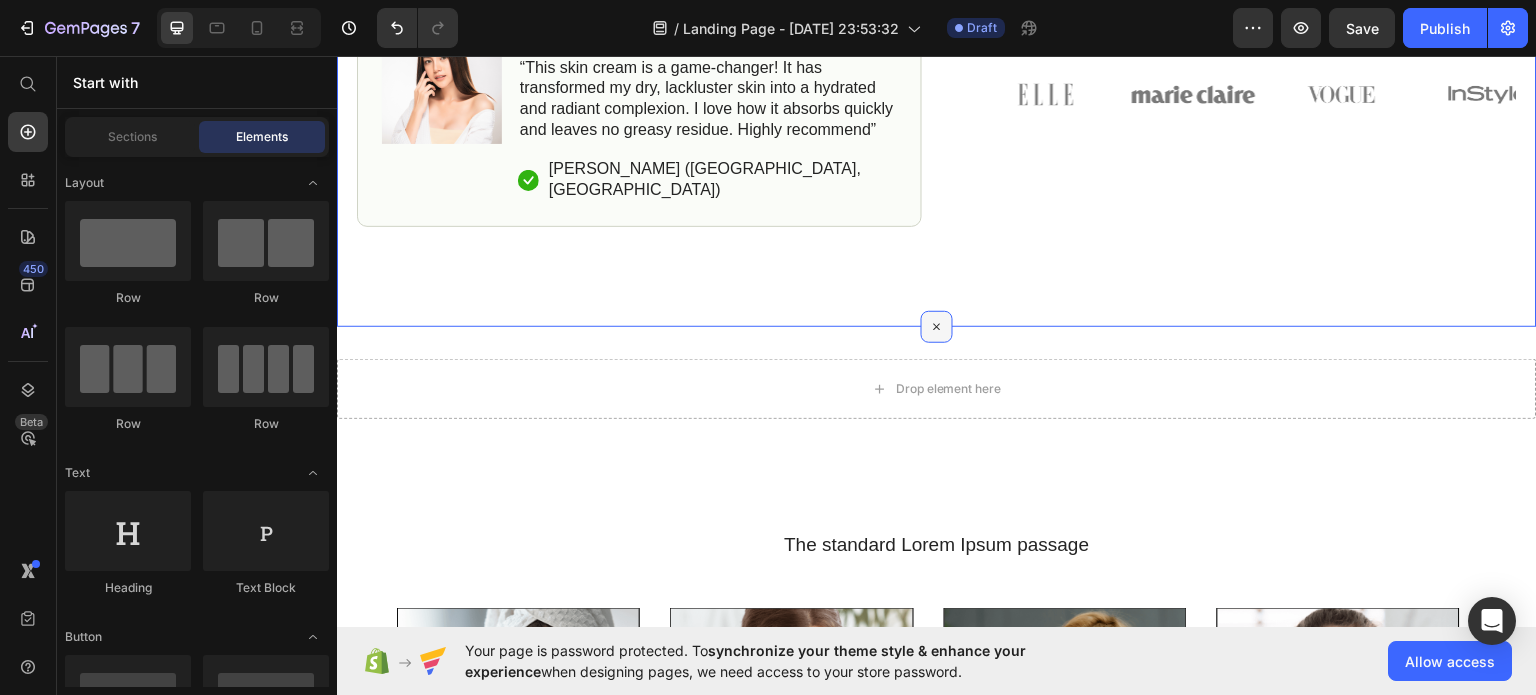 click 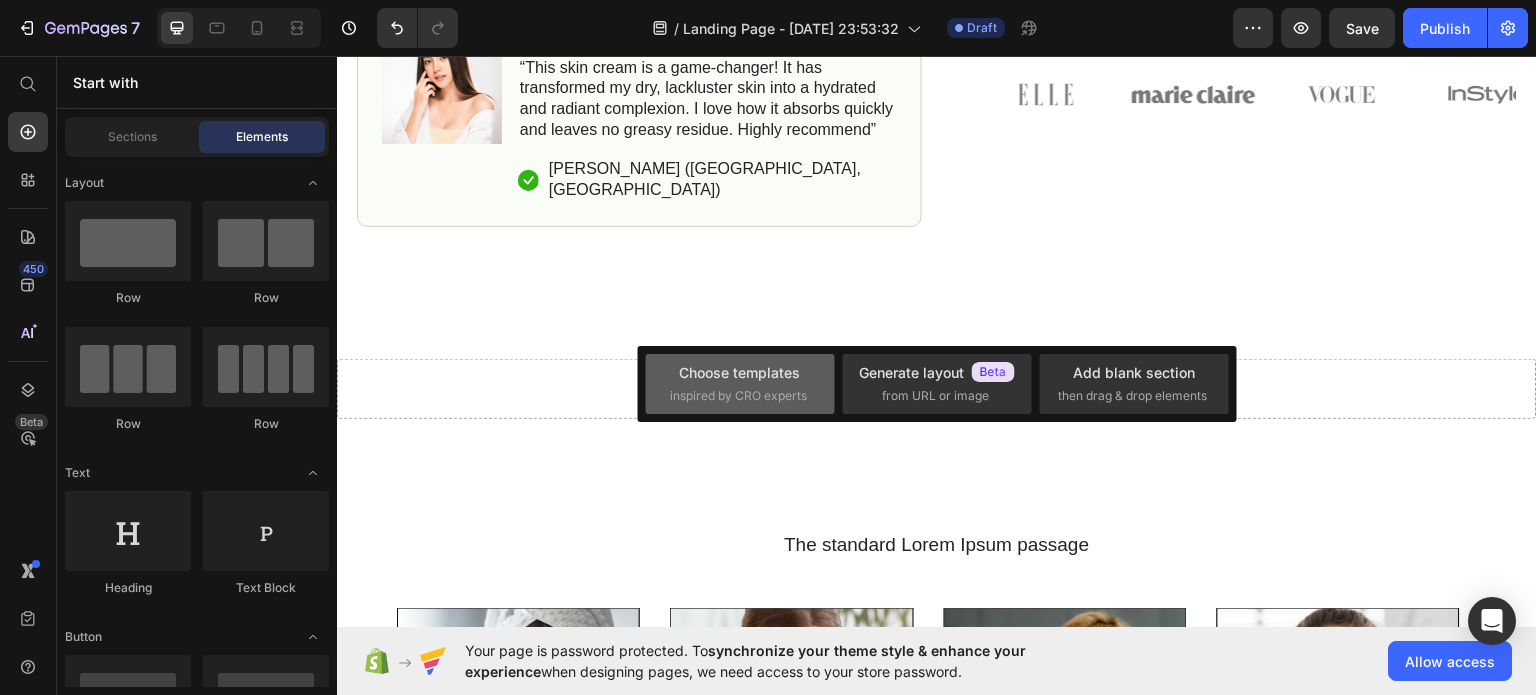 click on "Choose templates" at bounding box center (739, 372) 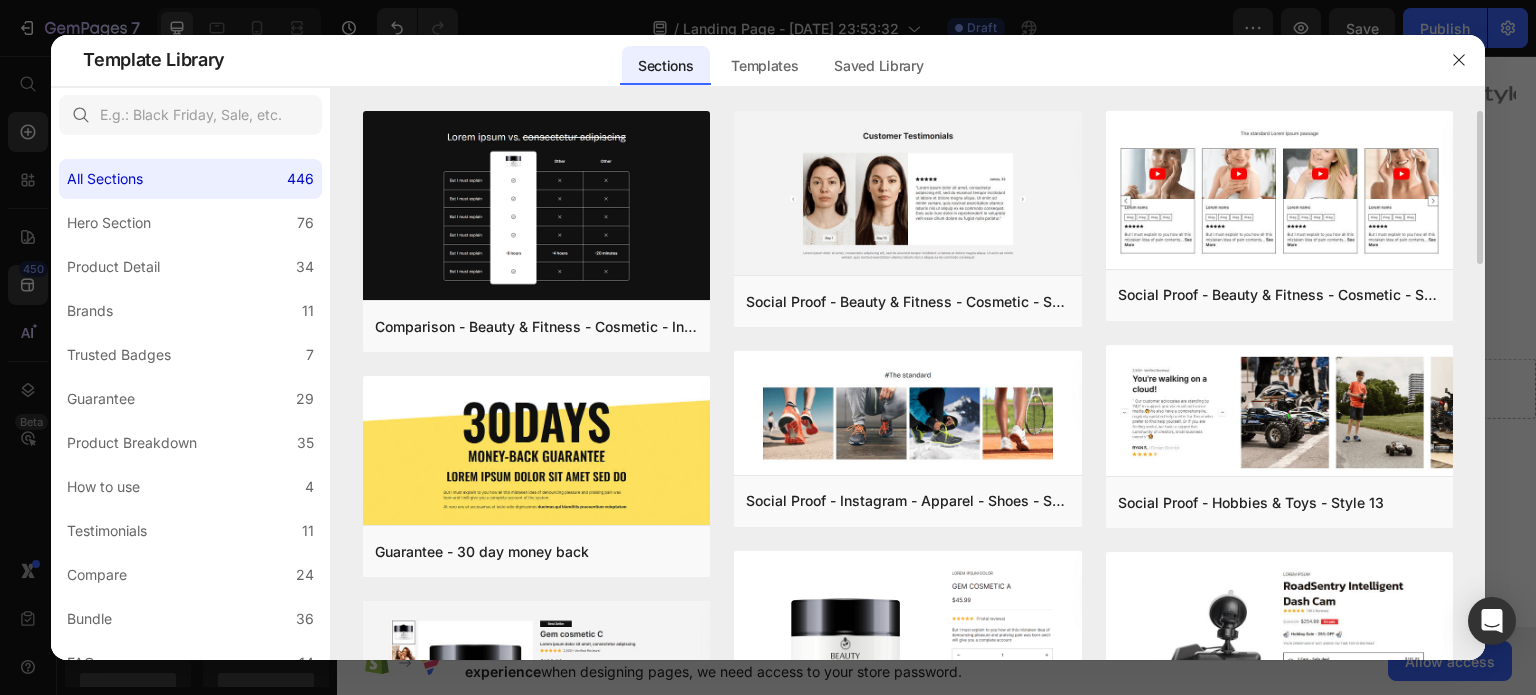 drag, startPoint x: 1484, startPoint y: 199, endPoint x: 1475, endPoint y: 245, distance: 46.872166 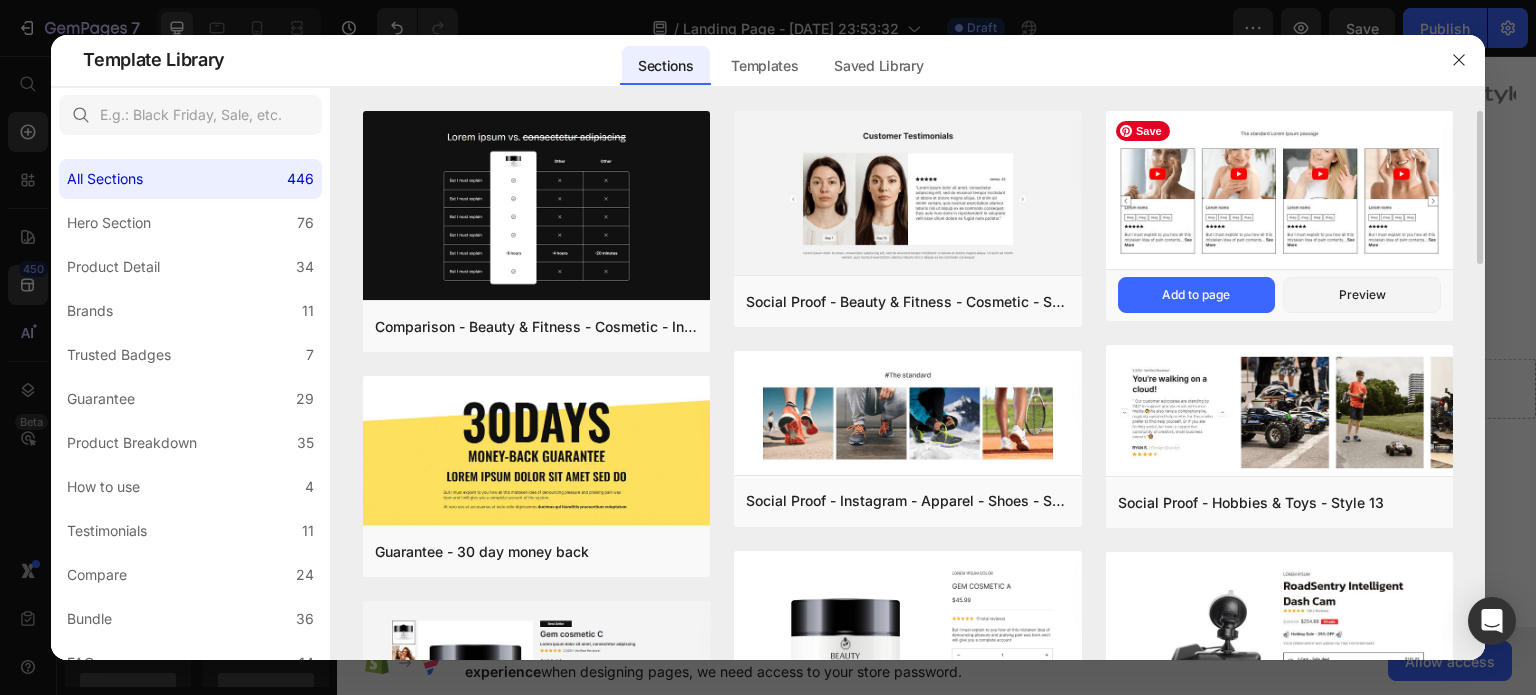 drag, startPoint x: 1479, startPoint y: 184, endPoint x: 1355, endPoint y: 148, distance: 129.1201 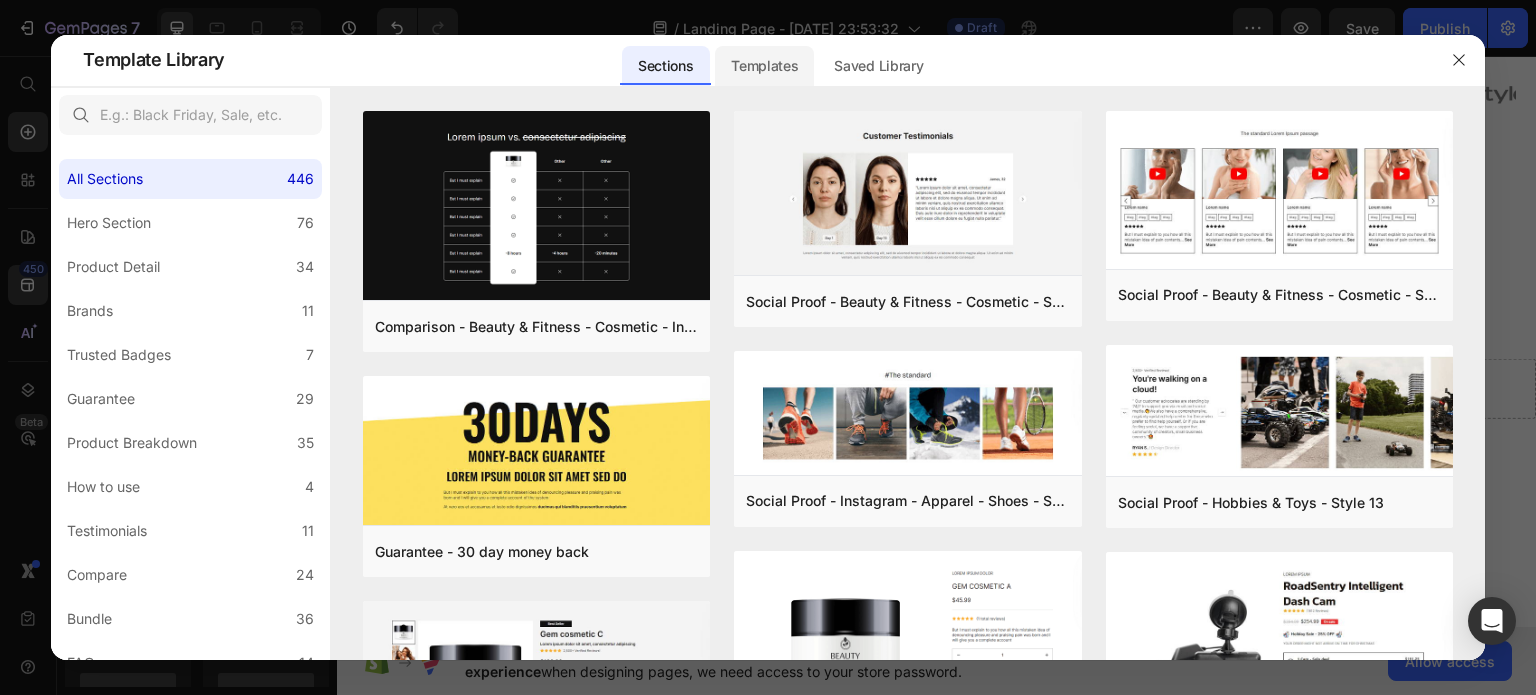 click on "Templates" 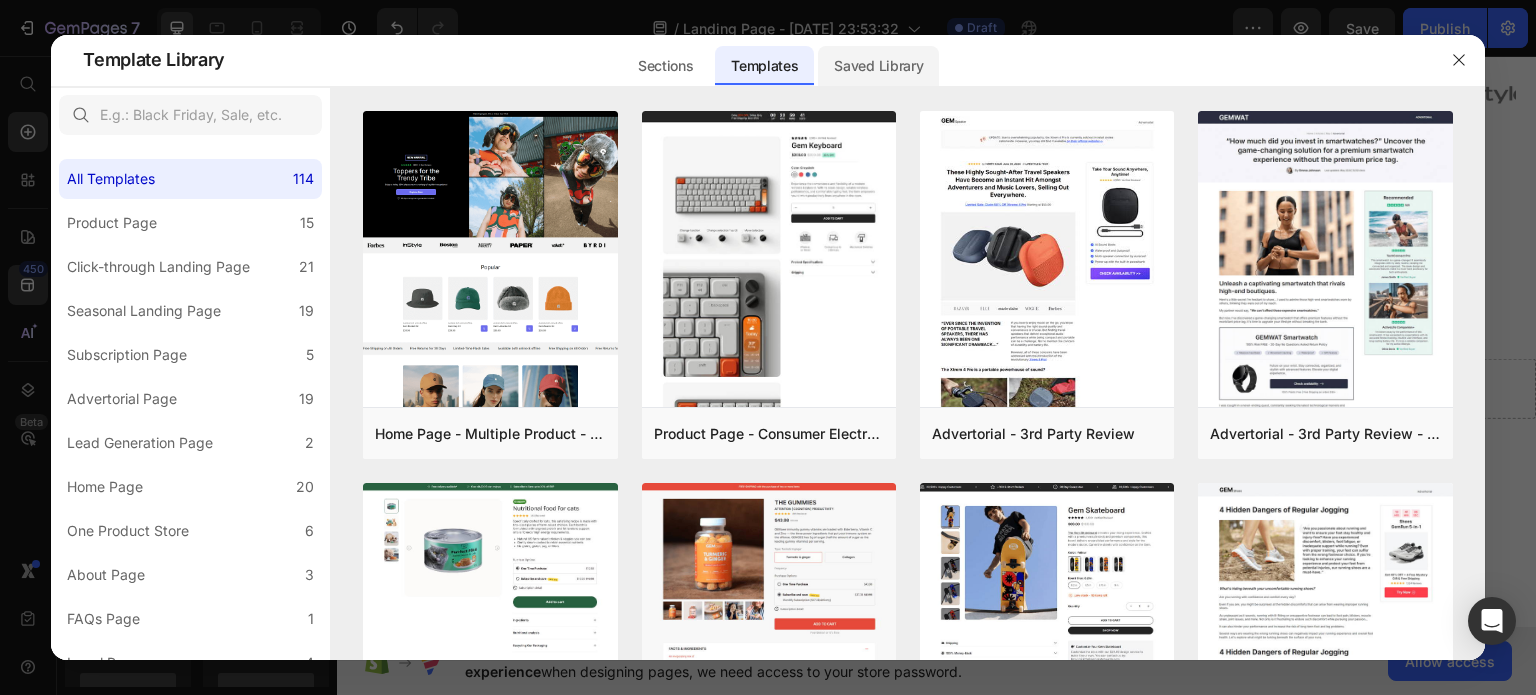 click on "Saved Library" 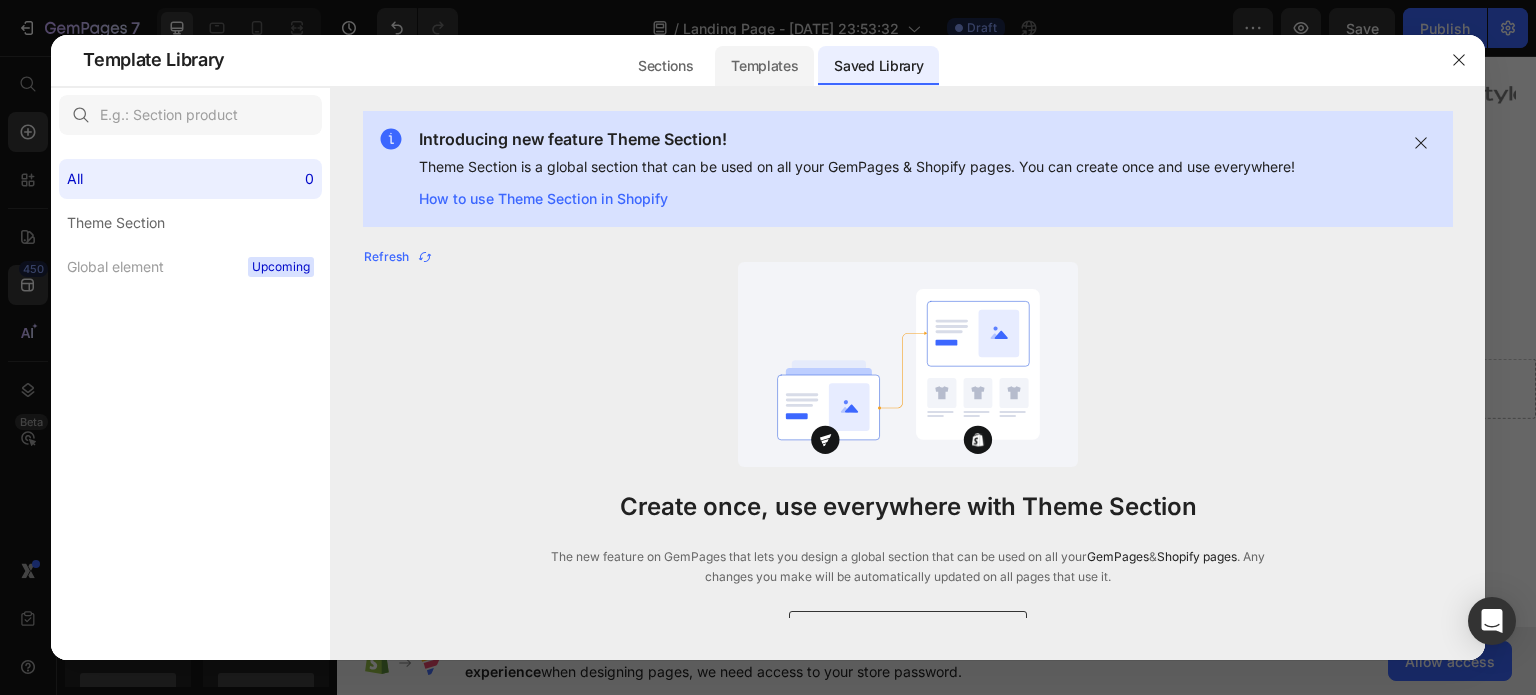 click on "Templates" 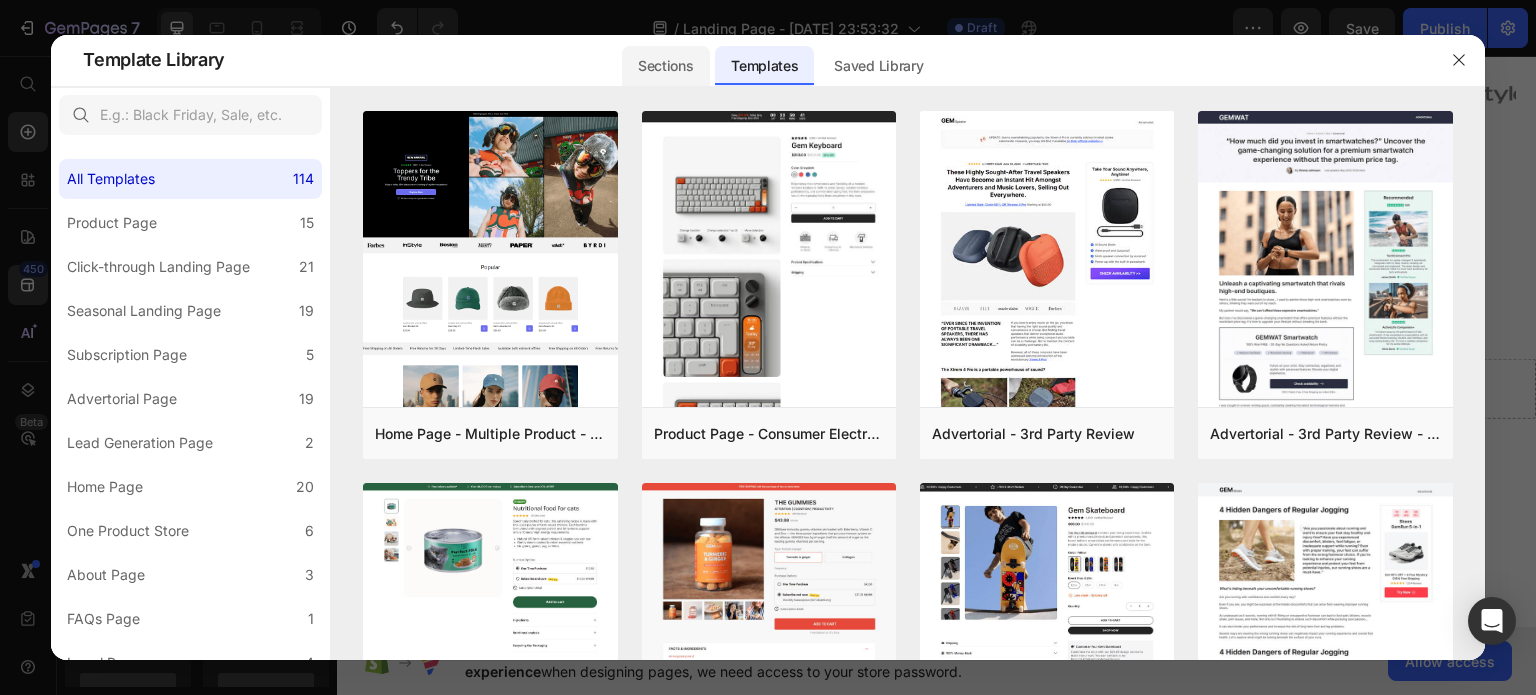 click on "Sections" 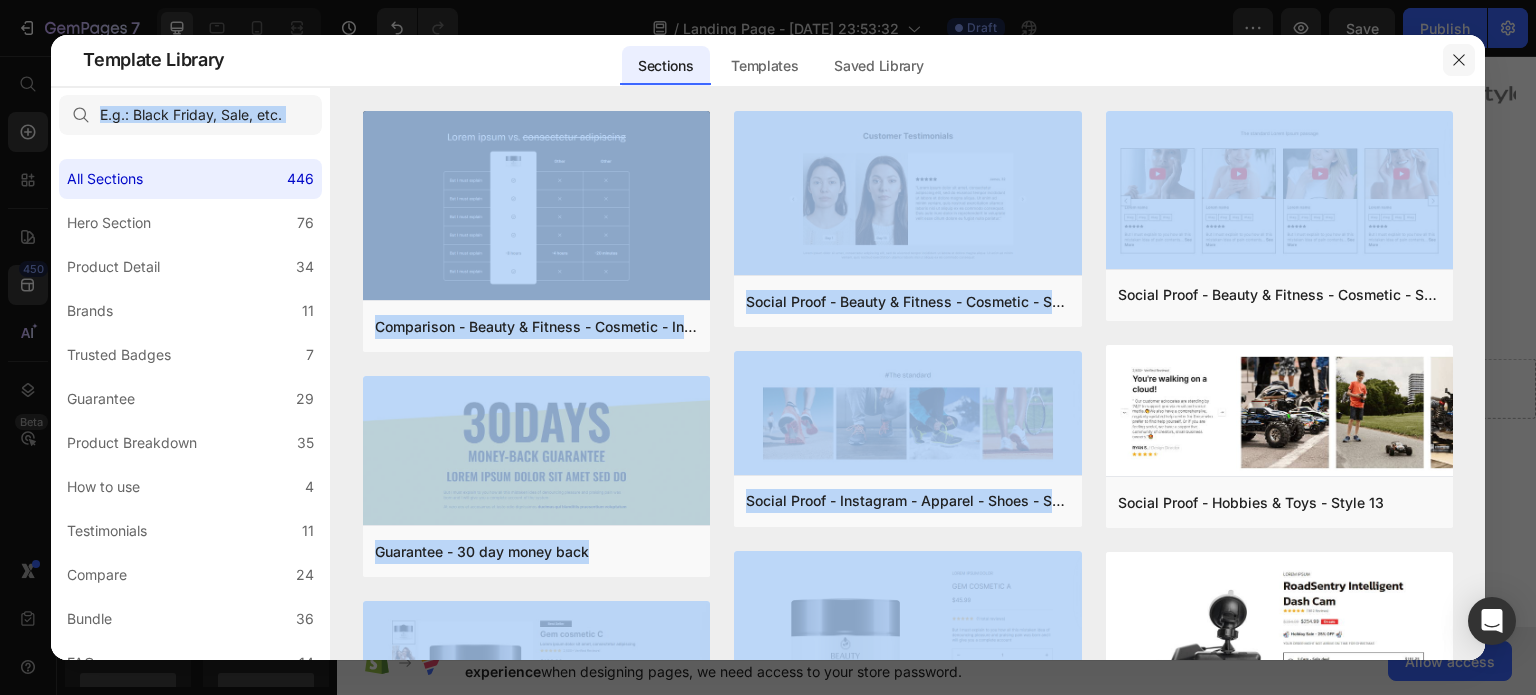 drag, startPoint x: 1480, startPoint y: 183, endPoint x: 1463, endPoint y: 65, distance: 119.218285 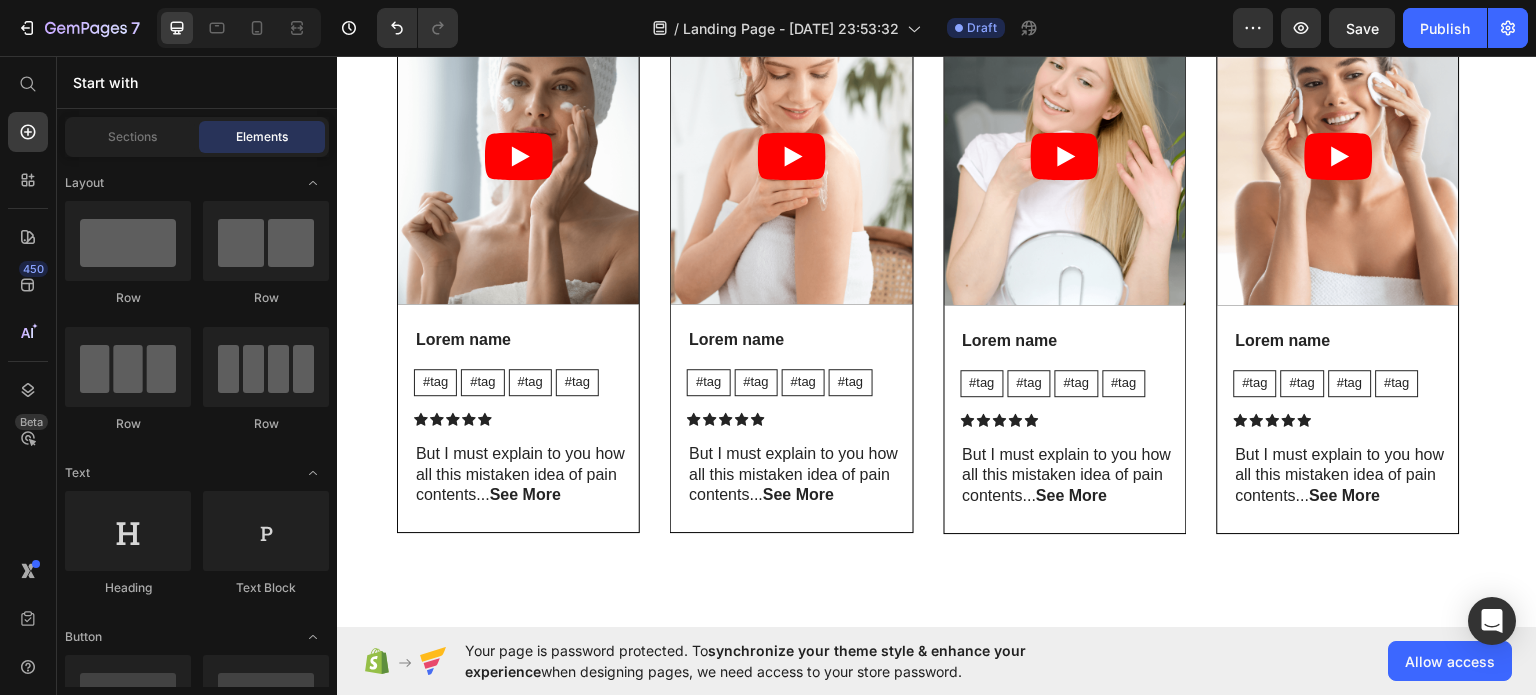 scroll, scrollTop: 2075, scrollLeft: 0, axis: vertical 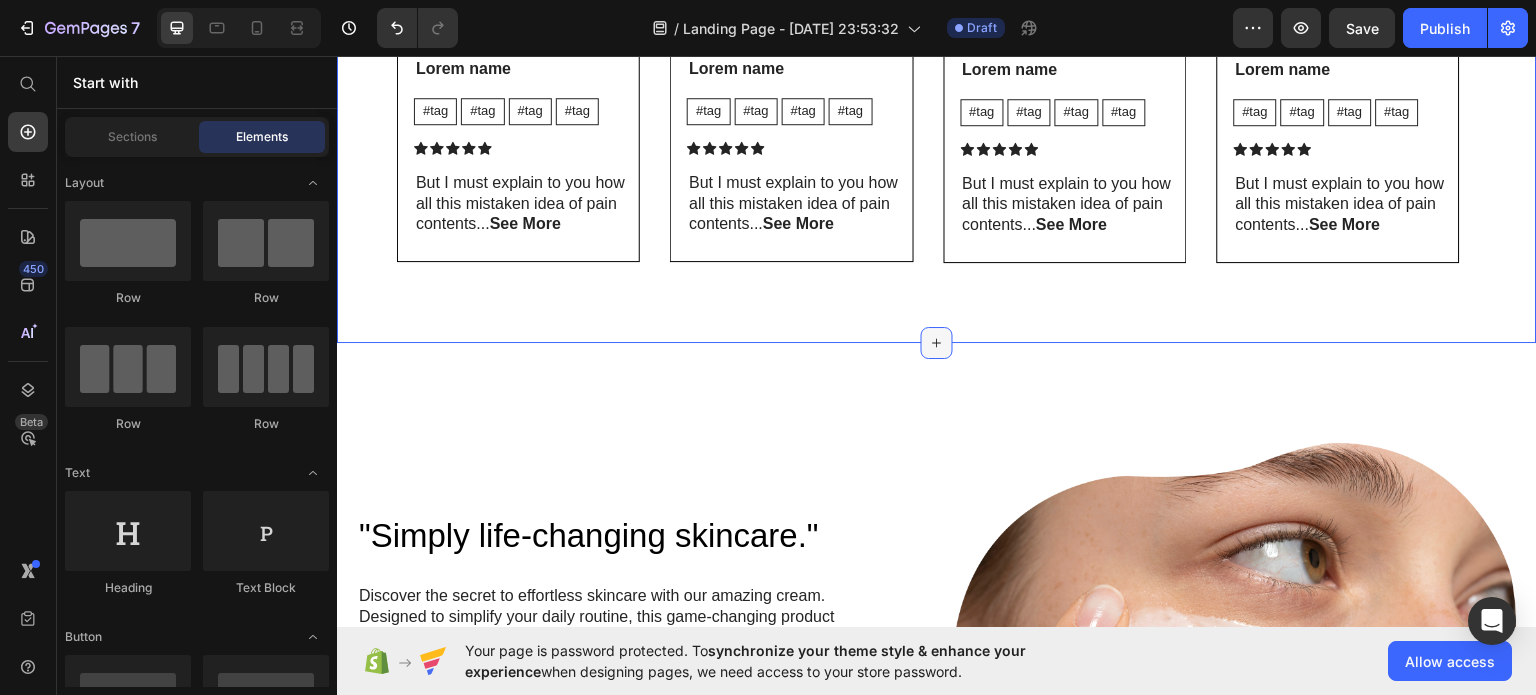 click 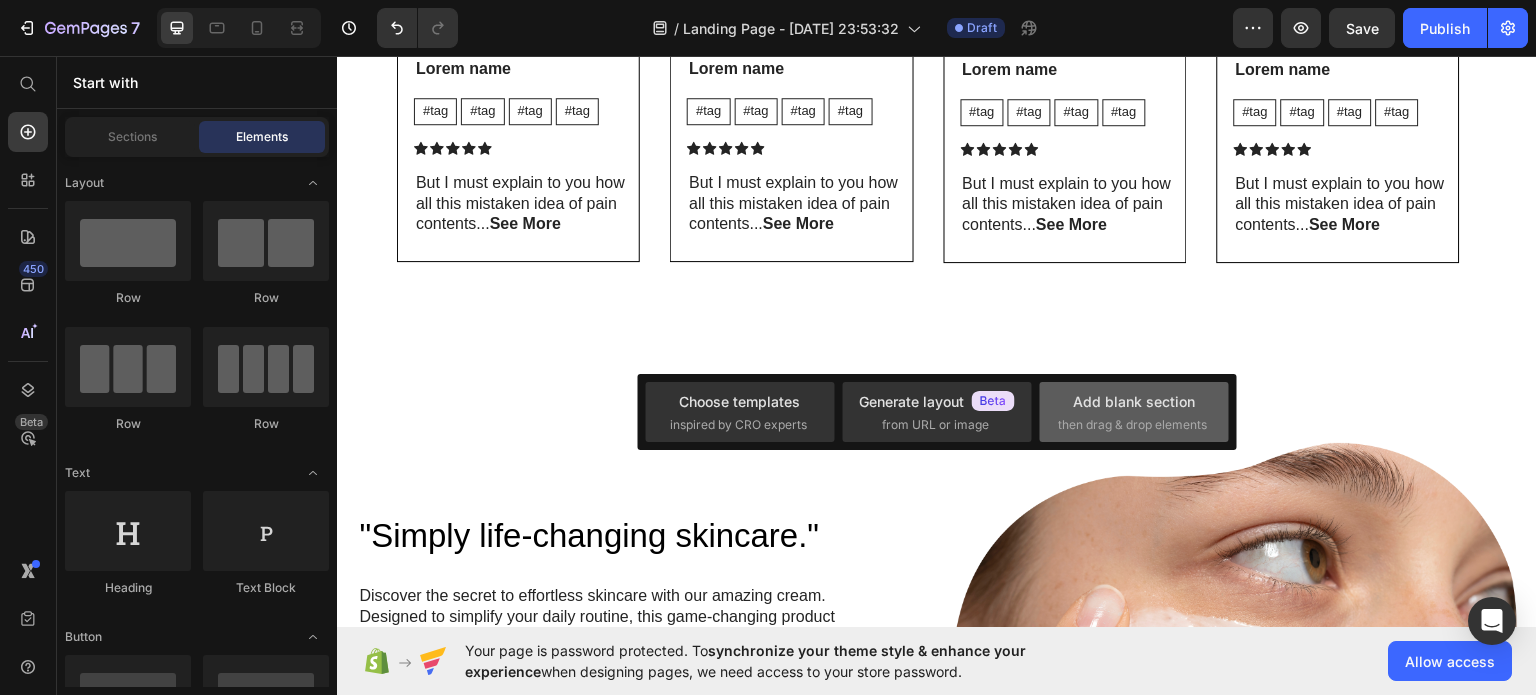 click on "Add blank section" at bounding box center (1134, 401) 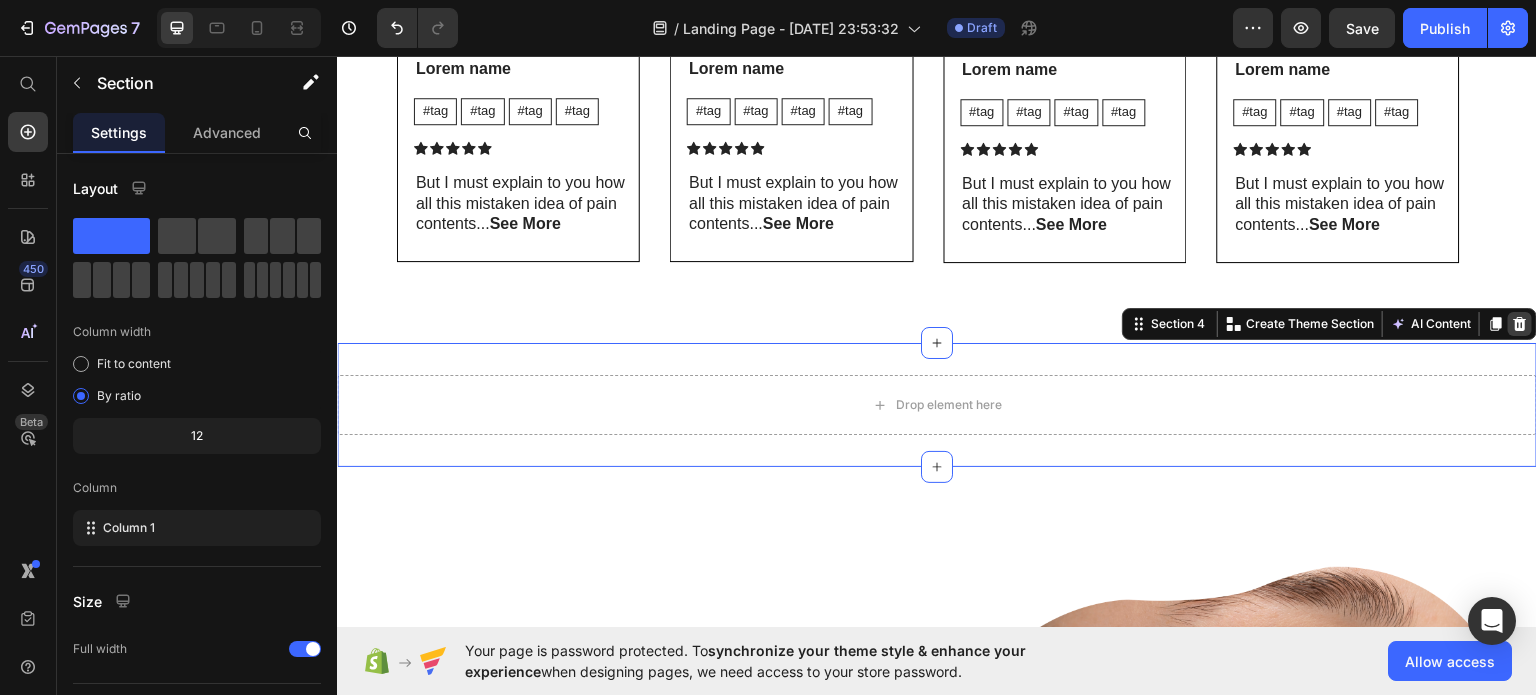 click 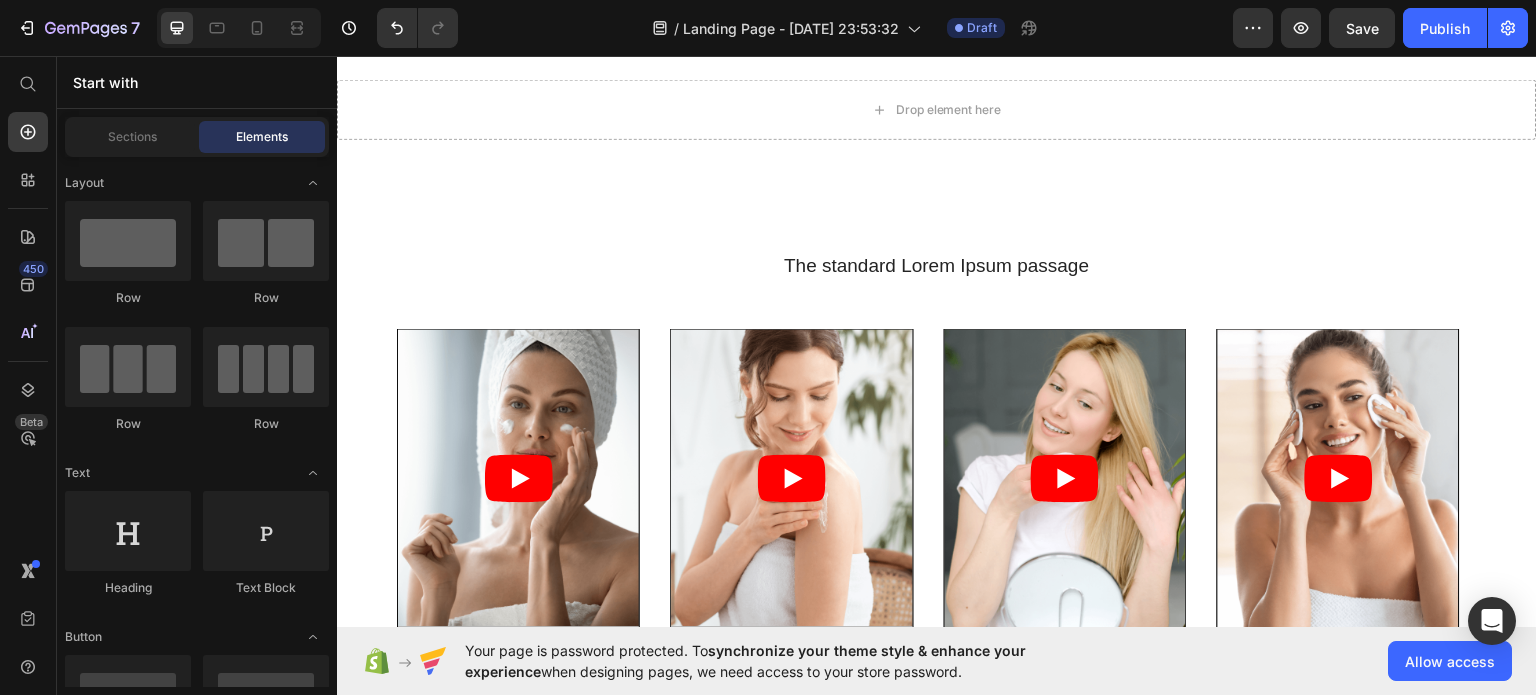 scroll, scrollTop: 1473, scrollLeft: 0, axis: vertical 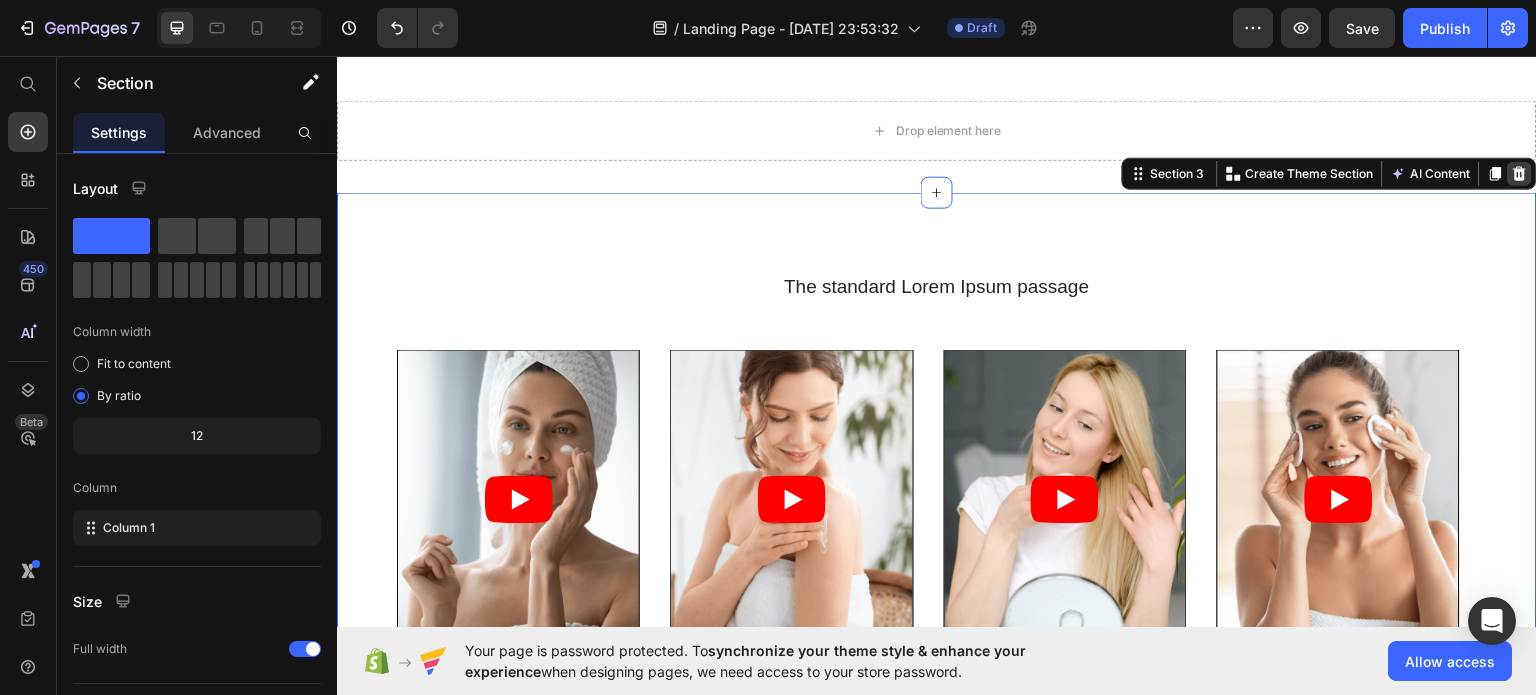 click 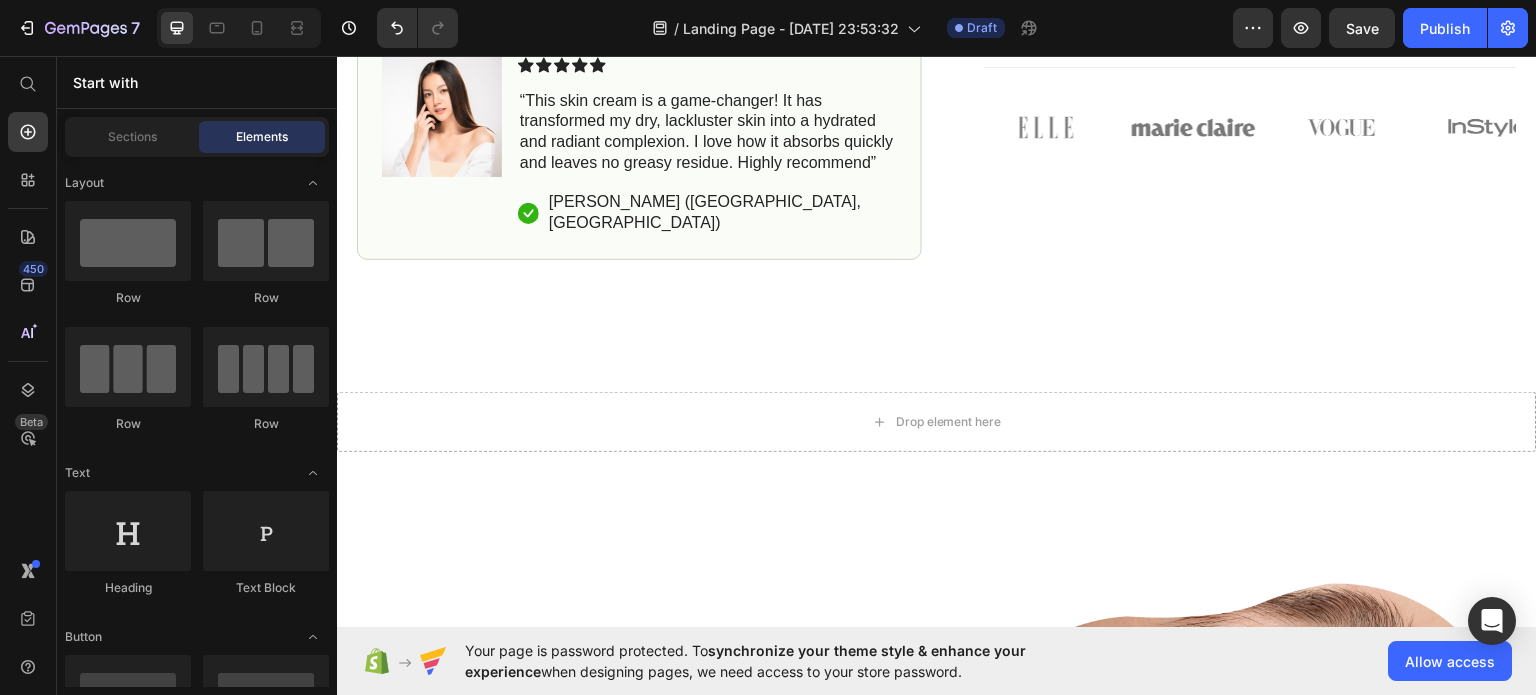 scroll, scrollTop: 1201, scrollLeft: 0, axis: vertical 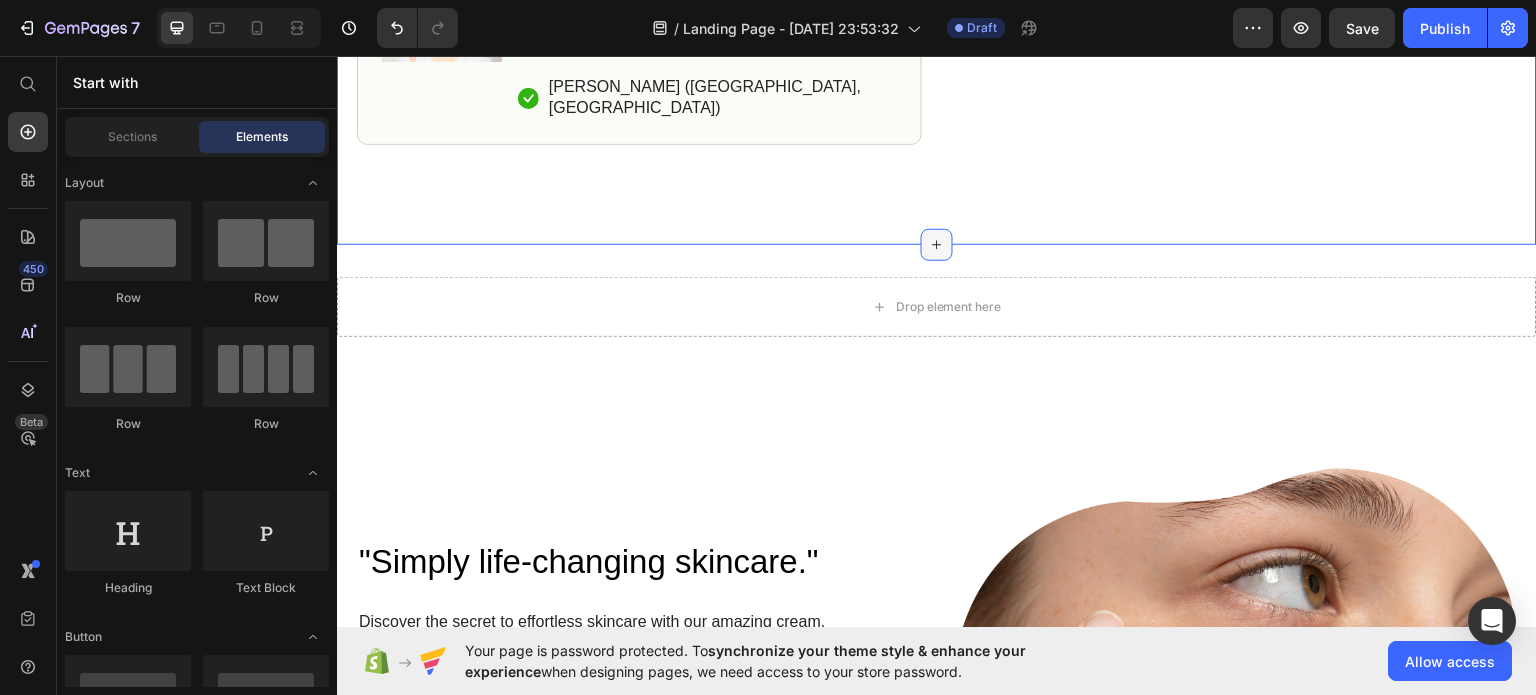 click 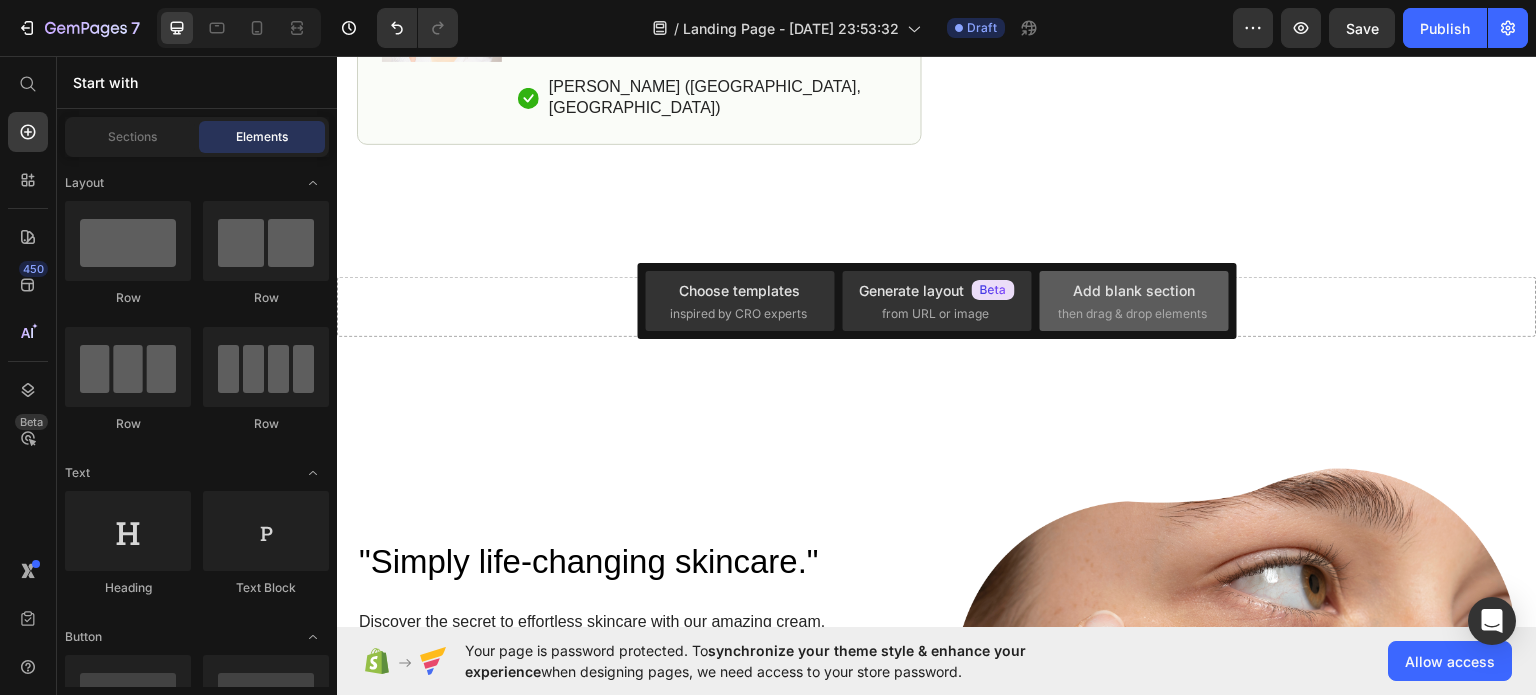 click on "then drag & drop elements" at bounding box center [1132, 314] 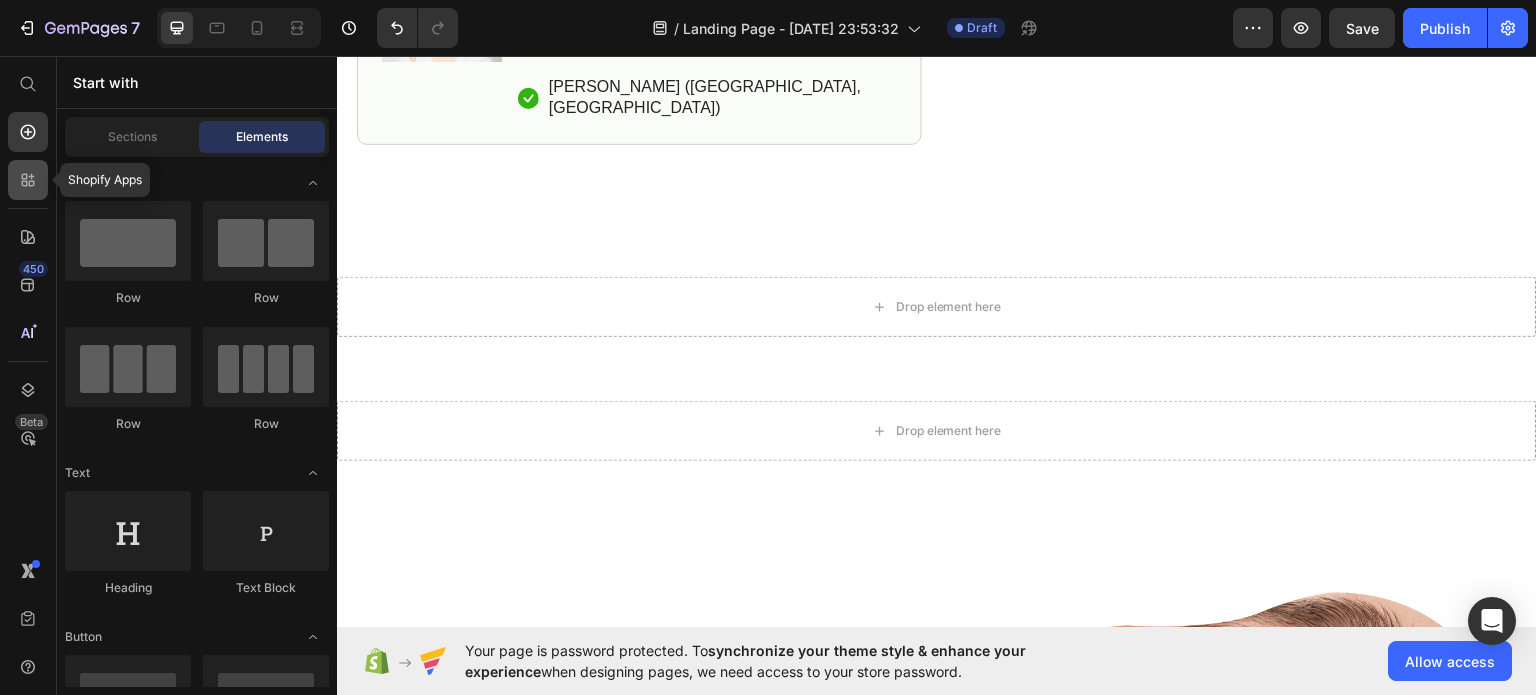 click 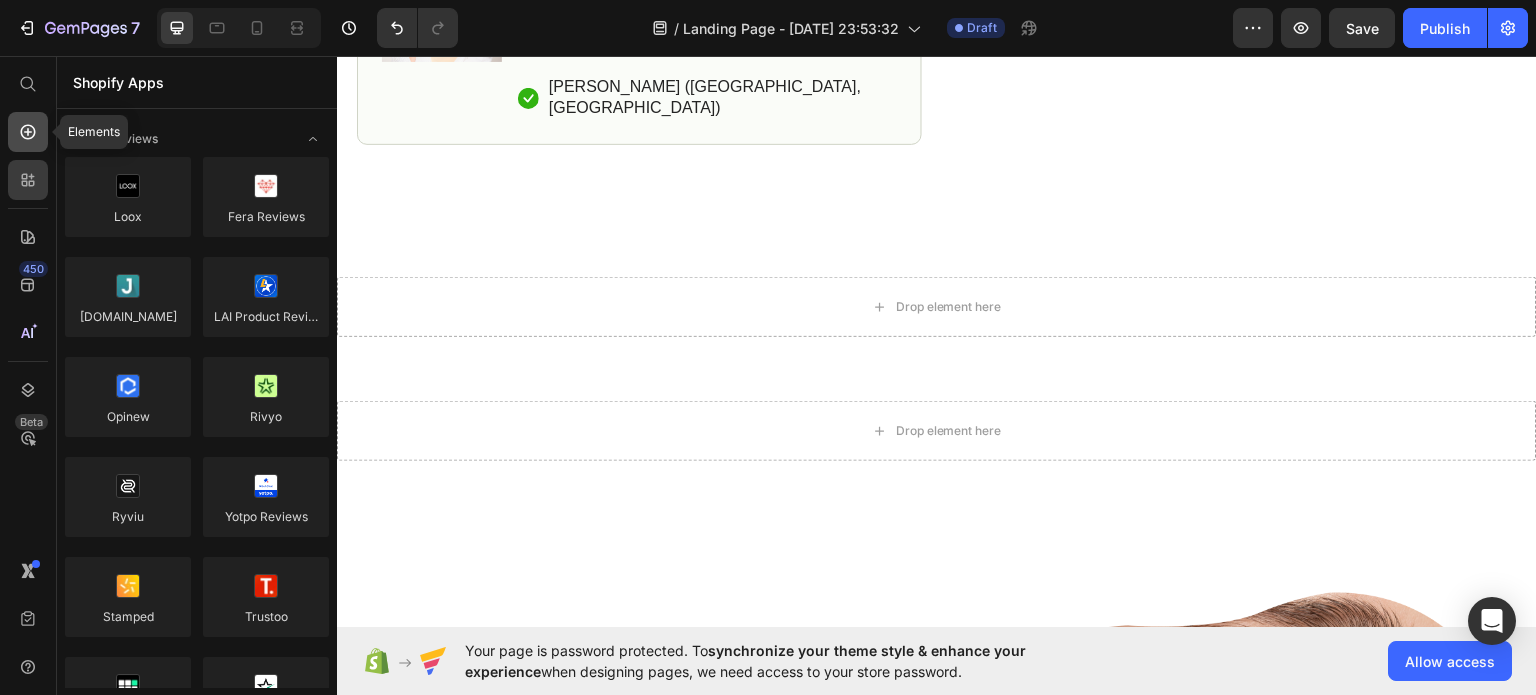 click 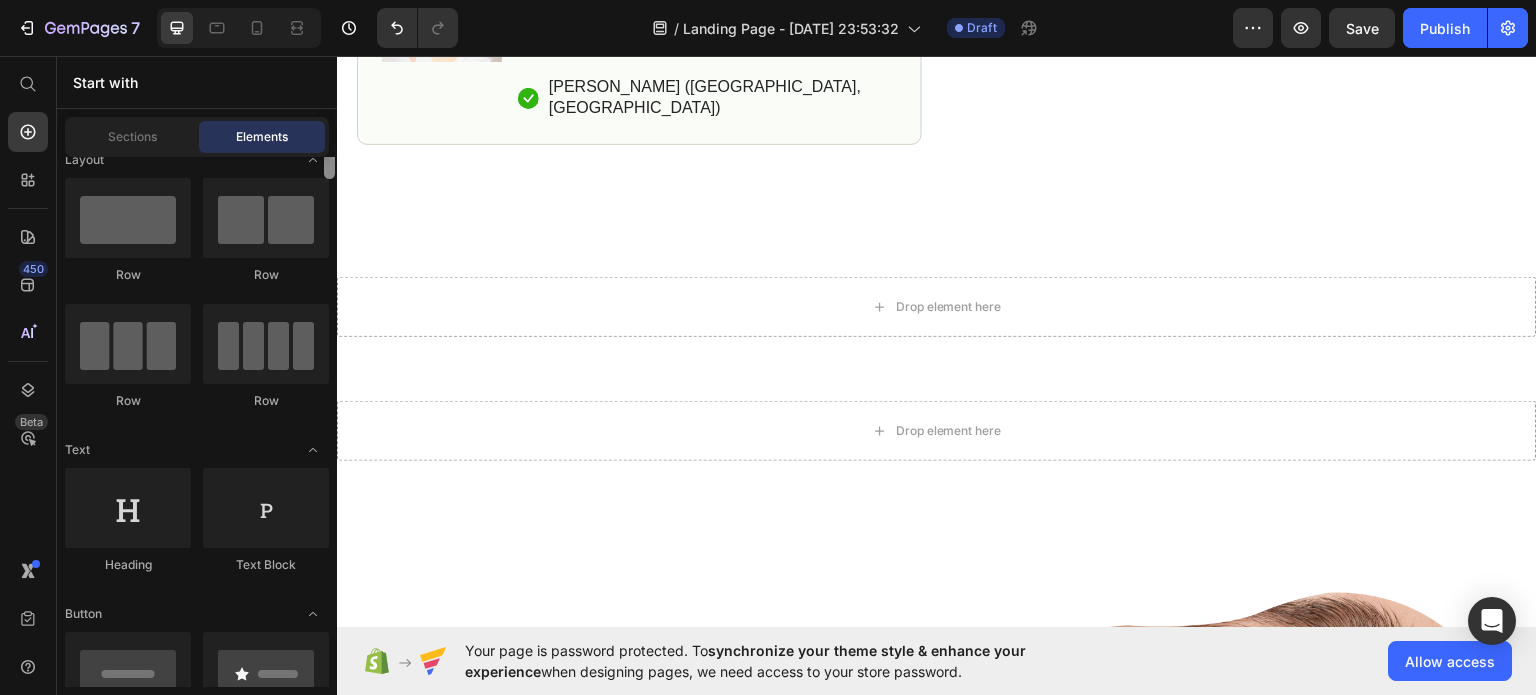 click at bounding box center [329, 156] 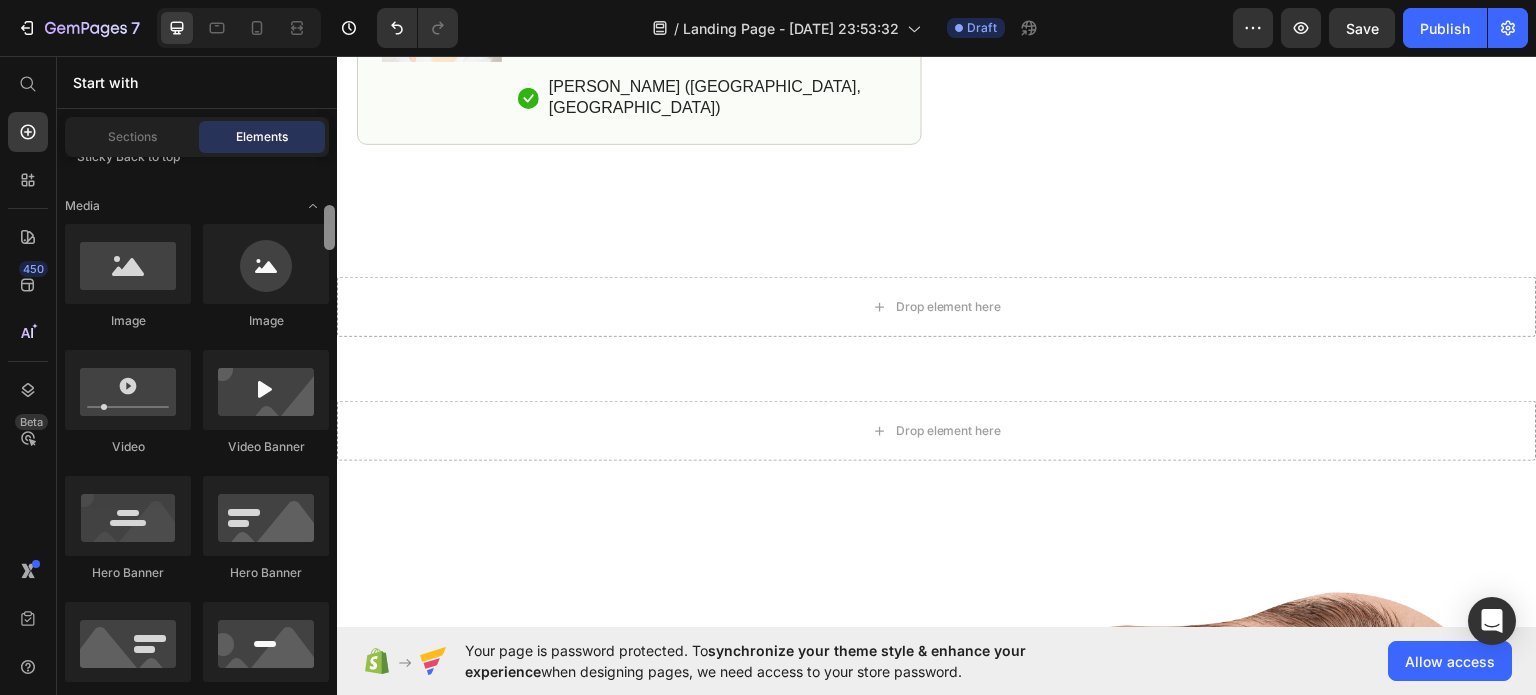 scroll, scrollTop: 709, scrollLeft: 0, axis: vertical 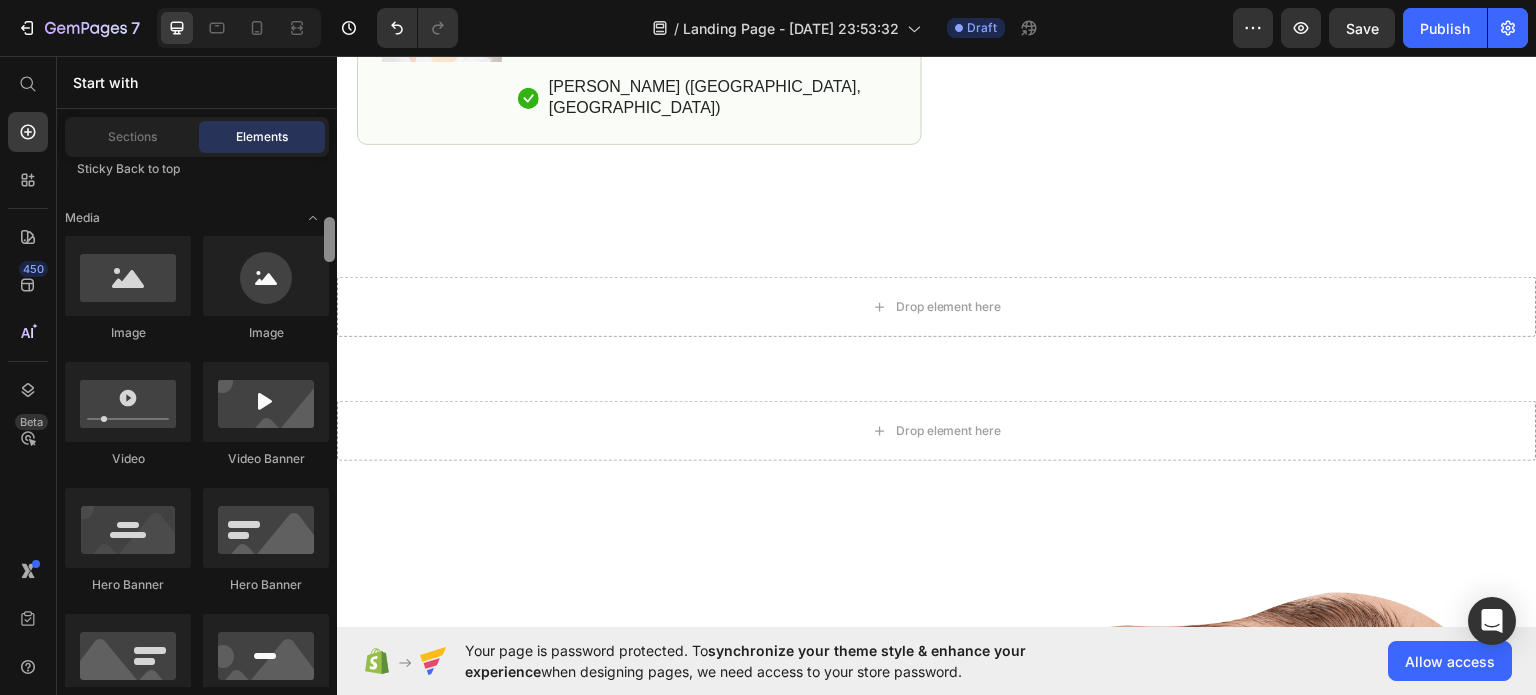 drag, startPoint x: 328, startPoint y: 185, endPoint x: 330, endPoint y: 244, distance: 59.03389 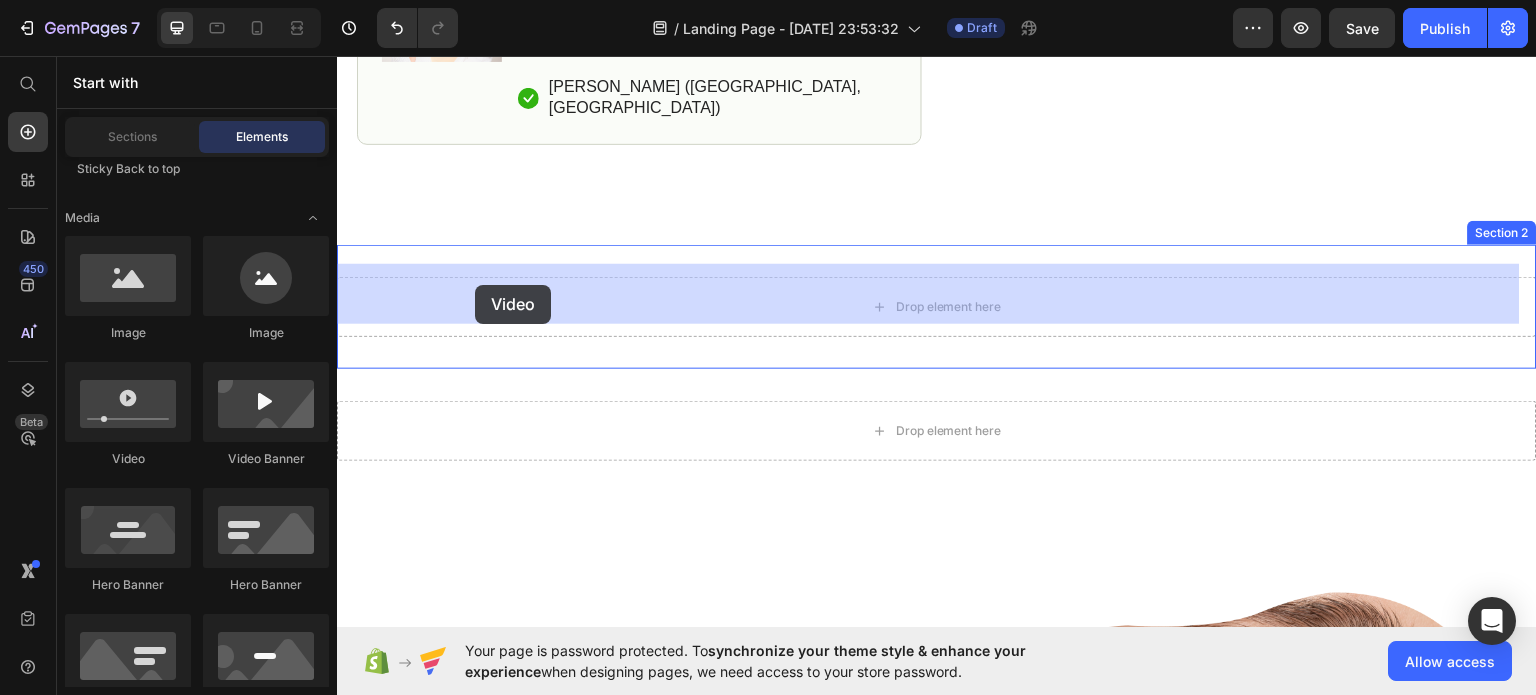 drag, startPoint x: 449, startPoint y: 466, endPoint x: 475, endPoint y: 284, distance: 183.84776 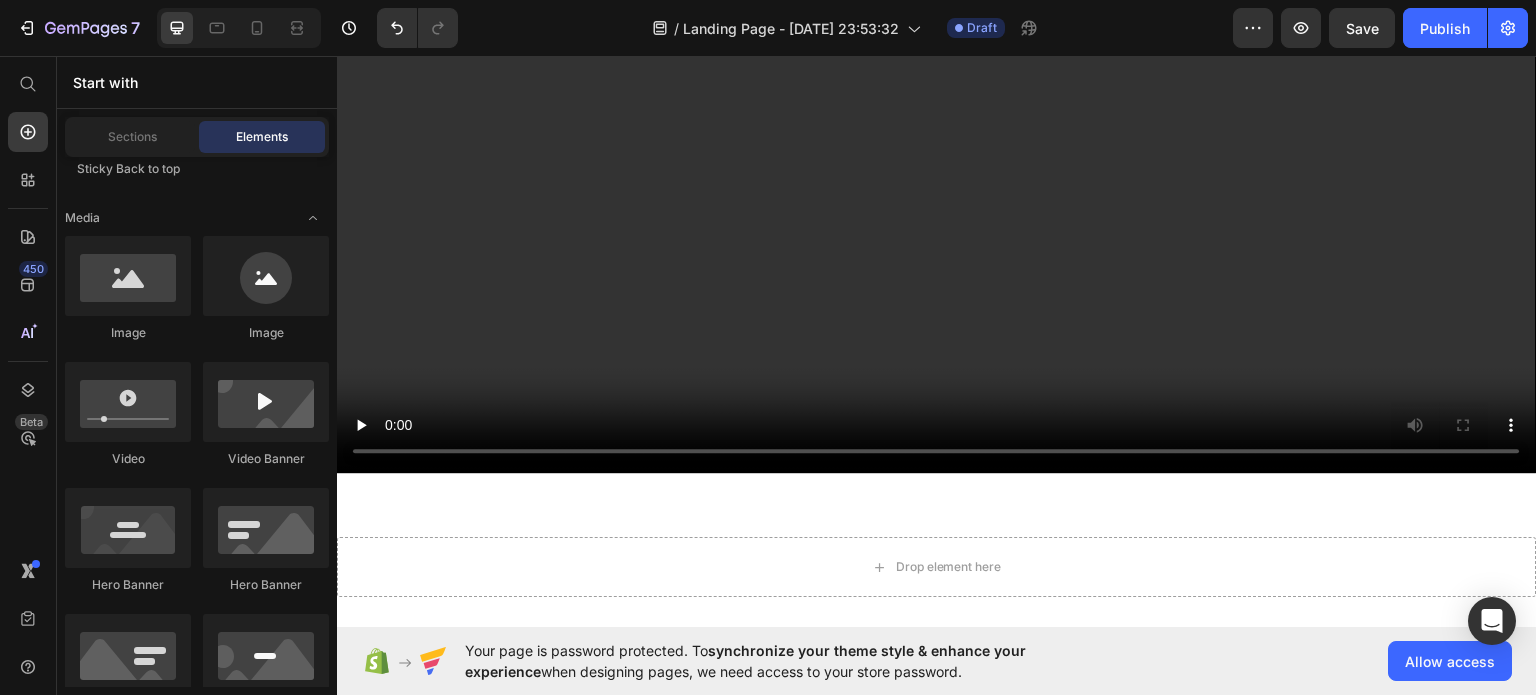 scroll, scrollTop: 1722, scrollLeft: 0, axis: vertical 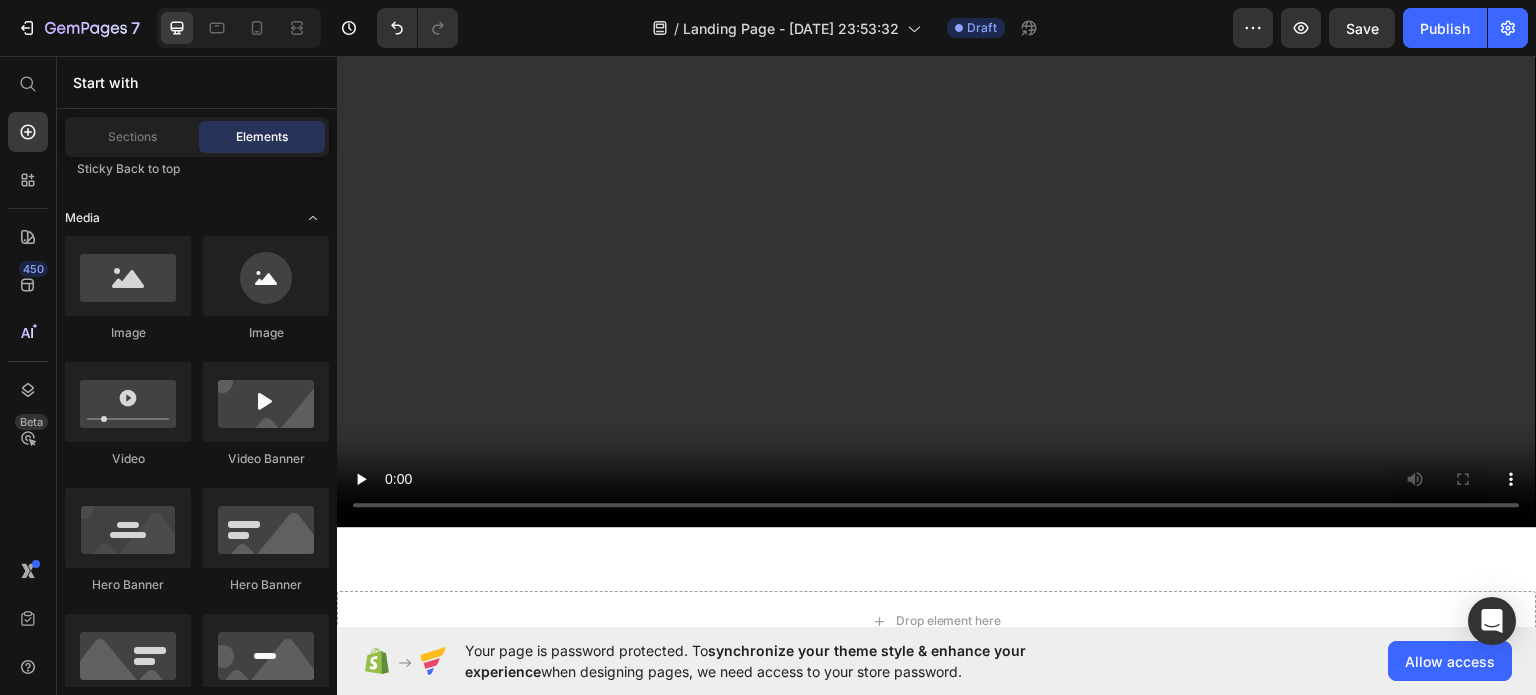 click 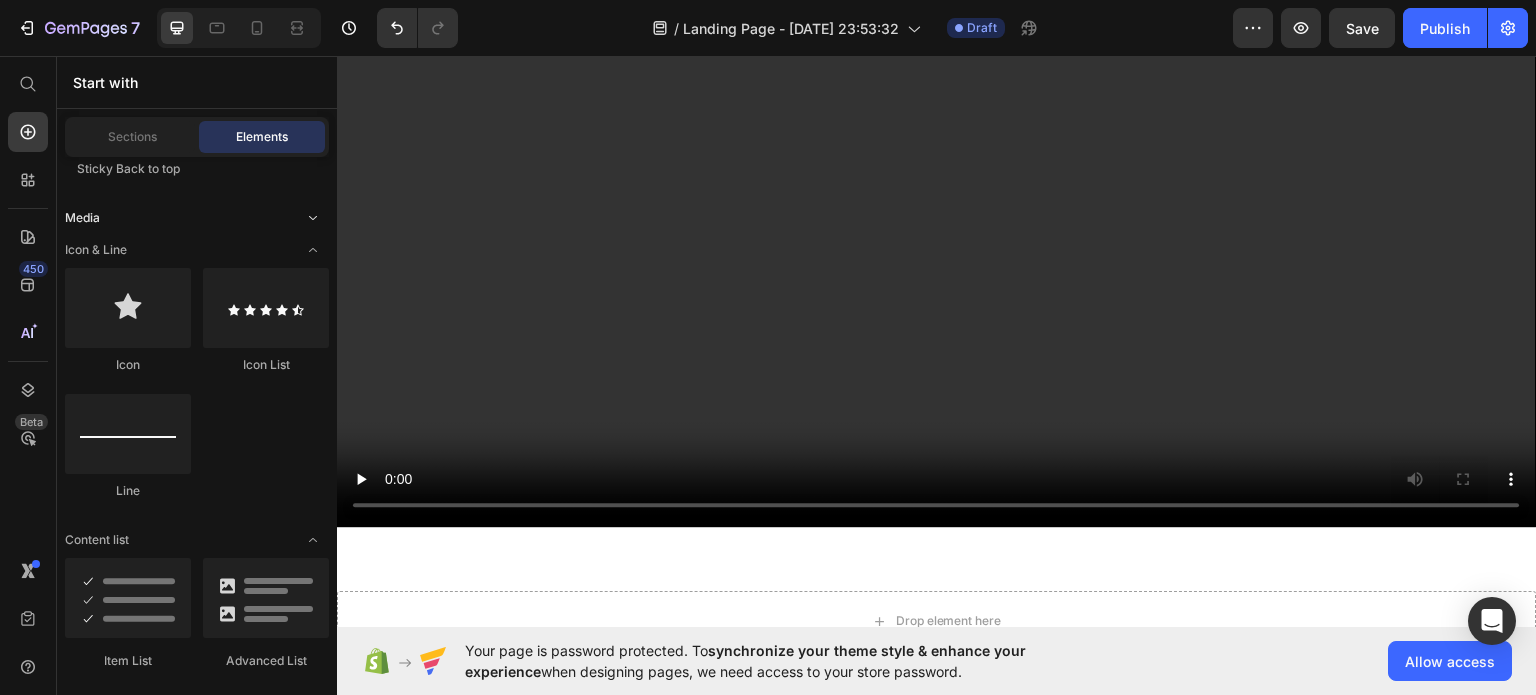 click 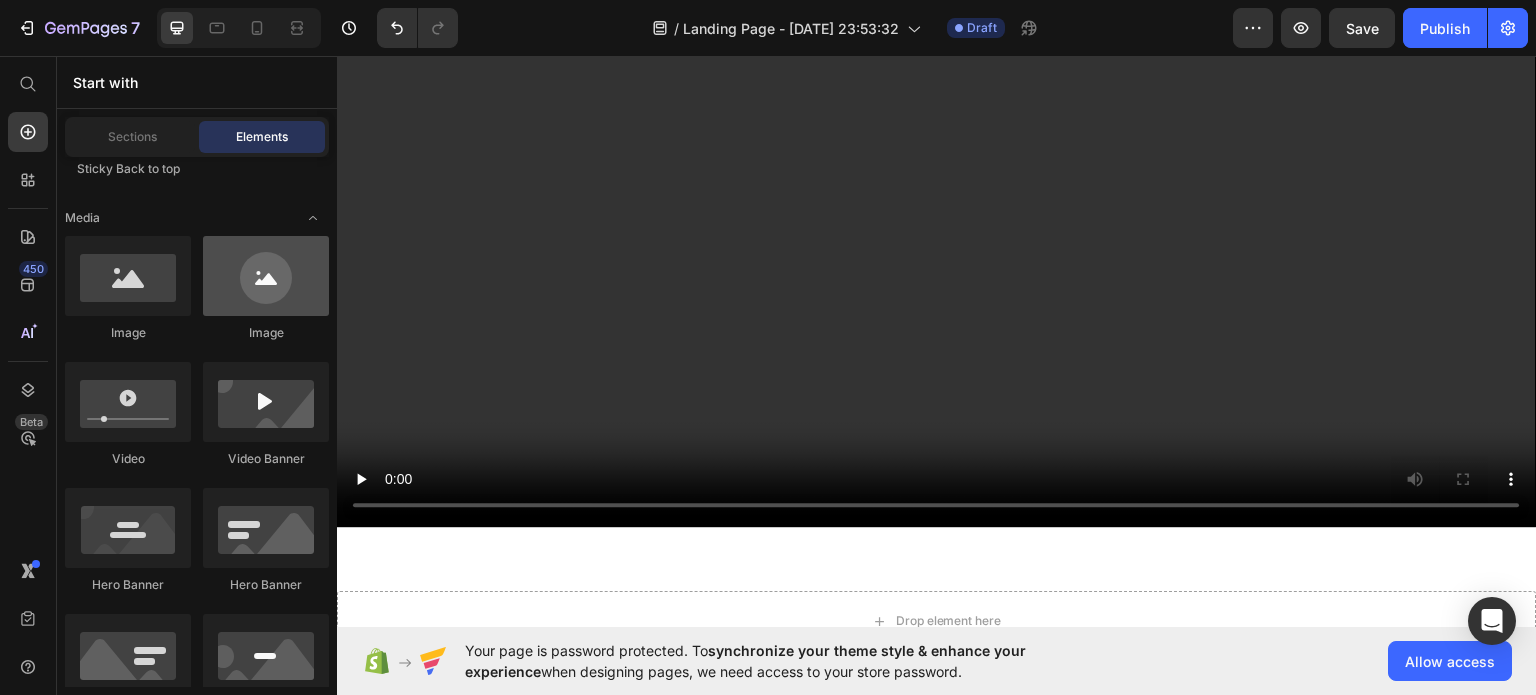 drag, startPoint x: 320, startPoint y: 90, endPoint x: 325, endPoint y: 240, distance: 150.08331 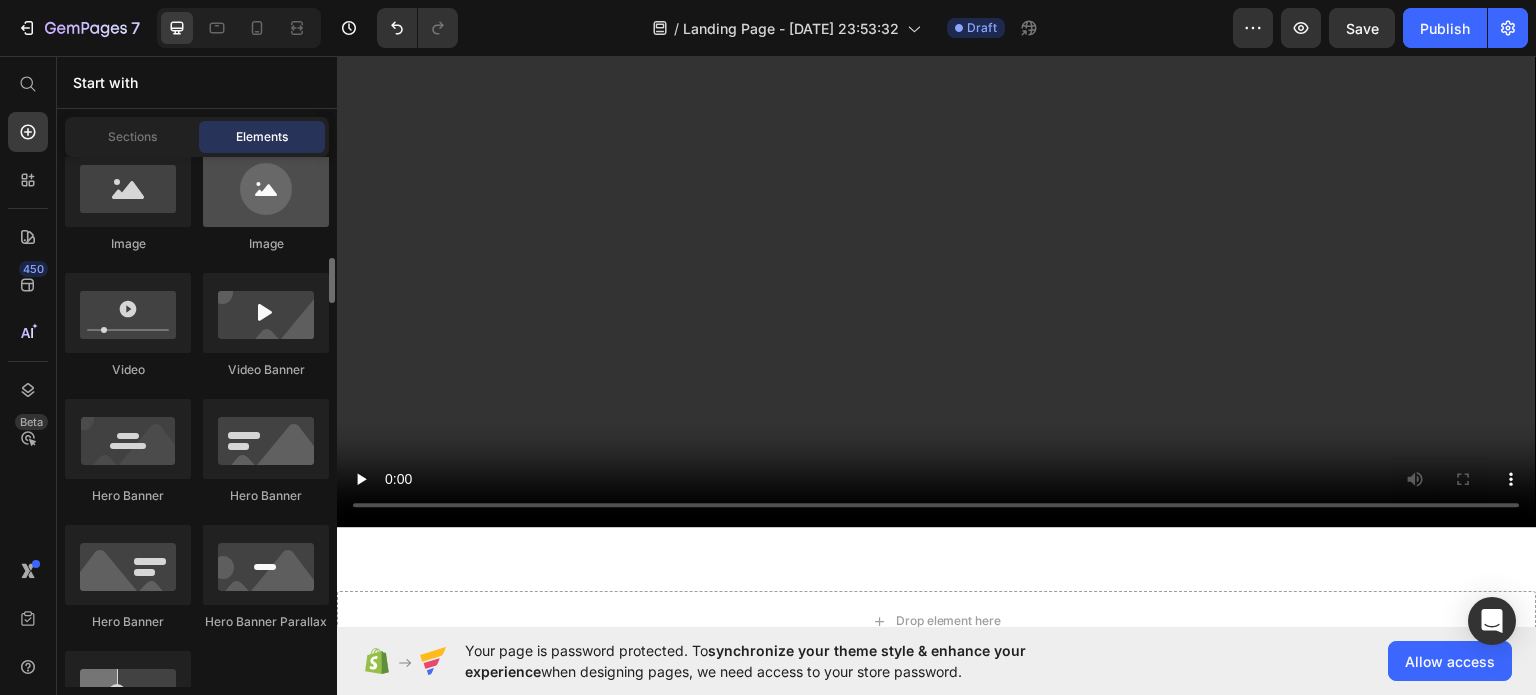 scroll, scrollTop: 828, scrollLeft: 0, axis: vertical 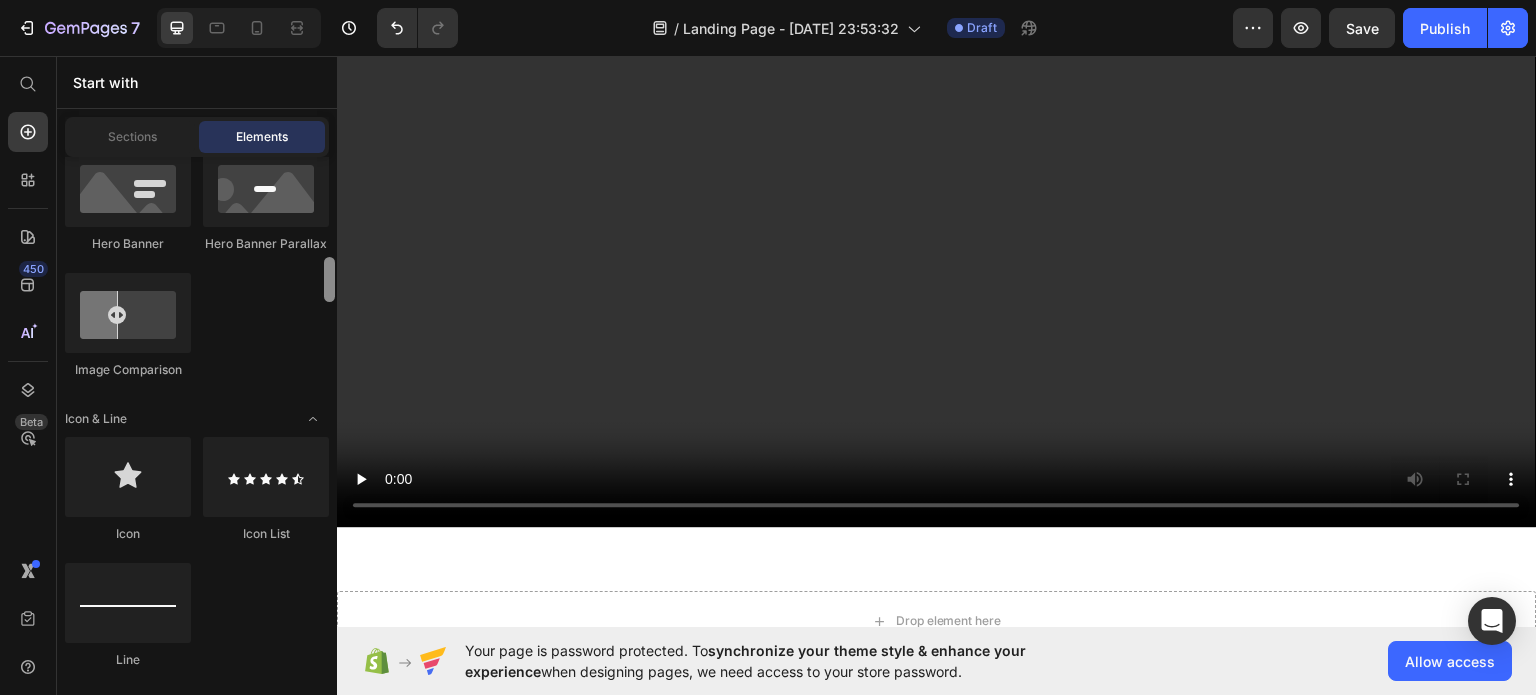 drag, startPoint x: 329, startPoint y: 247, endPoint x: 328, endPoint y: 277, distance: 30.016663 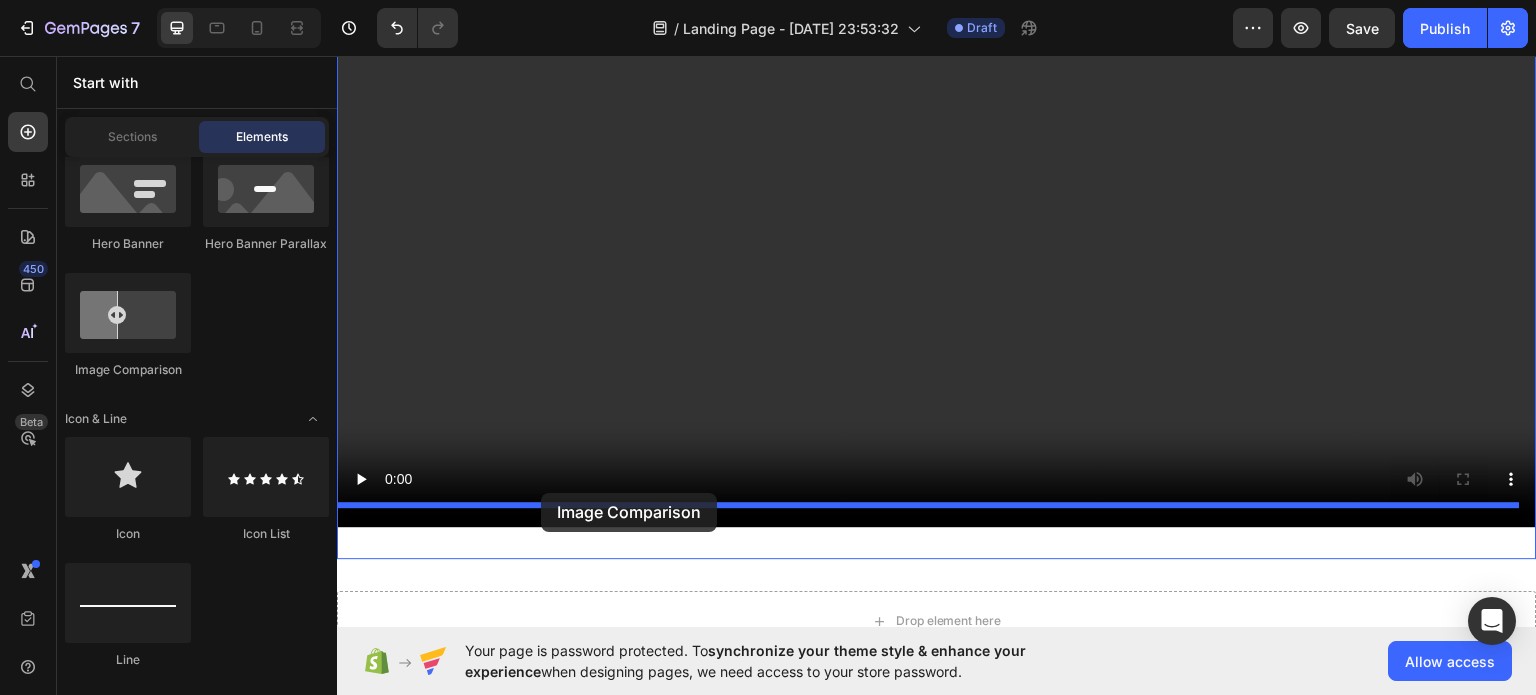 drag, startPoint x: 449, startPoint y: 376, endPoint x: 541, endPoint y: 492, distance: 148.05405 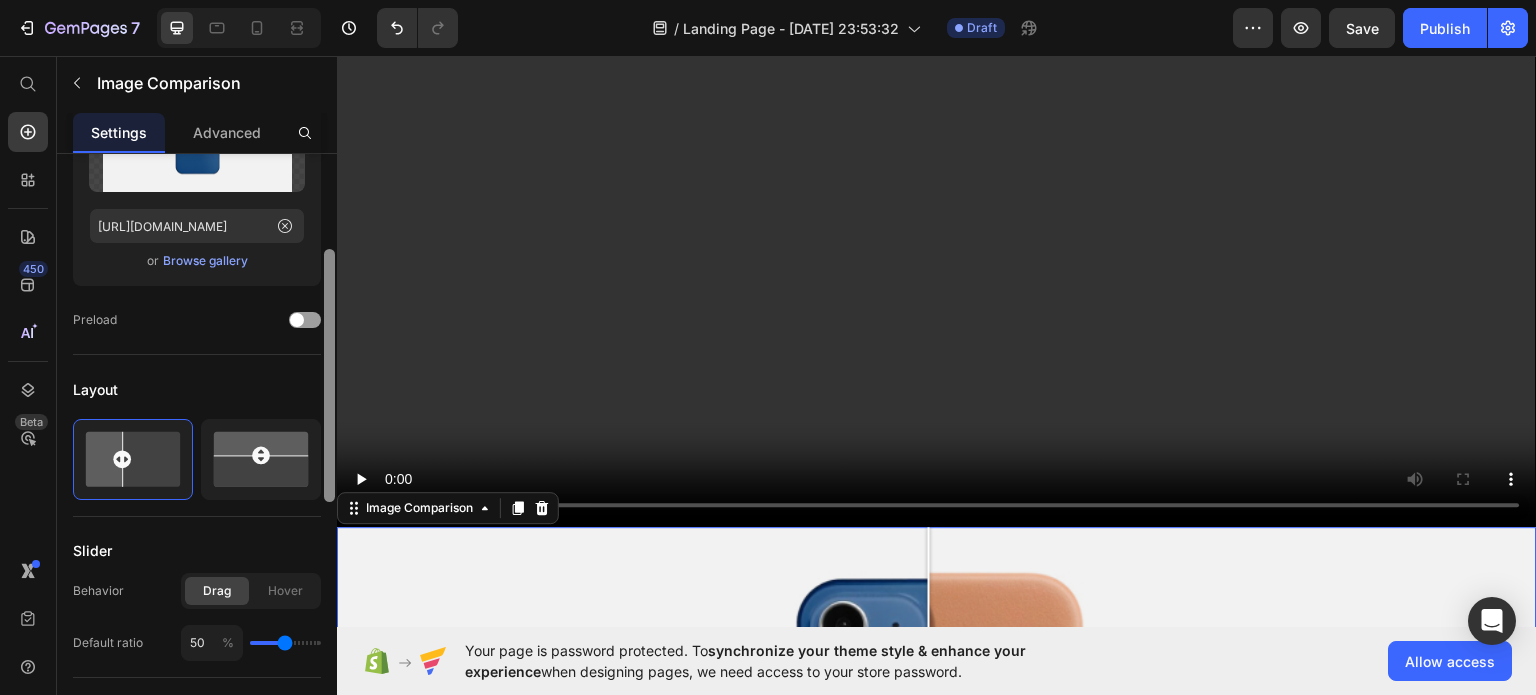 scroll, scrollTop: 252, scrollLeft: 0, axis: vertical 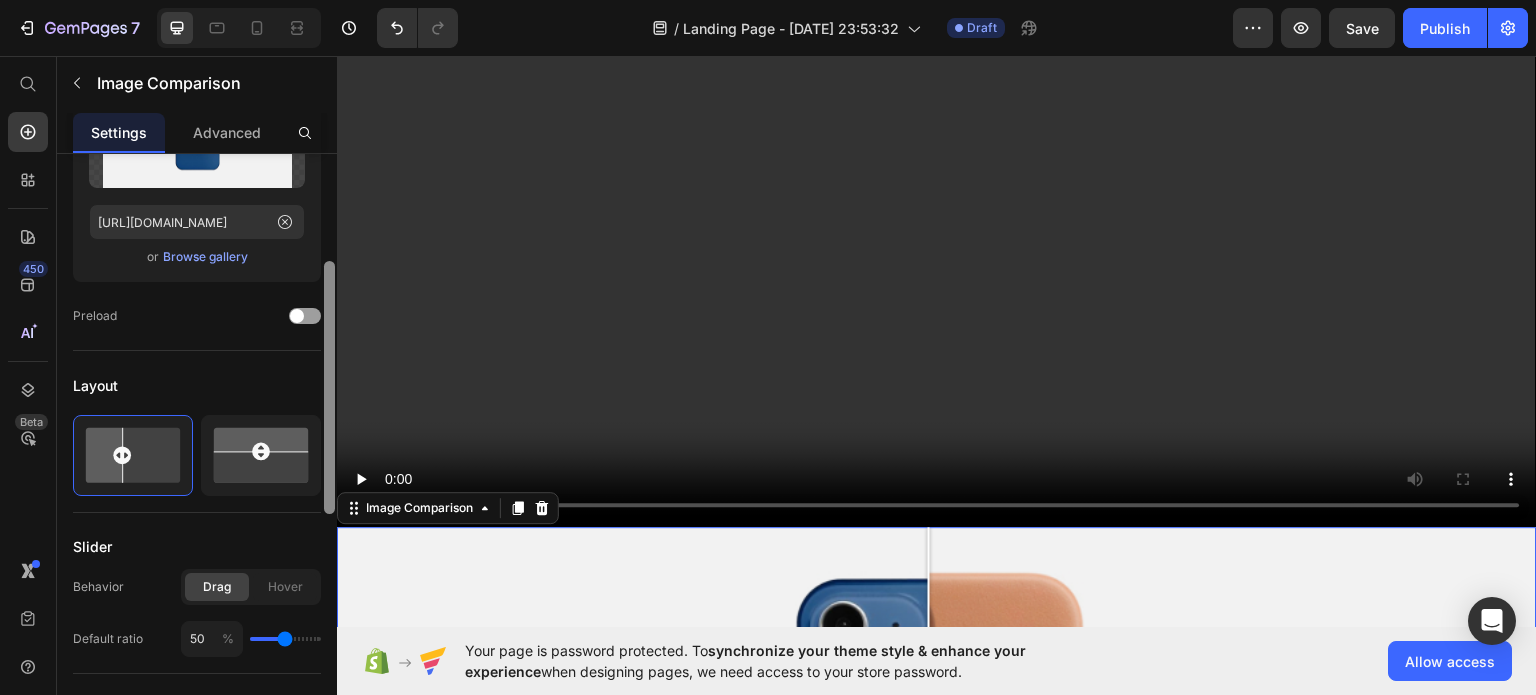 drag, startPoint x: 330, startPoint y: 352, endPoint x: 328, endPoint y: 460, distance: 108.01852 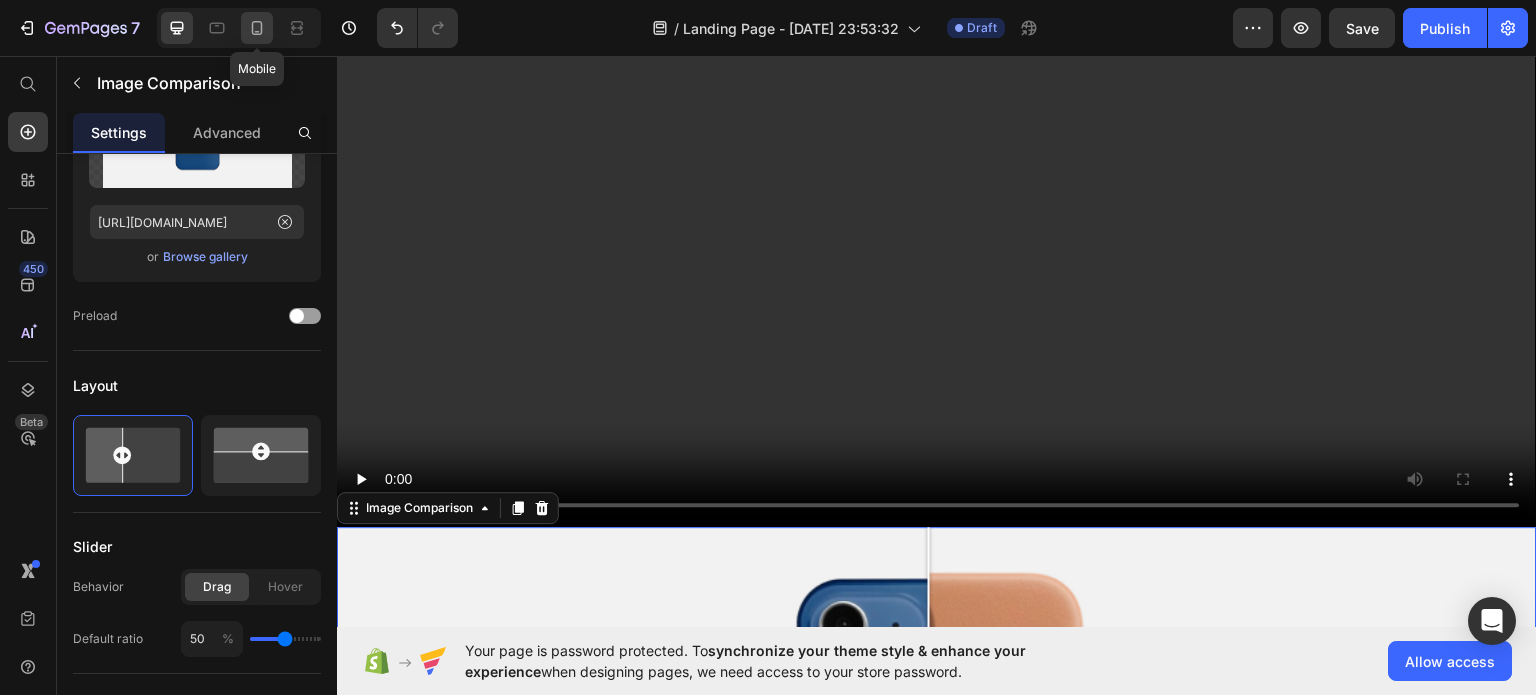 click 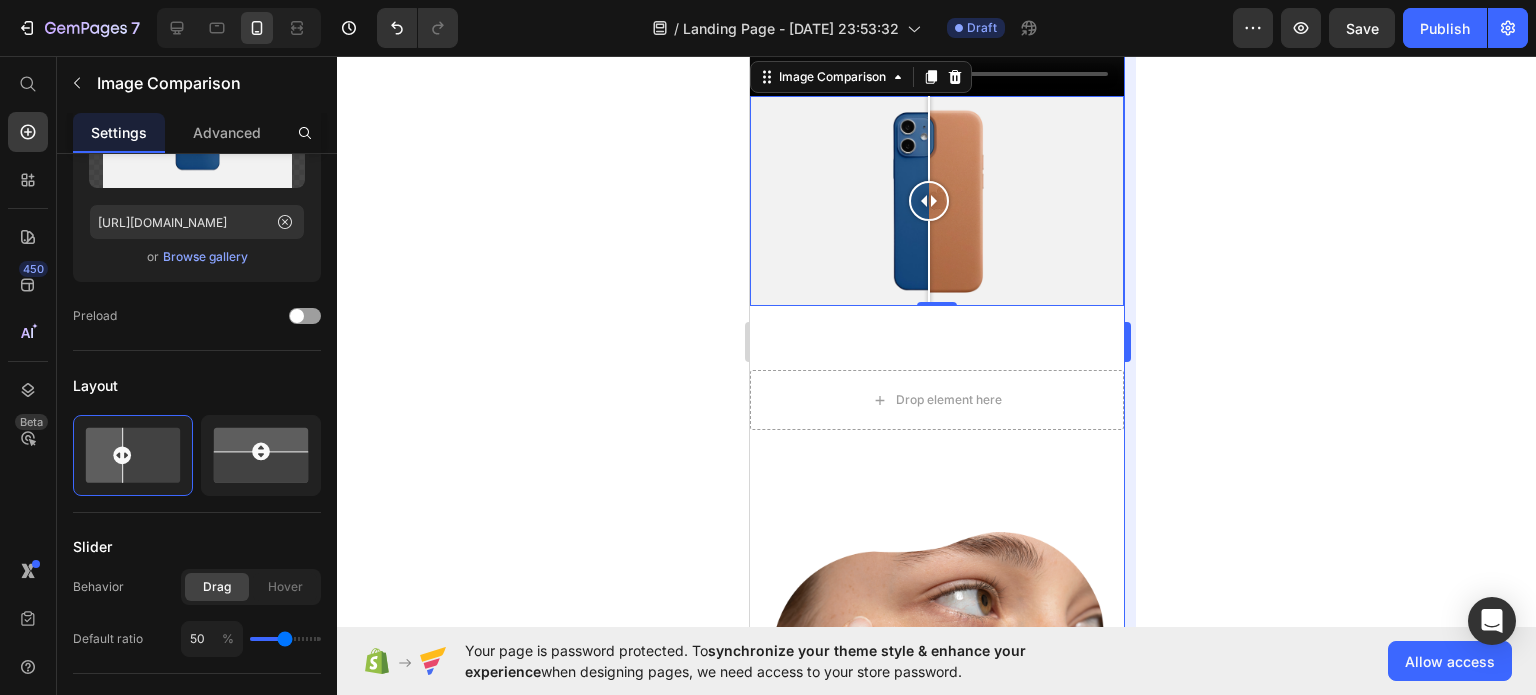 scroll, scrollTop: 2120, scrollLeft: 0, axis: vertical 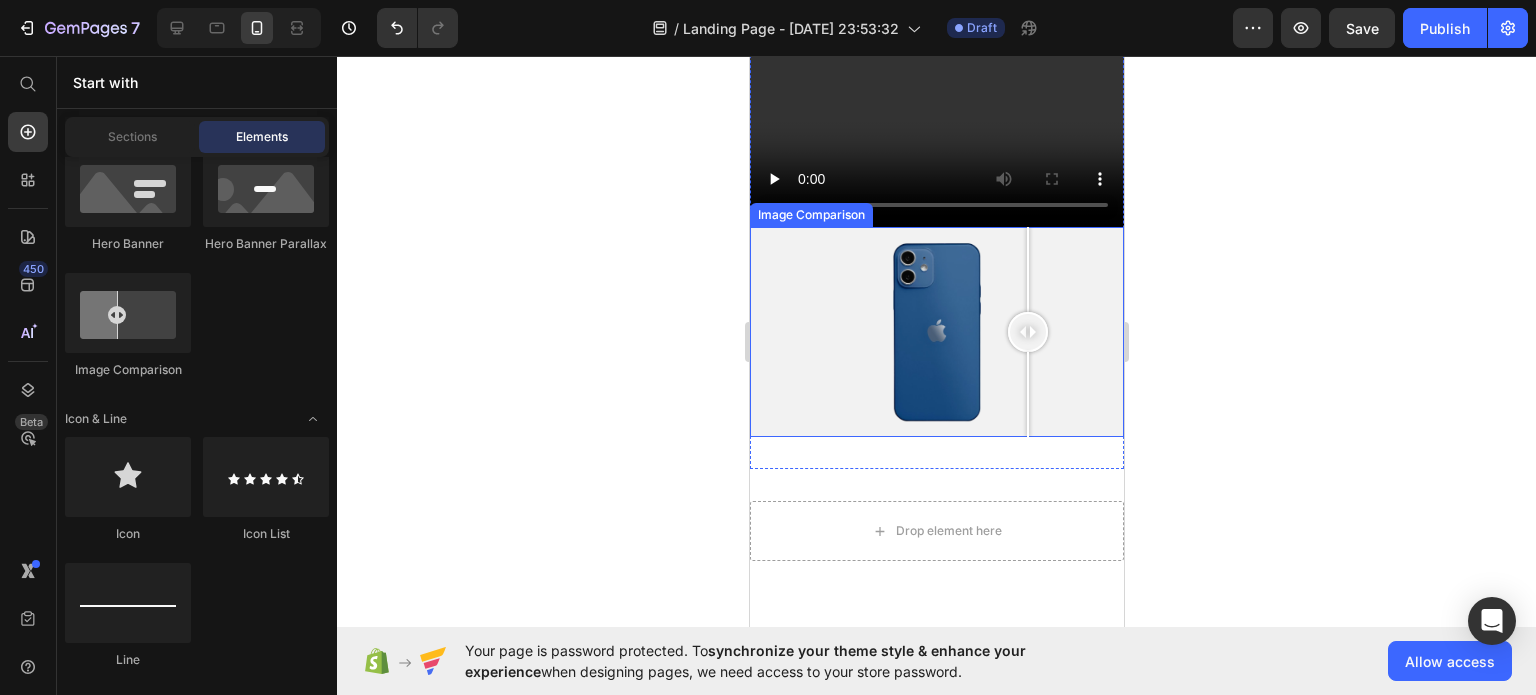 click at bounding box center (936, 332) 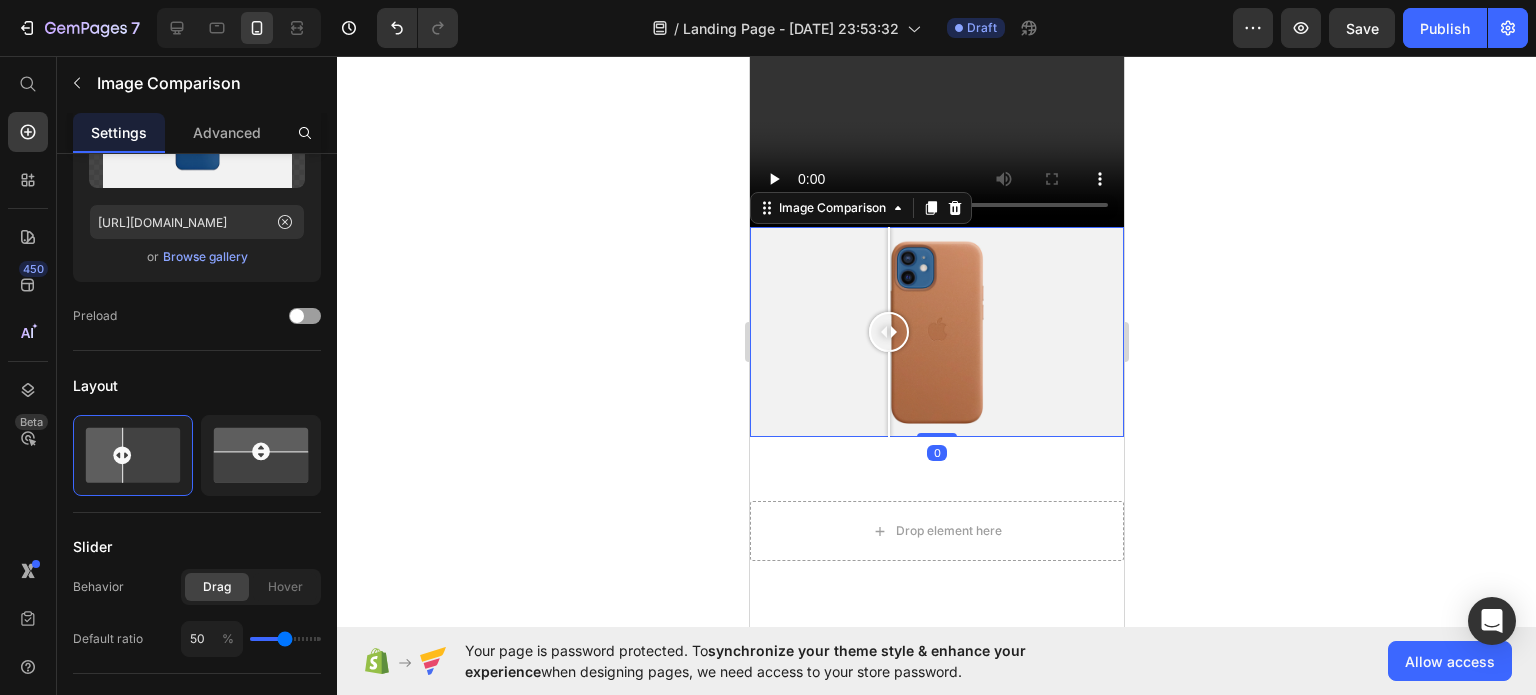click at bounding box center (936, 332) 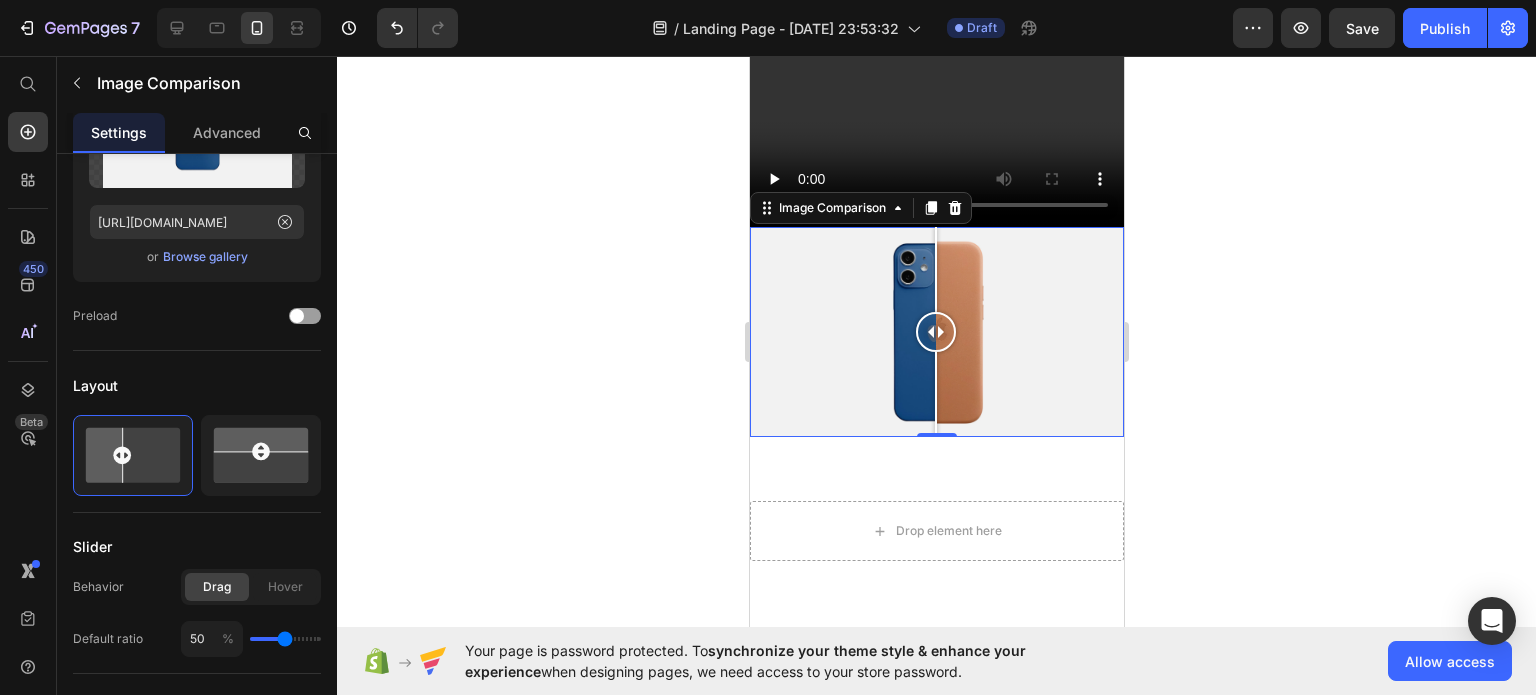 click at bounding box center [936, 332] 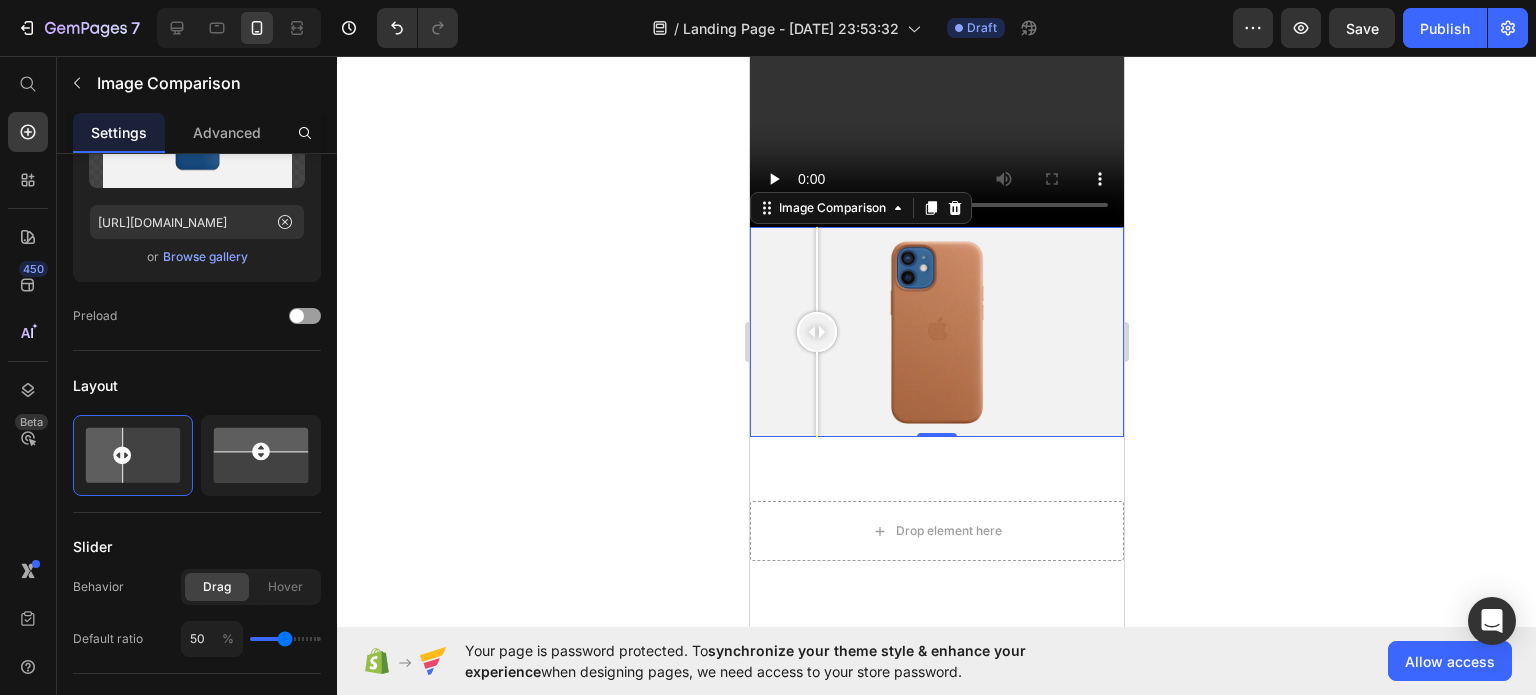 click at bounding box center (936, 332) 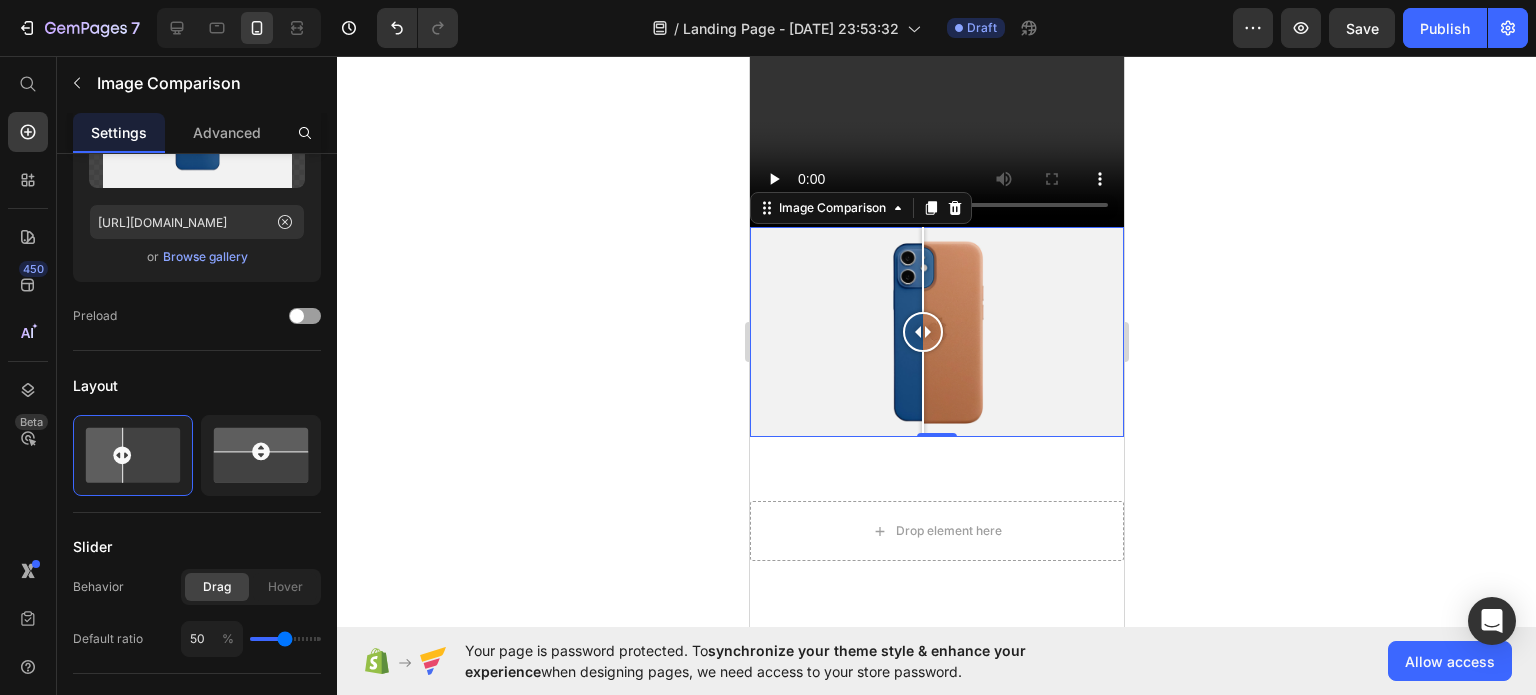 click at bounding box center (936, 332) 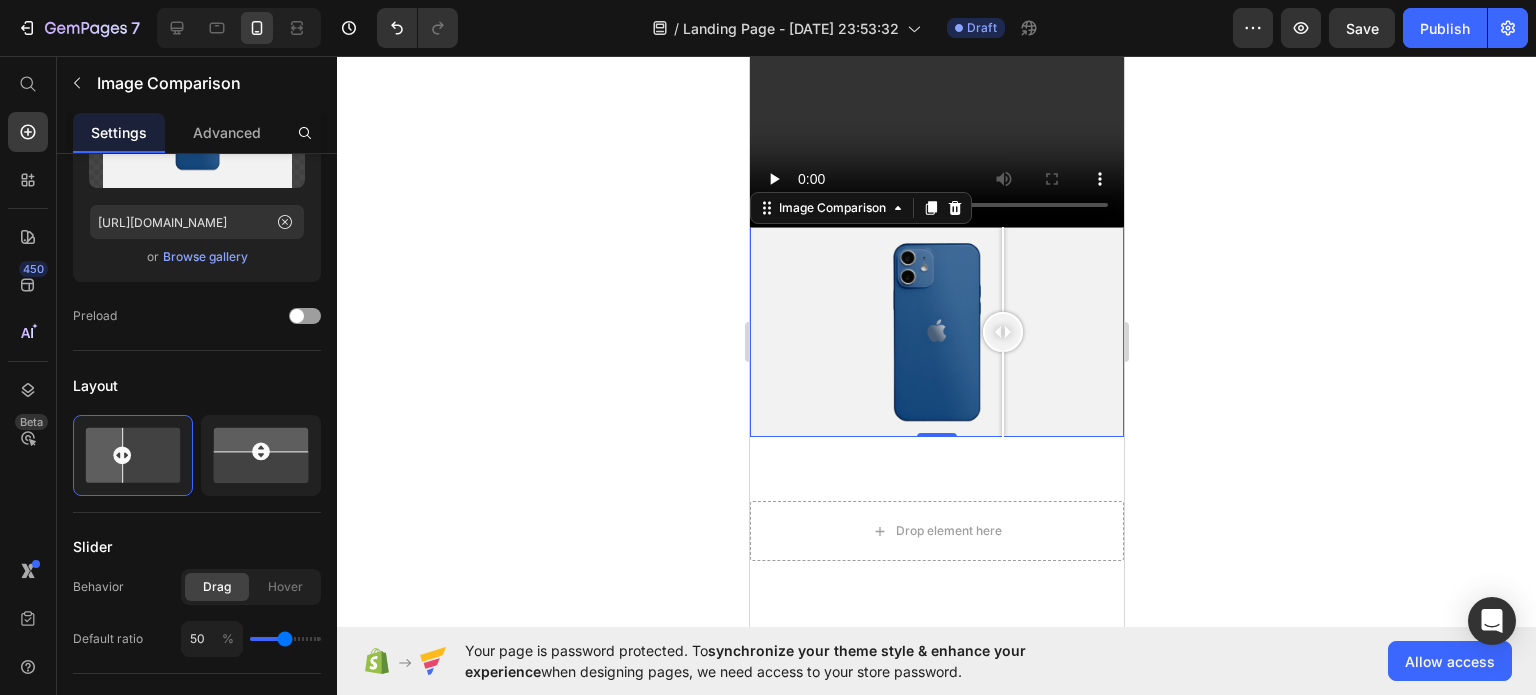 click at bounding box center (936, 332) 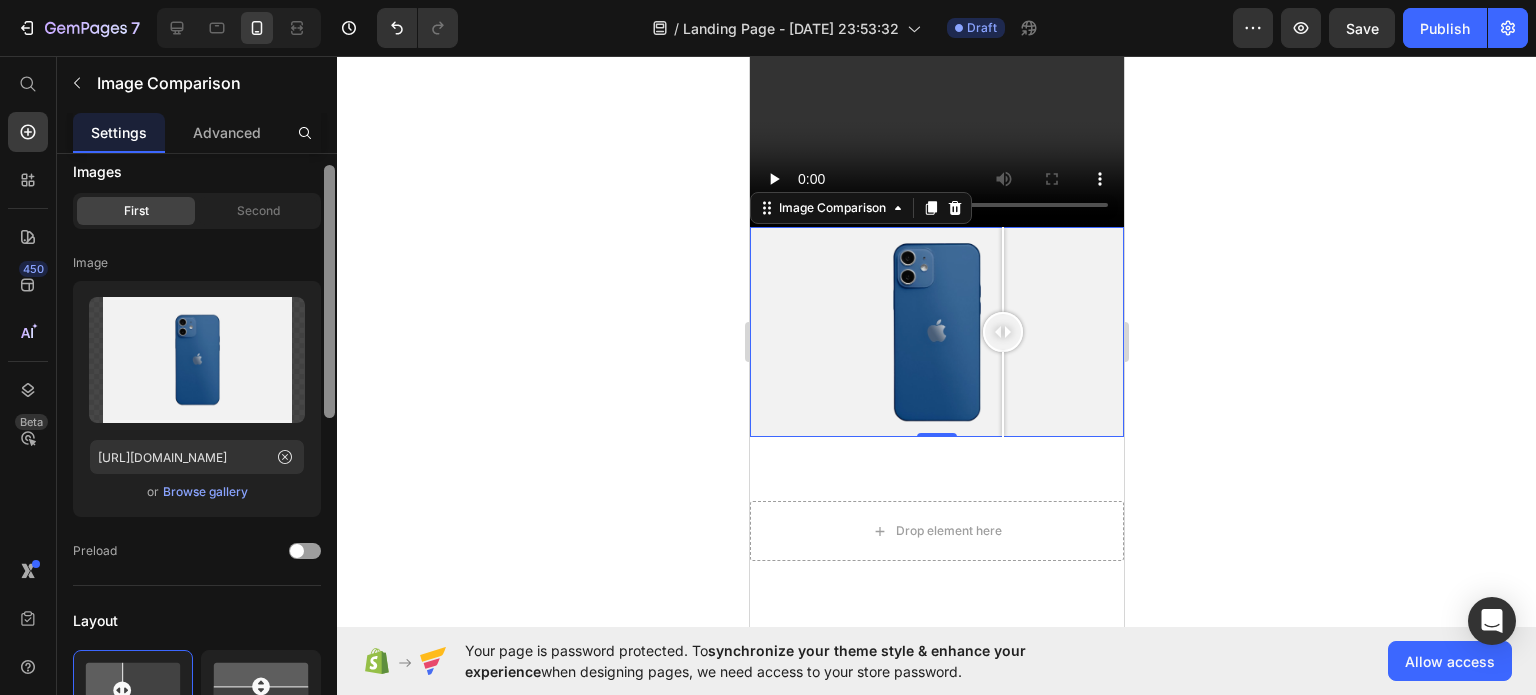 scroll, scrollTop: 0, scrollLeft: 0, axis: both 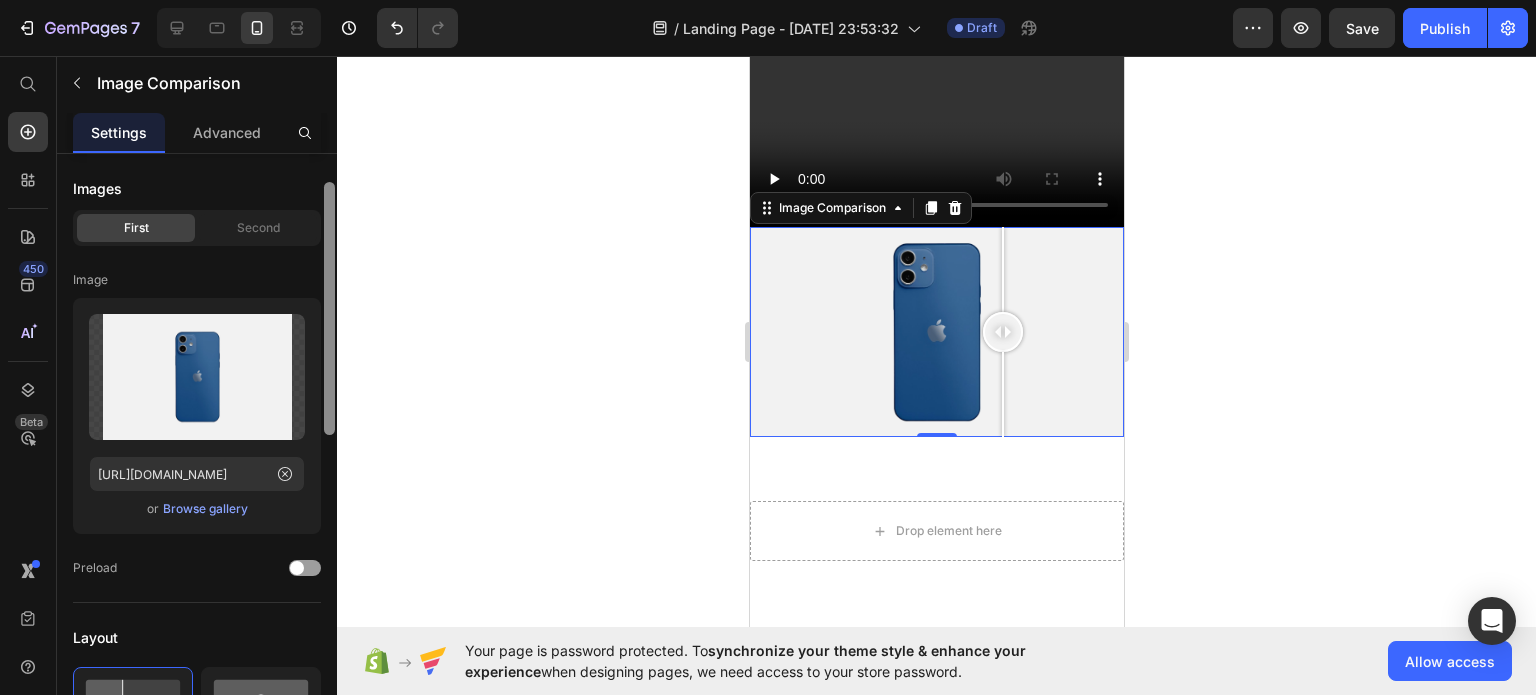 drag, startPoint x: 332, startPoint y: 298, endPoint x: 327, endPoint y: 172, distance: 126.09917 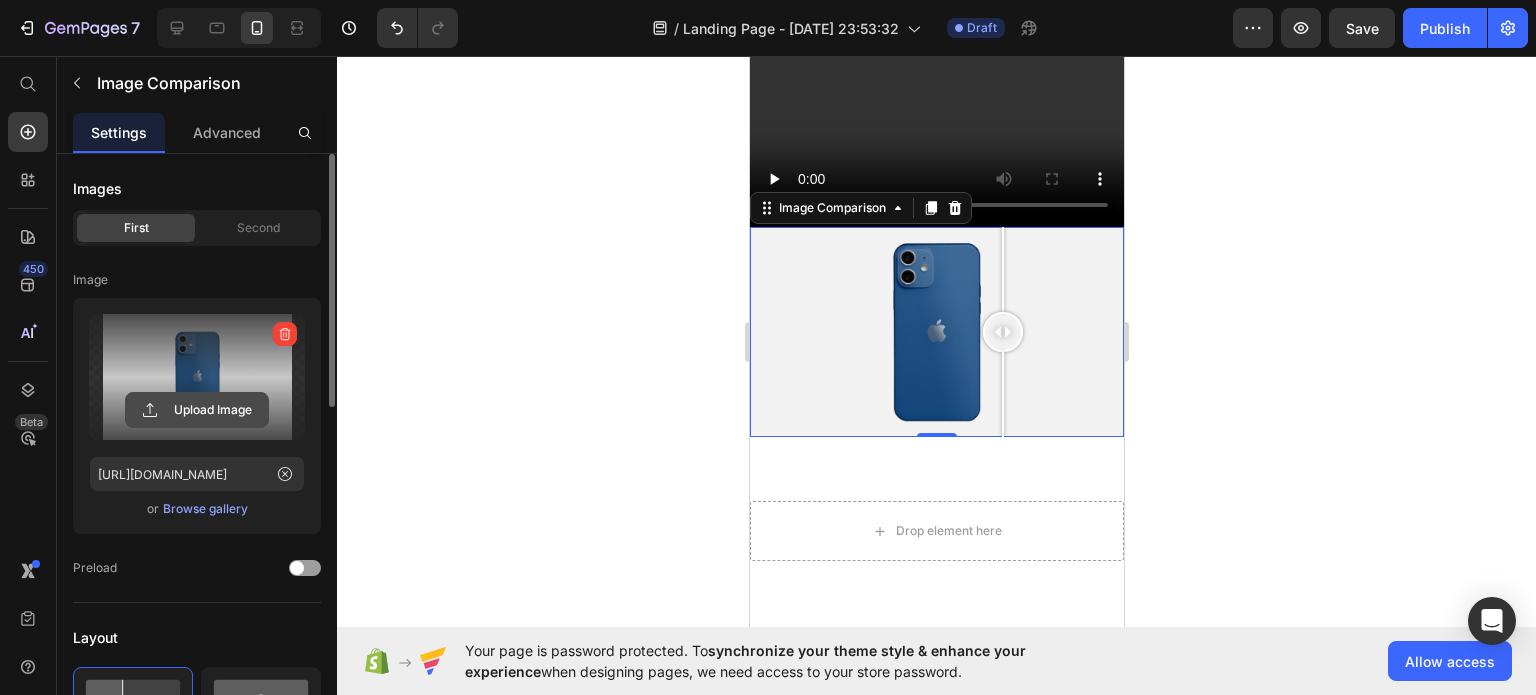 click 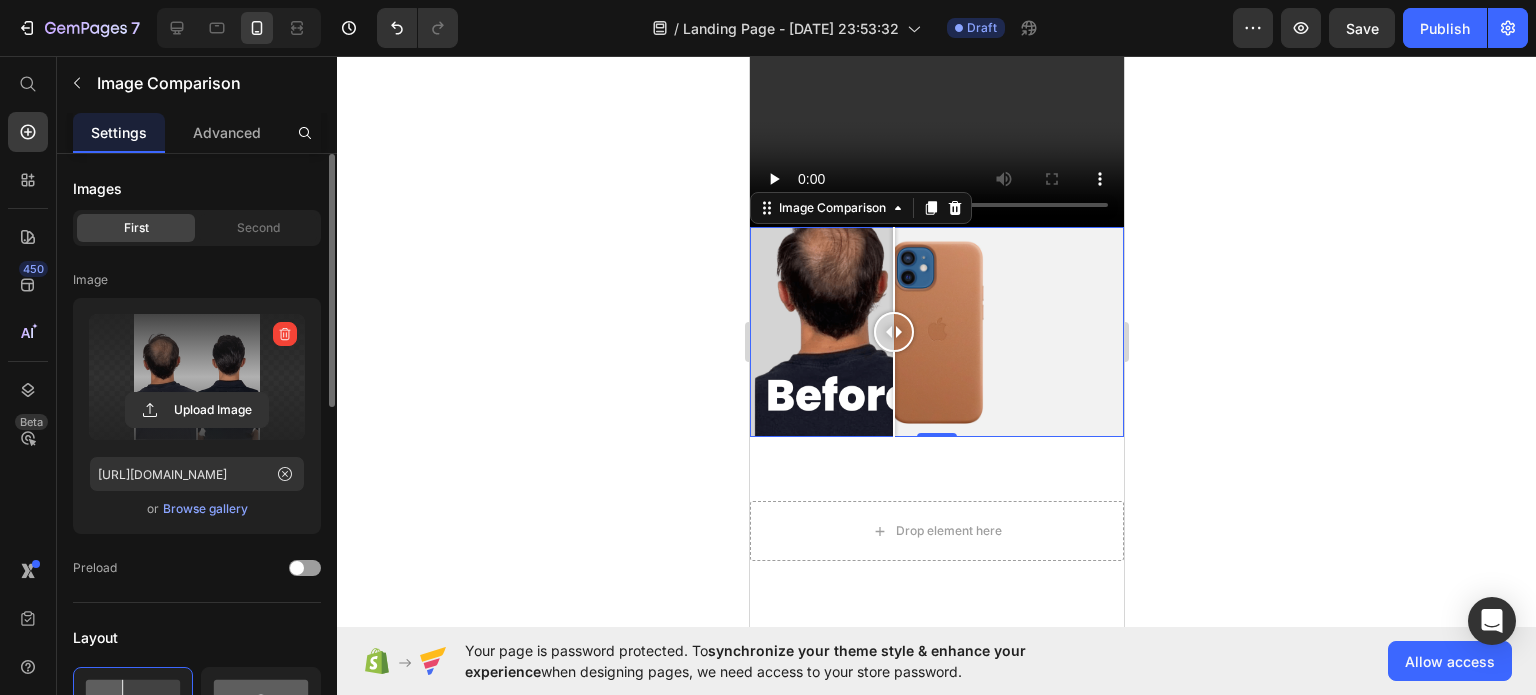 drag, startPoint x: 925, startPoint y: 278, endPoint x: 893, endPoint y: 304, distance: 41.231056 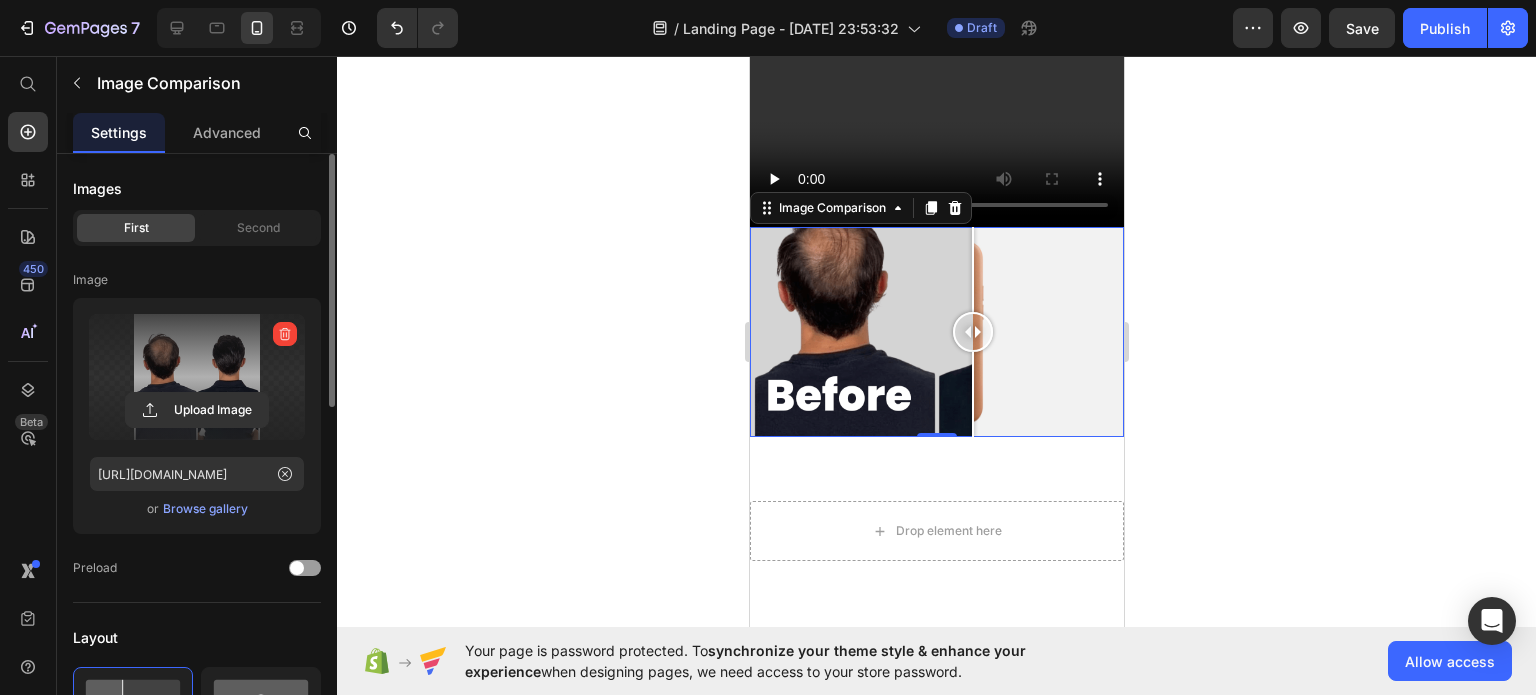 click at bounding box center [936, 332] 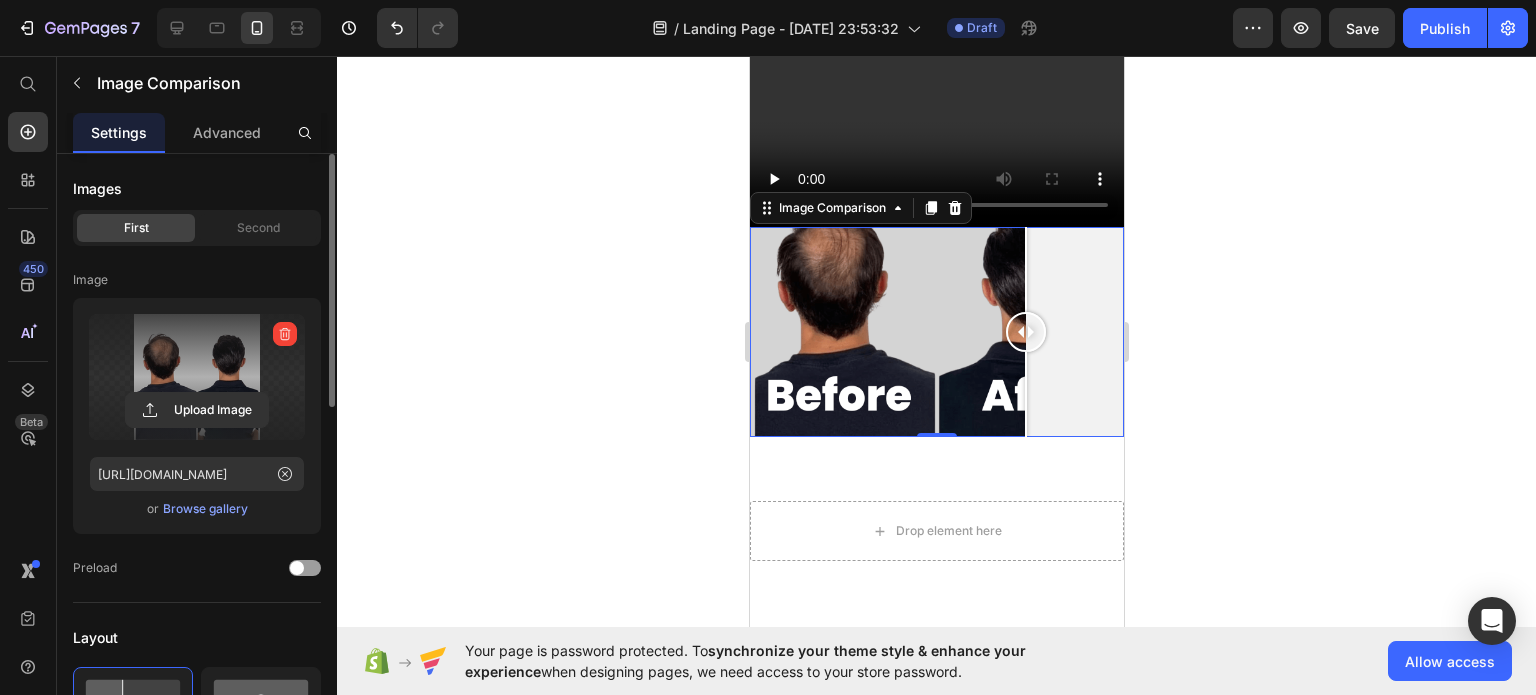 click at bounding box center (936, 332) 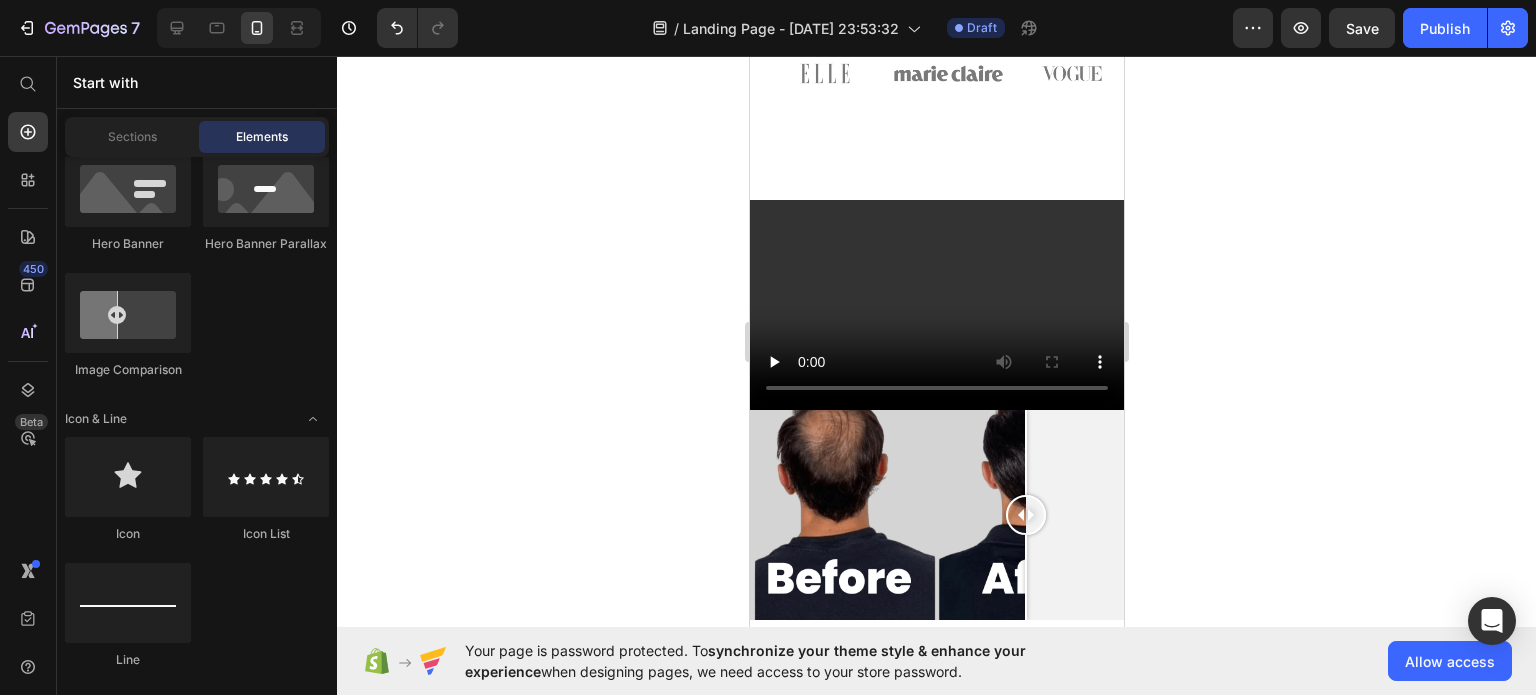scroll, scrollTop: 1965, scrollLeft: 0, axis: vertical 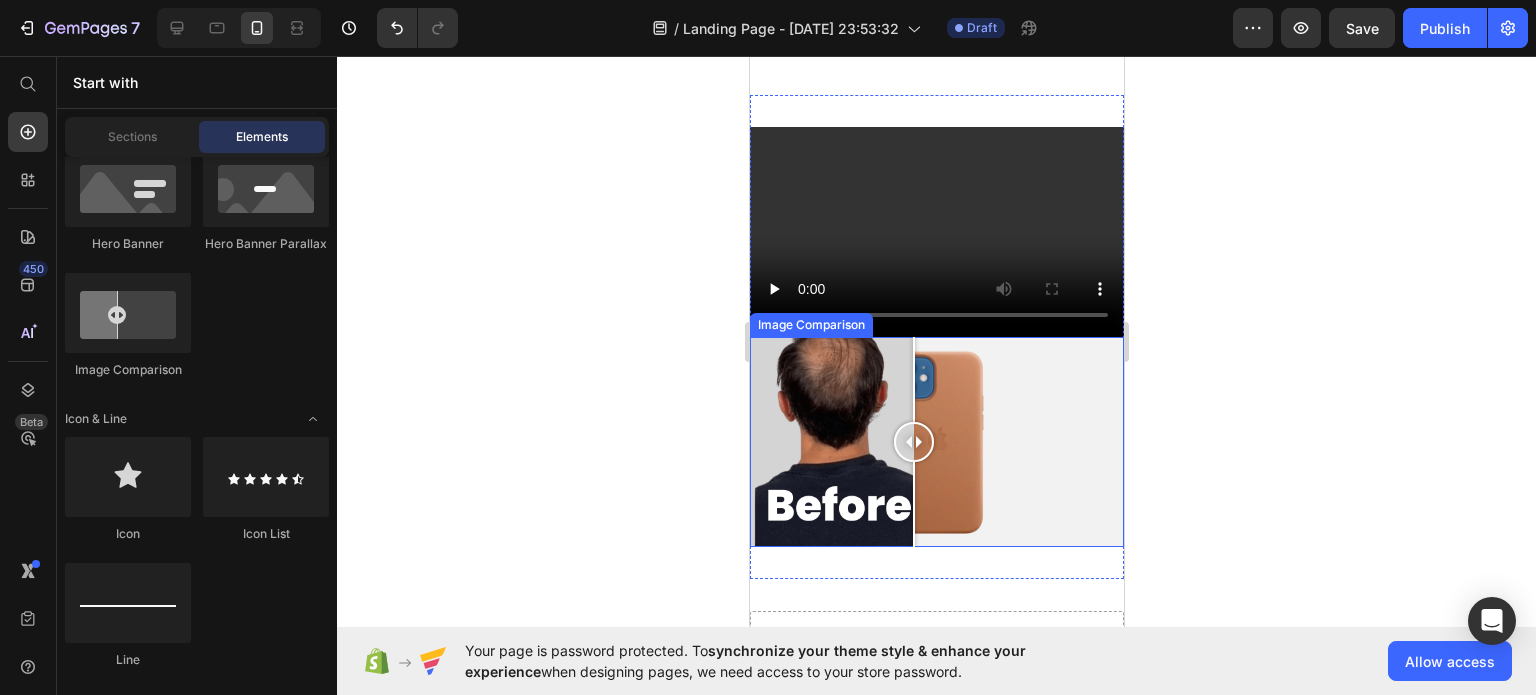 drag, startPoint x: 1016, startPoint y: 386, endPoint x: 913, endPoint y: 389, distance: 103.04368 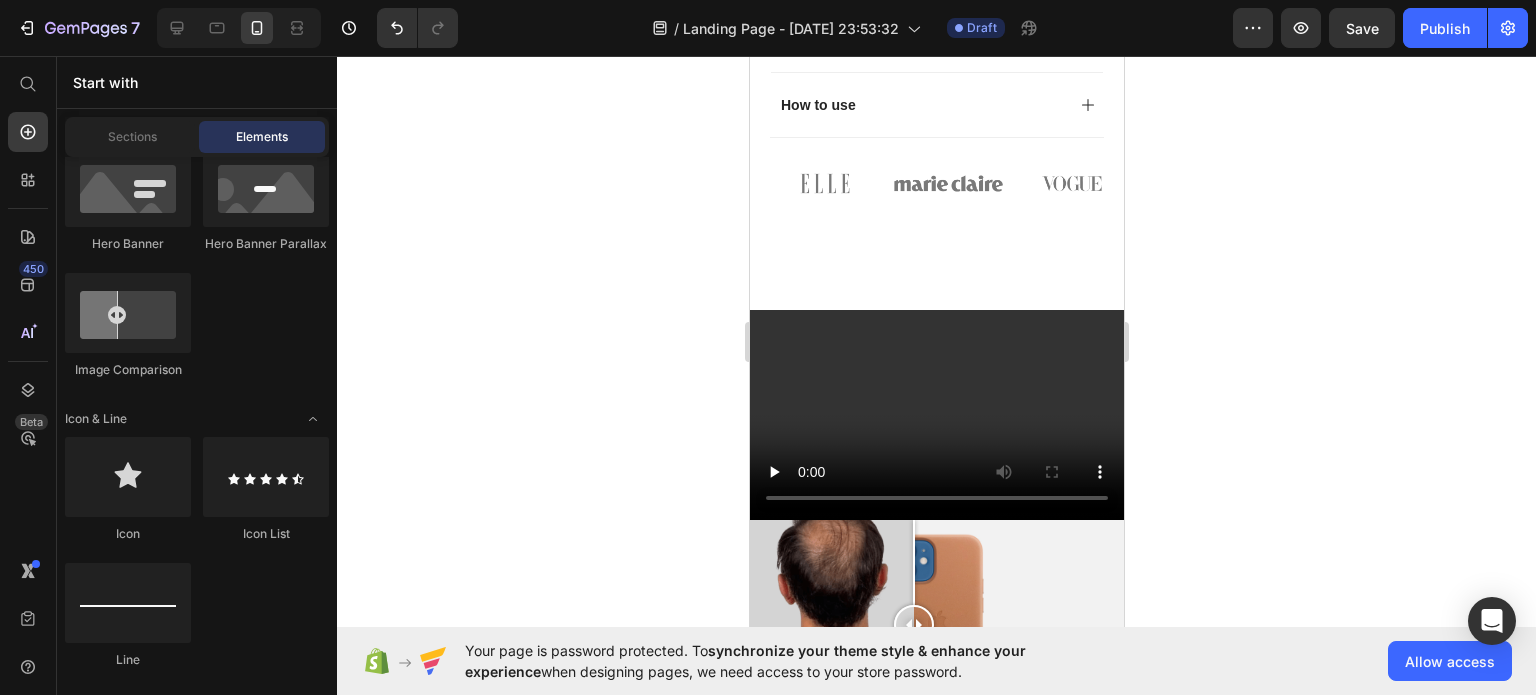 scroll, scrollTop: 1965, scrollLeft: 0, axis: vertical 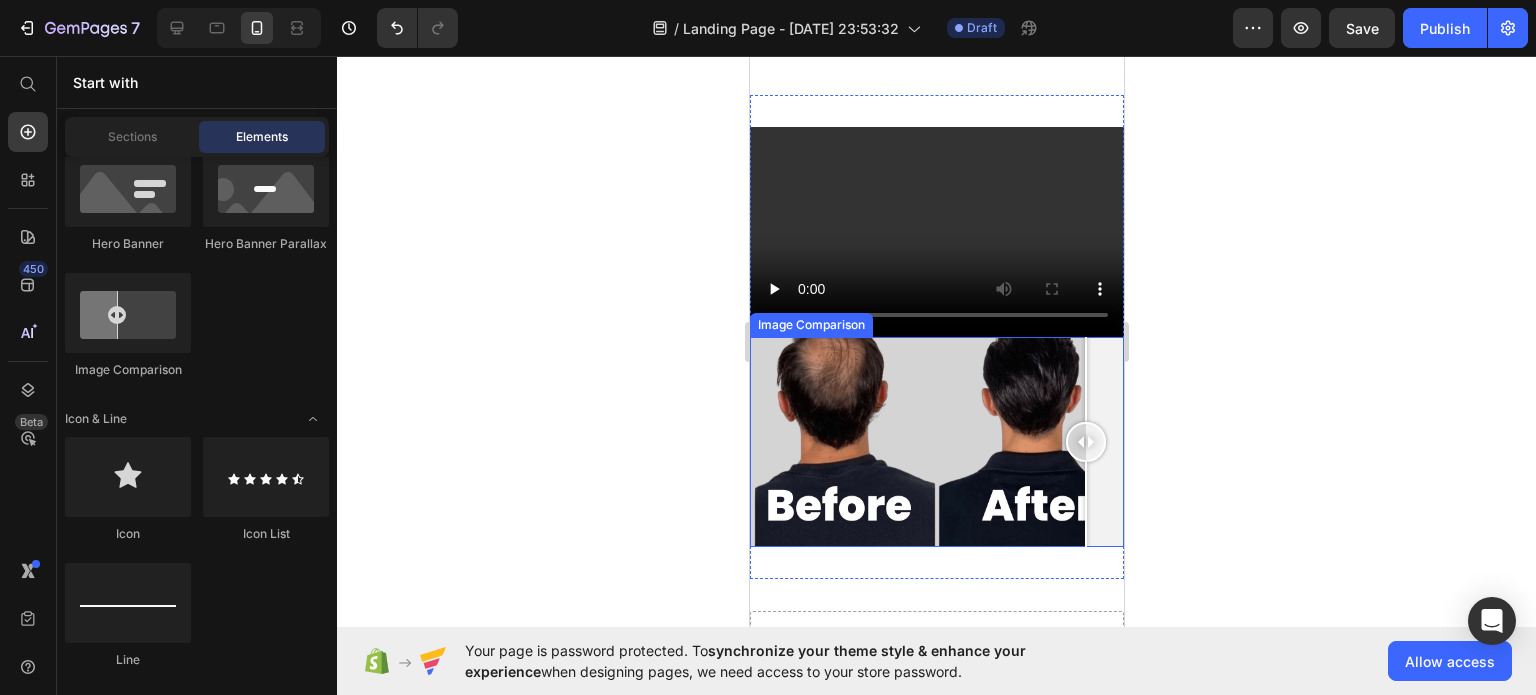 click at bounding box center (936, 442) 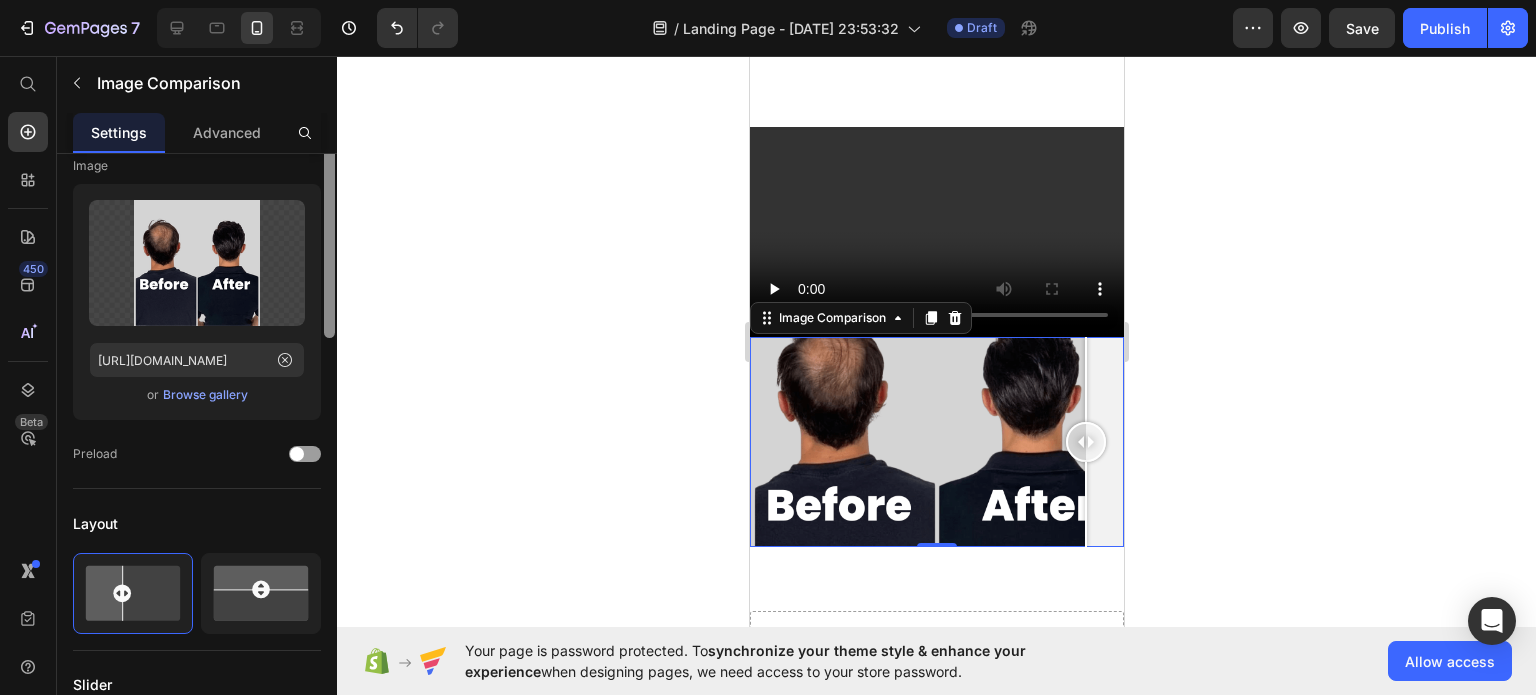 scroll, scrollTop: 0, scrollLeft: 0, axis: both 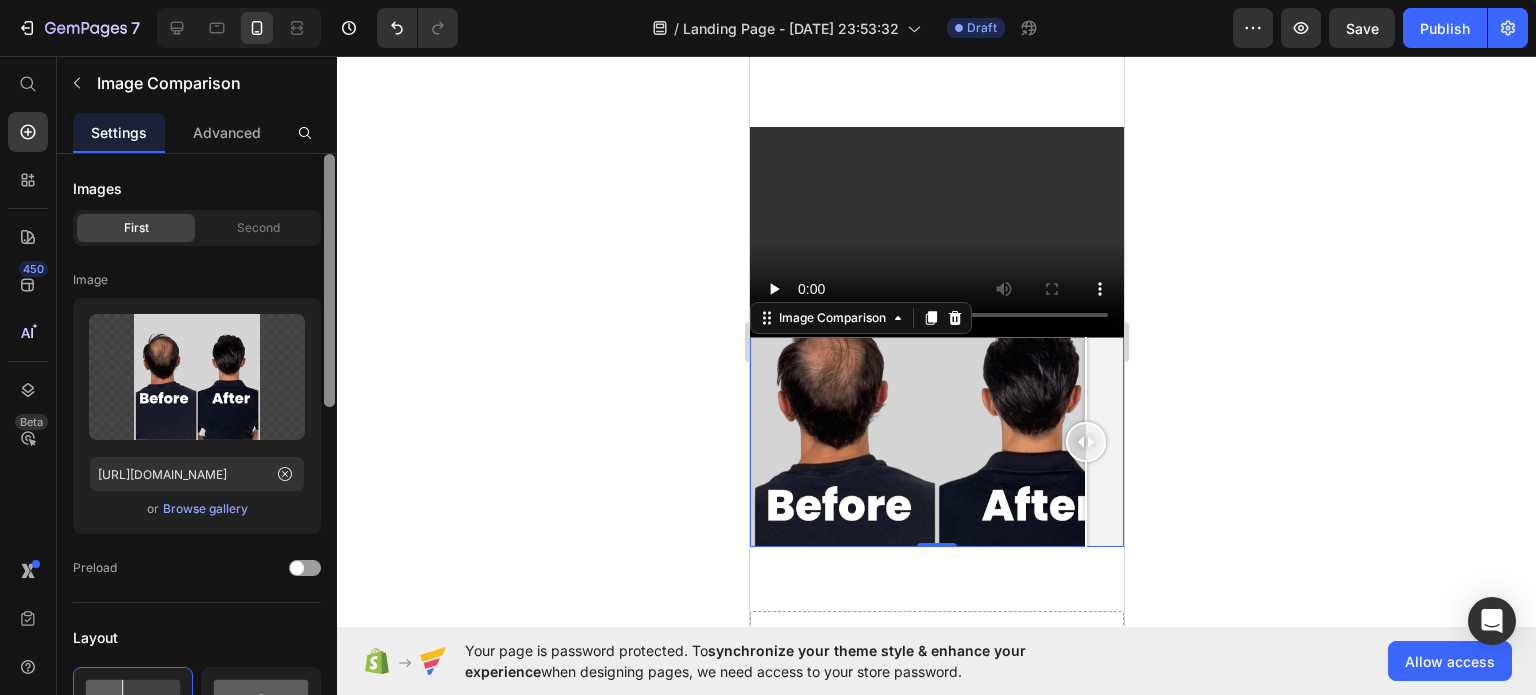 drag, startPoint x: 326, startPoint y: 381, endPoint x: 315, endPoint y: 321, distance: 61 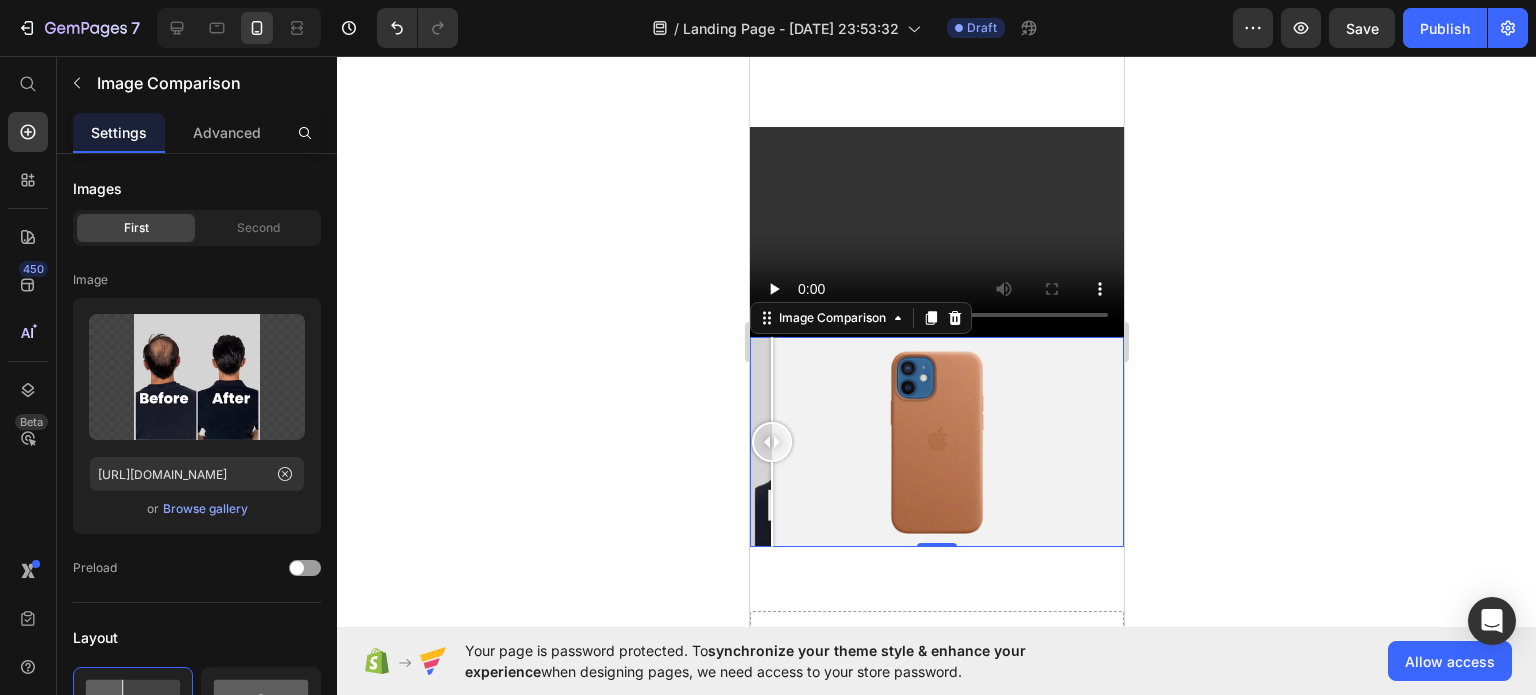 drag, startPoint x: 1081, startPoint y: 381, endPoint x: 683, endPoint y: 411, distance: 399.12906 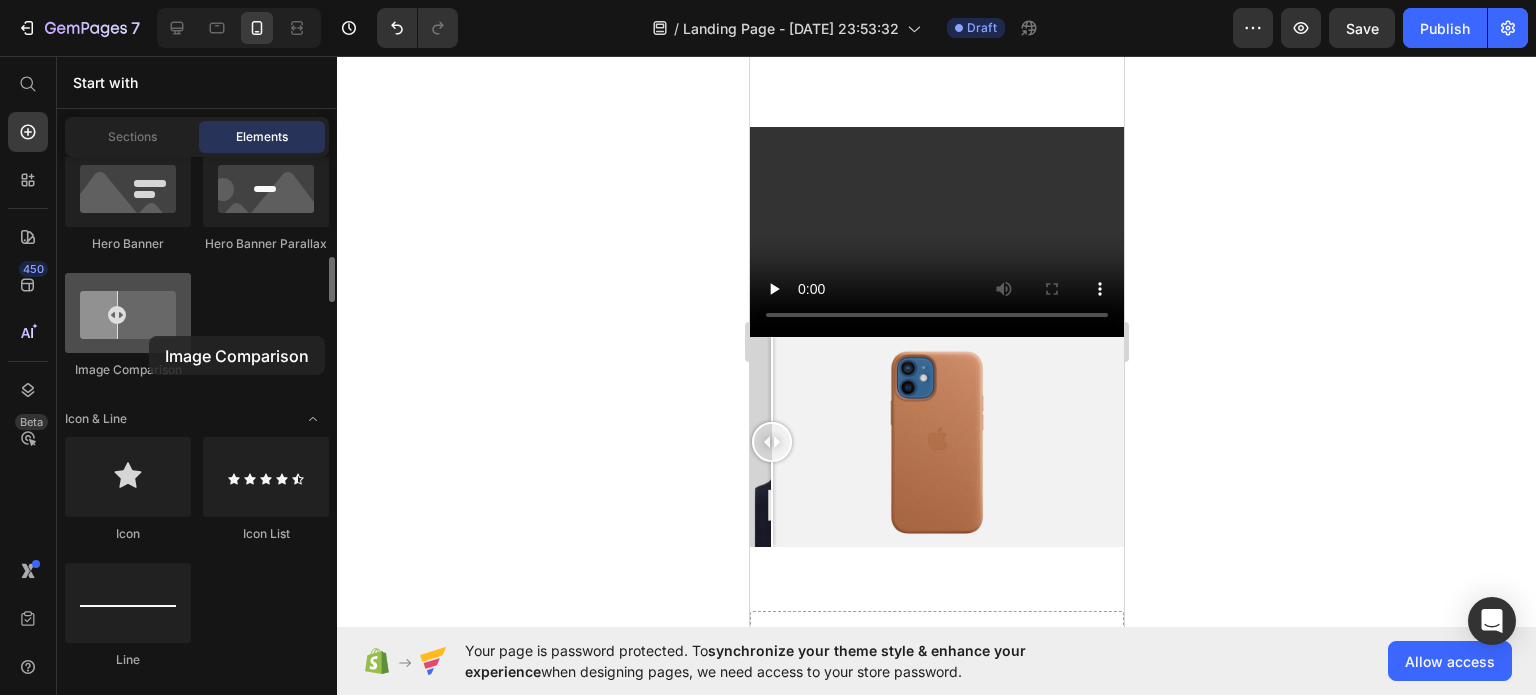 click at bounding box center [128, 313] 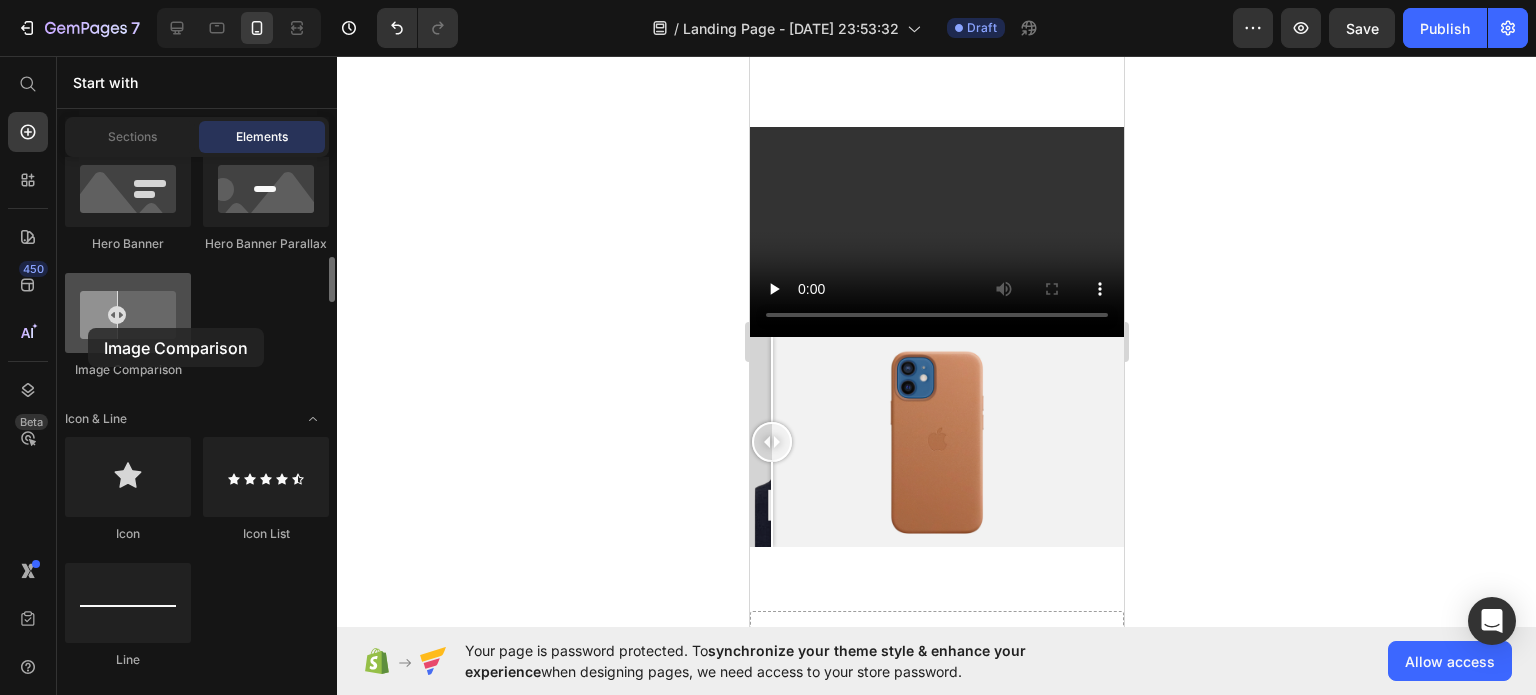 click at bounding box center [128, 313] 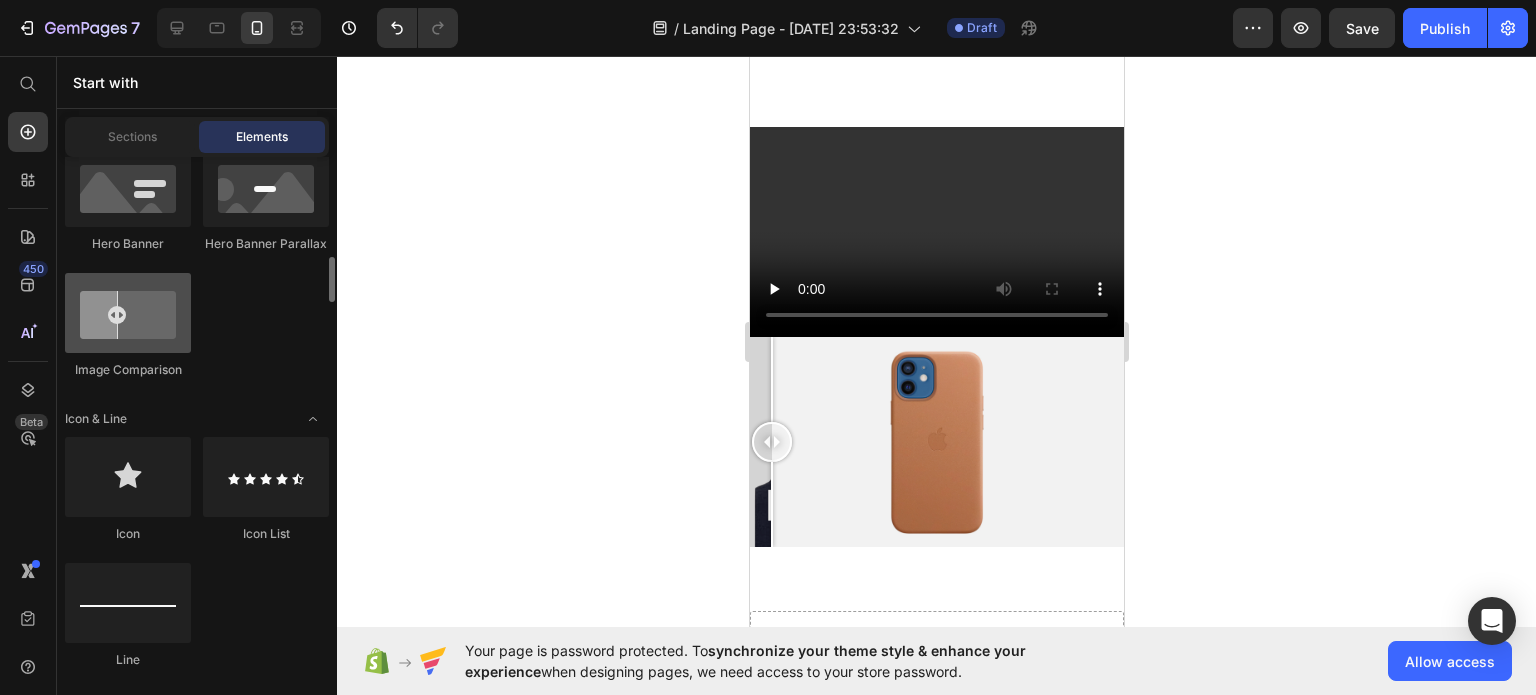 click at bounding box center [128, 313] 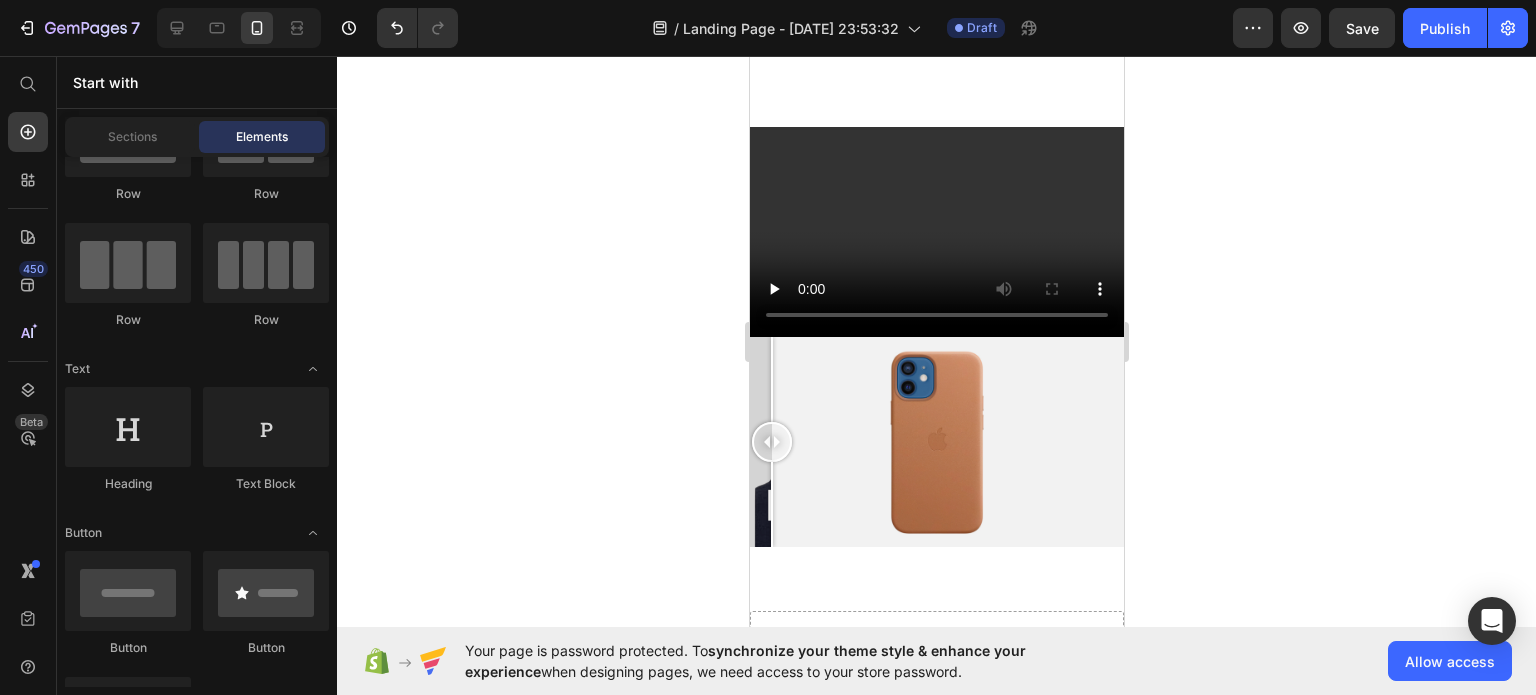 scroll, scrollTop: 0, scrollLeft: 0, axis: both 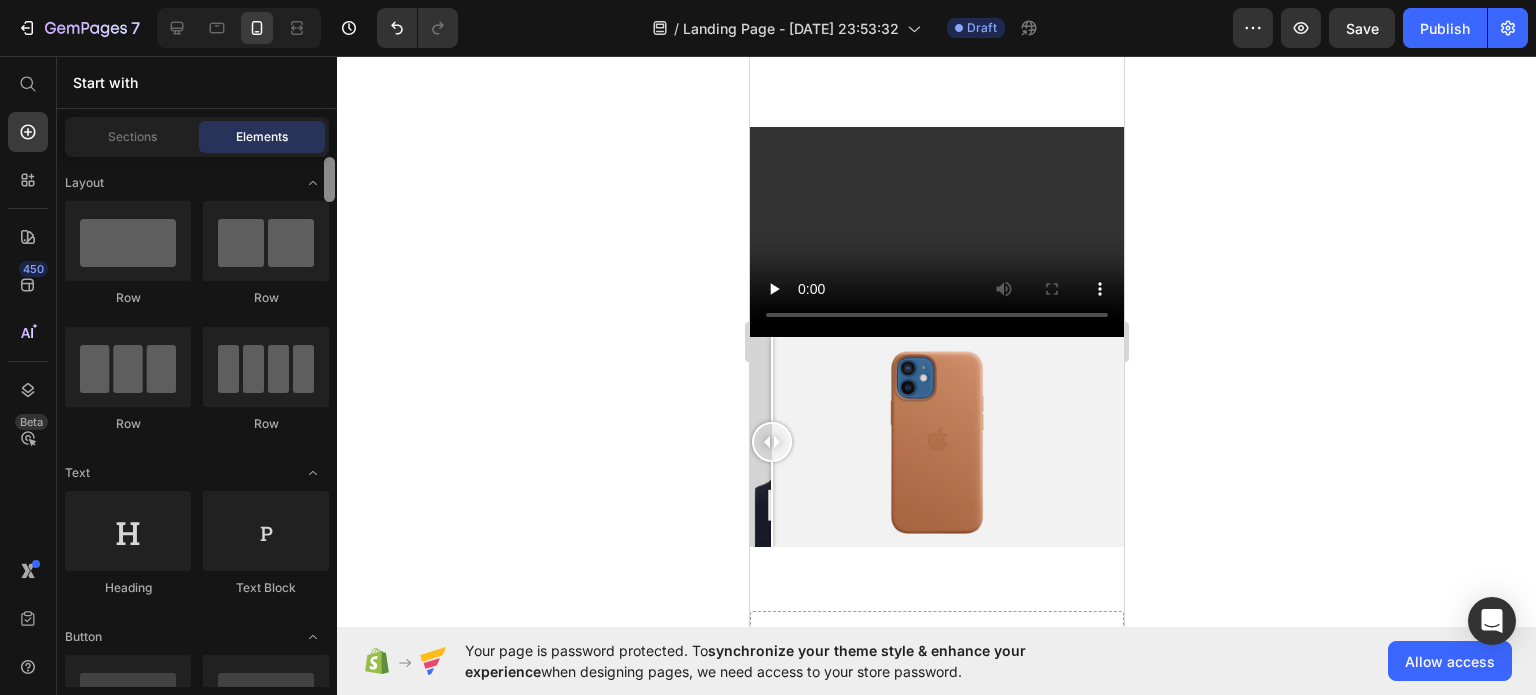 drag, startPoint x: 333, startPoint y: 279, endPoint x: 332, endPoint y: 175, distance: 104.00481 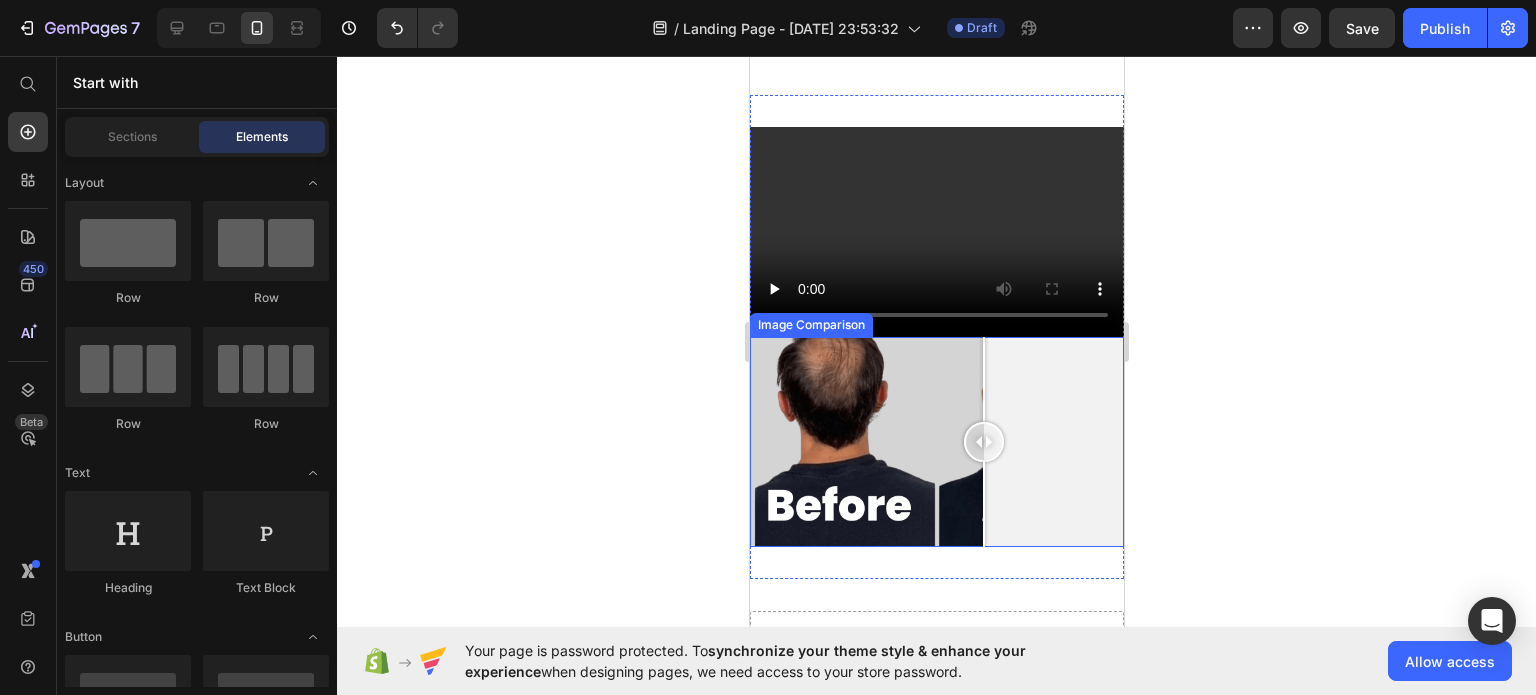 click at bounding box center [936, 442] 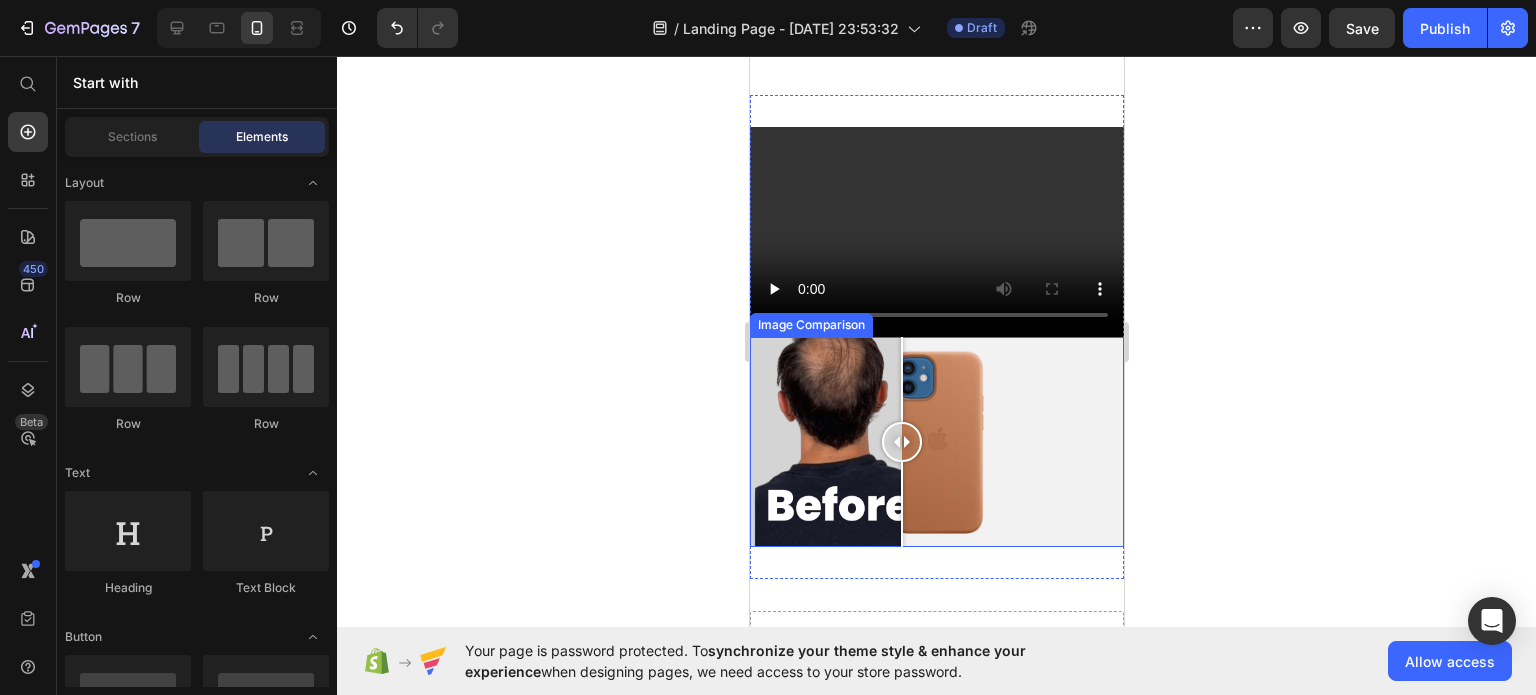 click at bounding box center (936, 442) 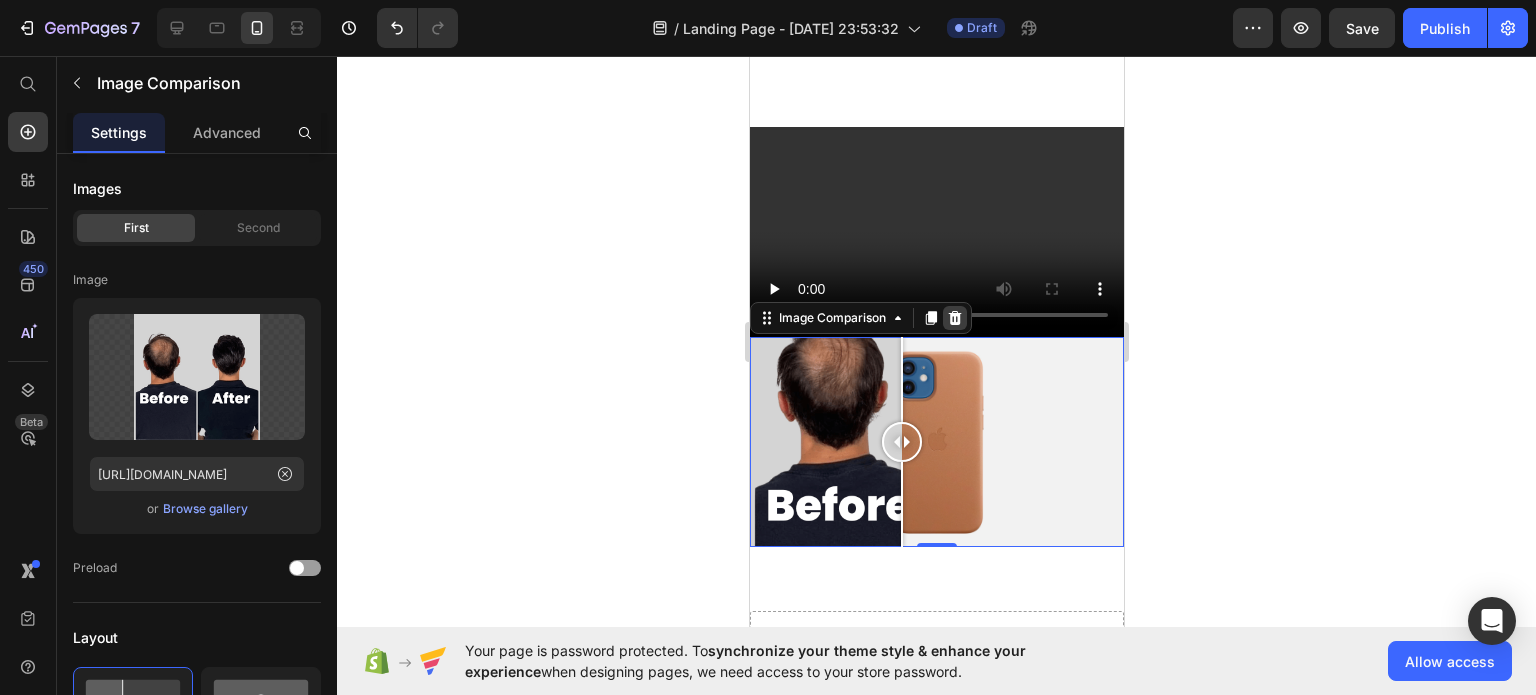 click at bounding box center (954, 318) 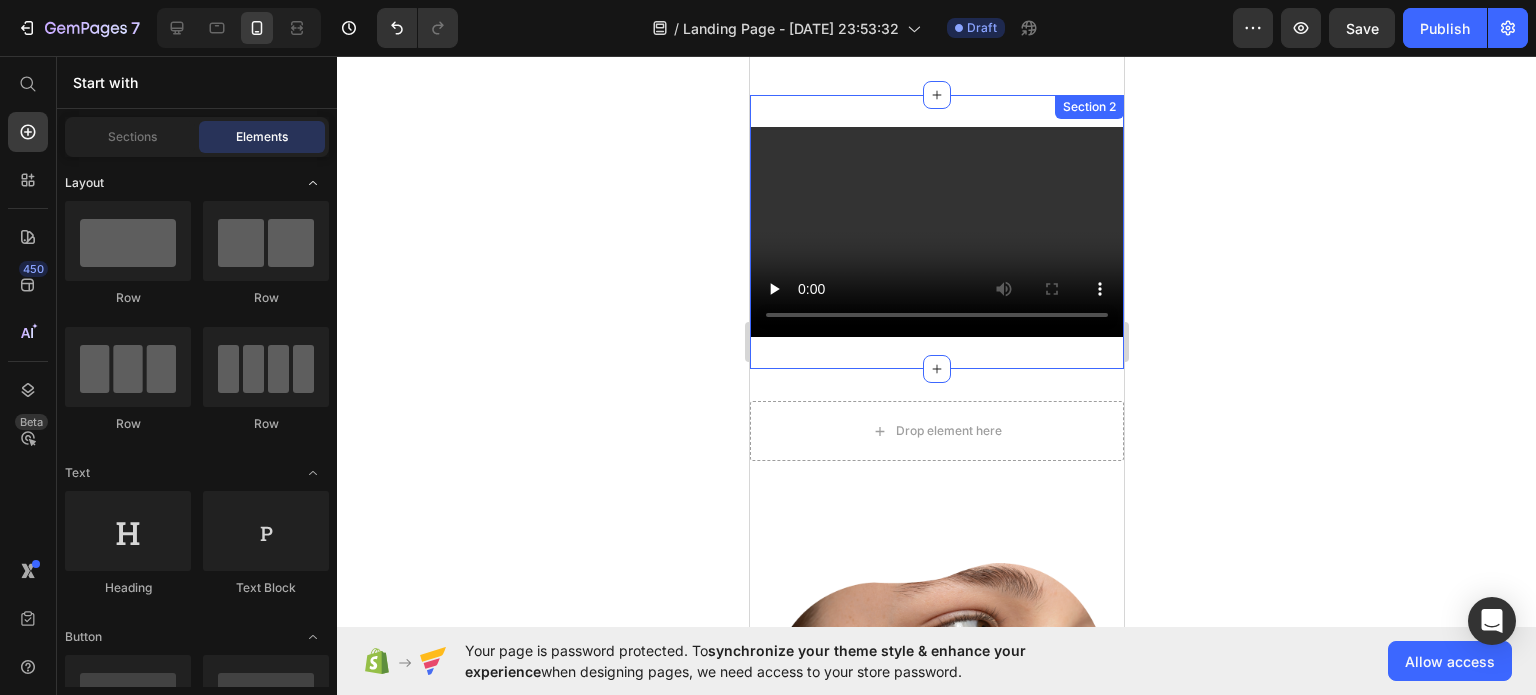 click 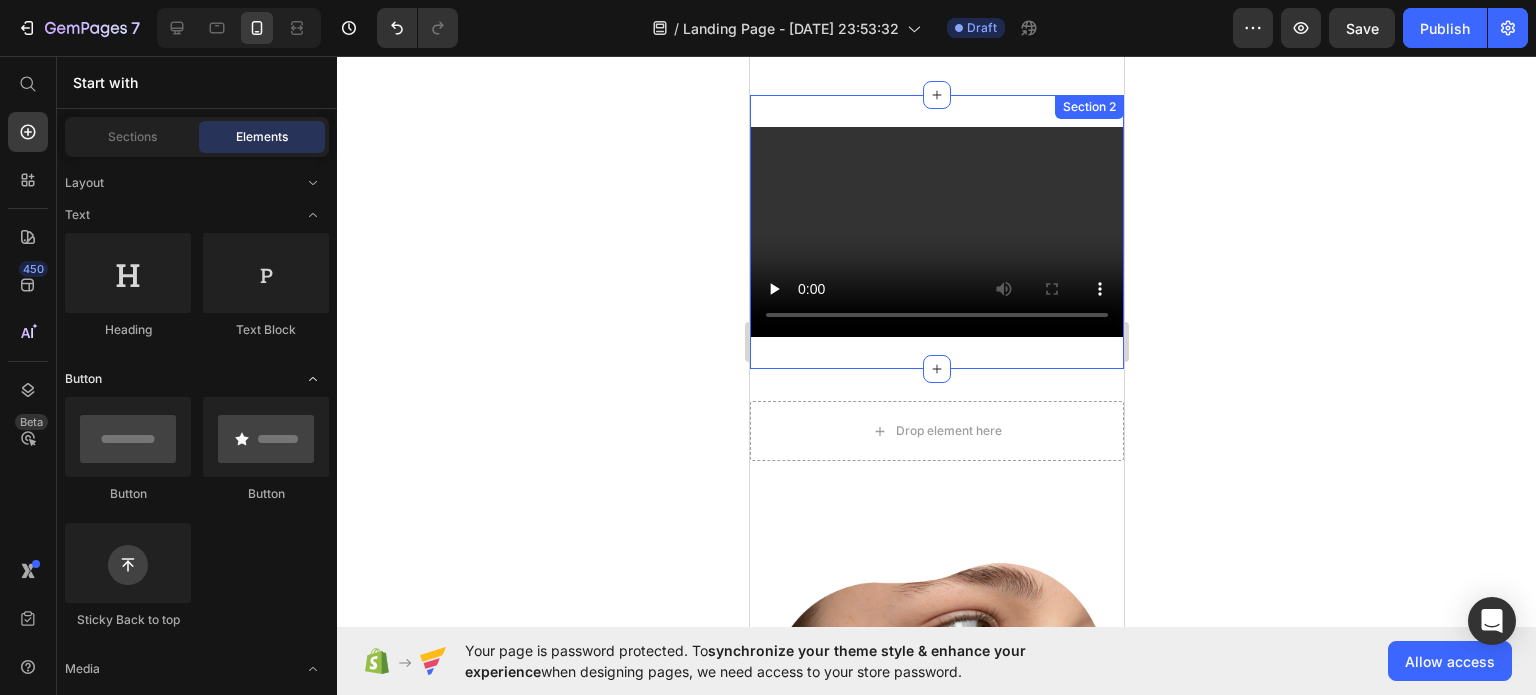 click 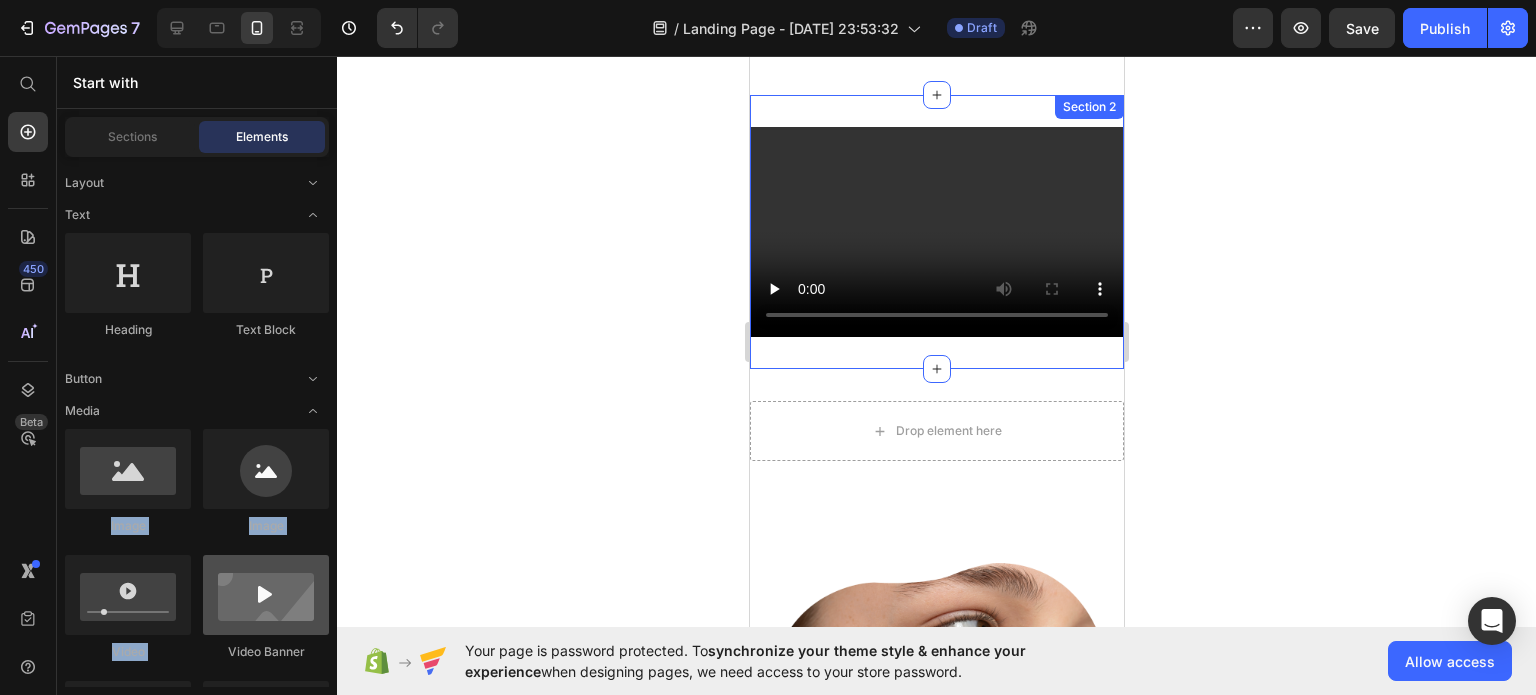 drag, startPoint x: 329, startPoint y: 375, endPoint x: 328, endPoint y: 617, distance: 242.00206 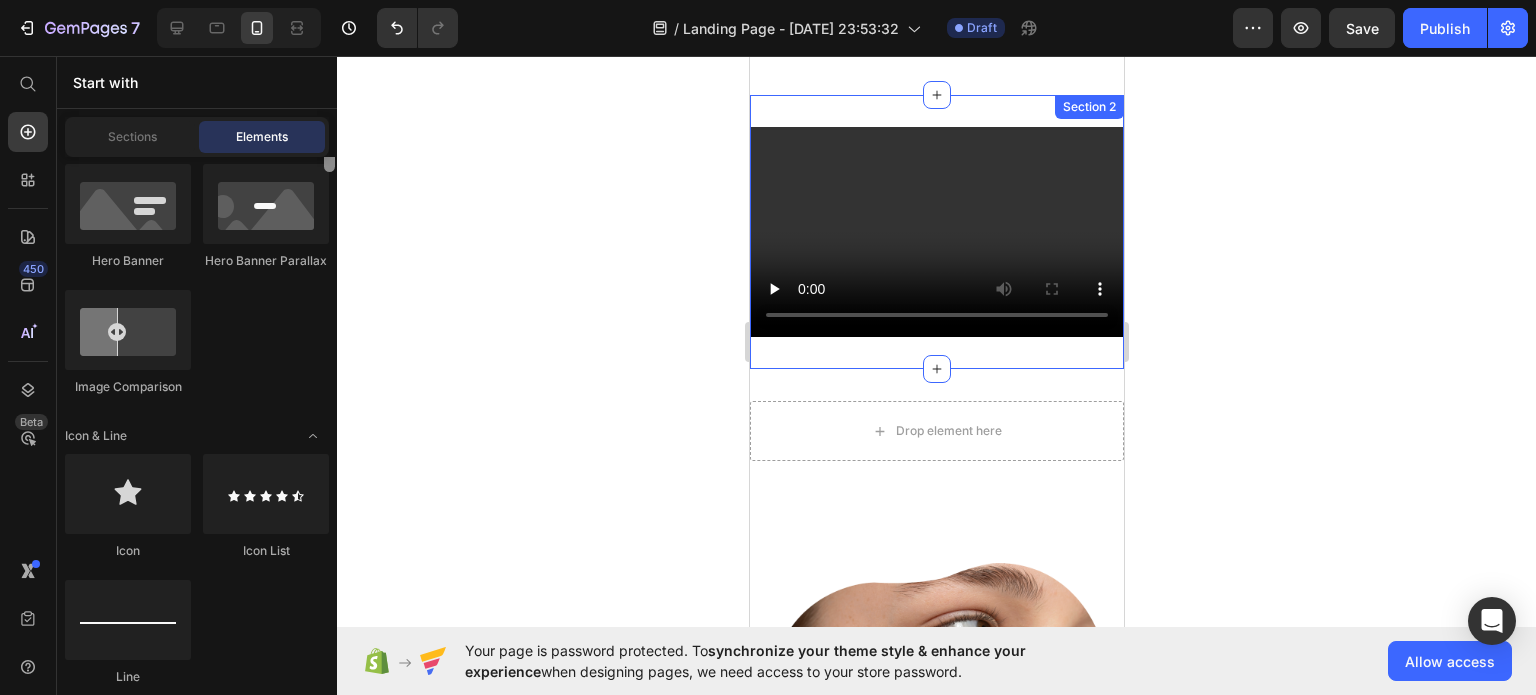 scroll, scrollTop: 472, scrollLeft: 0, axis: vertical 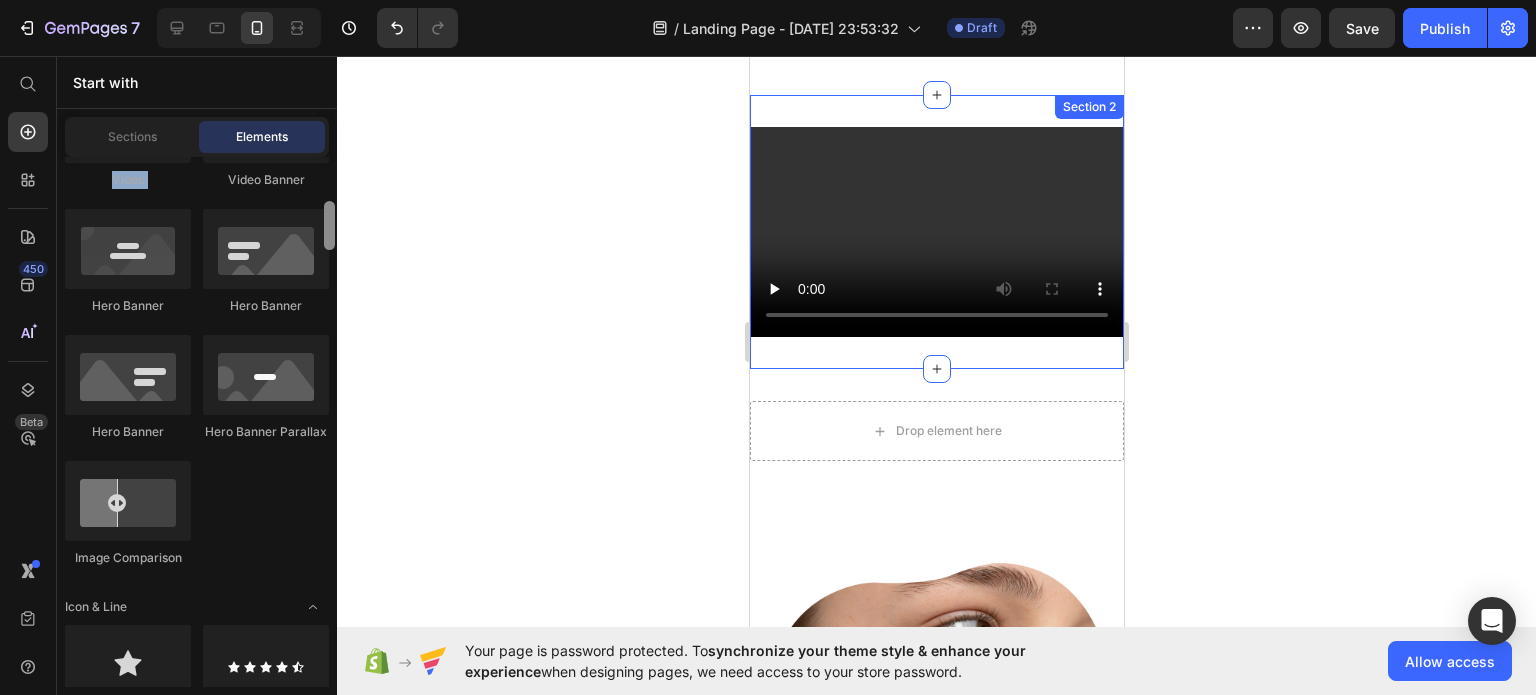 drag, startPoint x: 328, startPoint y: 195, endPoint x: 326, endPoint y: 231, distance: 36.05551 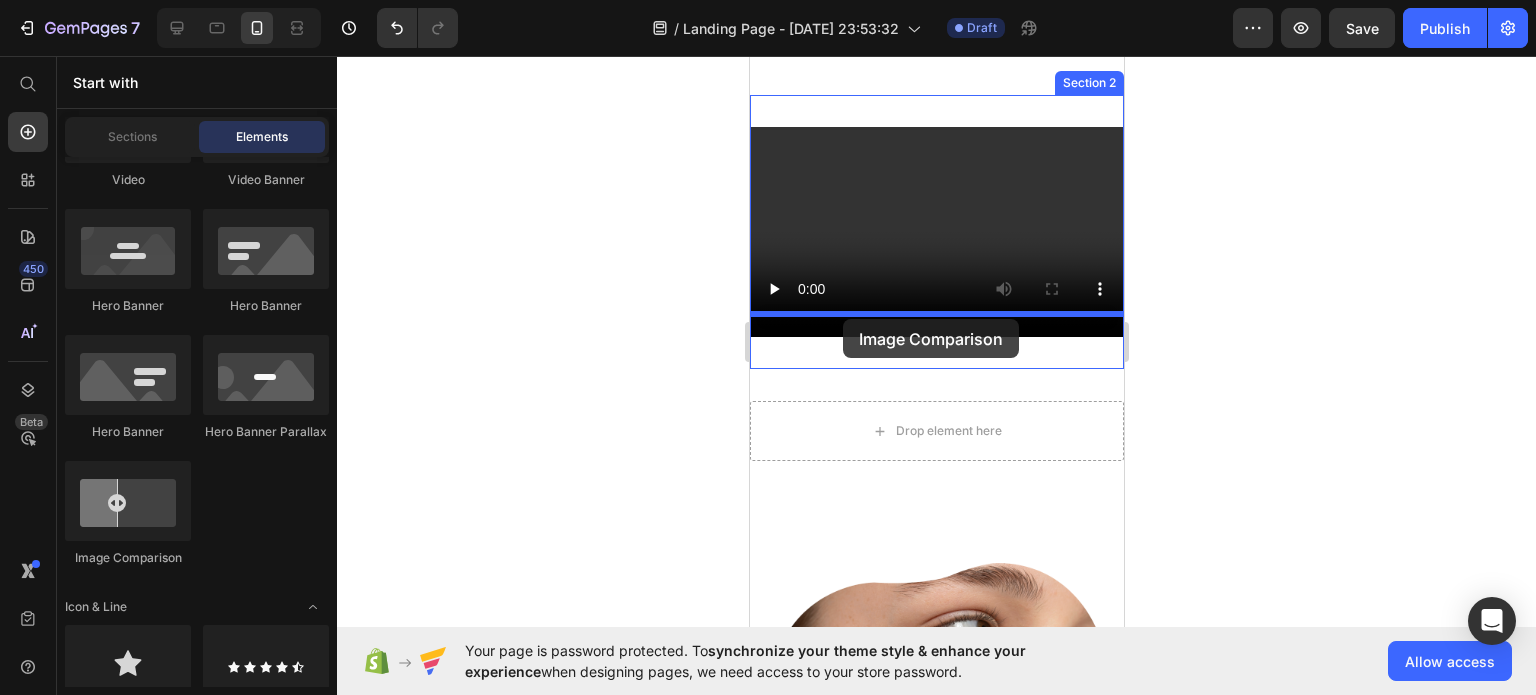 drag, startPoint x: 895, startPoint y: 561, endPoint x: 842, endPoint y: 319, distance: 247.73575 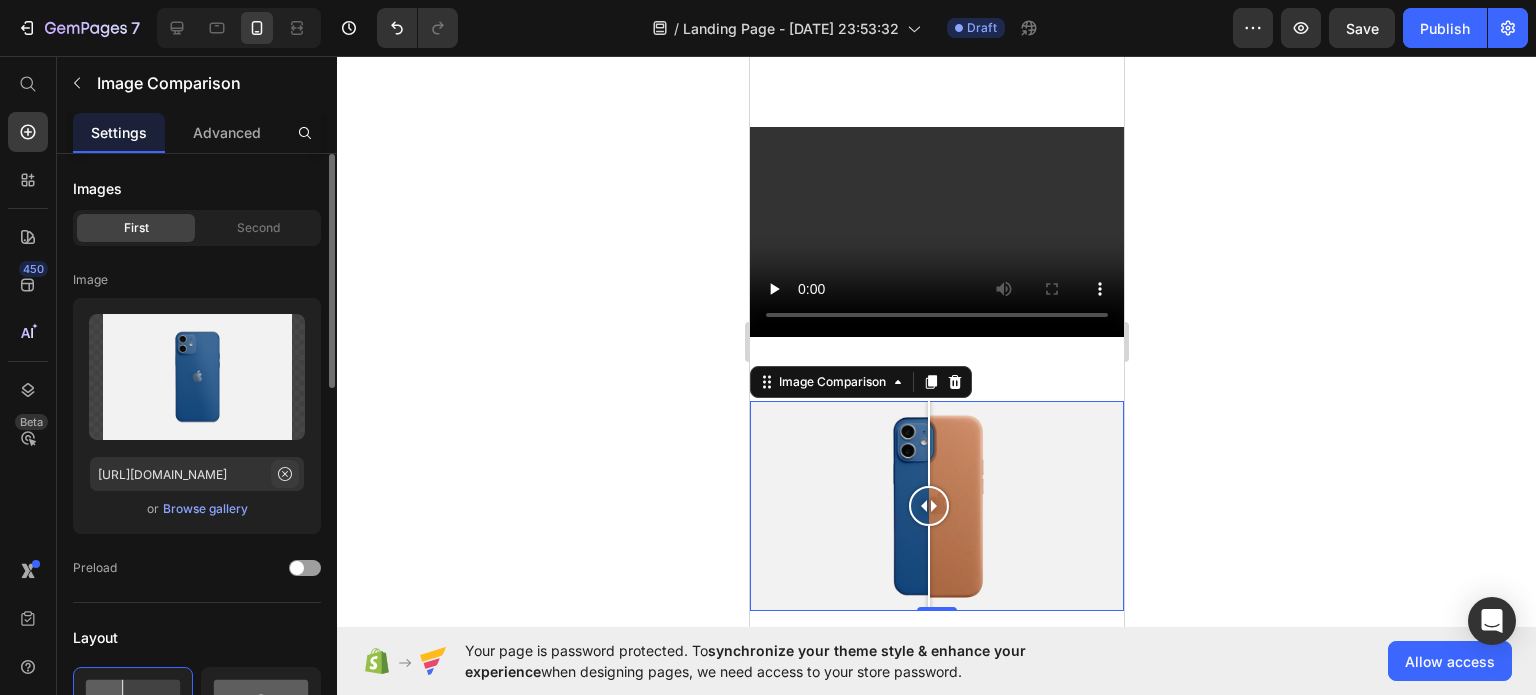 click 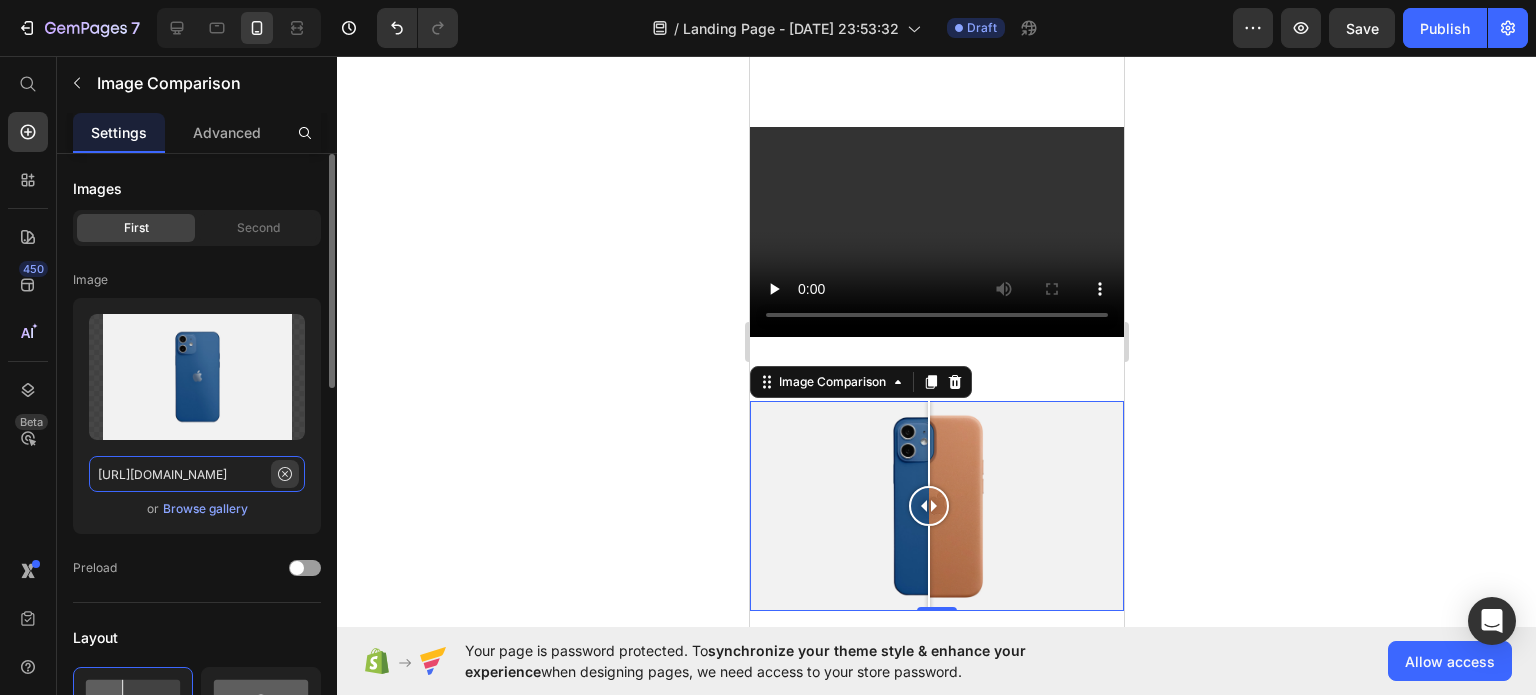 scroll, scrollTop: 0, scrollLeft: 0, axis: both 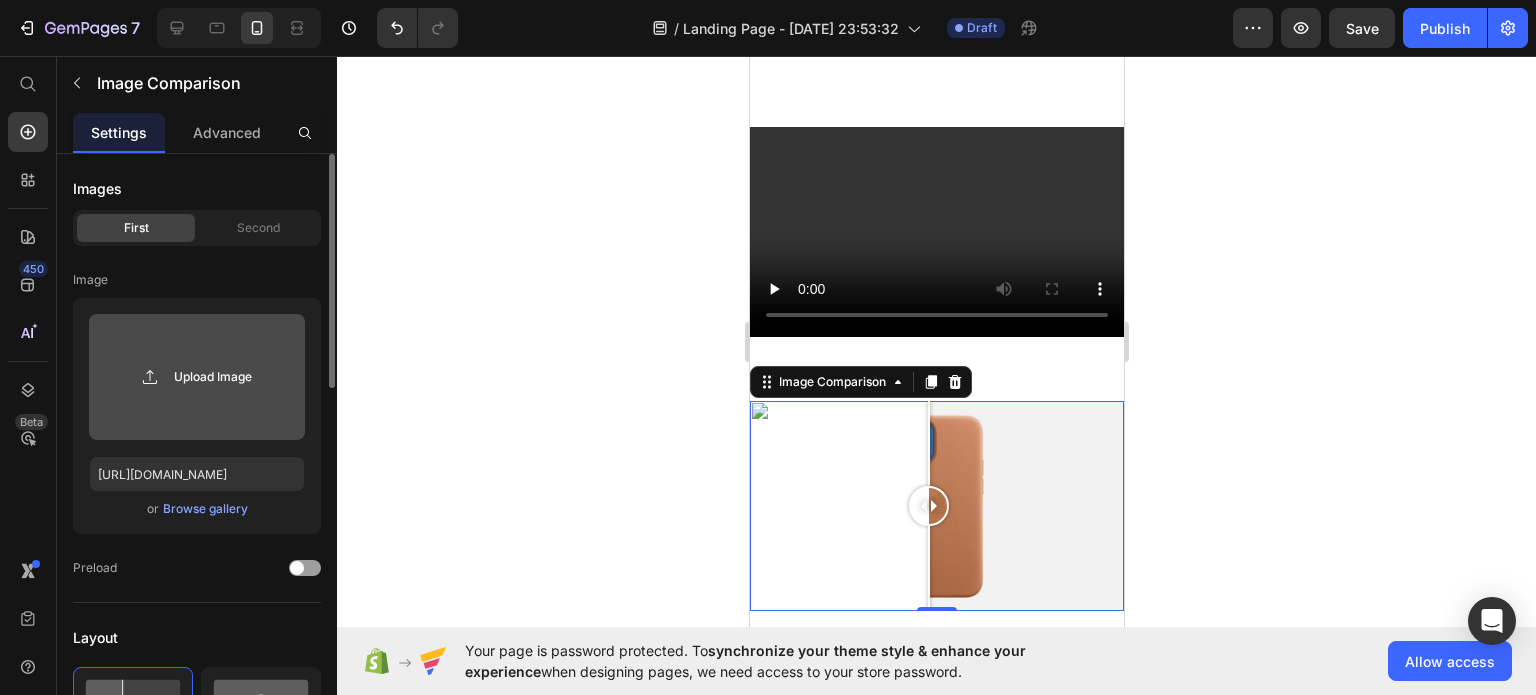 click 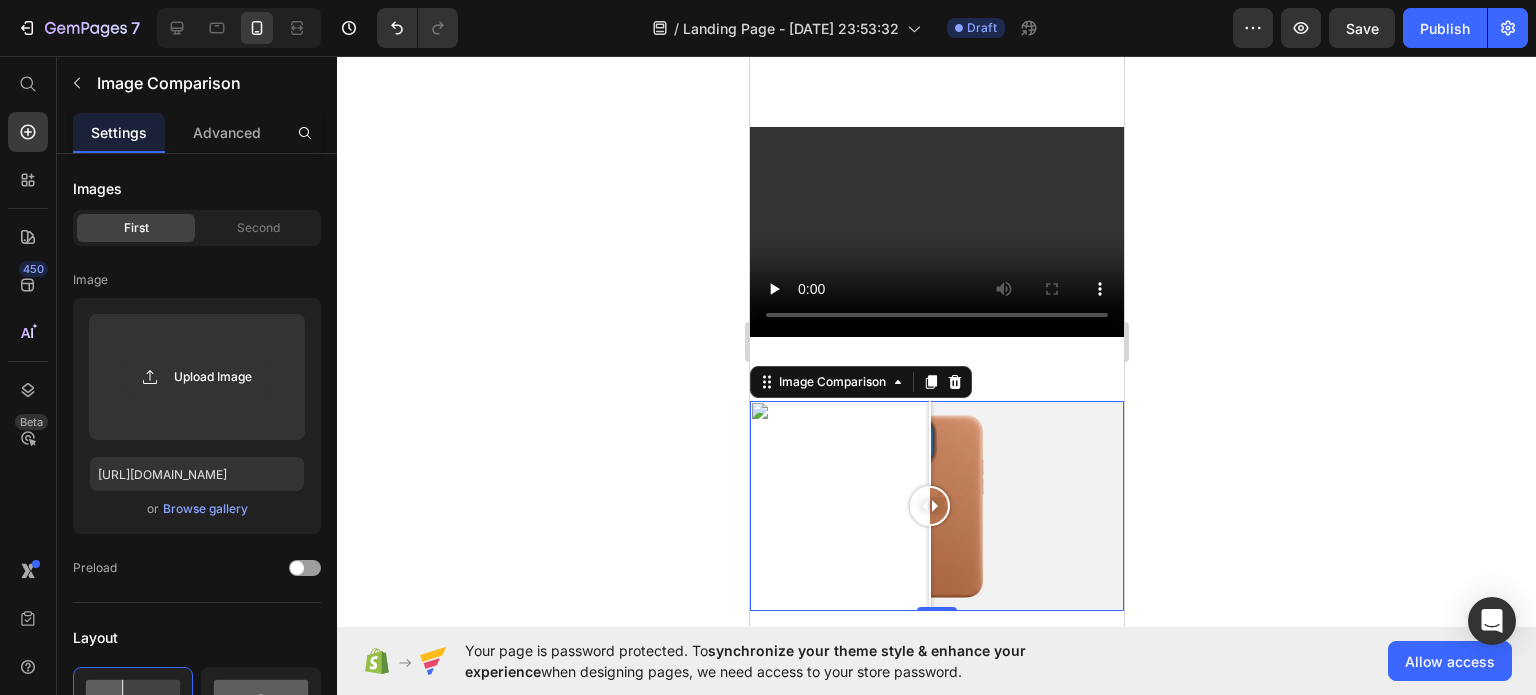 drag, startPoint x: 927, startPoint y: 439, endPoint x: 929, endPoint y: 420, distance: 19.104973 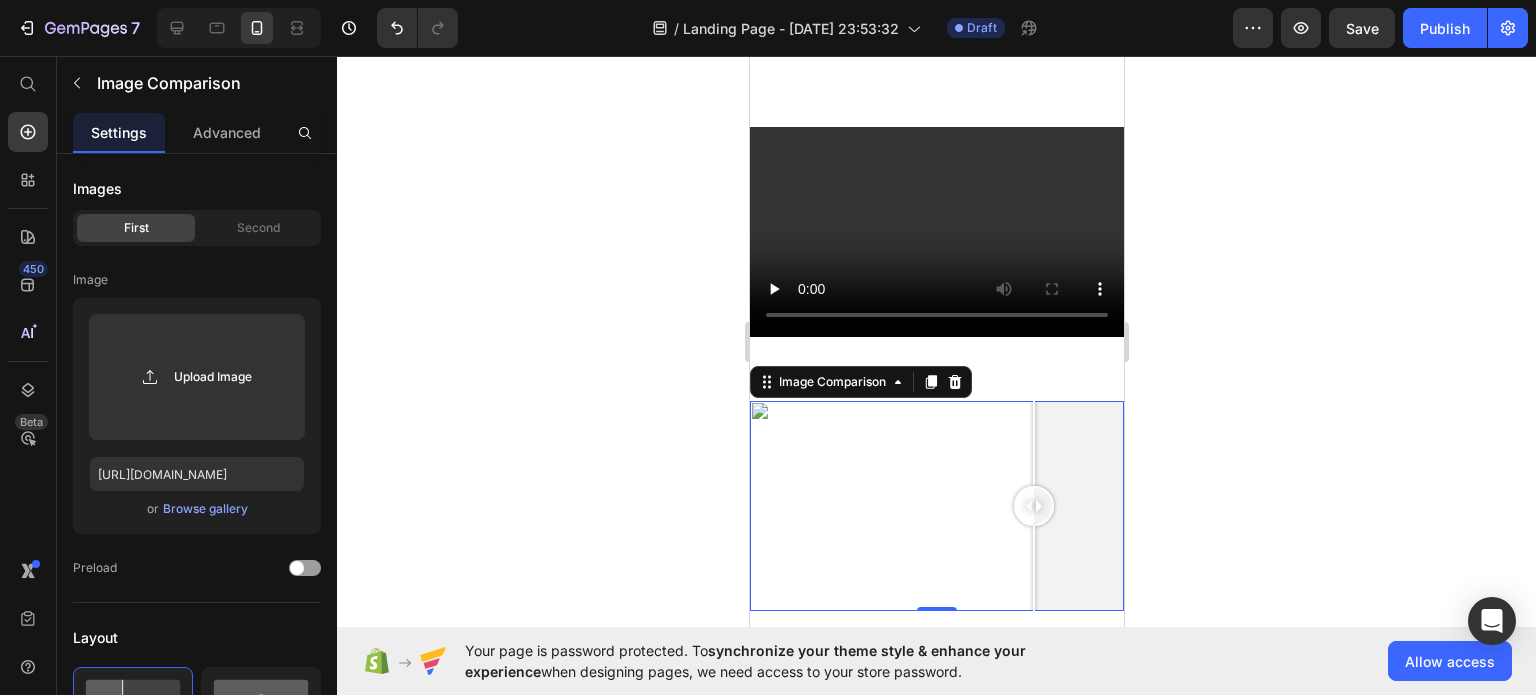 click at bounding box center (936, 506) 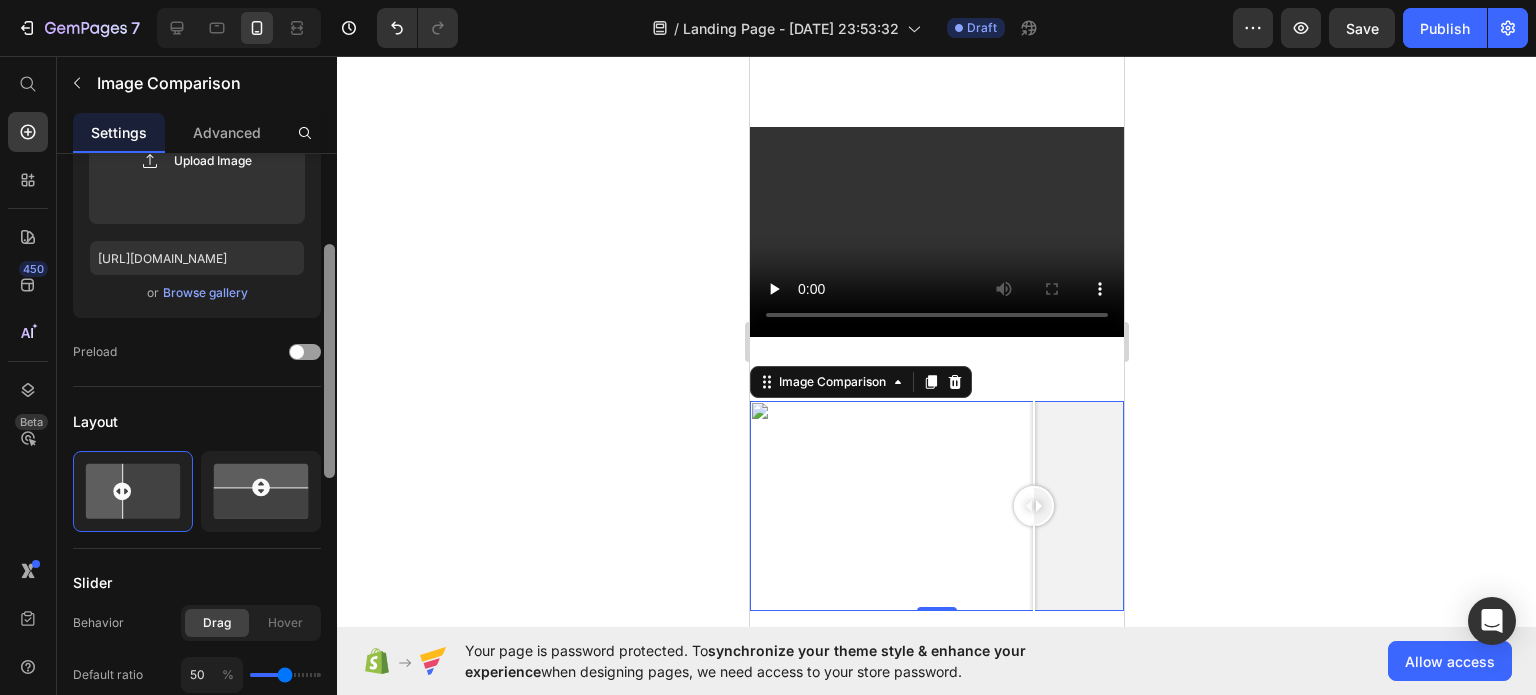 scroll, scrollTop: 220, scrollLeft: 0, axis: vertical 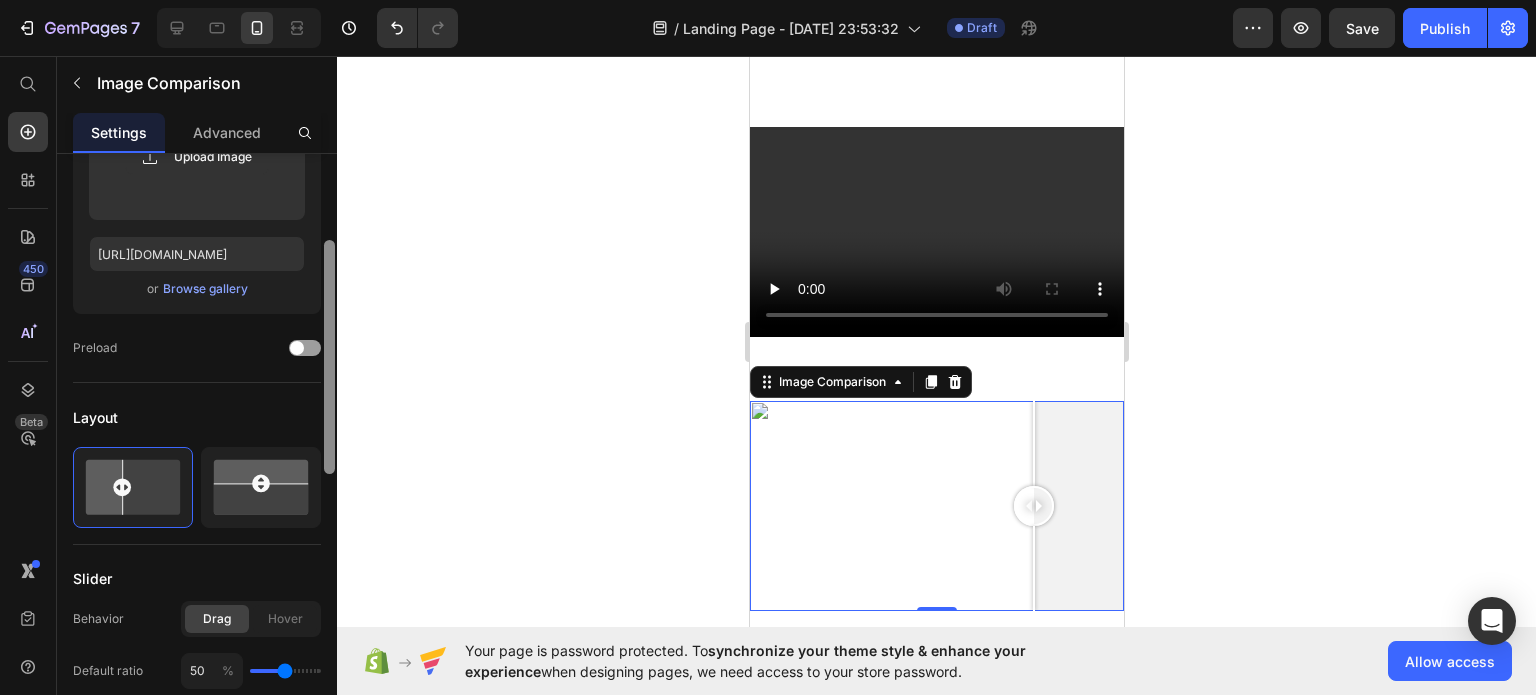 drag, startPoint x: 329, startPoint y: 343, endPoint x: 326, endPoint y: 430, distance: 87.05171 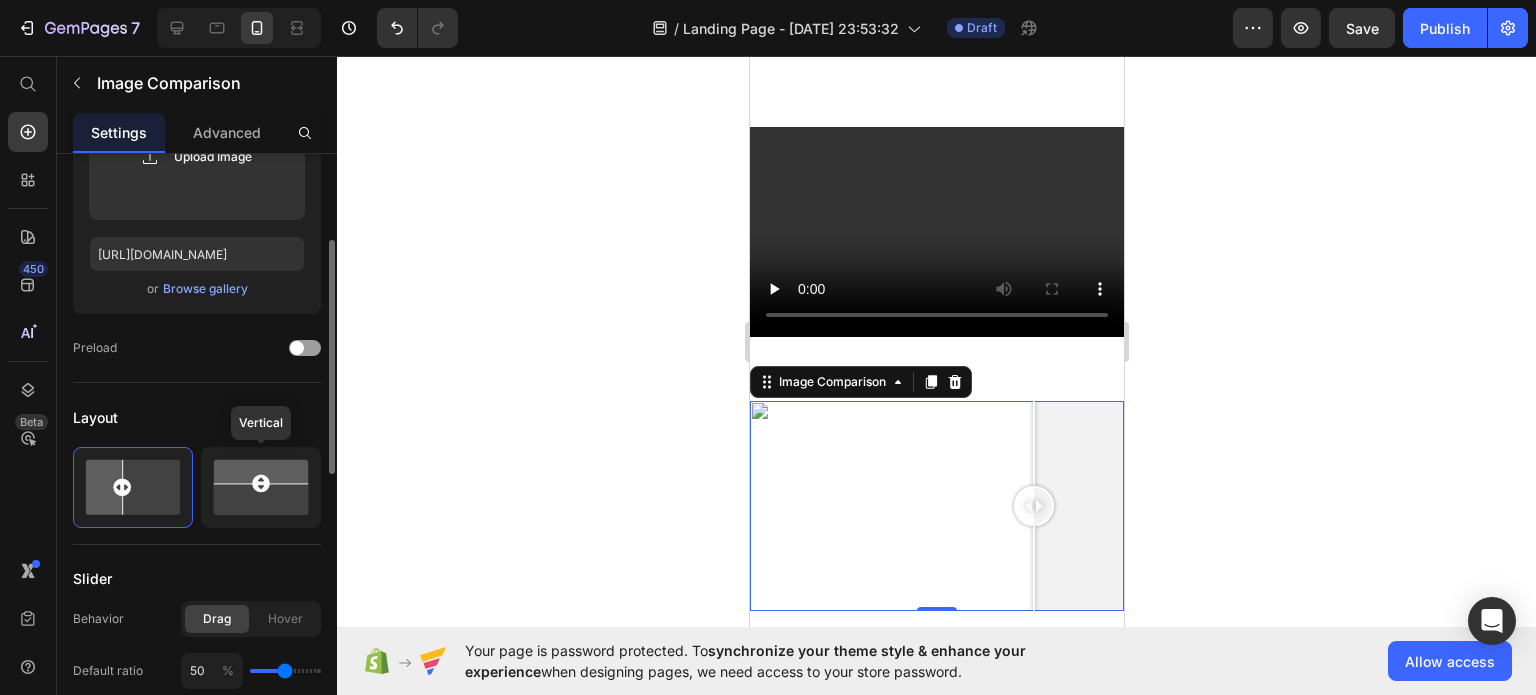click 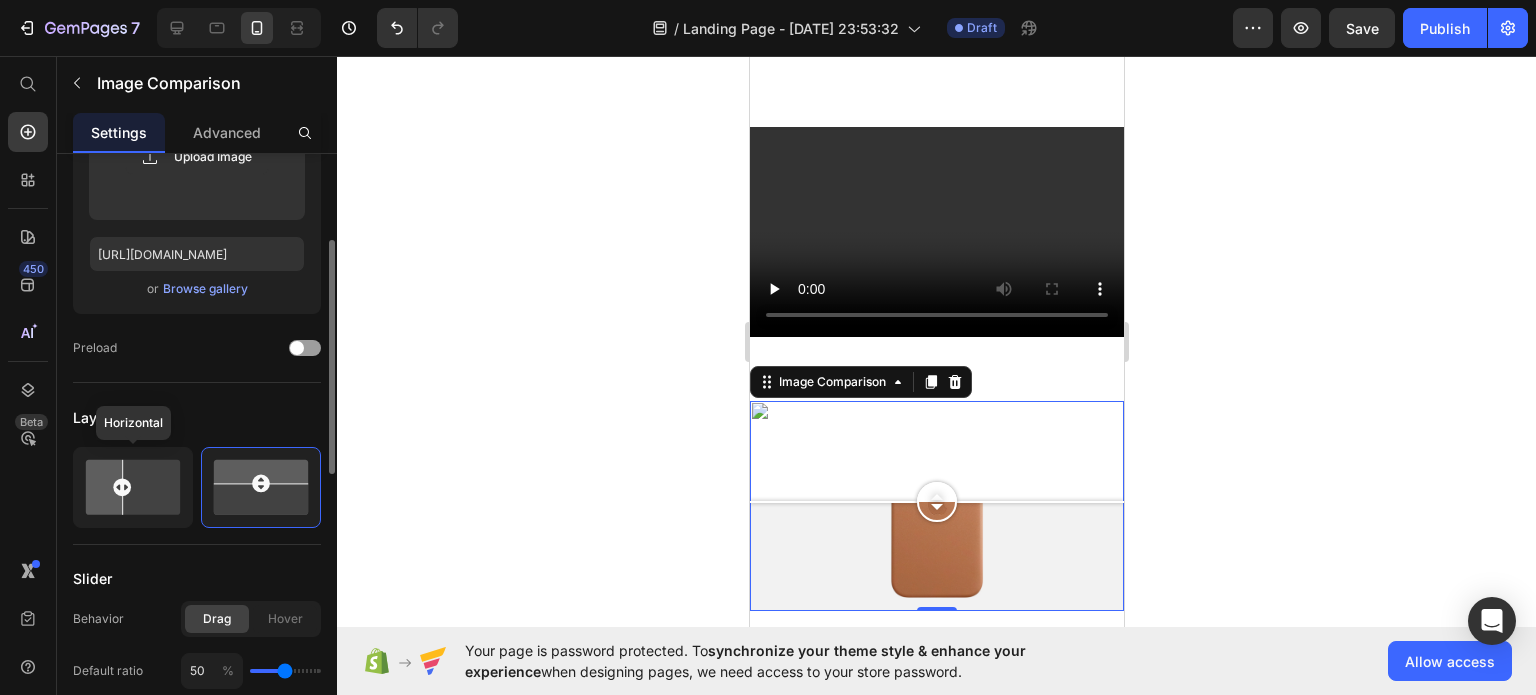 click 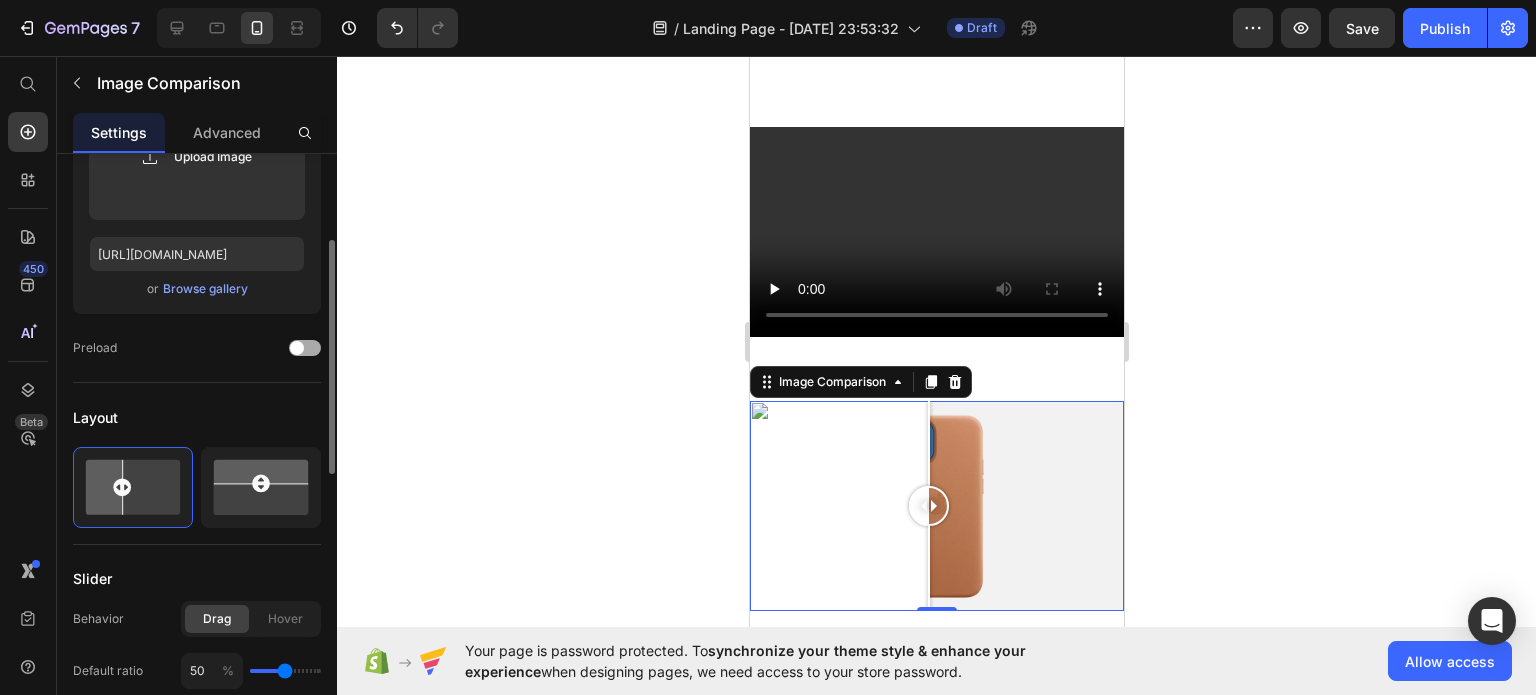 click at bounding box center (297, 348) 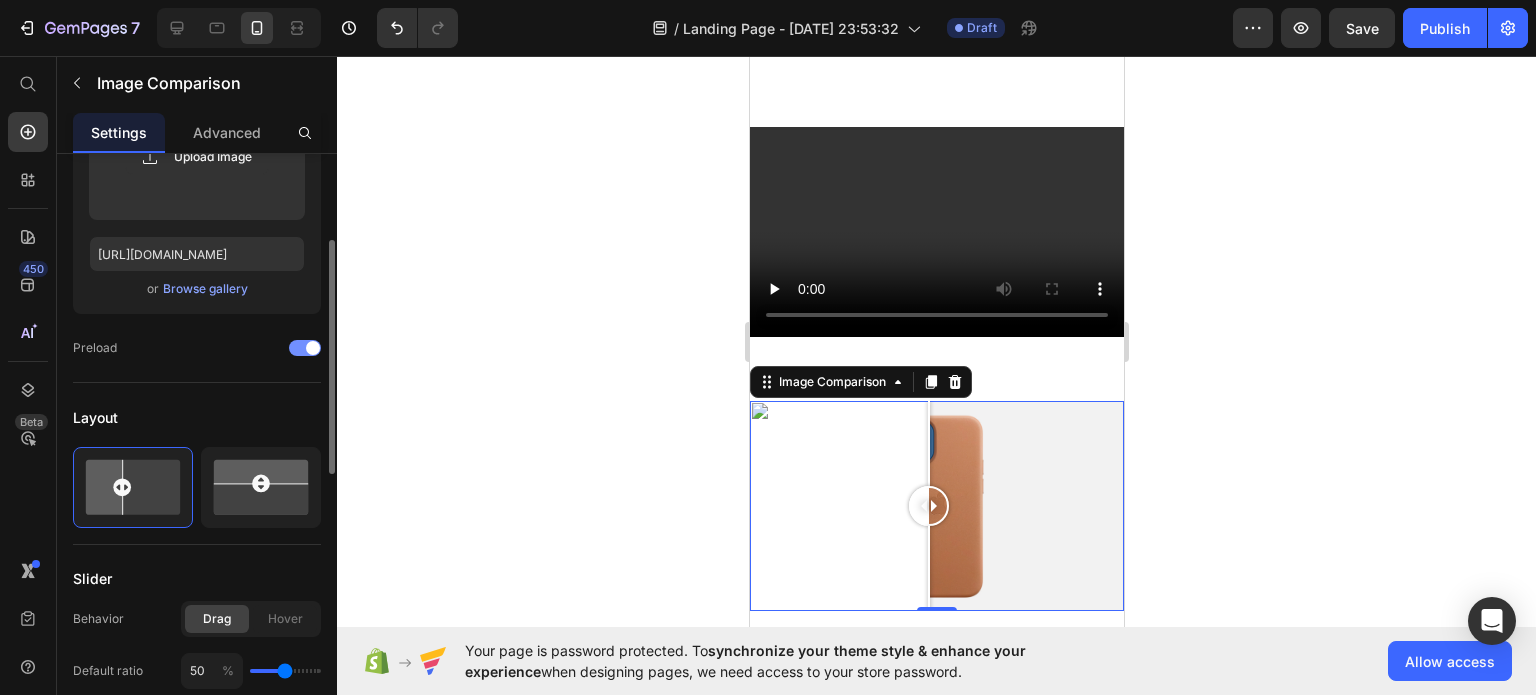 click at bounding box center [305, 348] 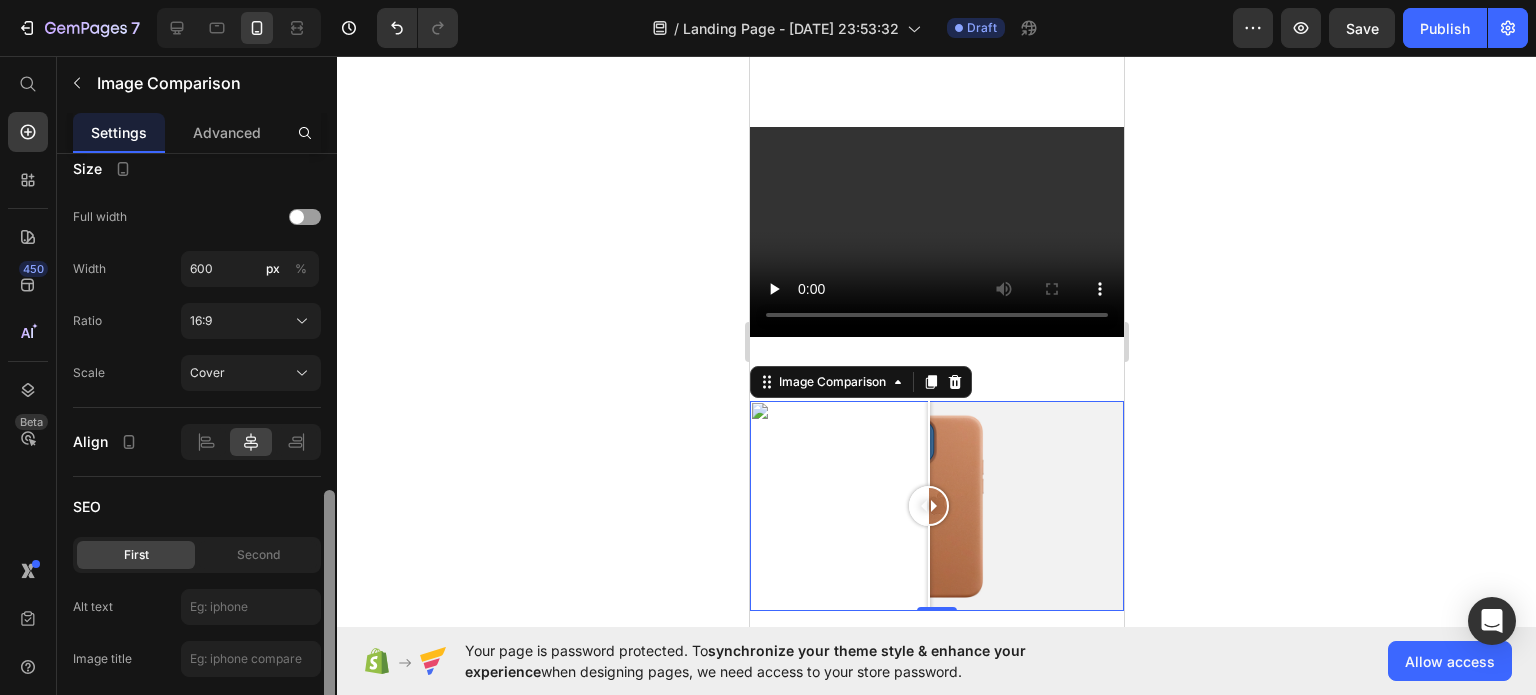 scroll, scrollTop: 926, scrollLeft: 0, axis: vertical 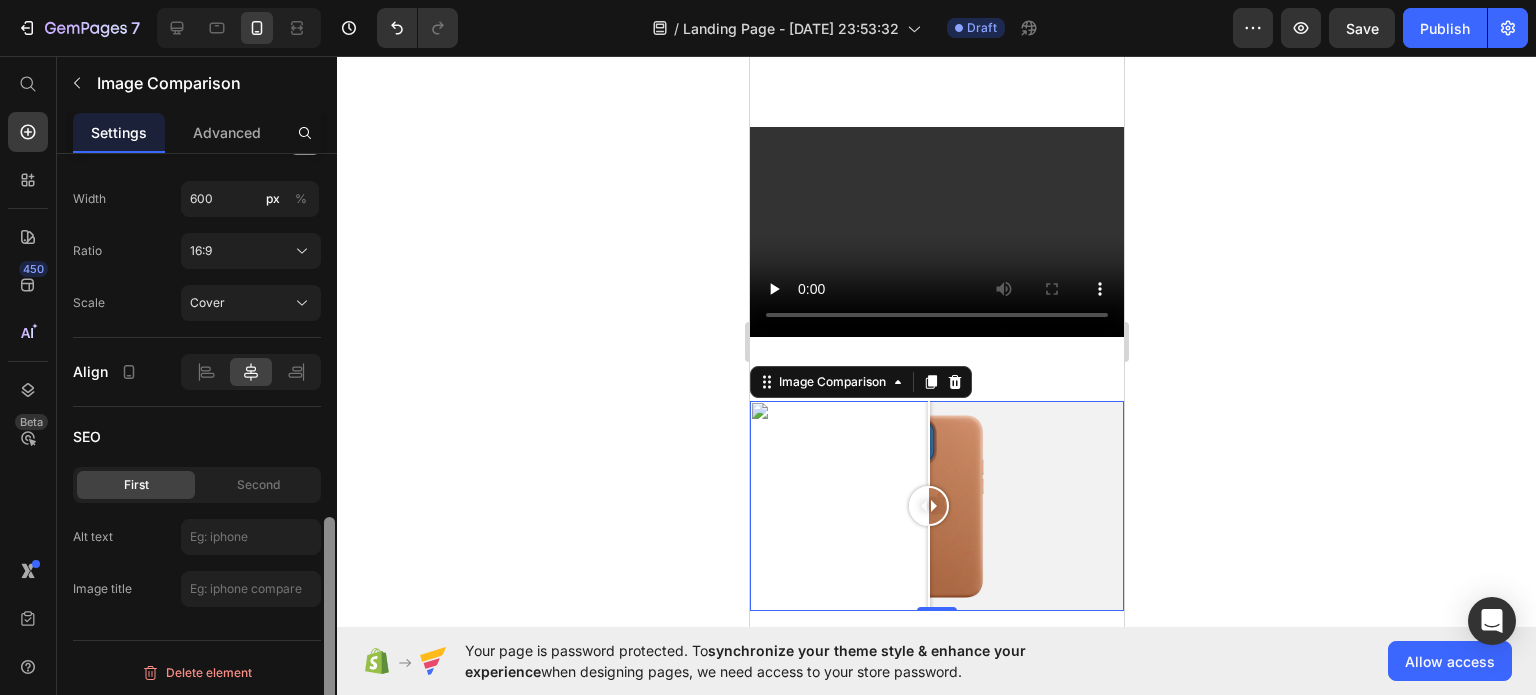 drag, startPoint x: 332, startPoint y: 383, endPoint x: 322, endPoint y: 695, distance: 312.16022 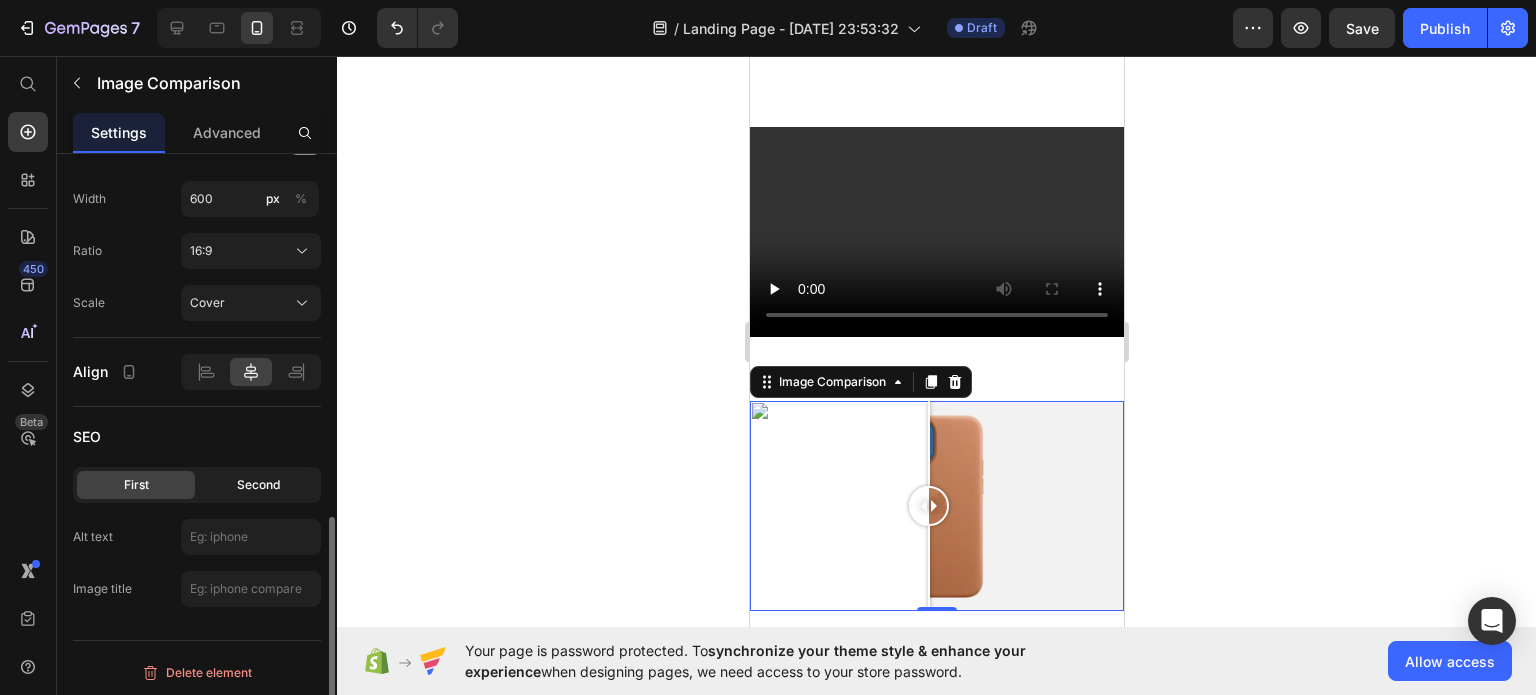 click on "Second" 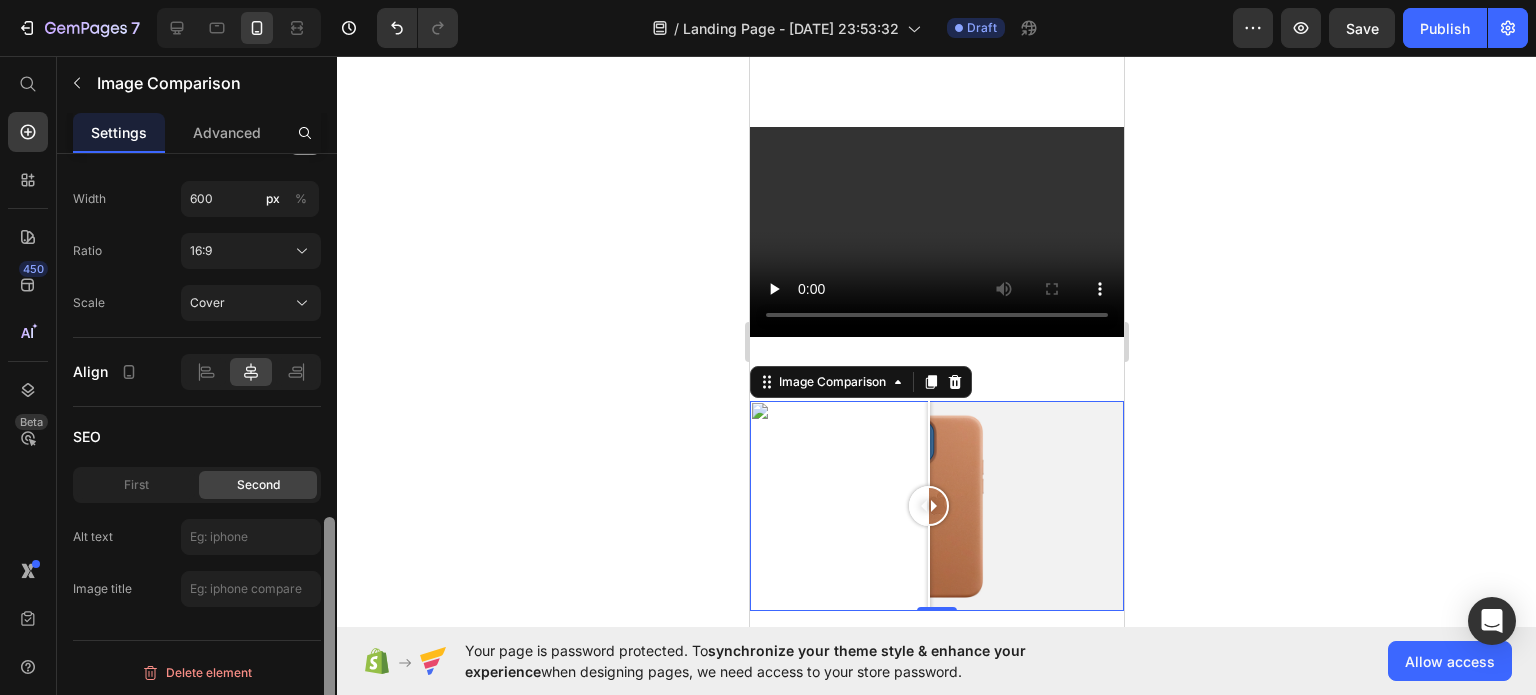 drag, startPoint x: 326, startPoint y: 583, endPoint x: 324, endPoint y: 613, distance: 30.066593 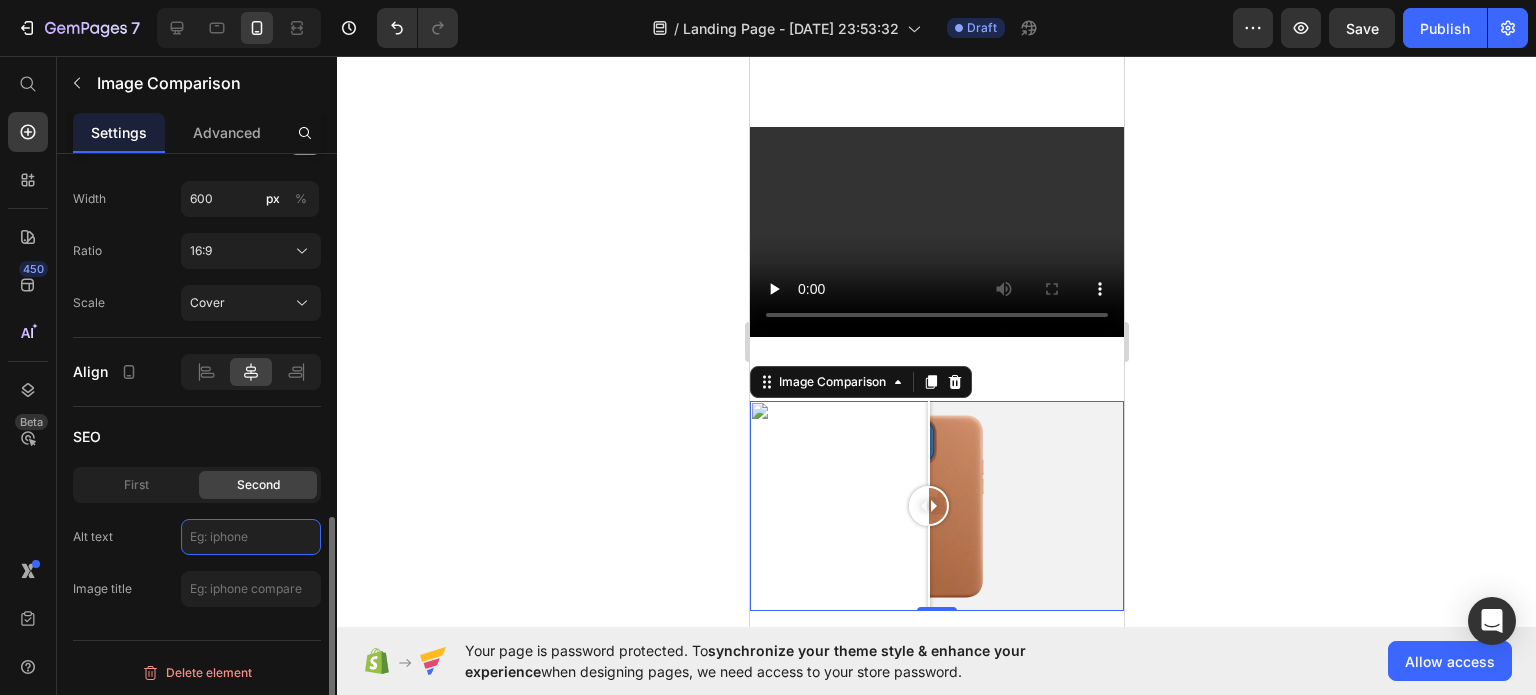 click 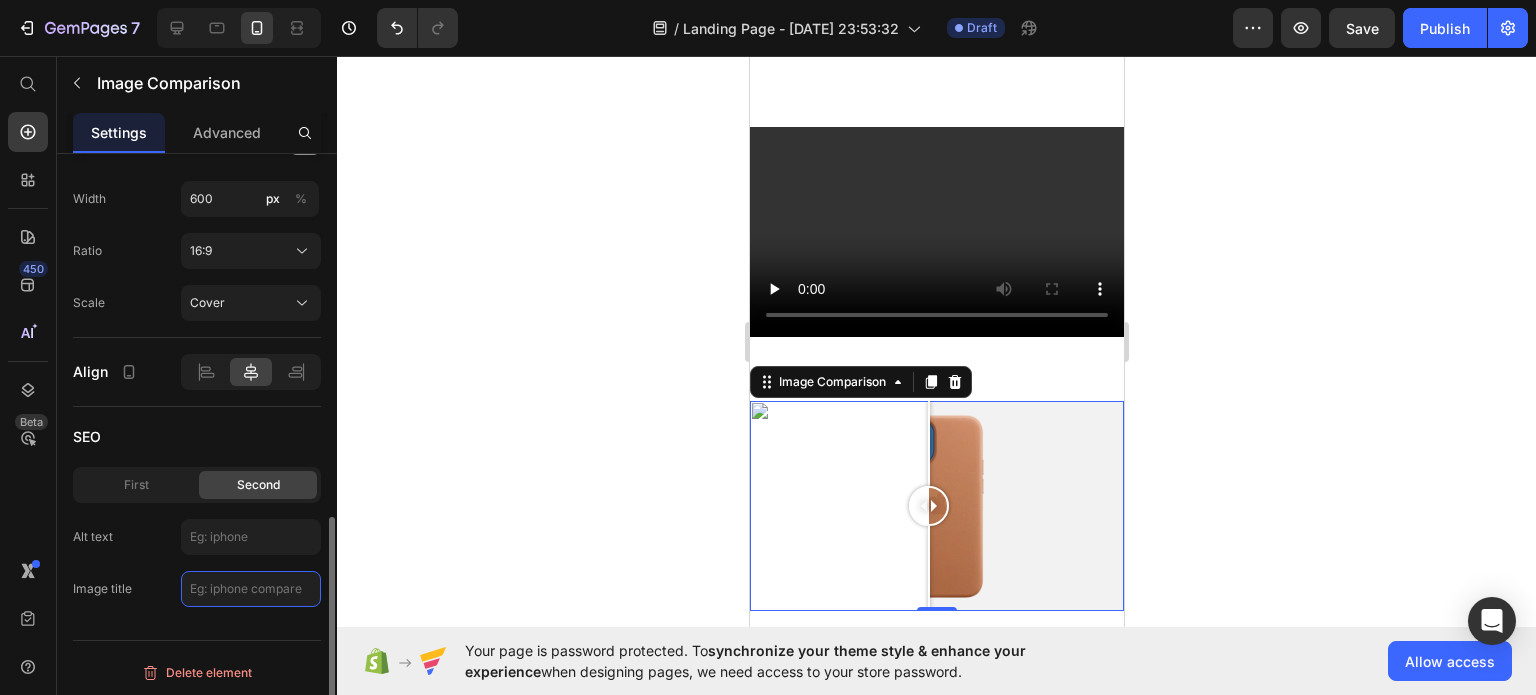 click 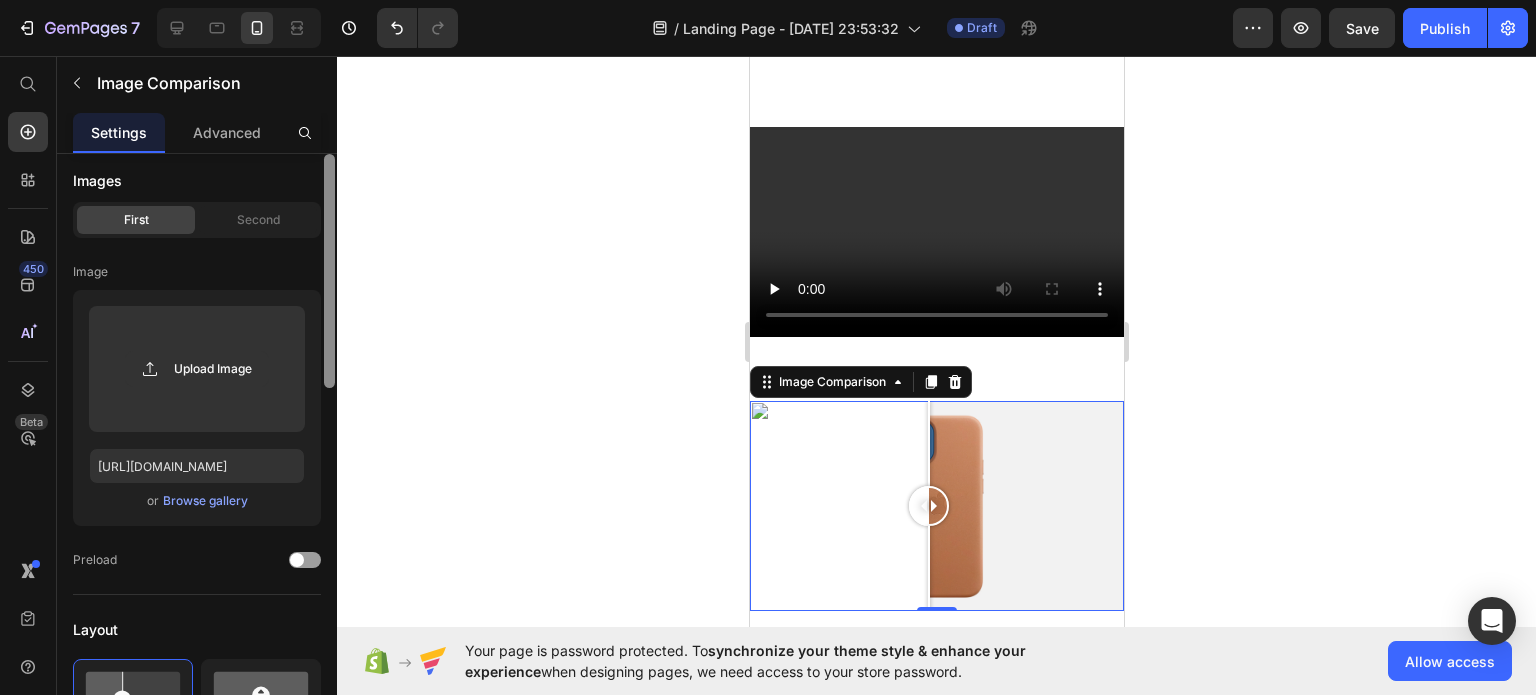 scroll, scrollTop: 0, scrollLeft: 0, axis: both 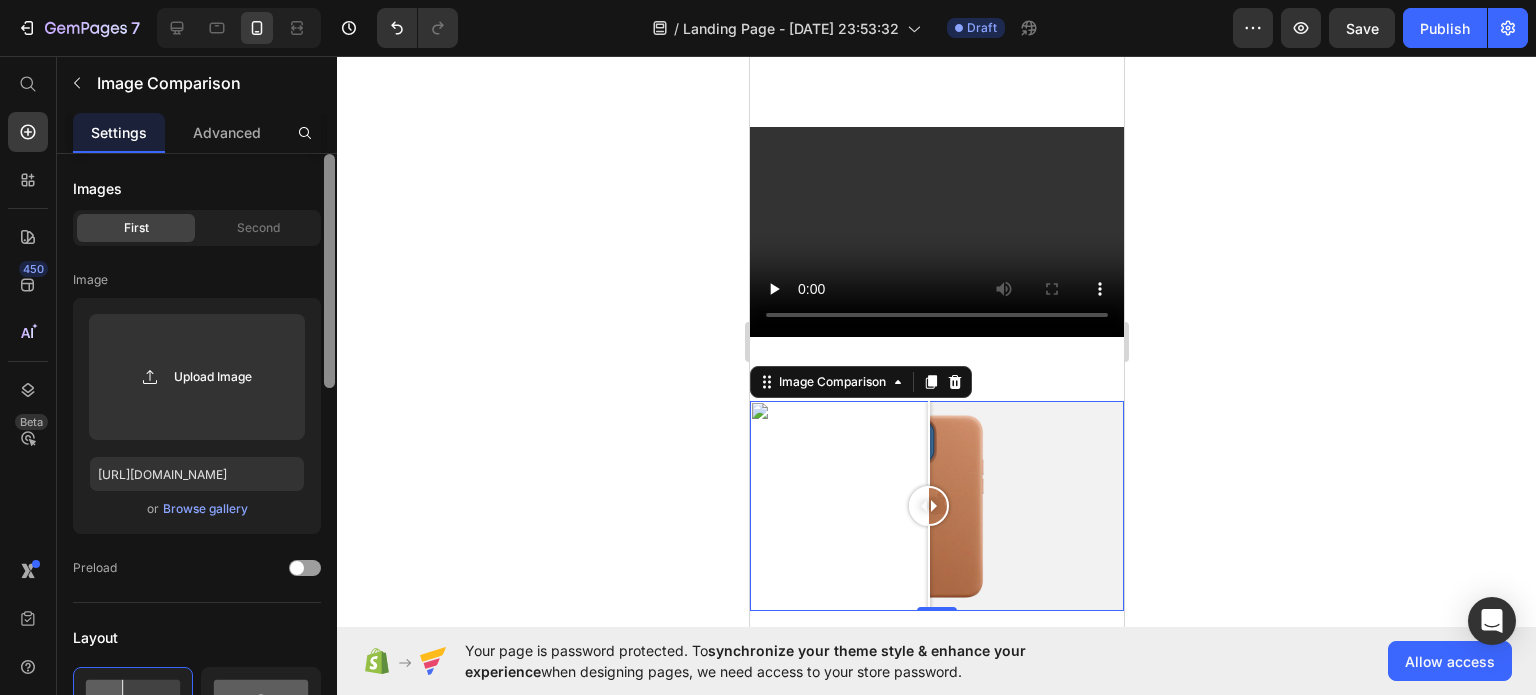drag, startPoint x: 328, startPoint y: 615, endPoint x: 346, endPoint y: 240, distance: 375.43176 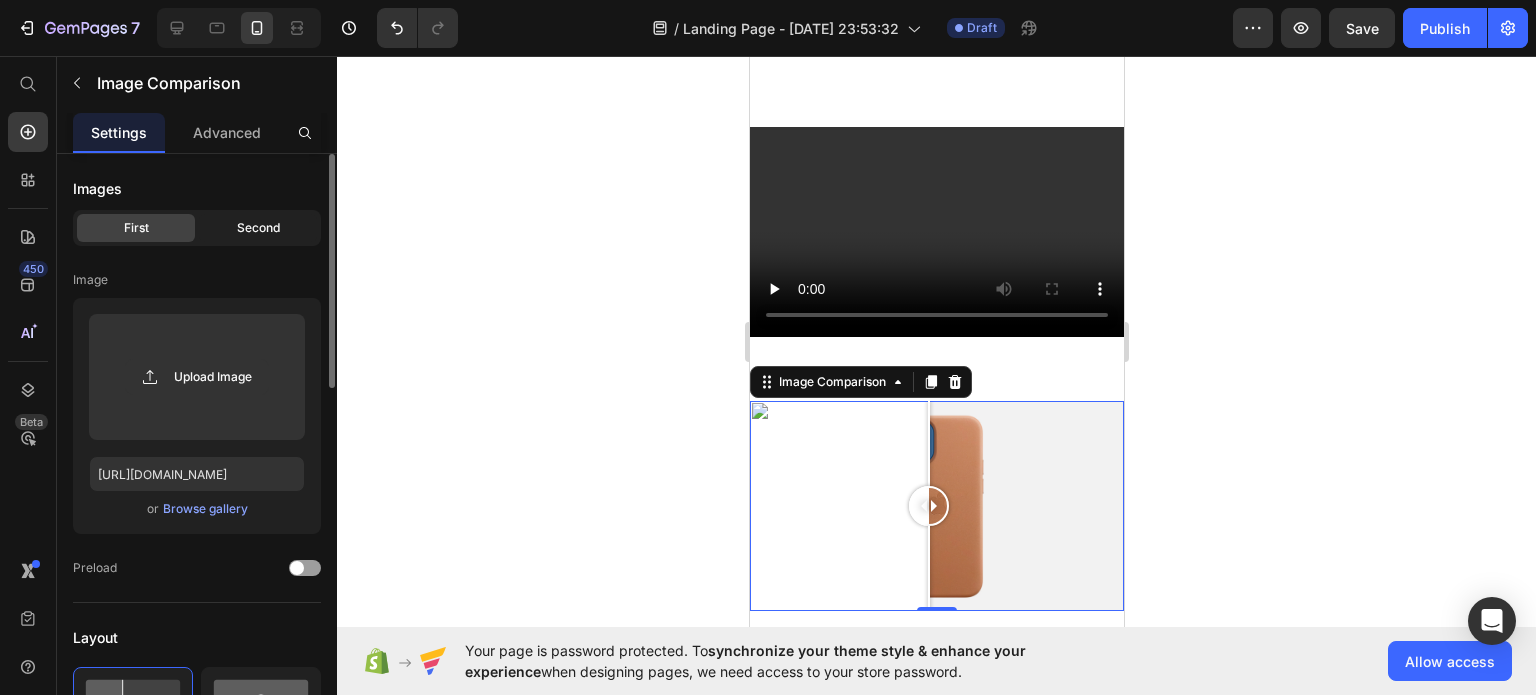 click on "Second" 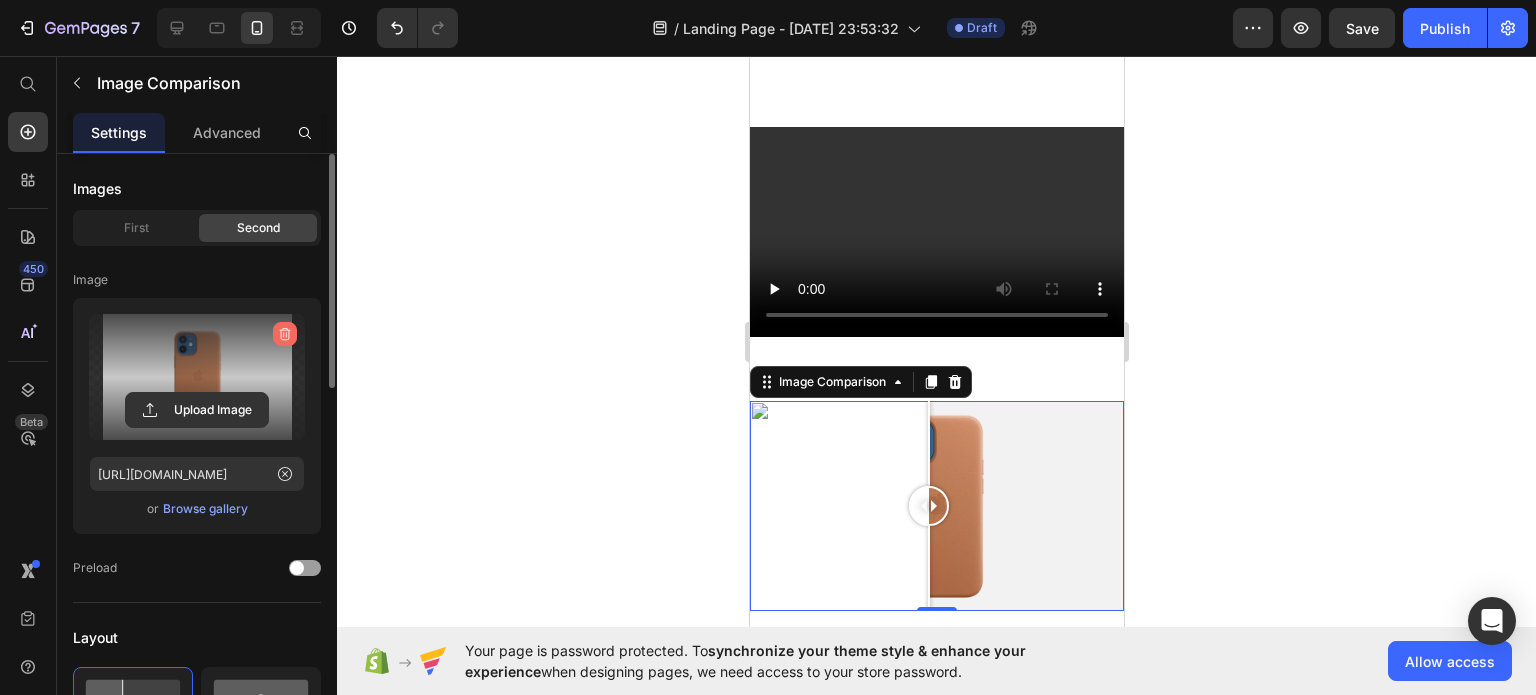 click 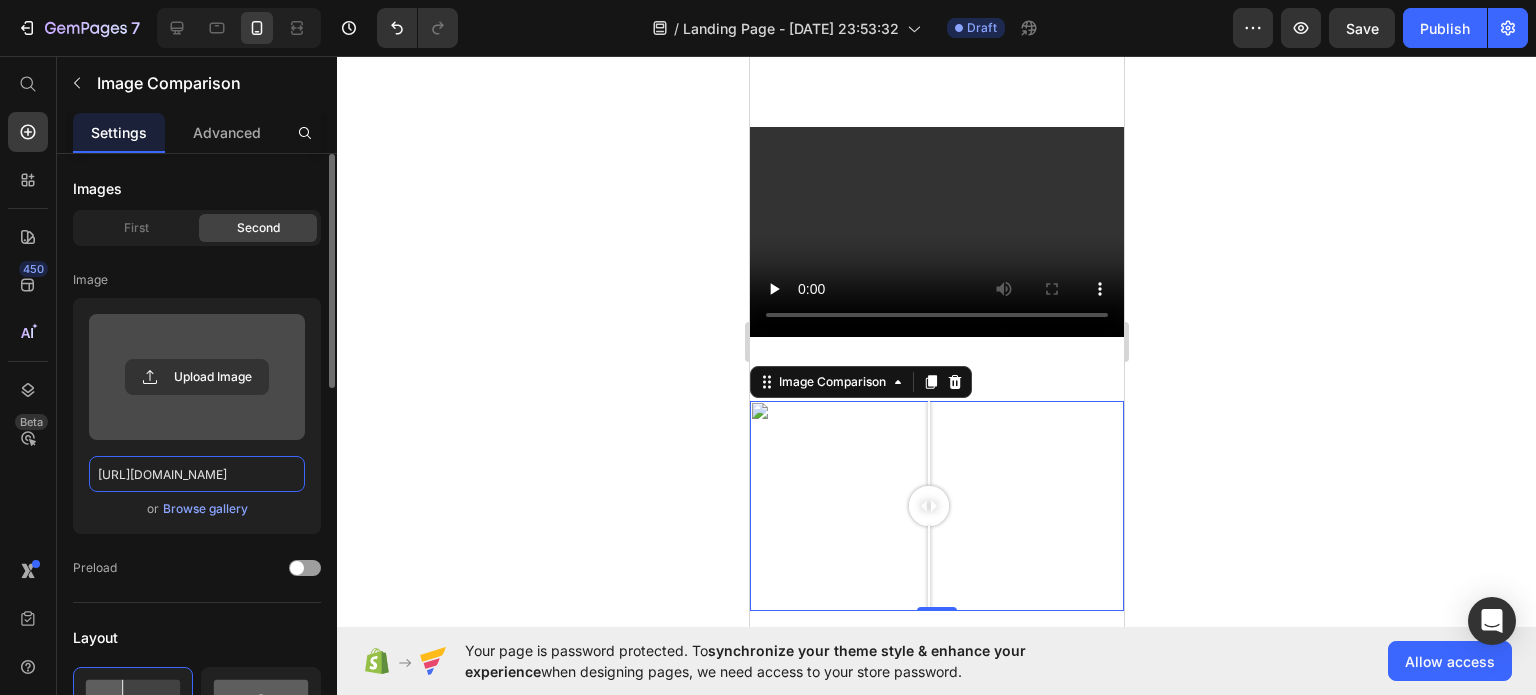 scroll, scrollTop: 0, scrollLeft: 0, axis: both 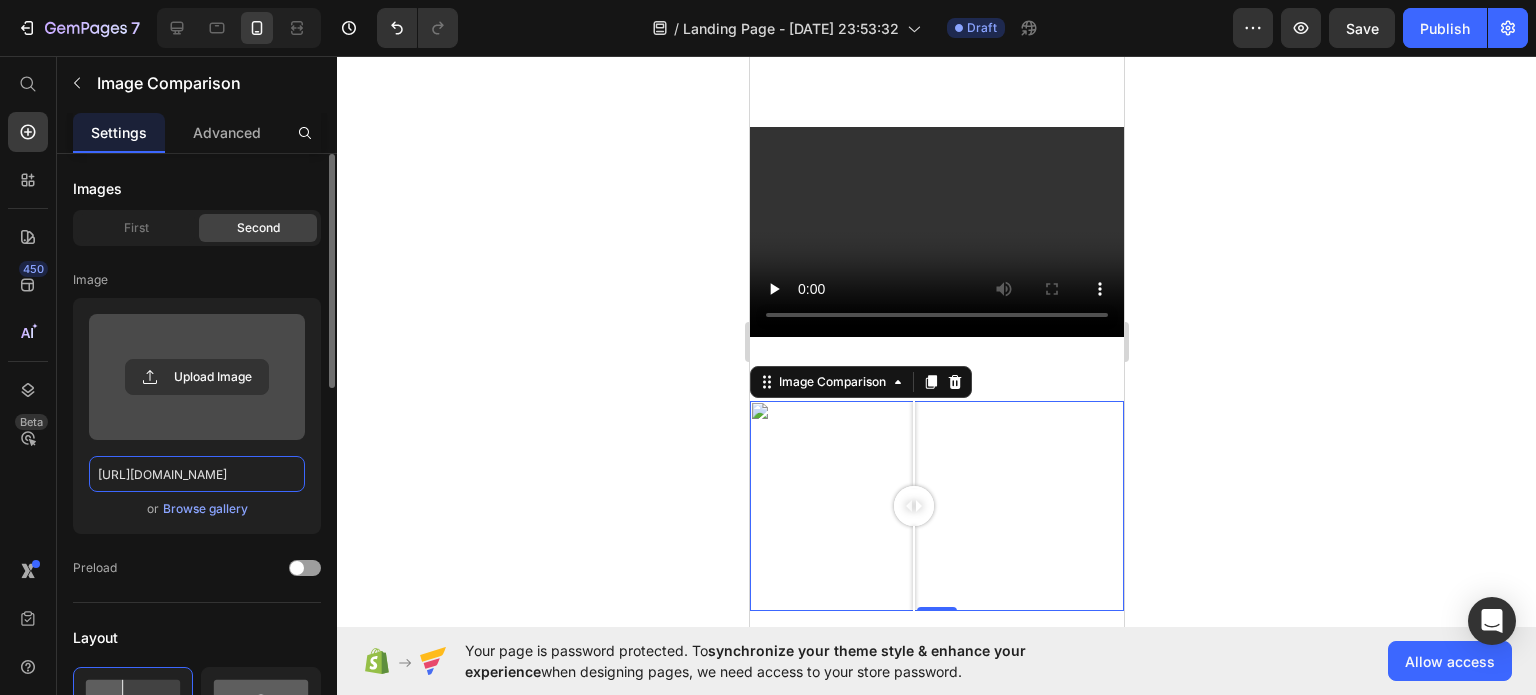 drag, startPoint x: 809, startPoint y: 443, endPoint x: 915, endPoint y: 447, distance: 106.07545 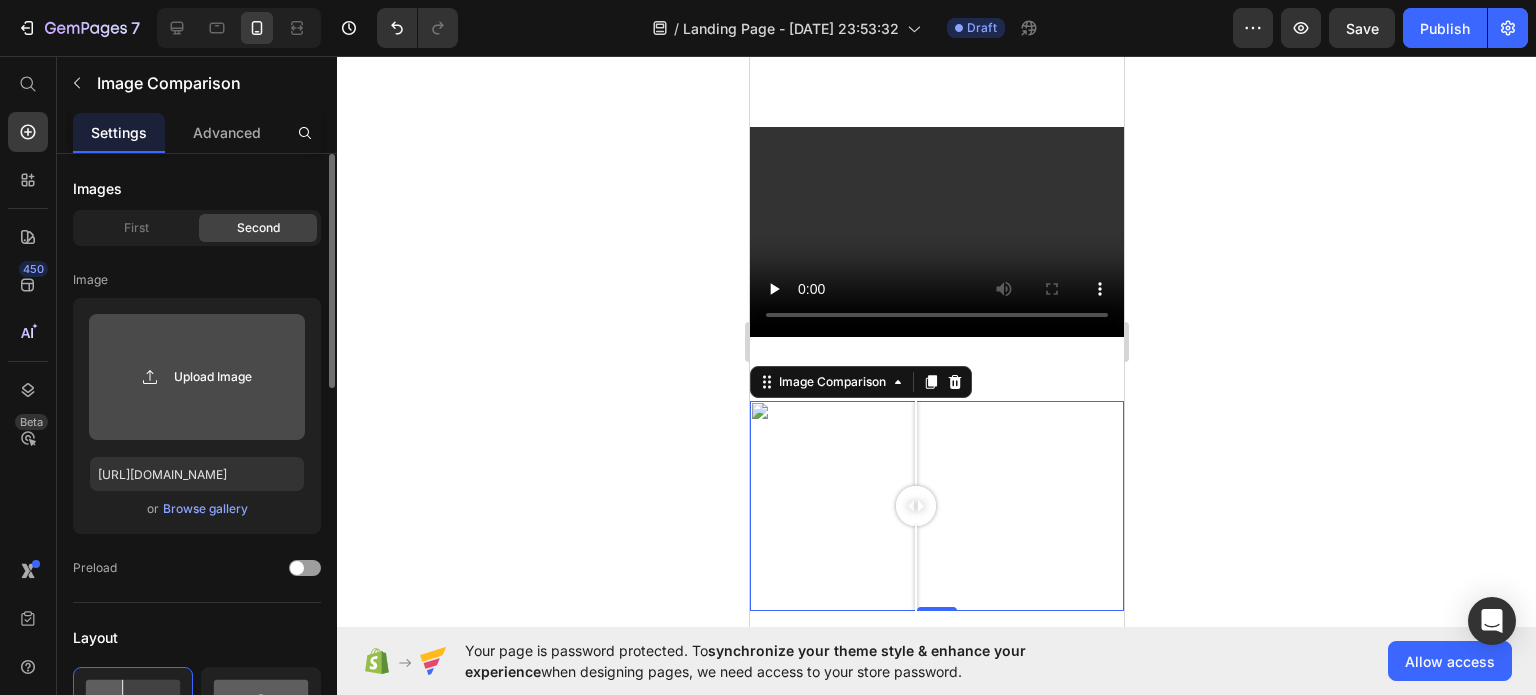 click 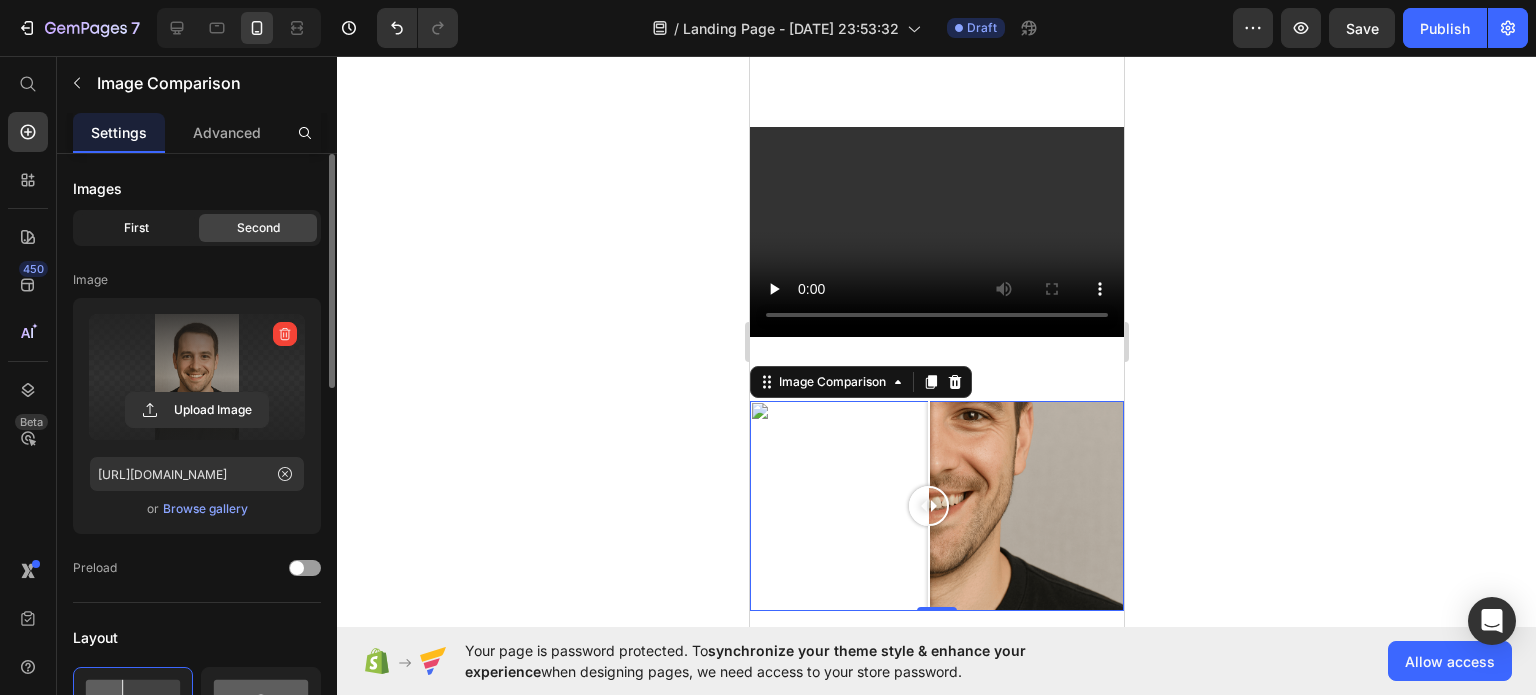 click on "First" 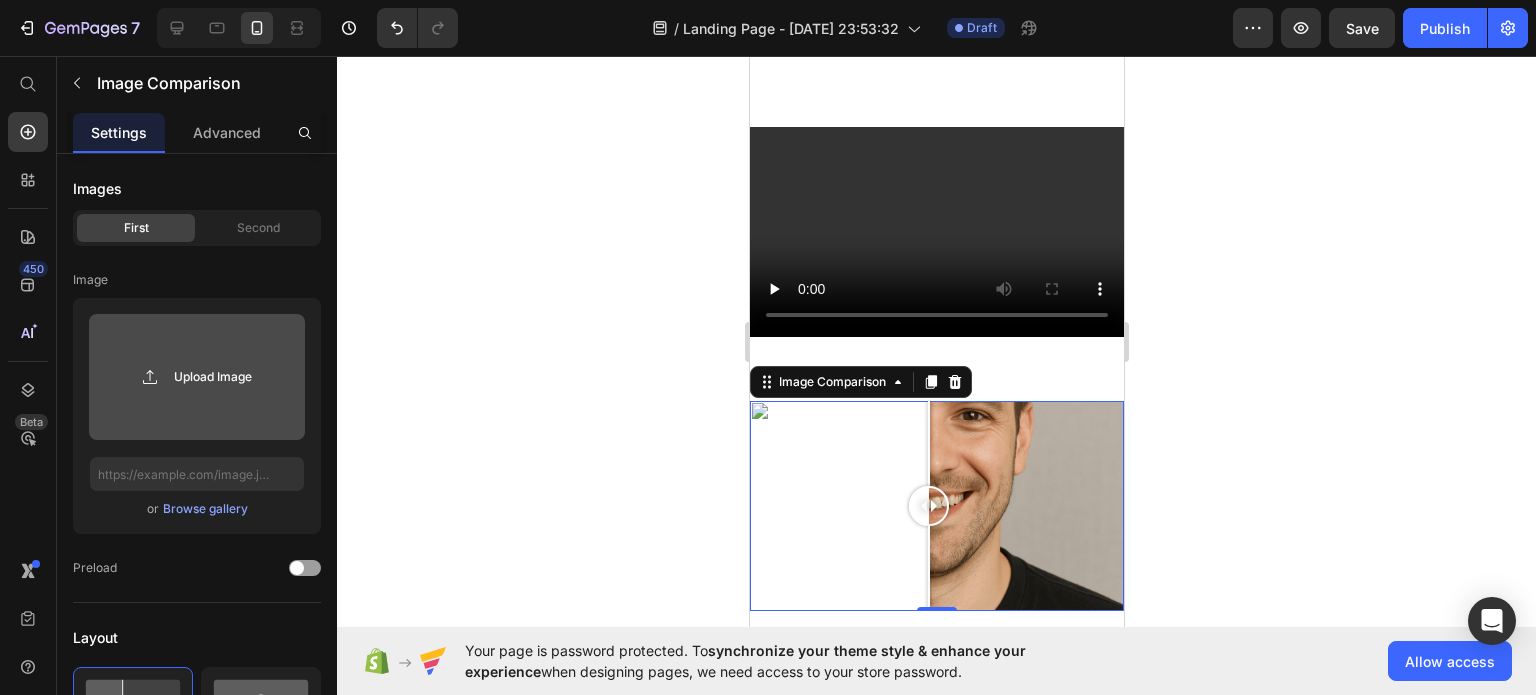 click 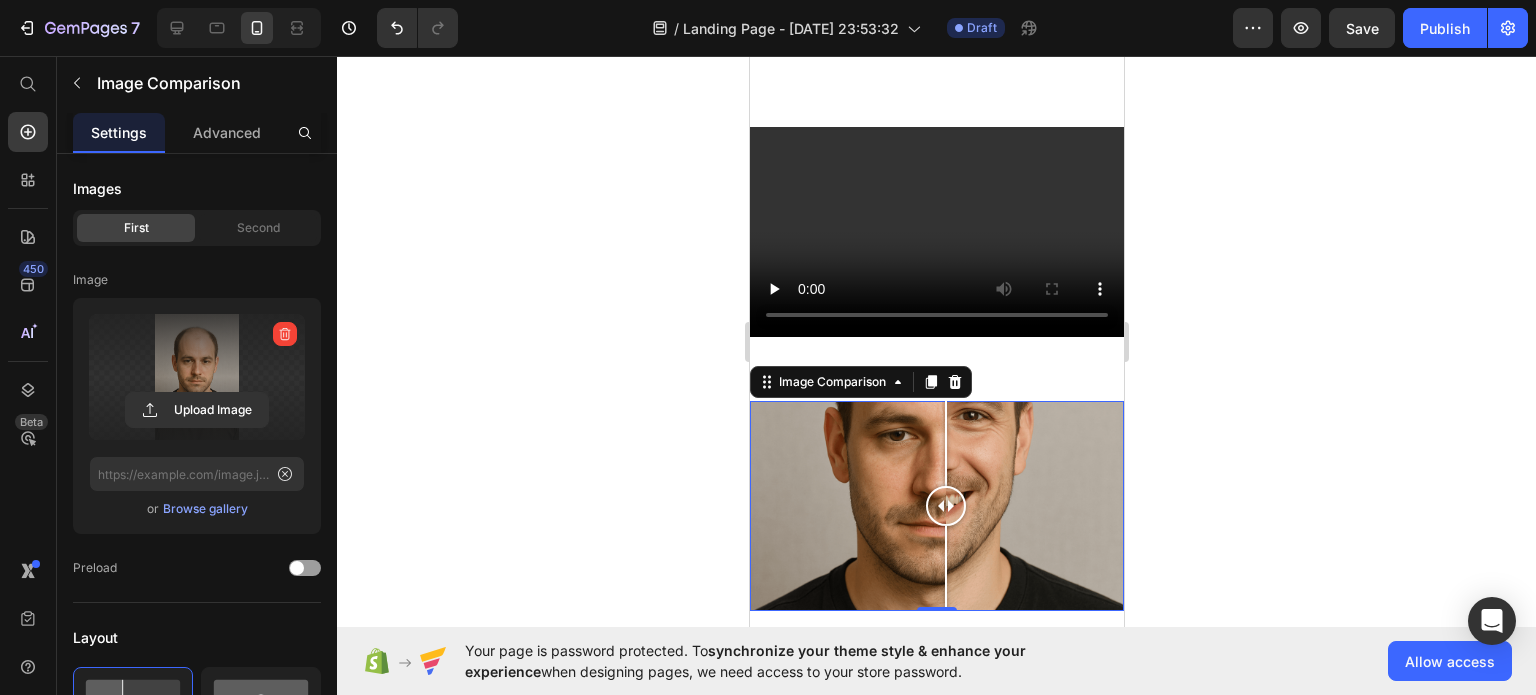drag, startPoint x: 931, startPoint y: 441, endPoint x: 945, endPoint y: 435, distance: 15.231546 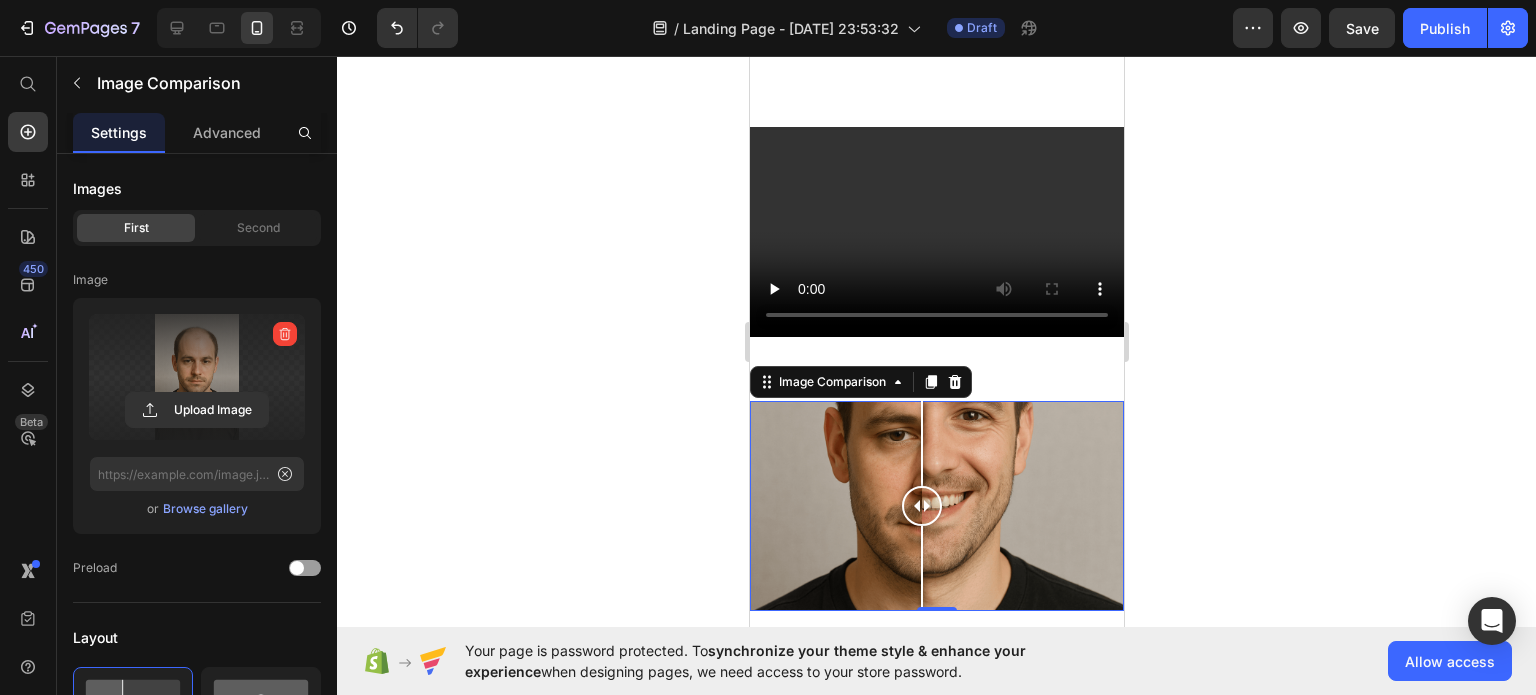 drag, startPoint x: 951, startPoint y: 443, endPoint x: 921, endPoint y: 451, distance: 31.04835 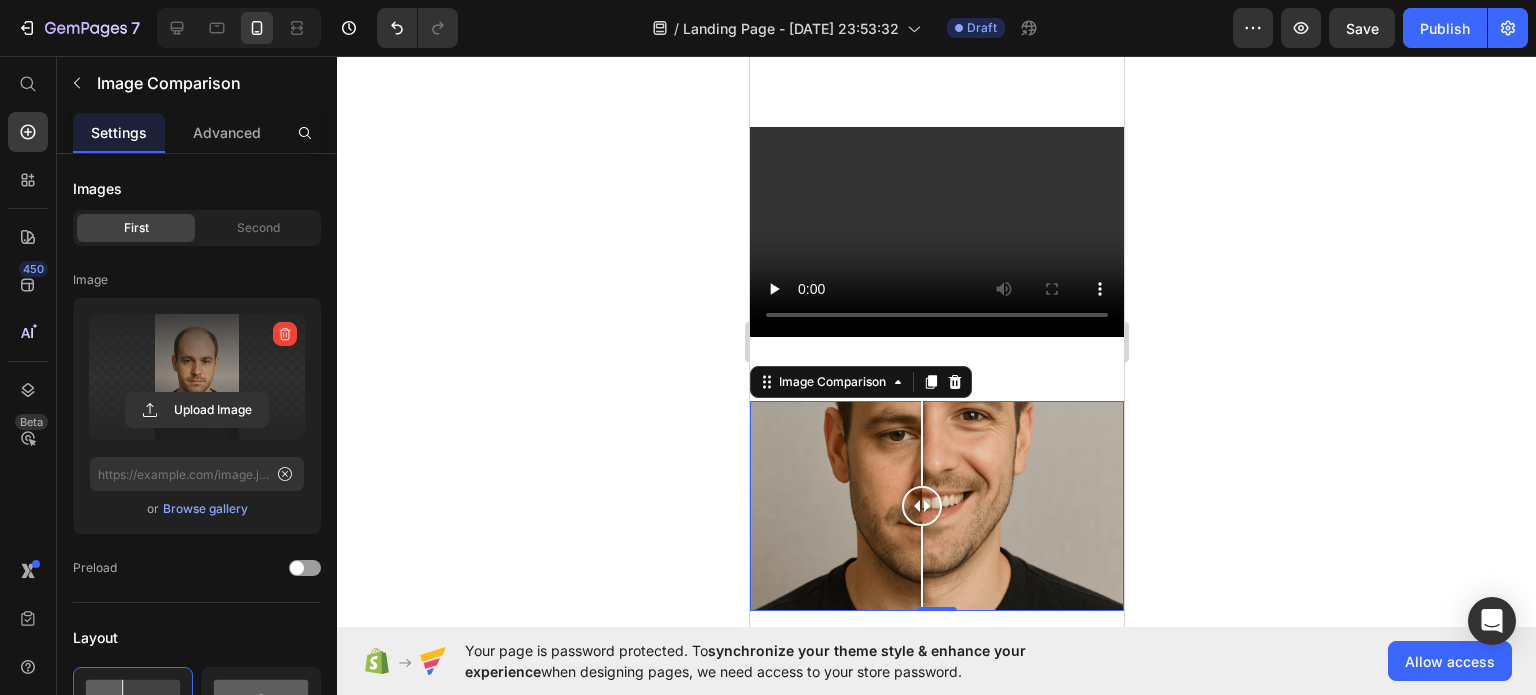 click 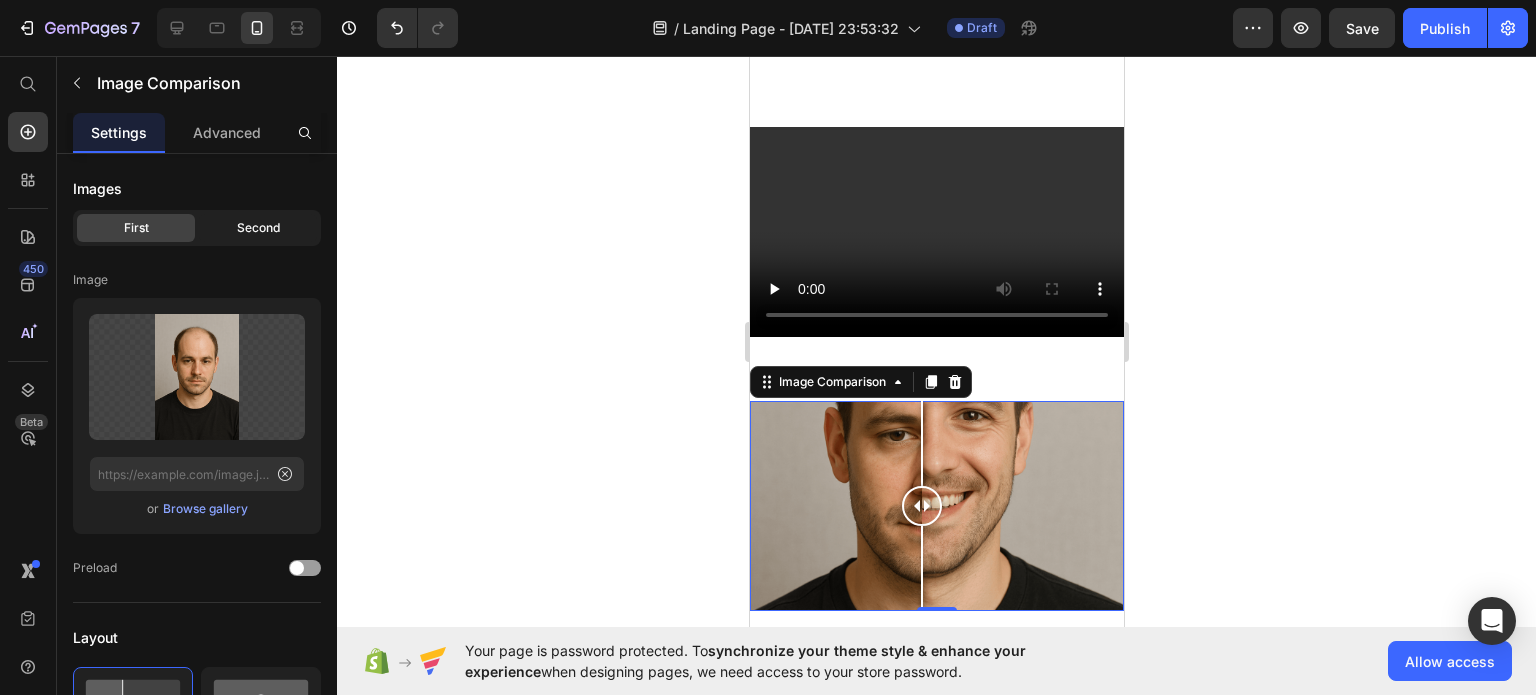 click on "Second" 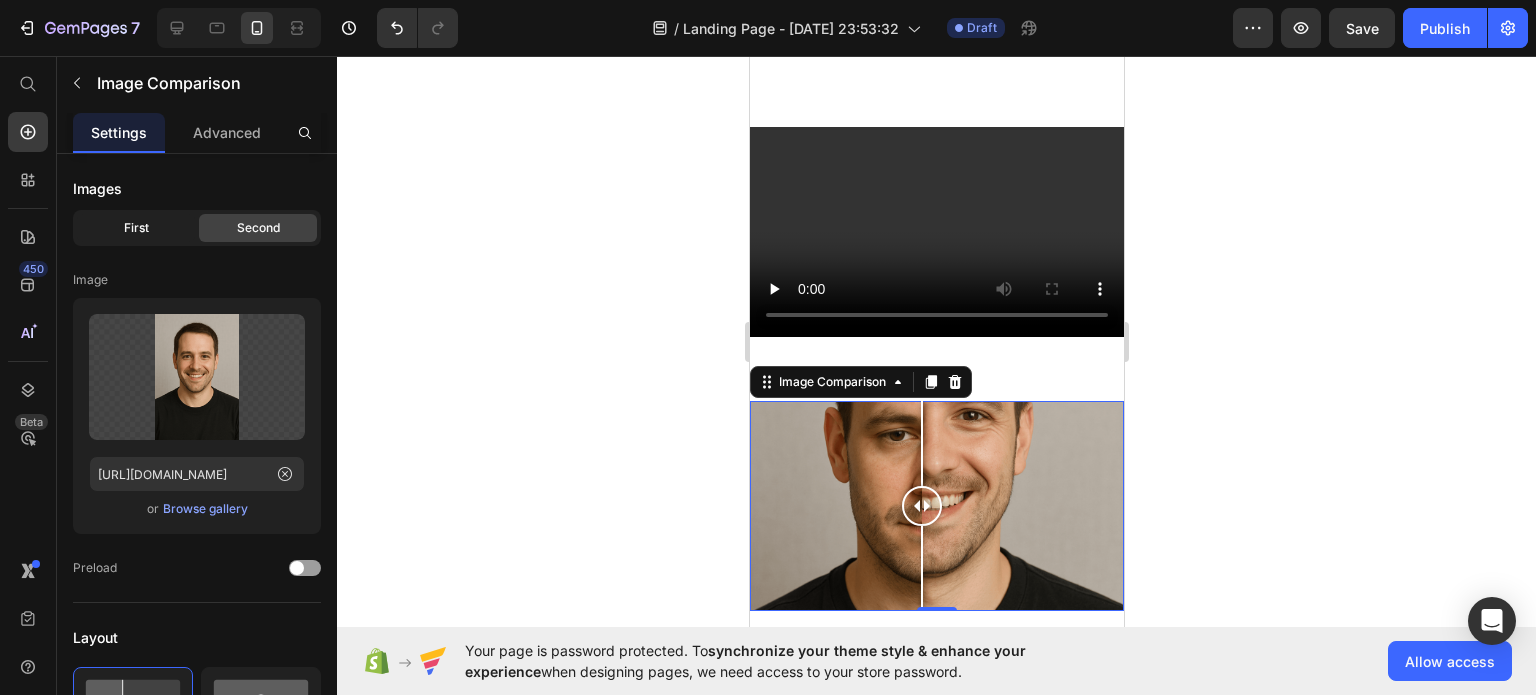 click on "First" 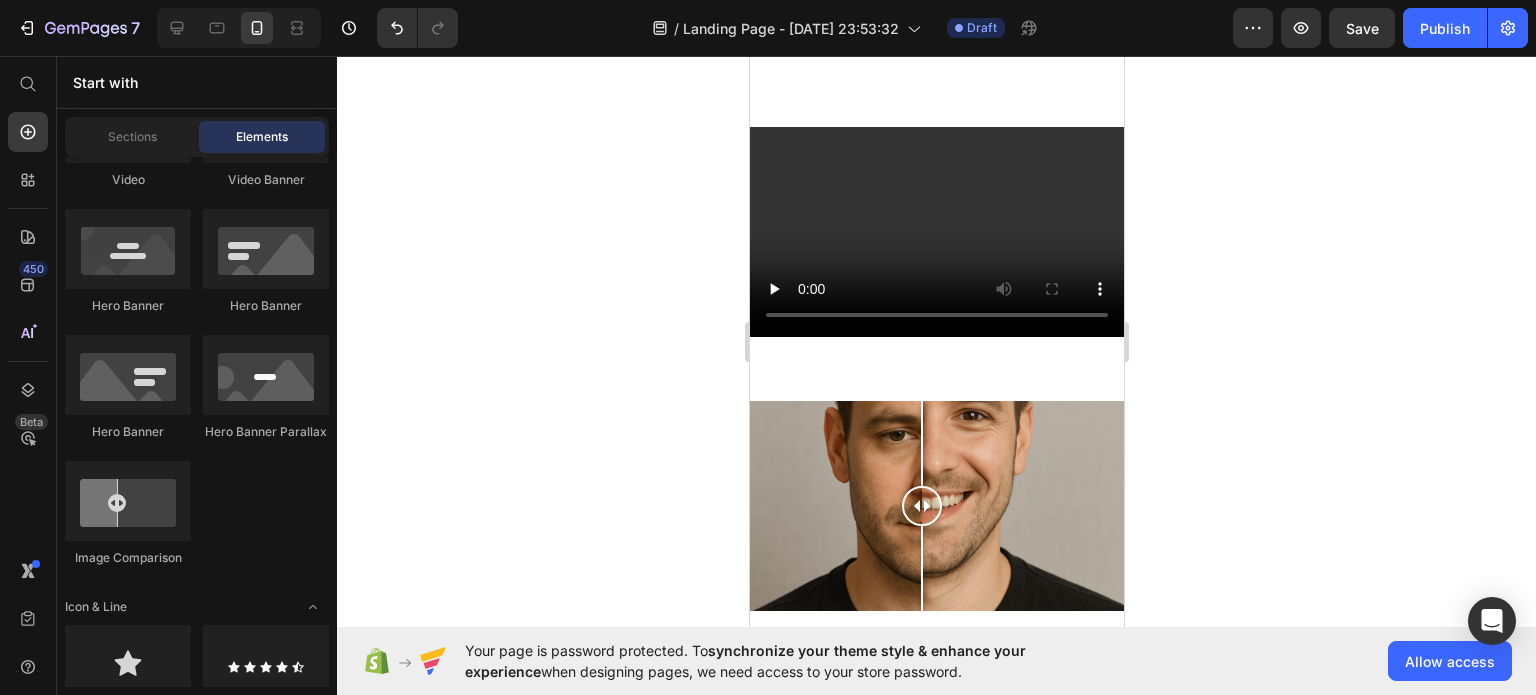 scroll, scrollTop: 2126, scrollLeft: 0, axis: vertical 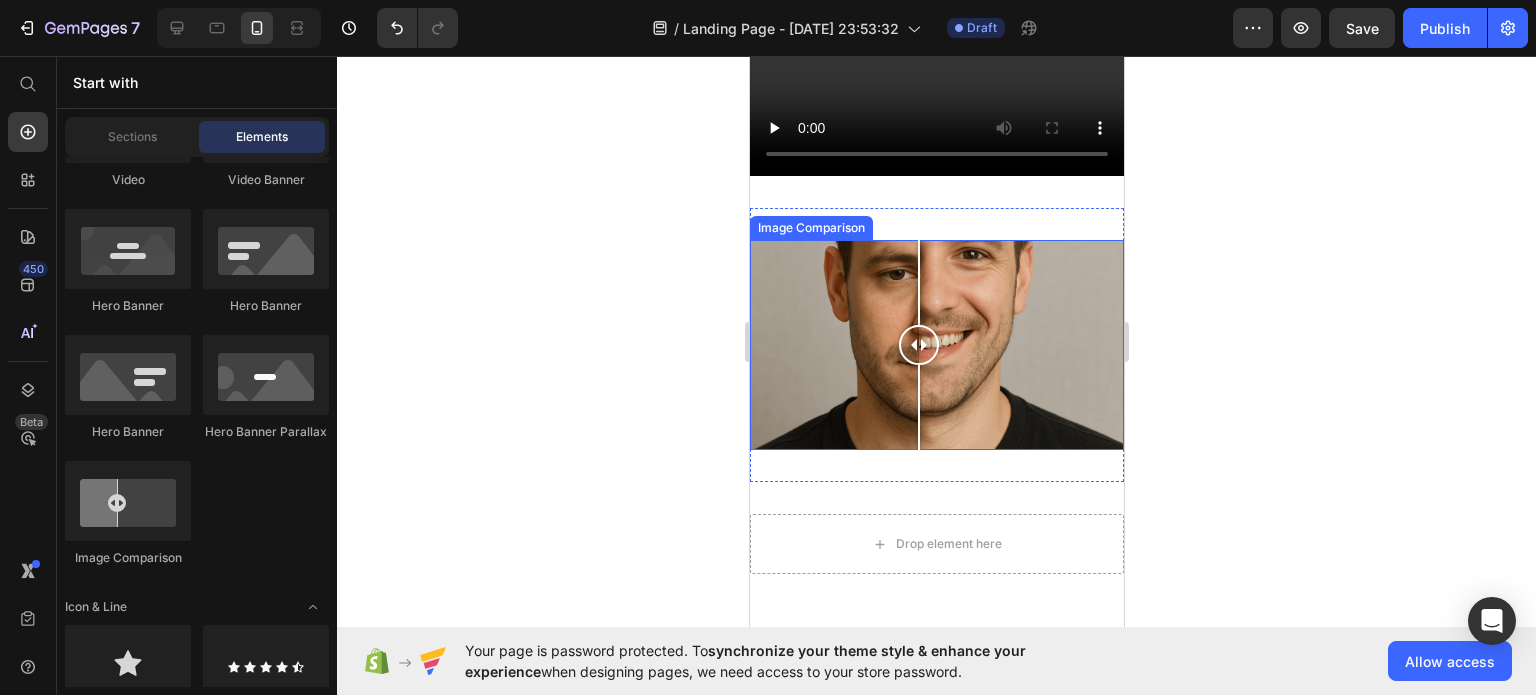 drag, startPoint x: 919, startPoint y: 279, endPoint x: 918, endPoint y: 291, distance: 12.0415945 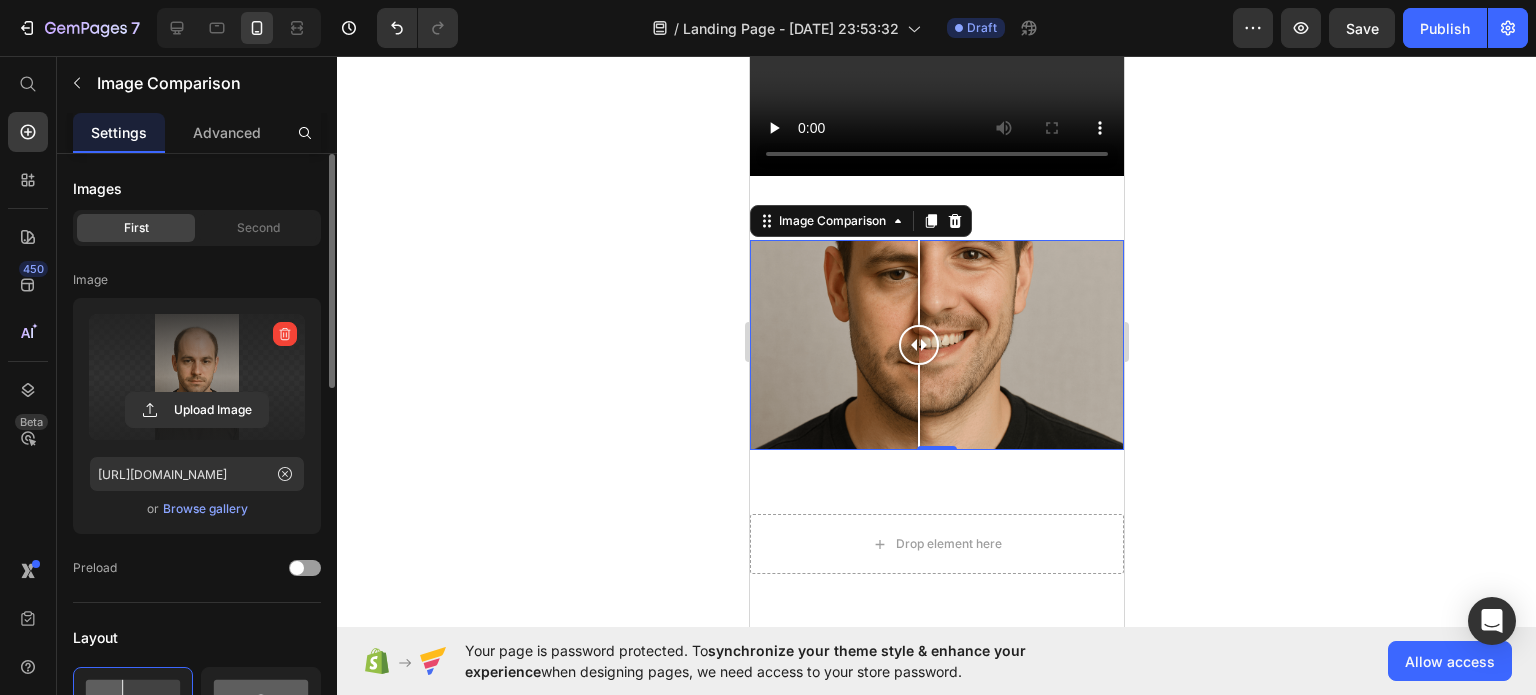 click at bounding box center [197, 377] 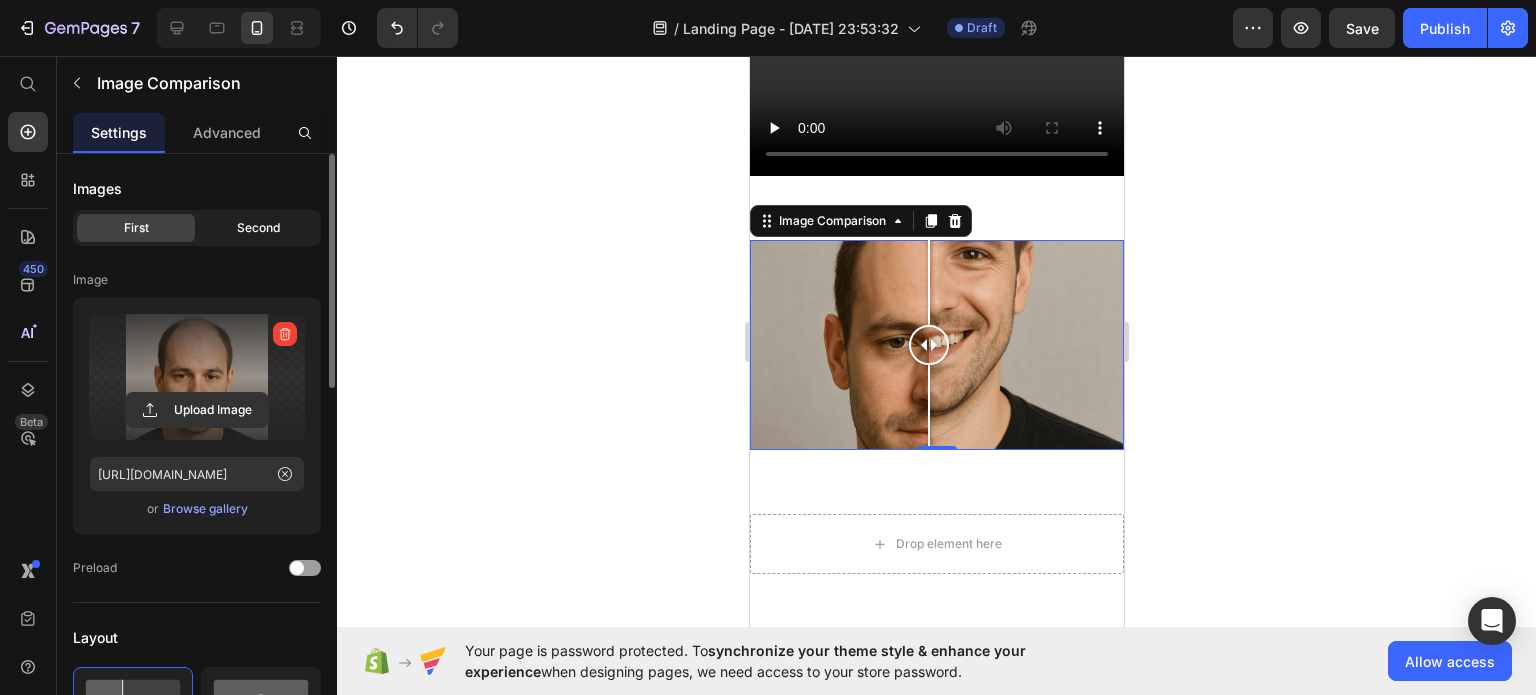 click on "Second" 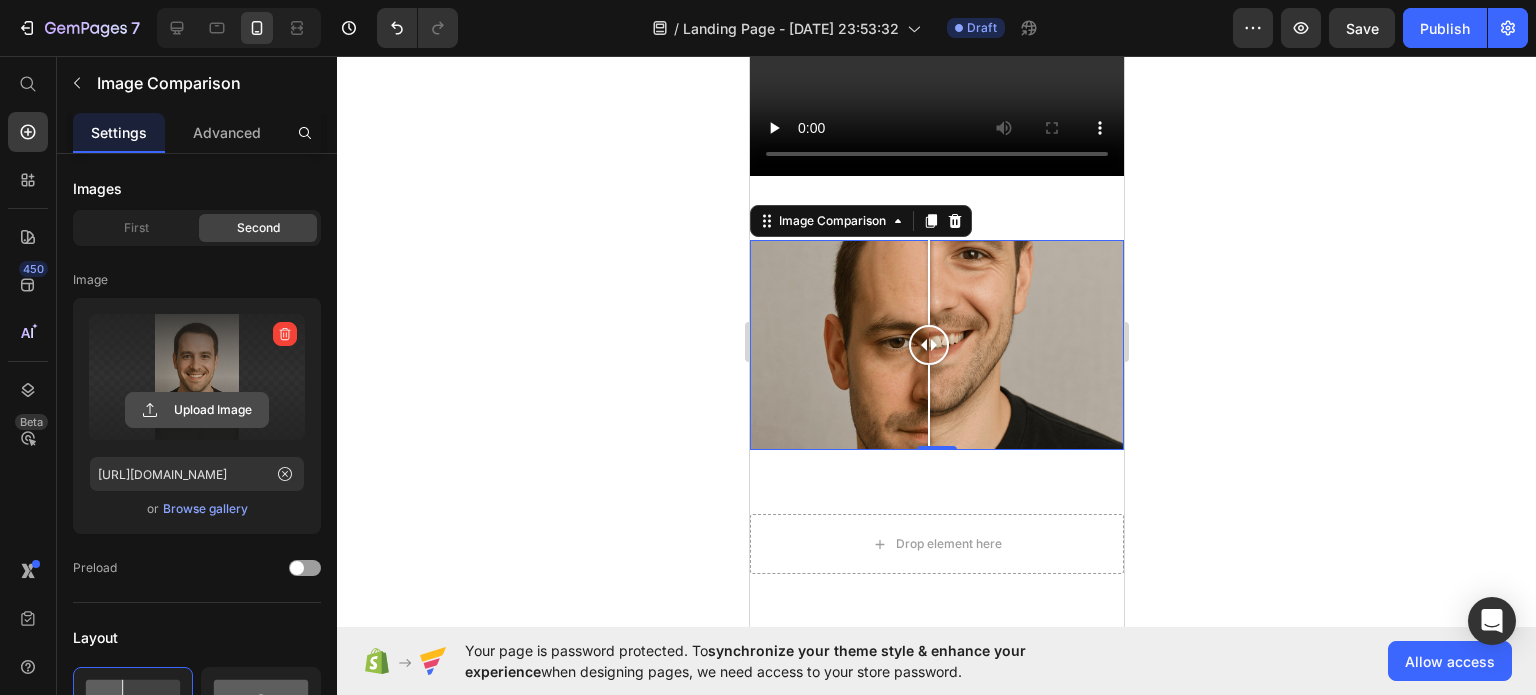 click 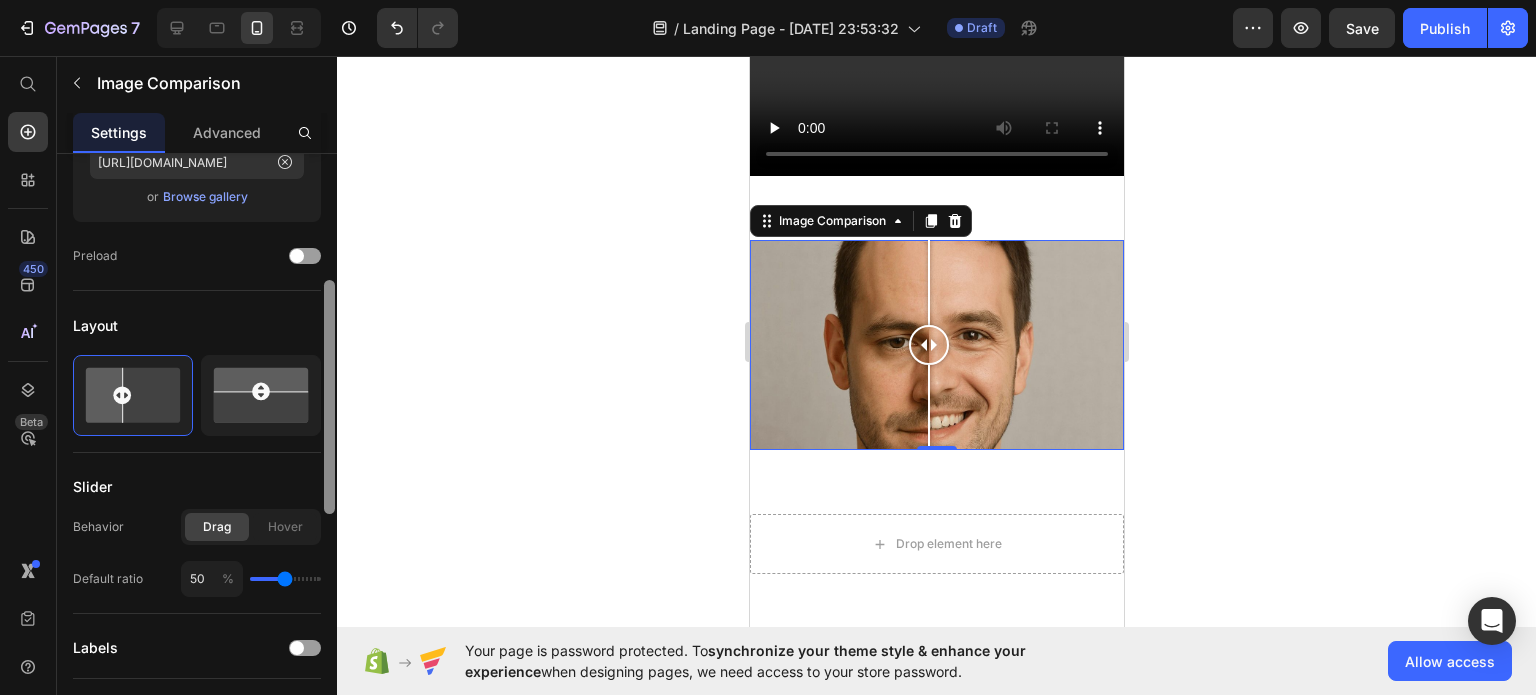 scroll, scrollTop: 323, scrollLeft: 0, axis: vertical 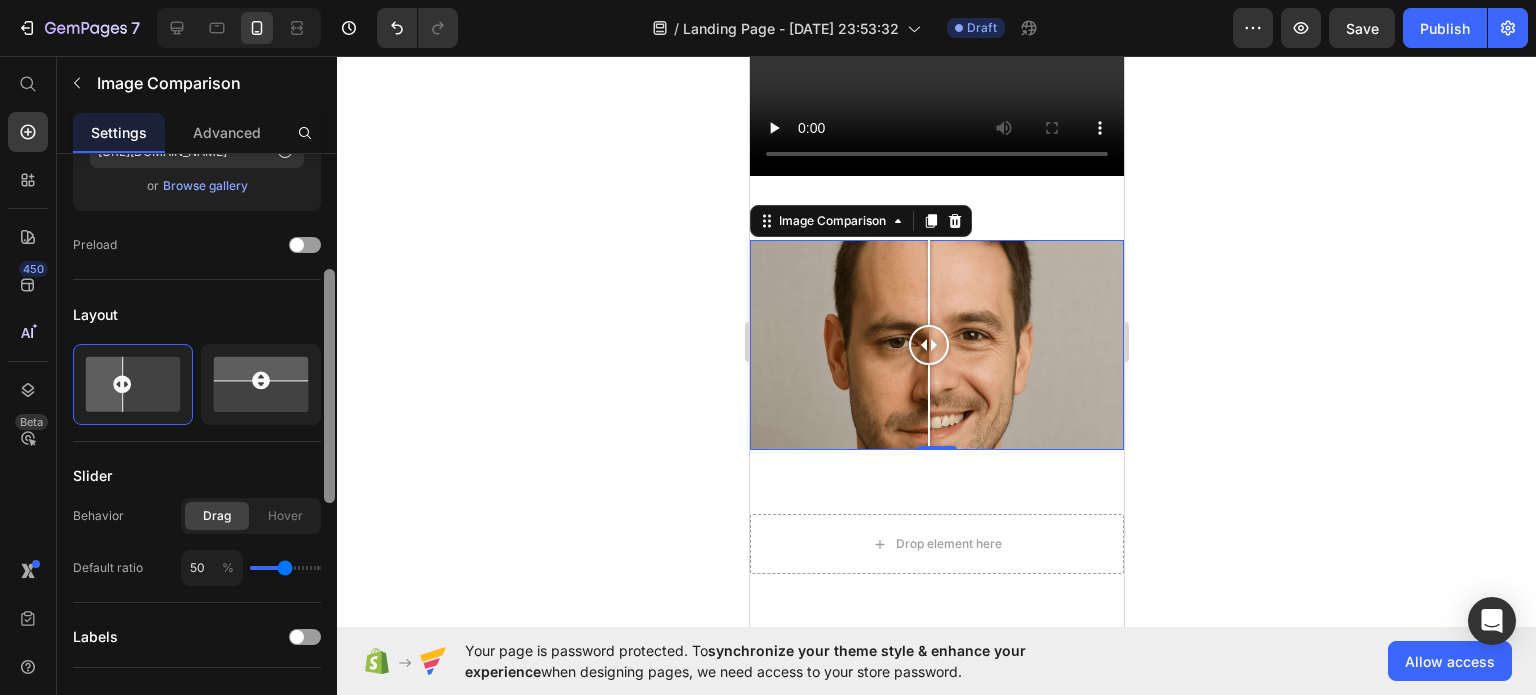 drag, startPoint x: 334, startPoint y: 211, endPoint x: 330, endPoint y: 338, distance: 127.06297 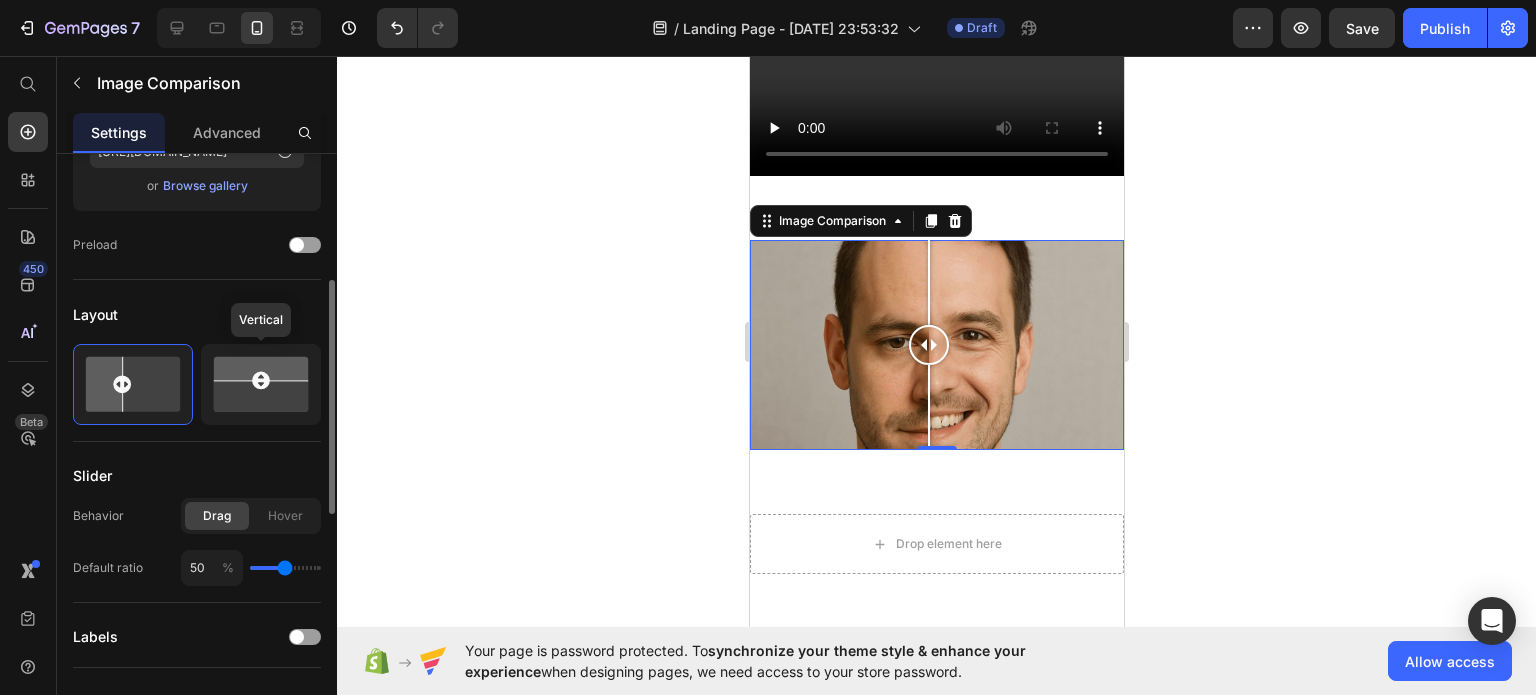 click 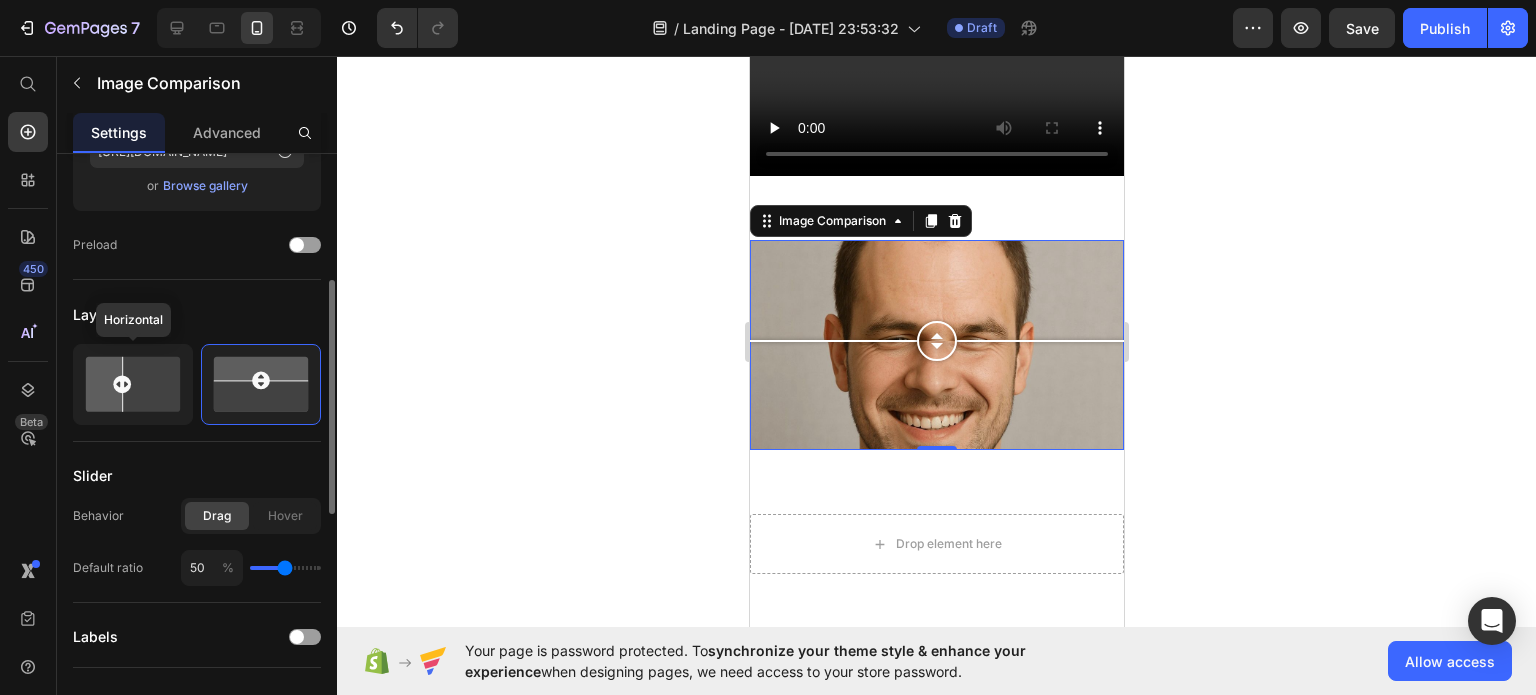 click 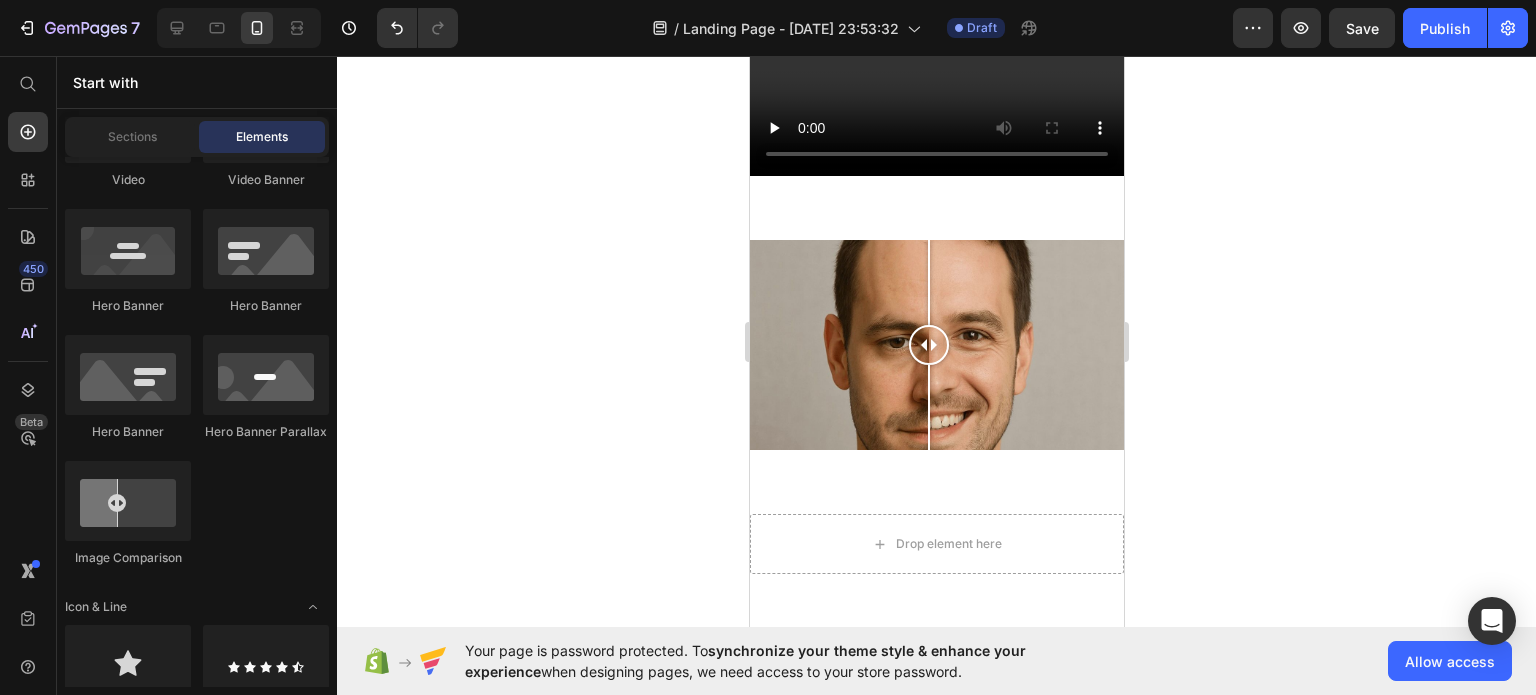 scroll, scrollTop: 2015, scrollLeft: 0, axis: vertical 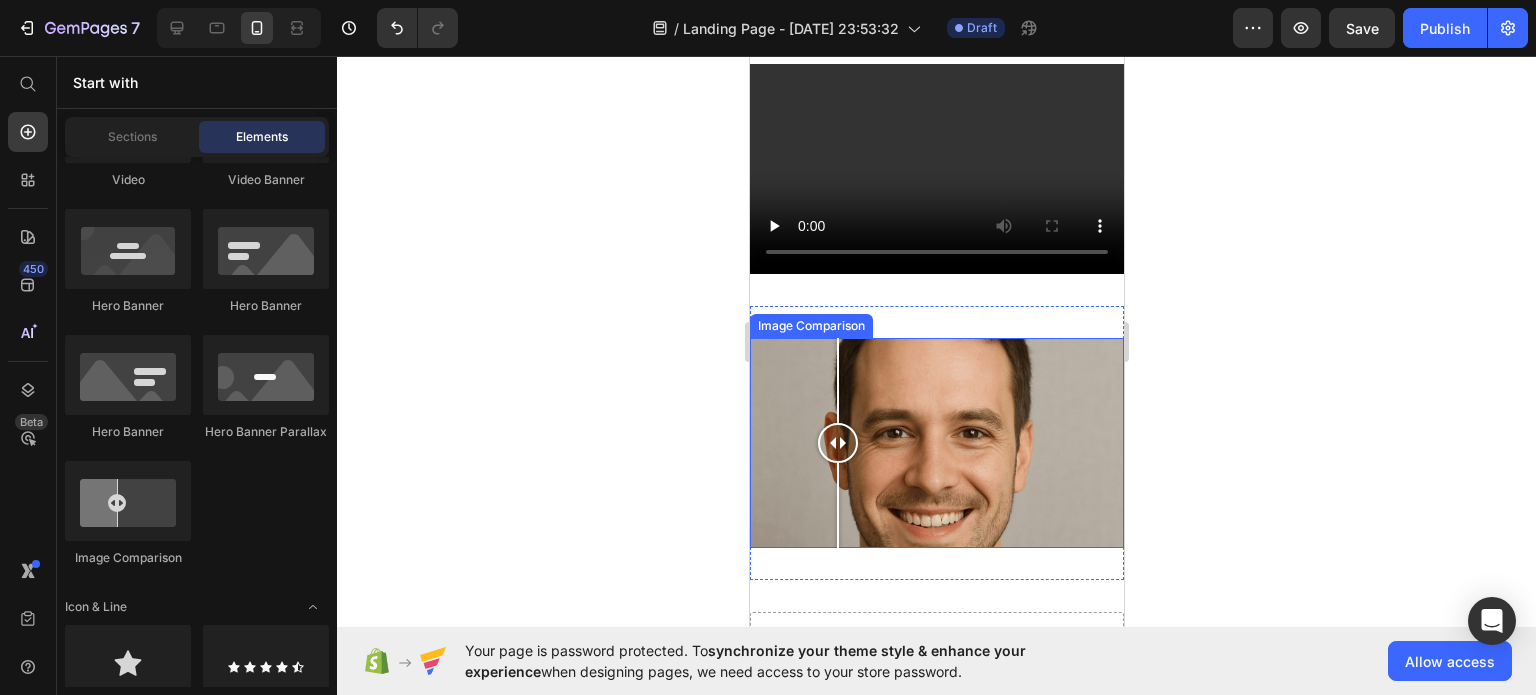 click at bounding box center [936, 443] 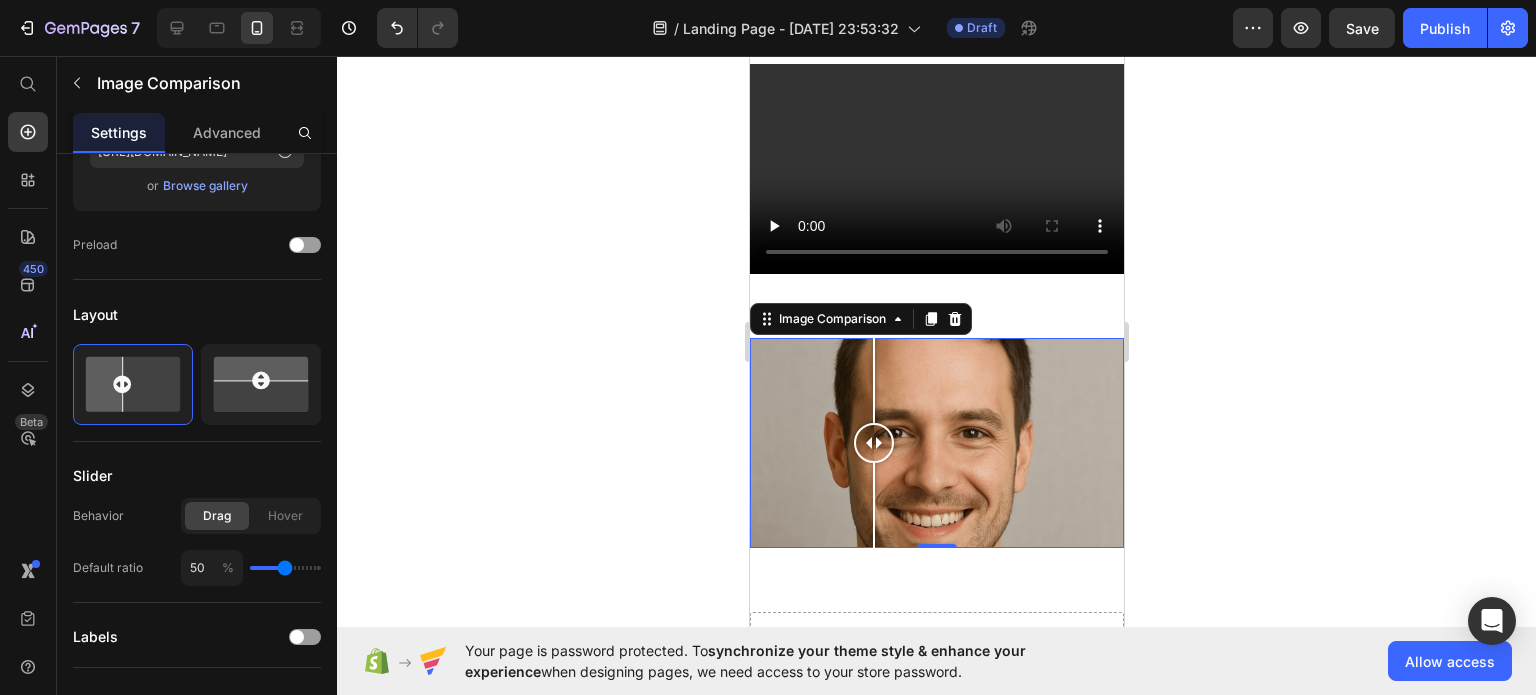 click at bounding box center (936, 443) 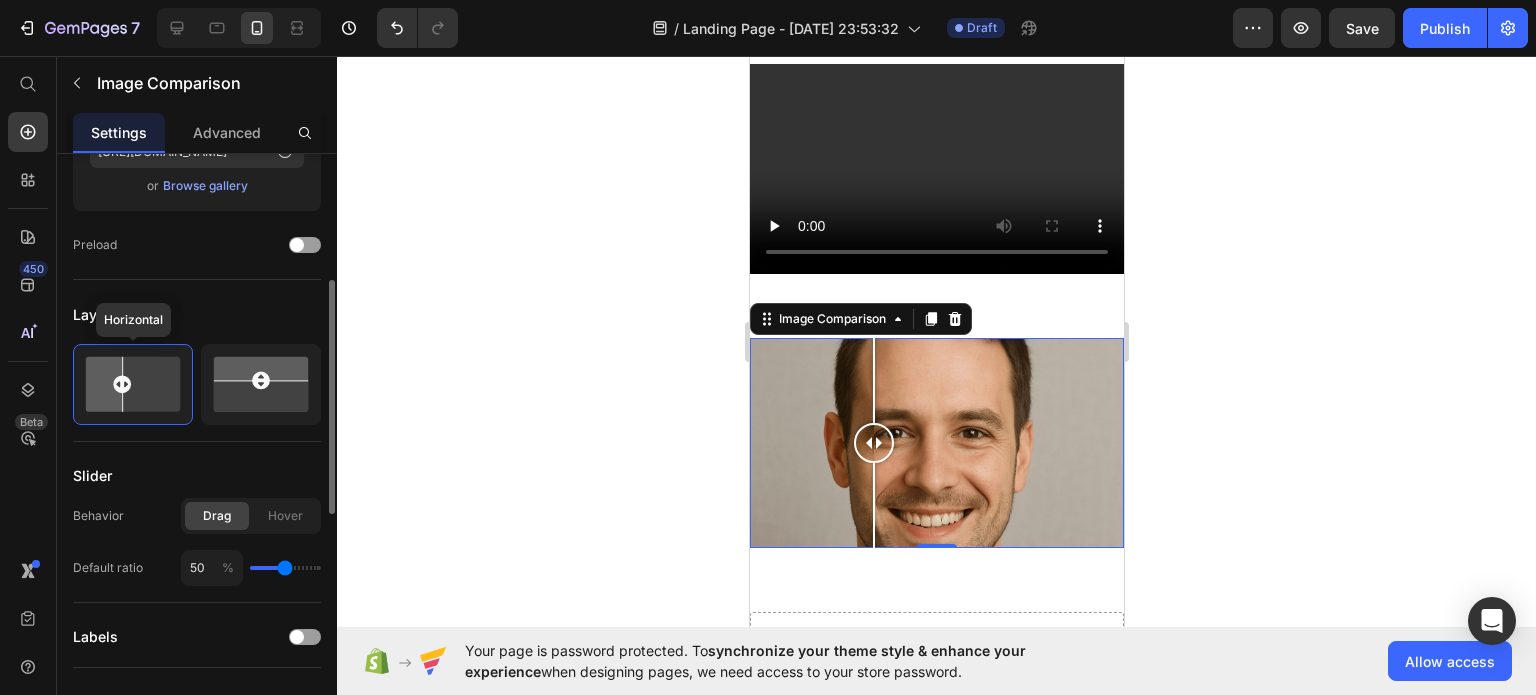click 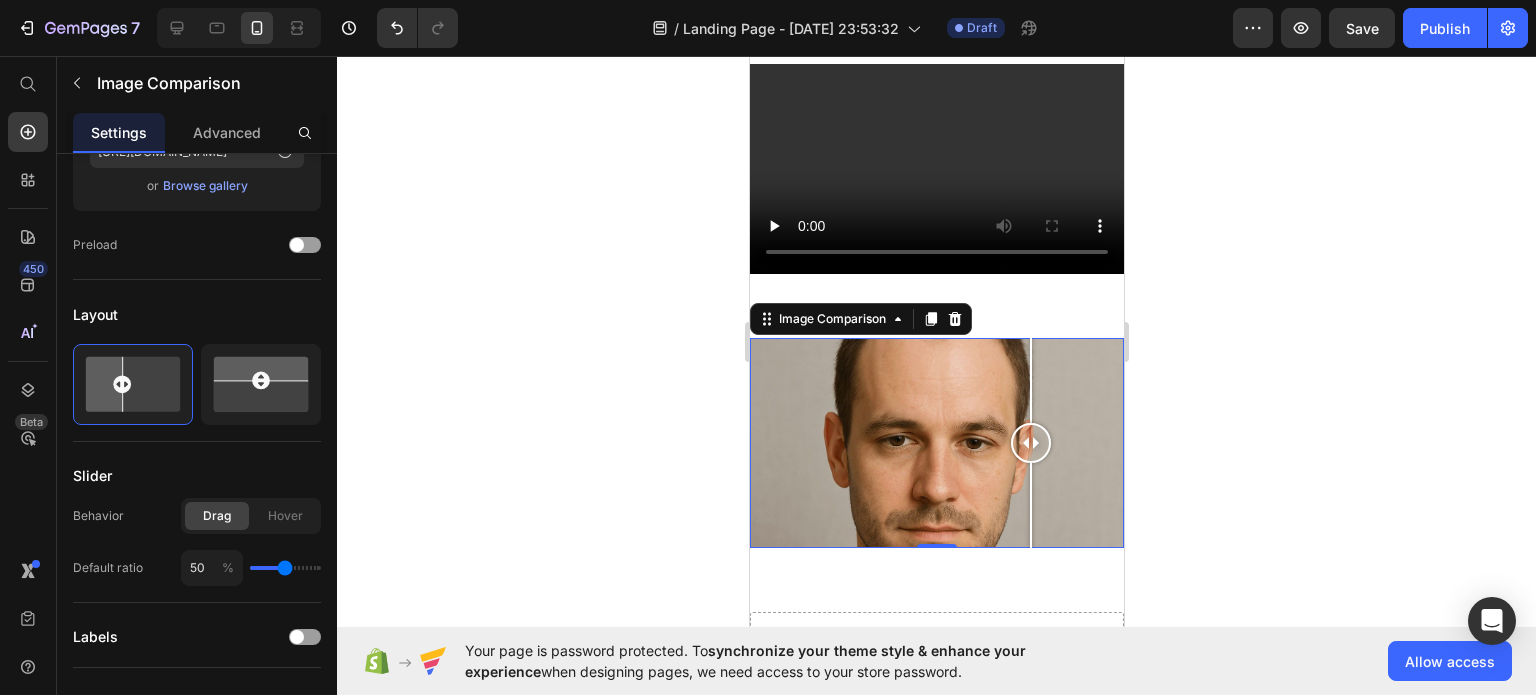 click at bounding box center (936, 443) 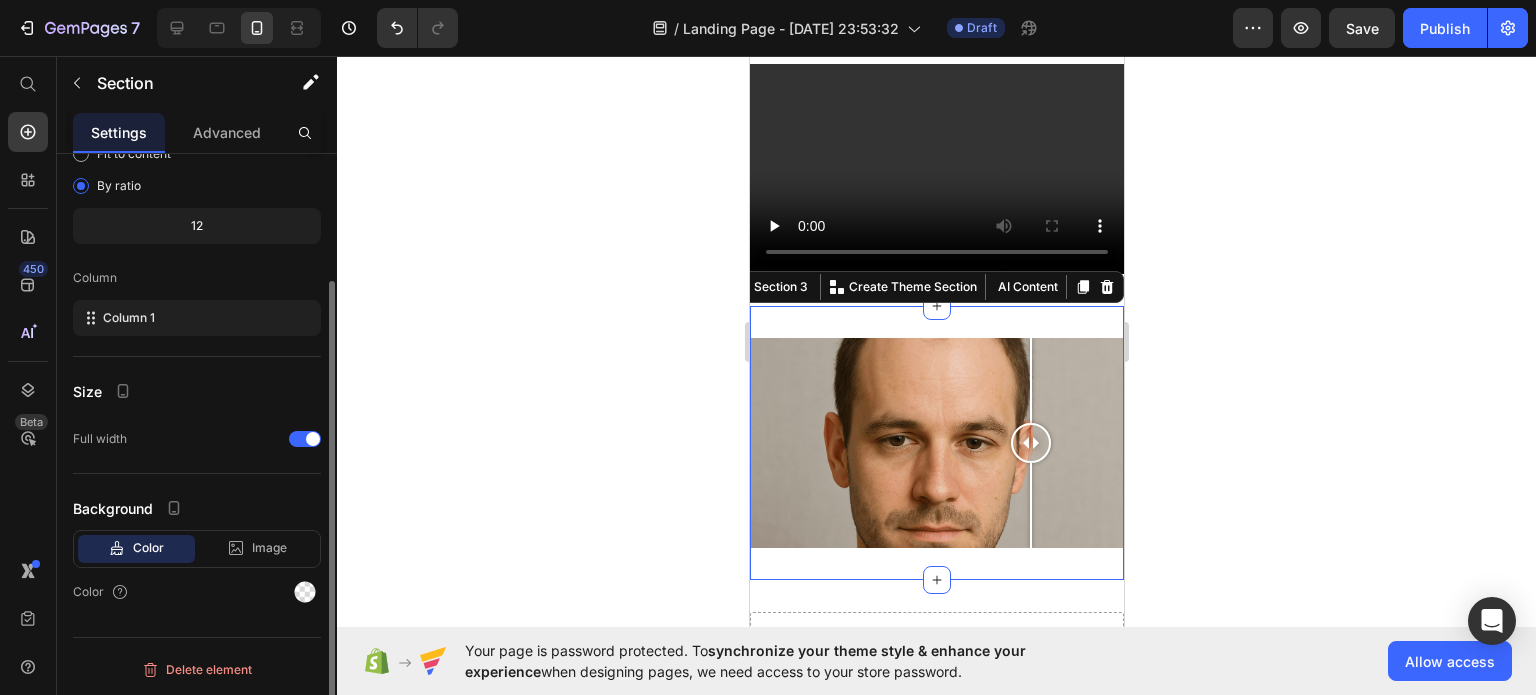 scroll, scrollTop: 0, scrollLeft: 0, axis: both 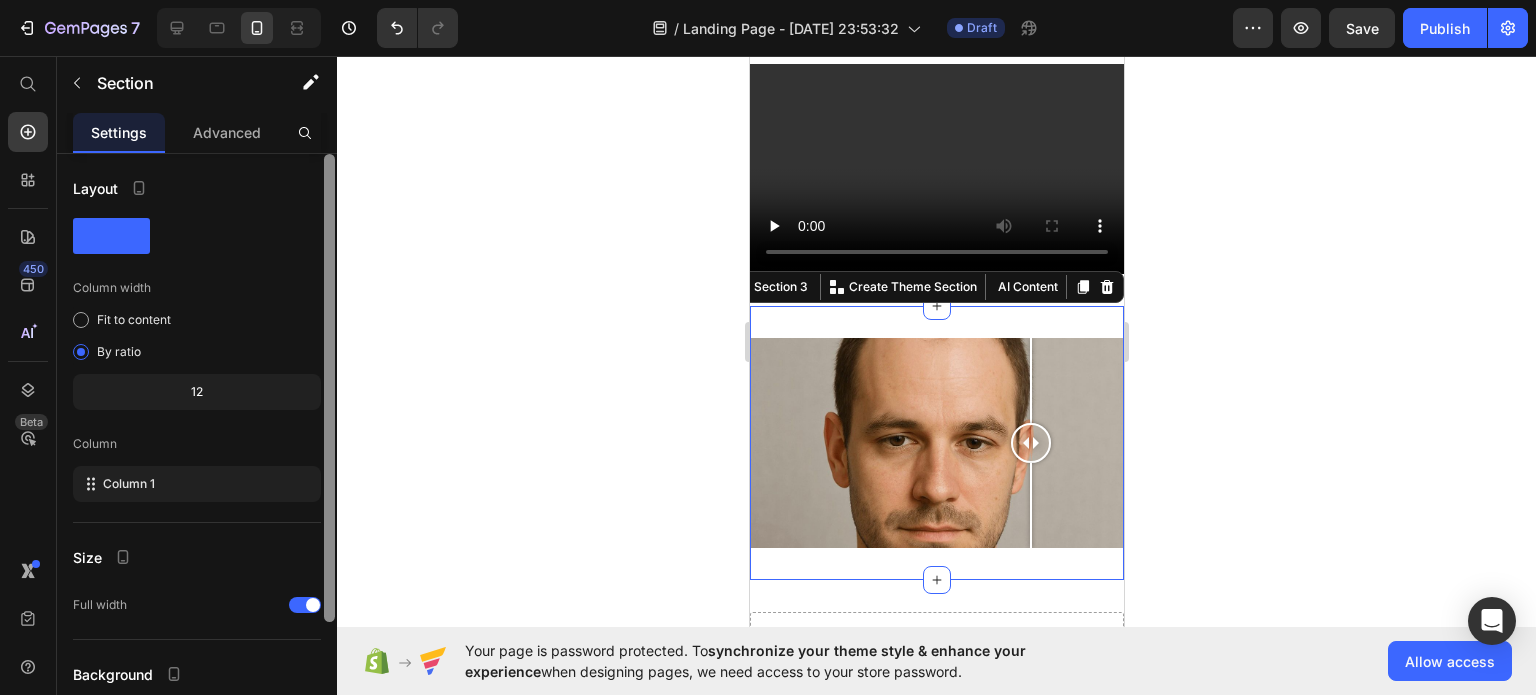 drag, startPoint x: 329, startPoint y: 419, endPoint x: 338, endPoint y: 239, distance: 180.22485 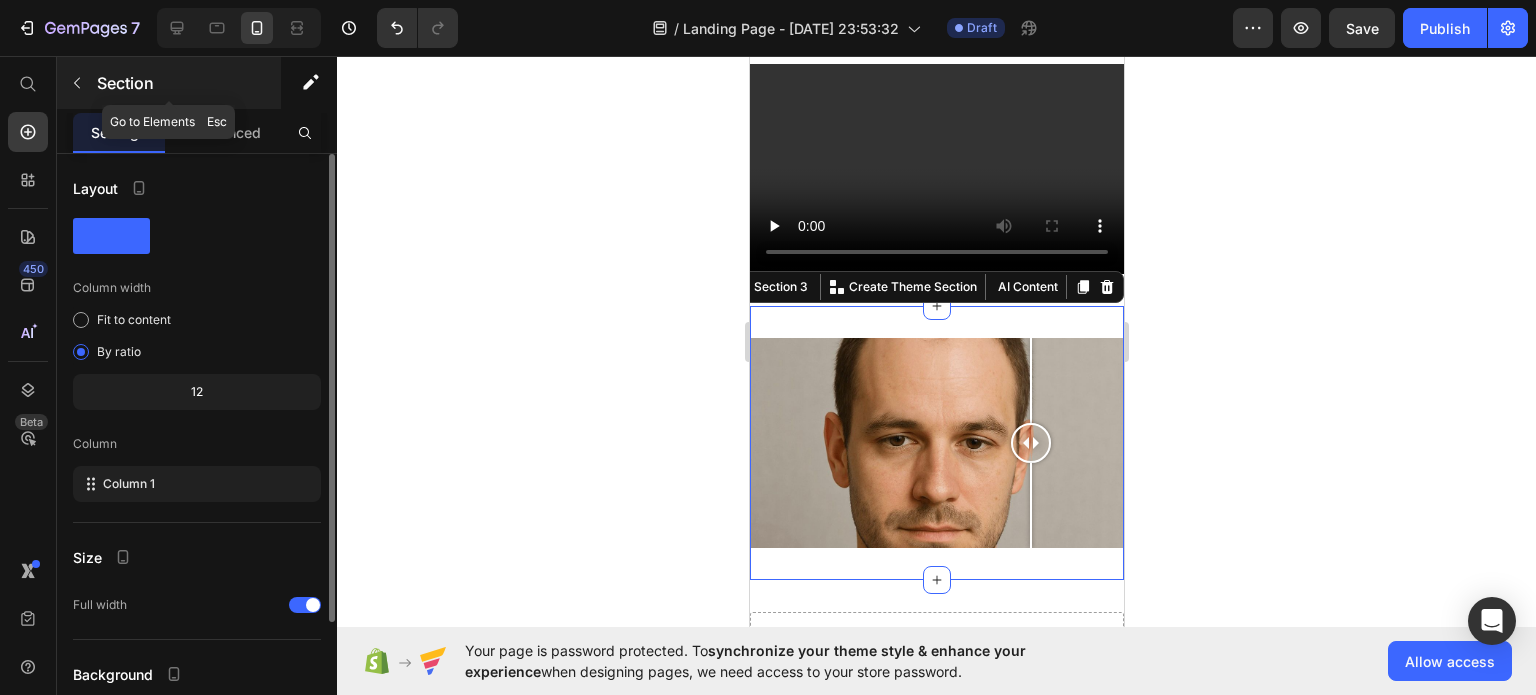 click 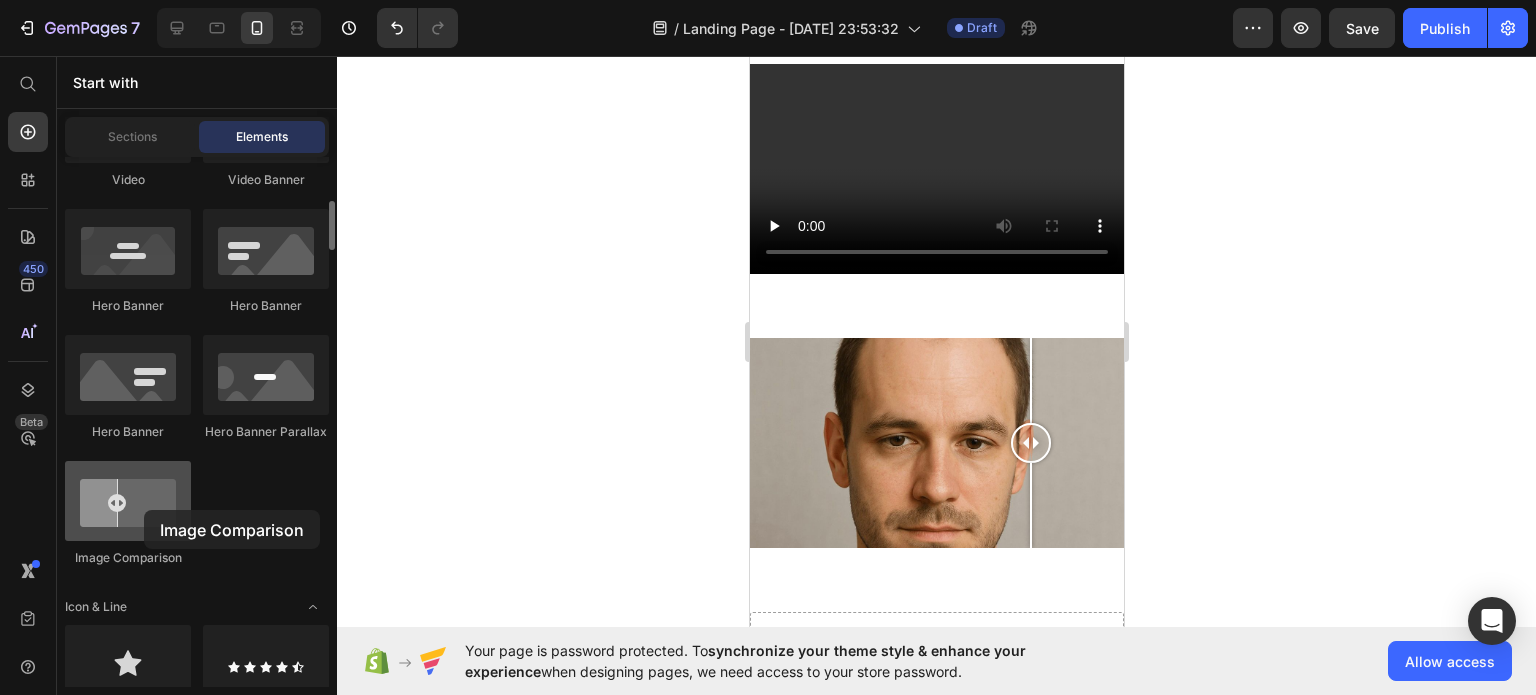 click at bounding box center (128, 501) 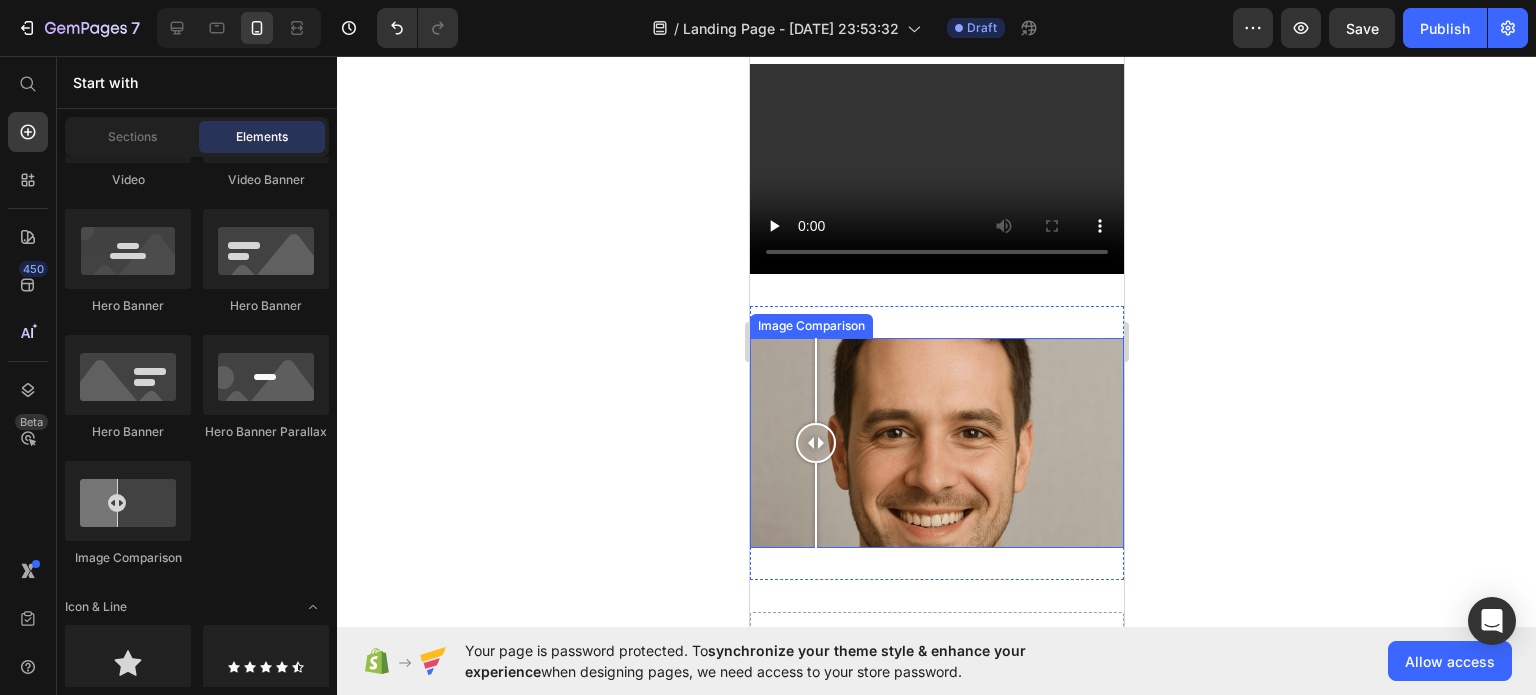 click at bounding box center (936, 443) 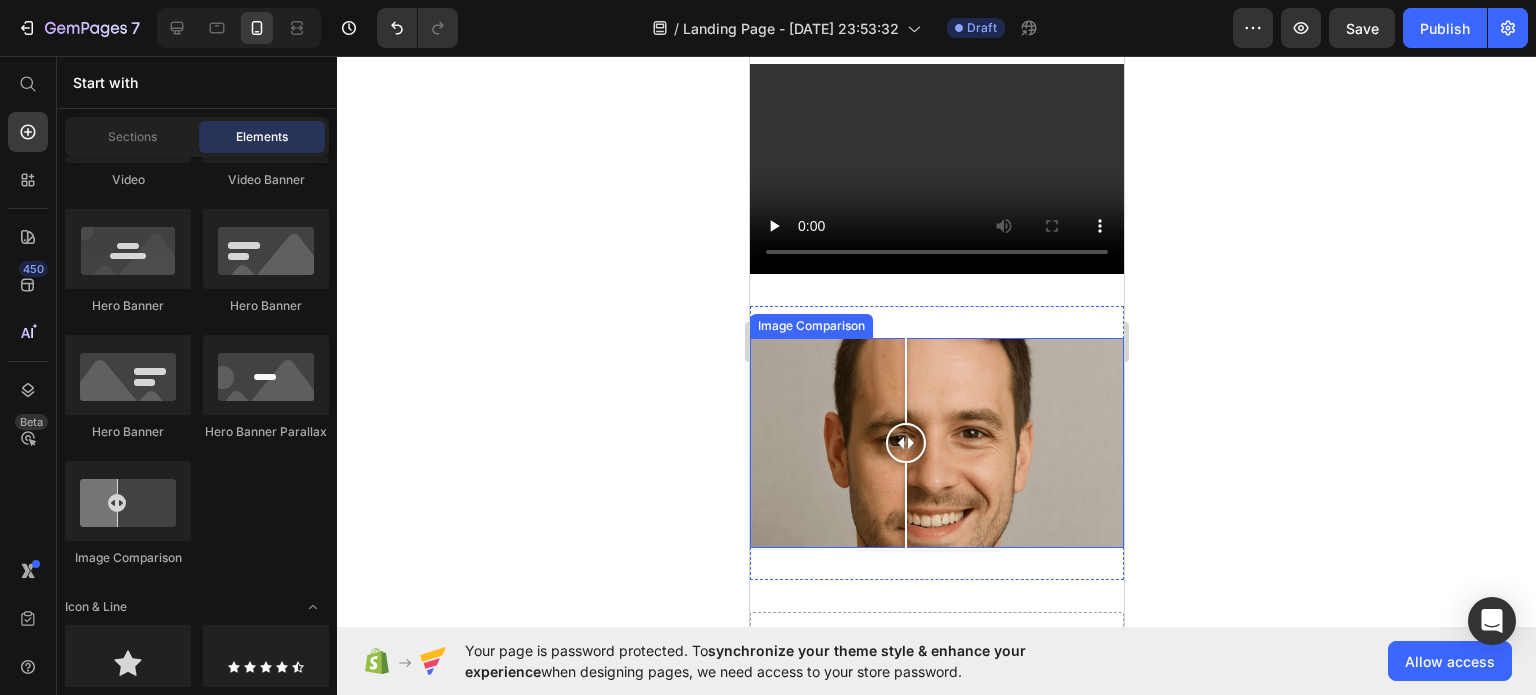 click at bounding box center (936, 443) 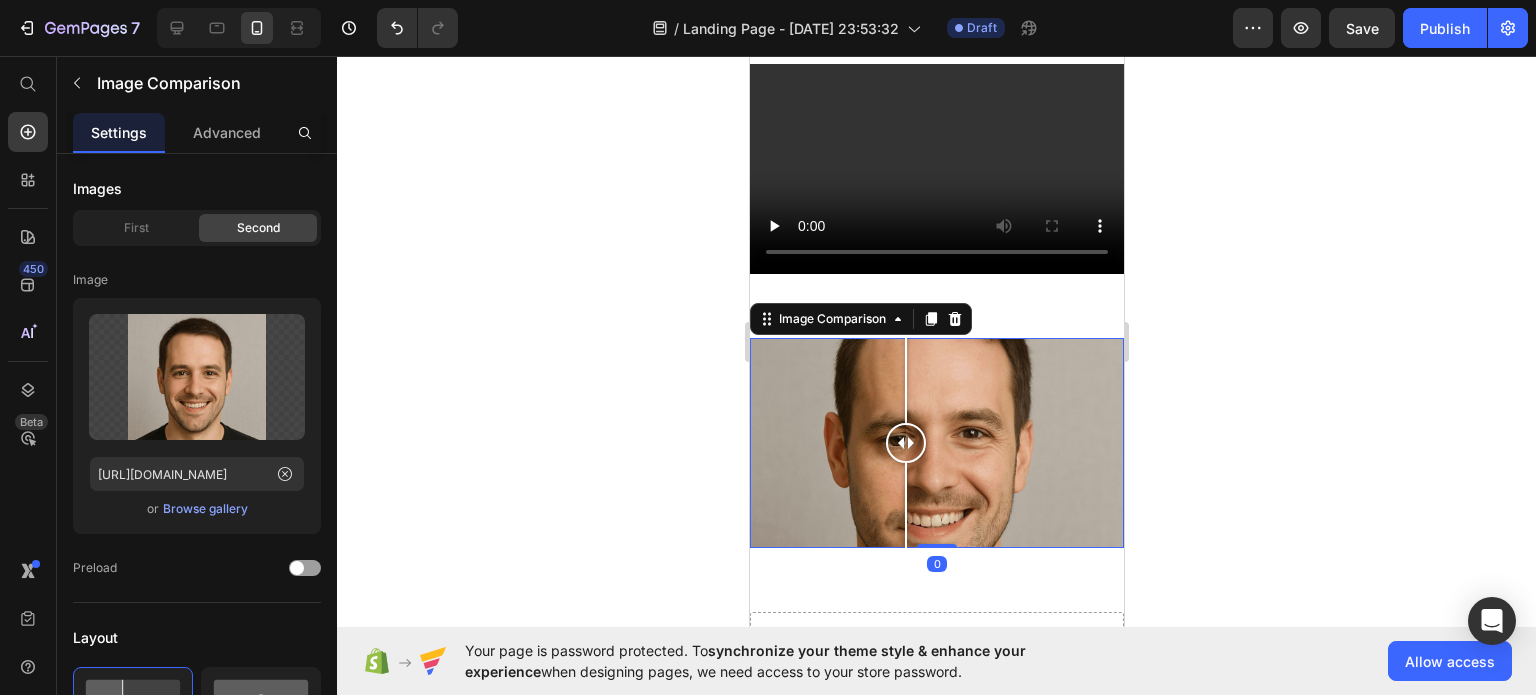 click at bounding box center (905, 380) 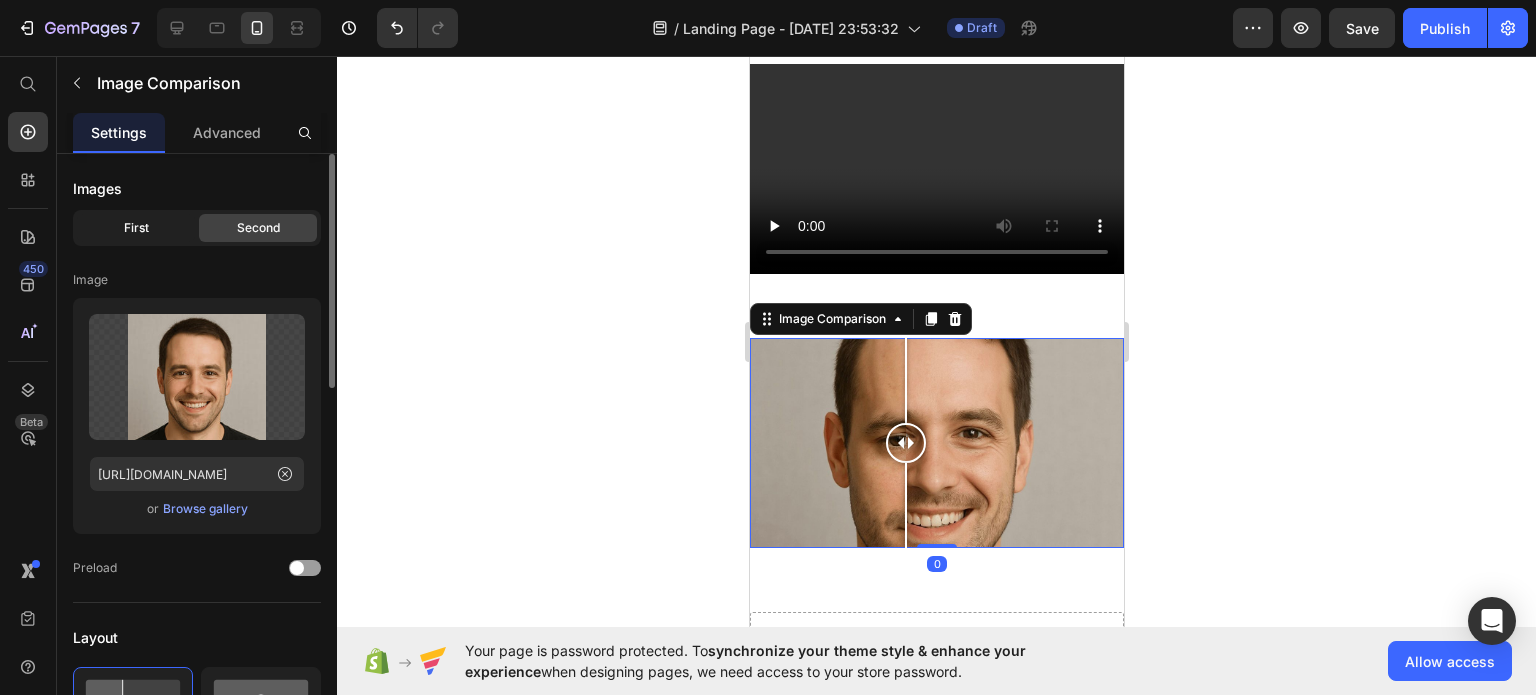 click on "First" 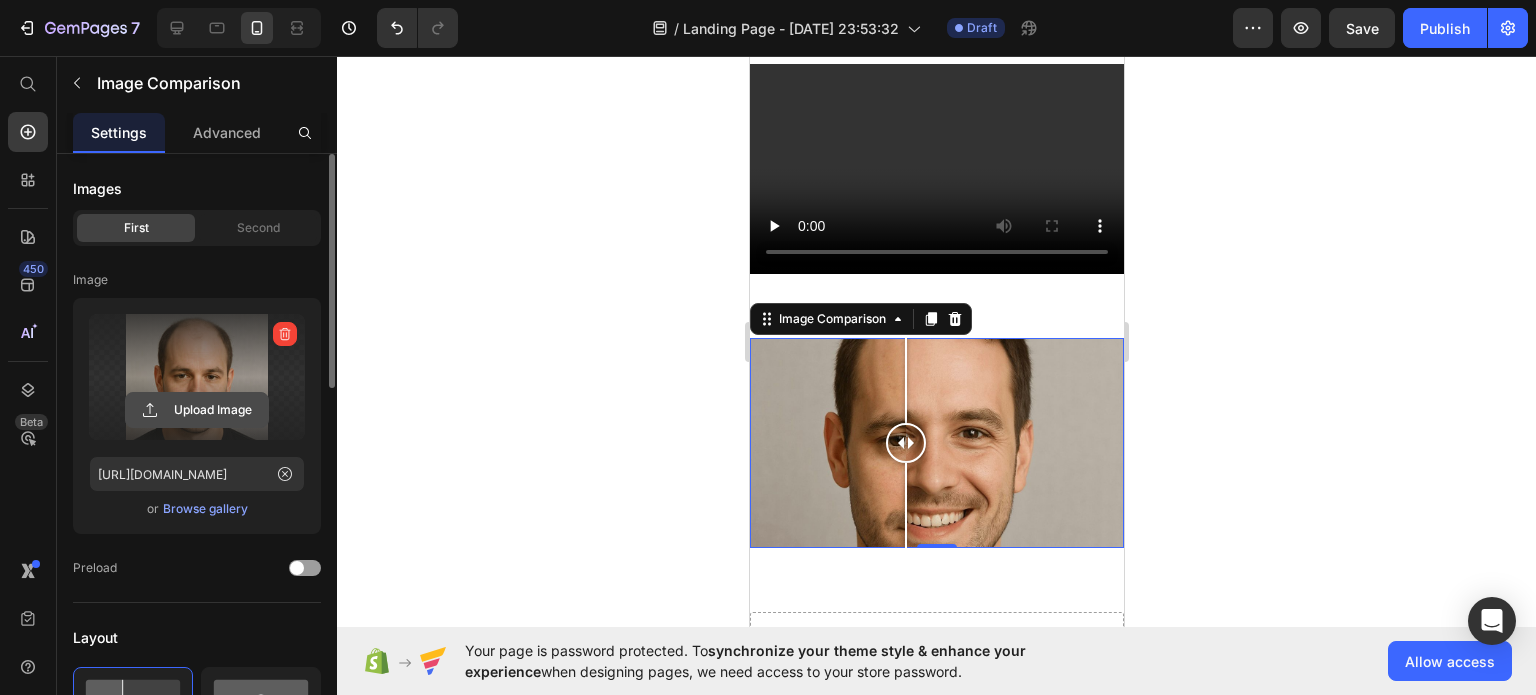 click 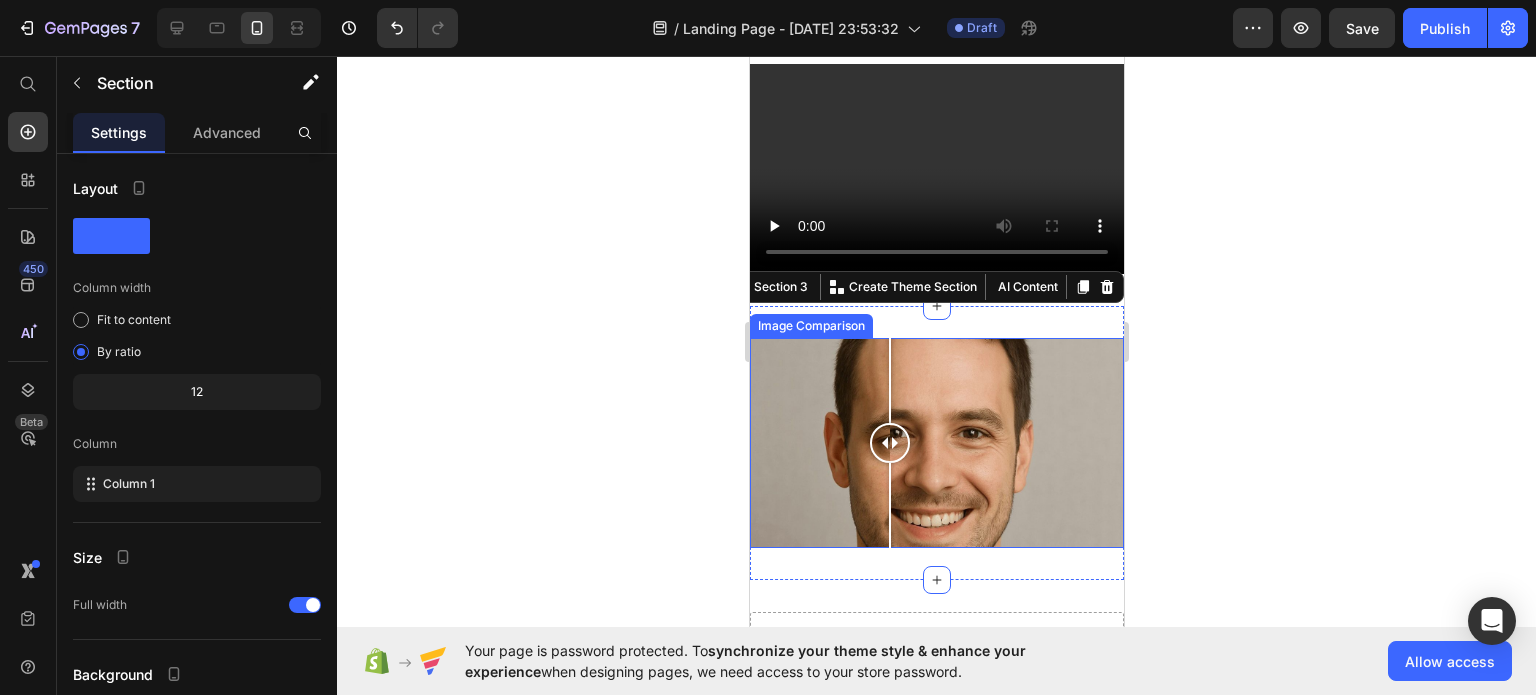 click at bounding box center [889, 443] 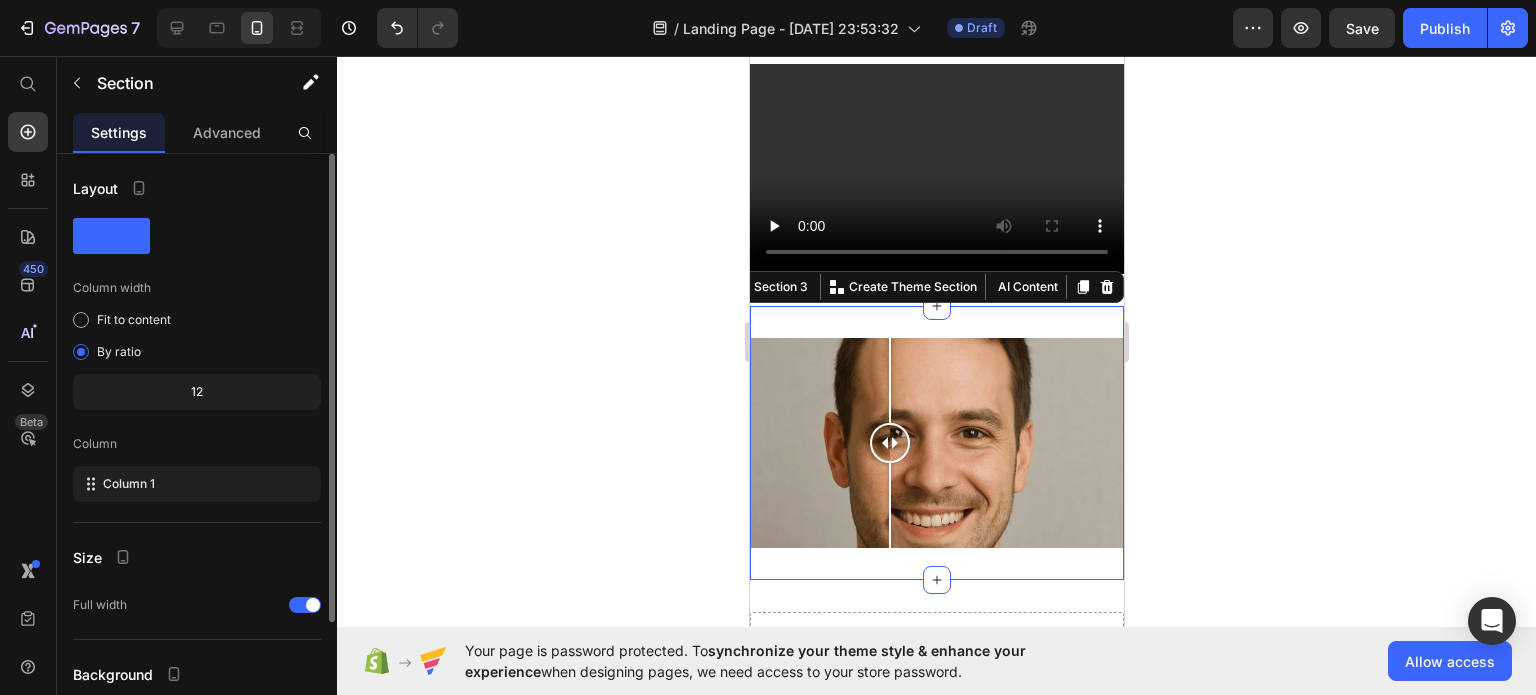 click on "12" 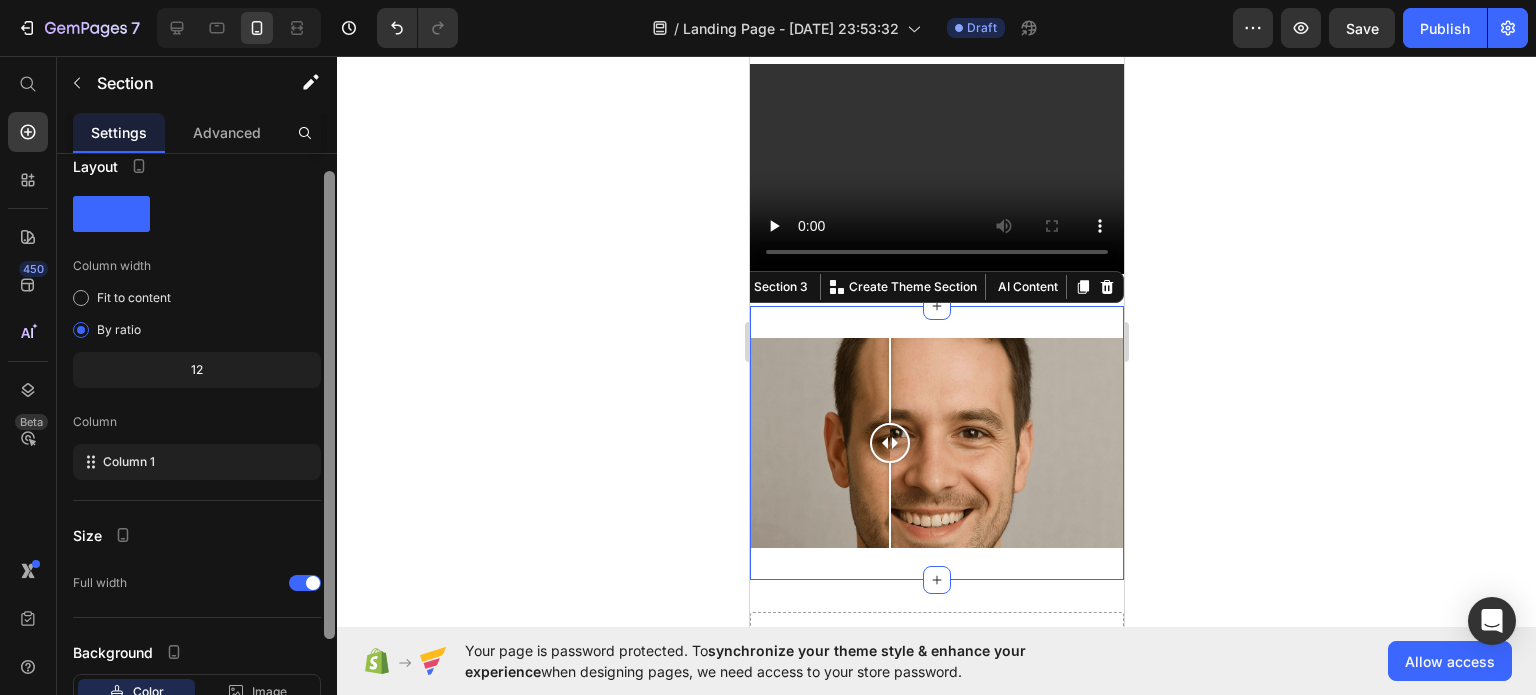 drag, startPoint x: 324, startPoint y: 333, endPoint x: 329, endPoint y: 351, distance: 18.681541 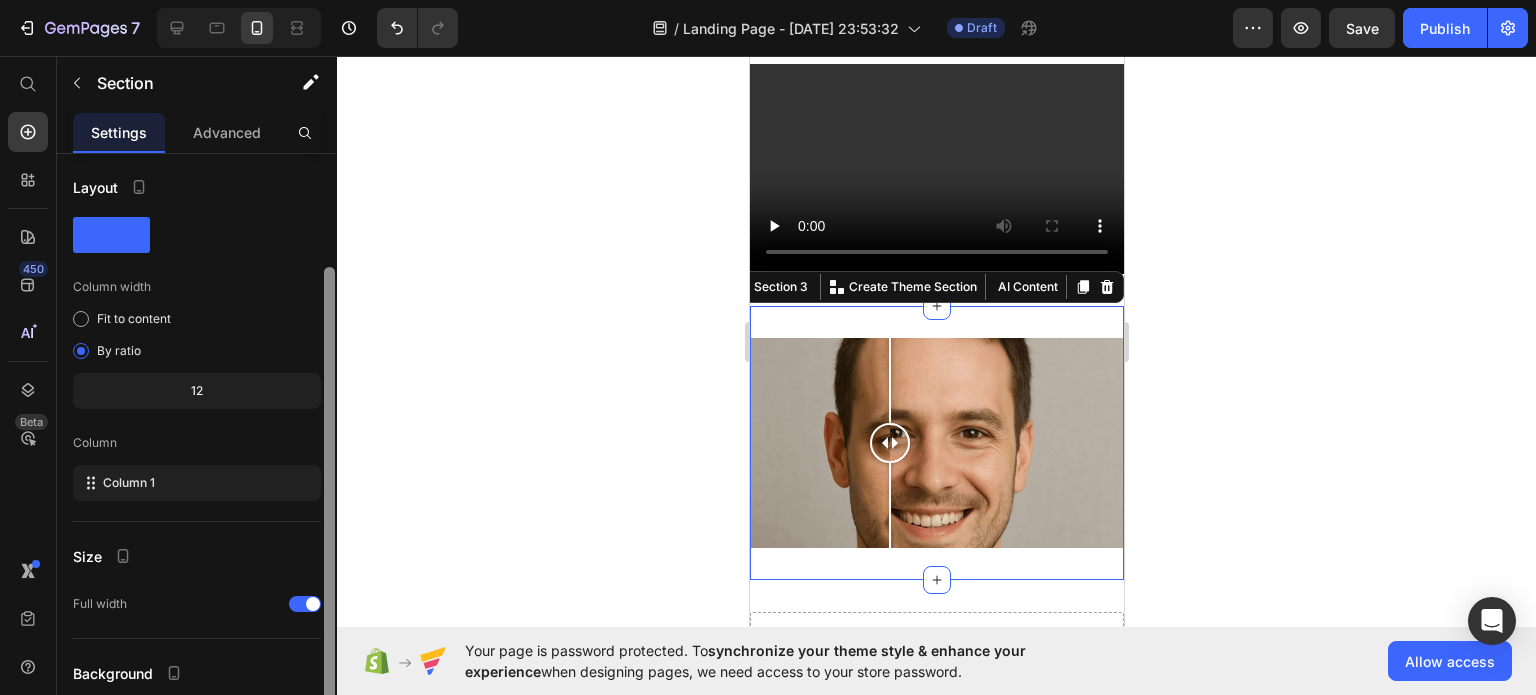 scroll, scrollTop: 0, scrollLeft: 0, axis: both 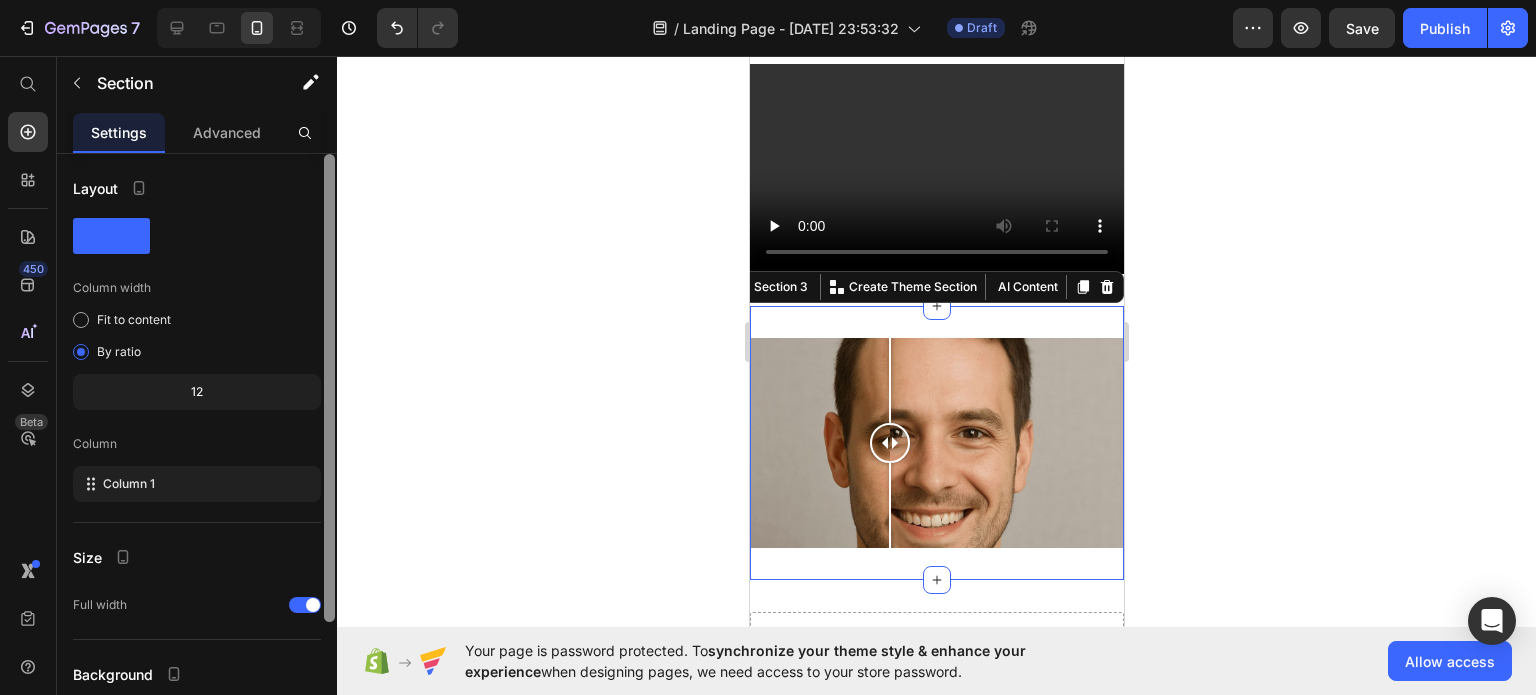 drag, startPoint x: 329, startPoint y: 351, endPoint x: 328, endPoint y: 288, distance: 63.007935 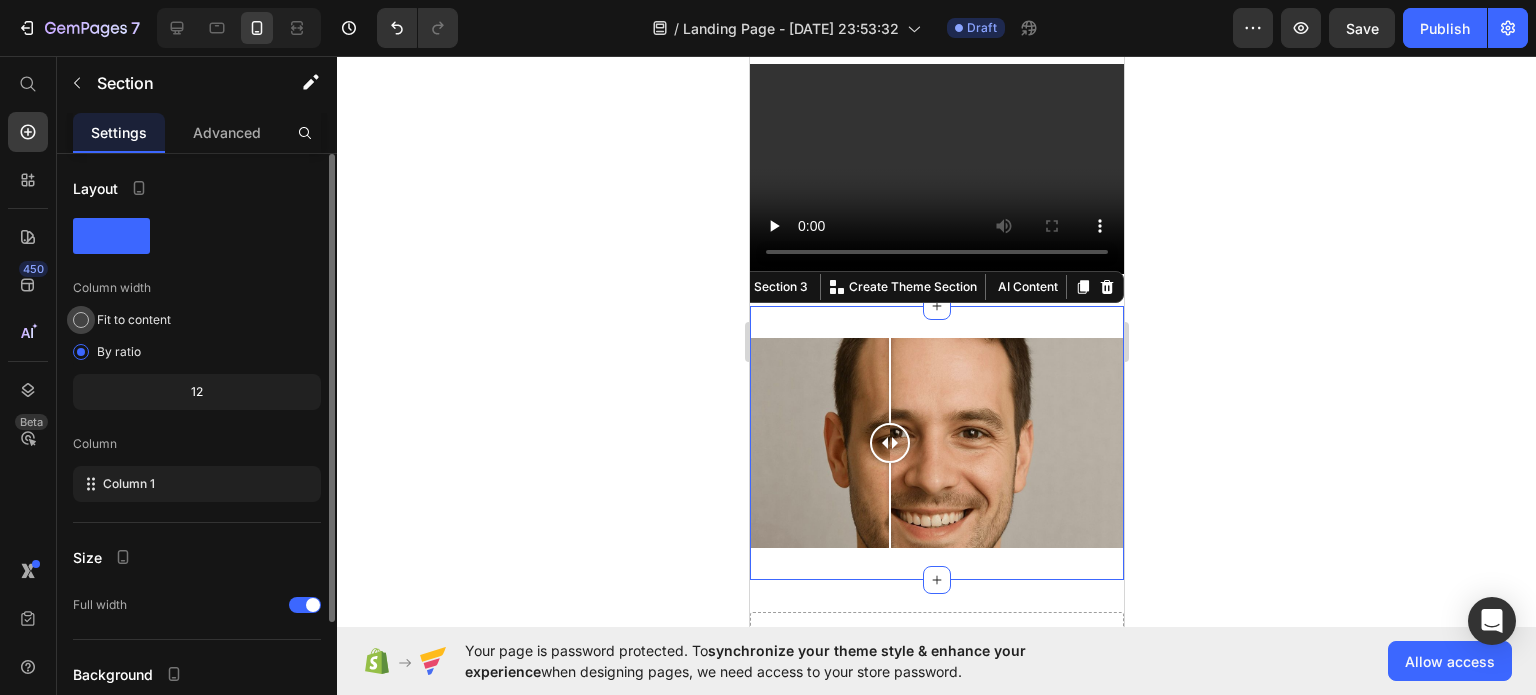 click at bounding box center [81, 320] 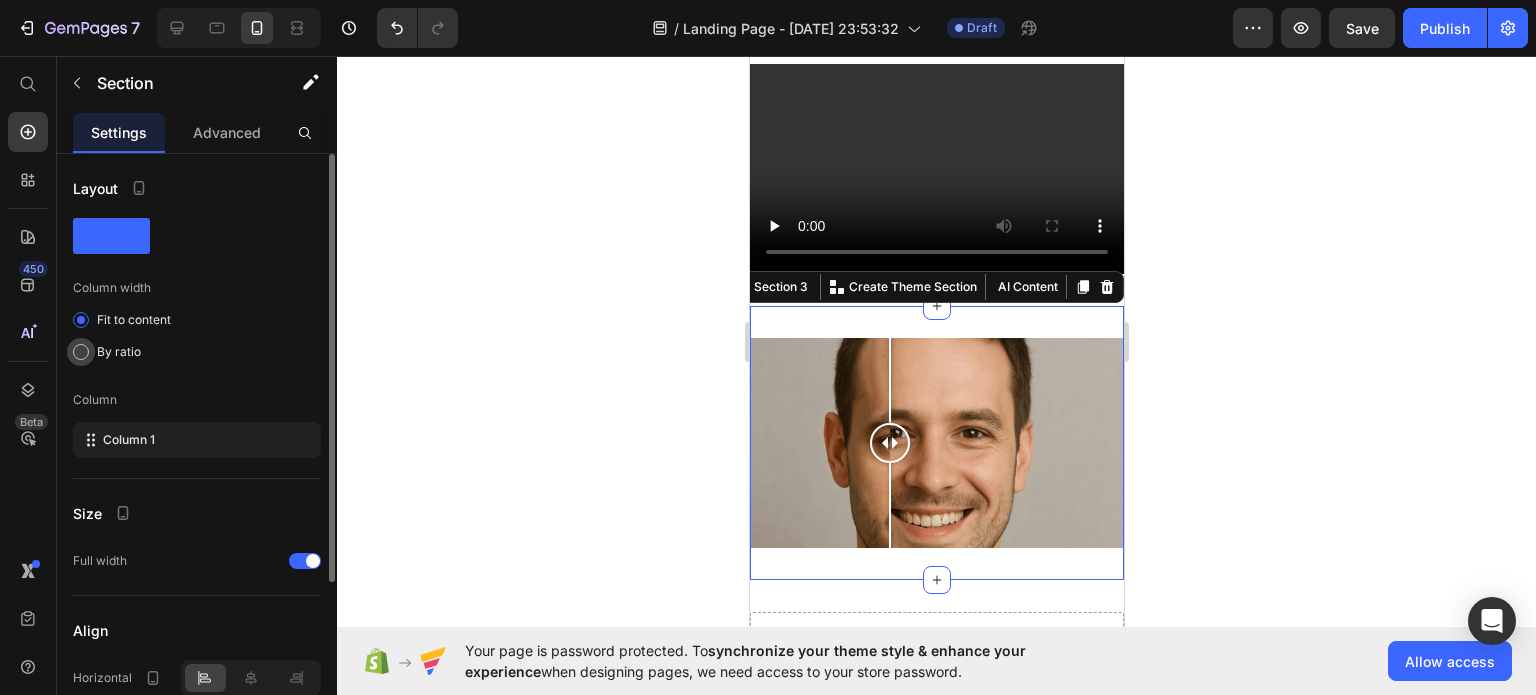 click at bounding box center [81, 352] 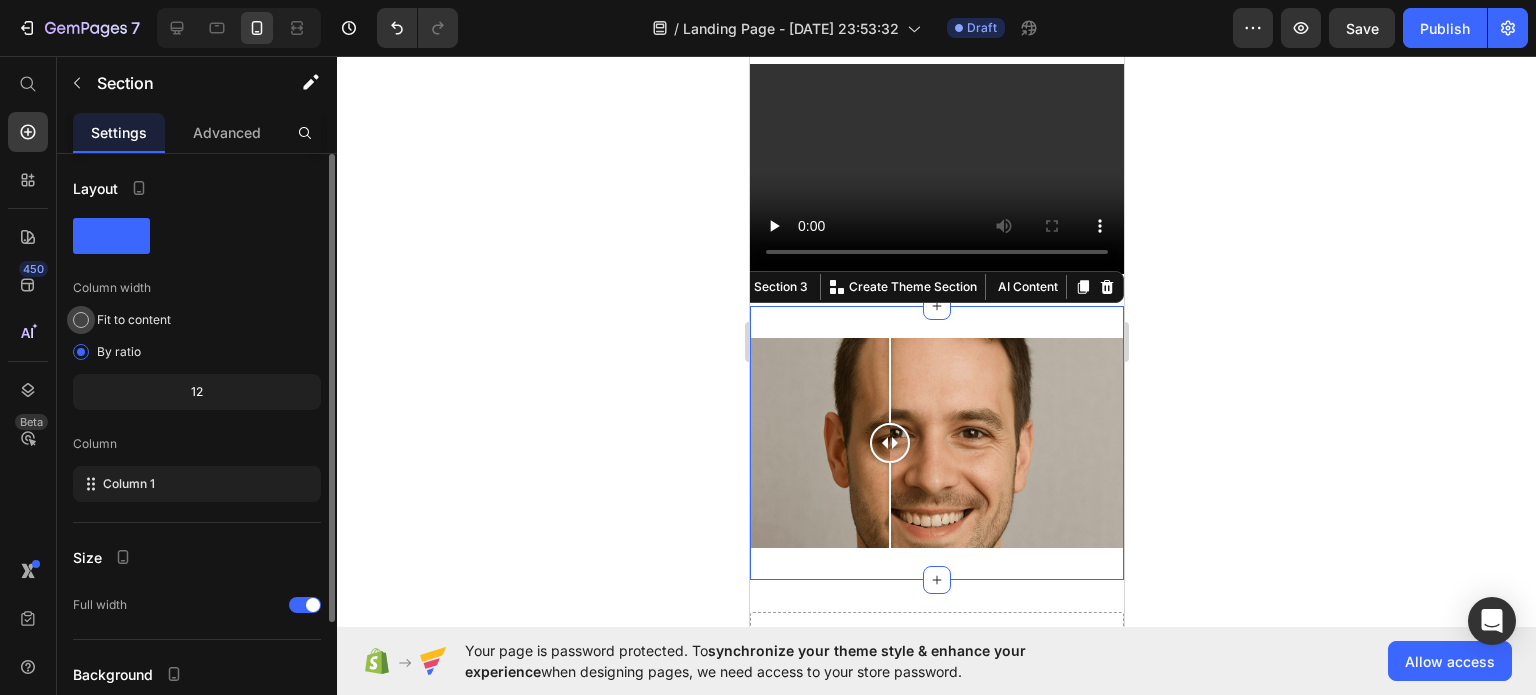 click at bounding box center (81, 320) 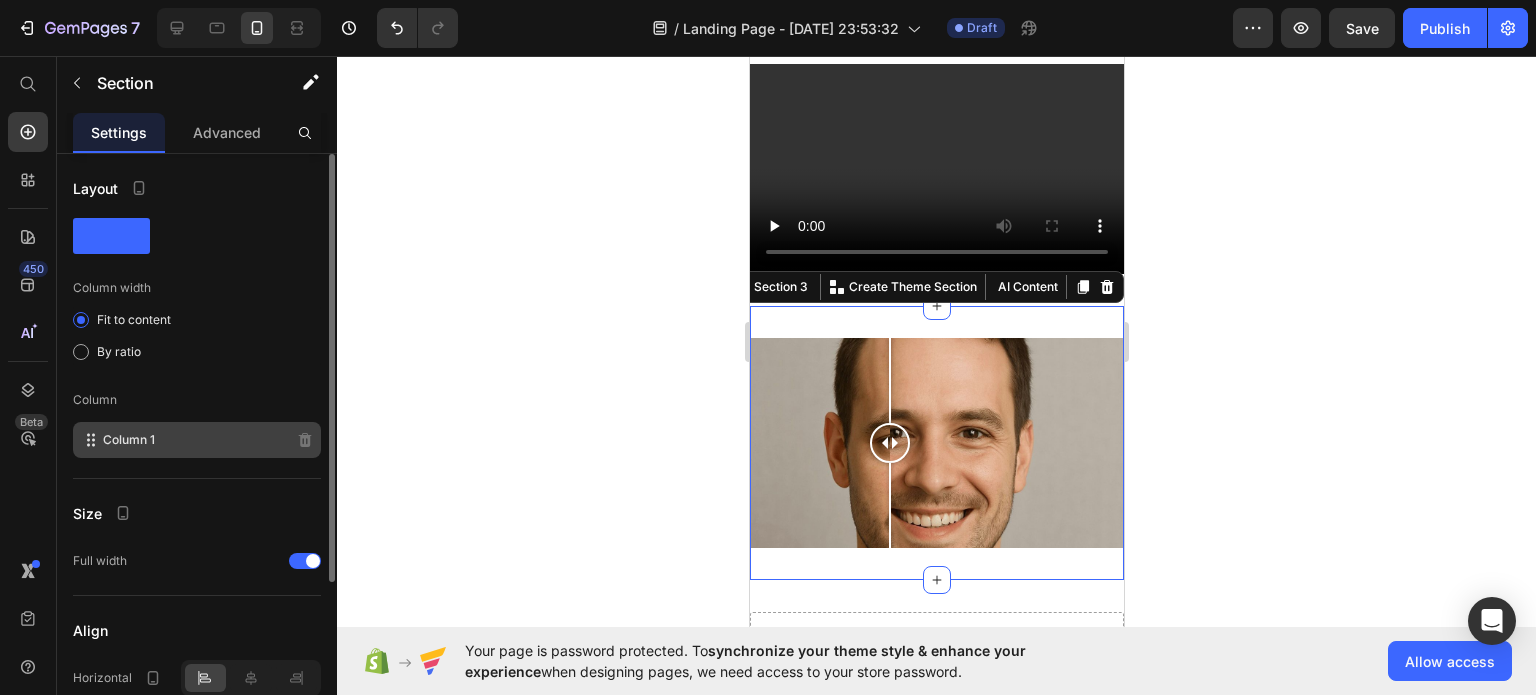 click on "Column 1" 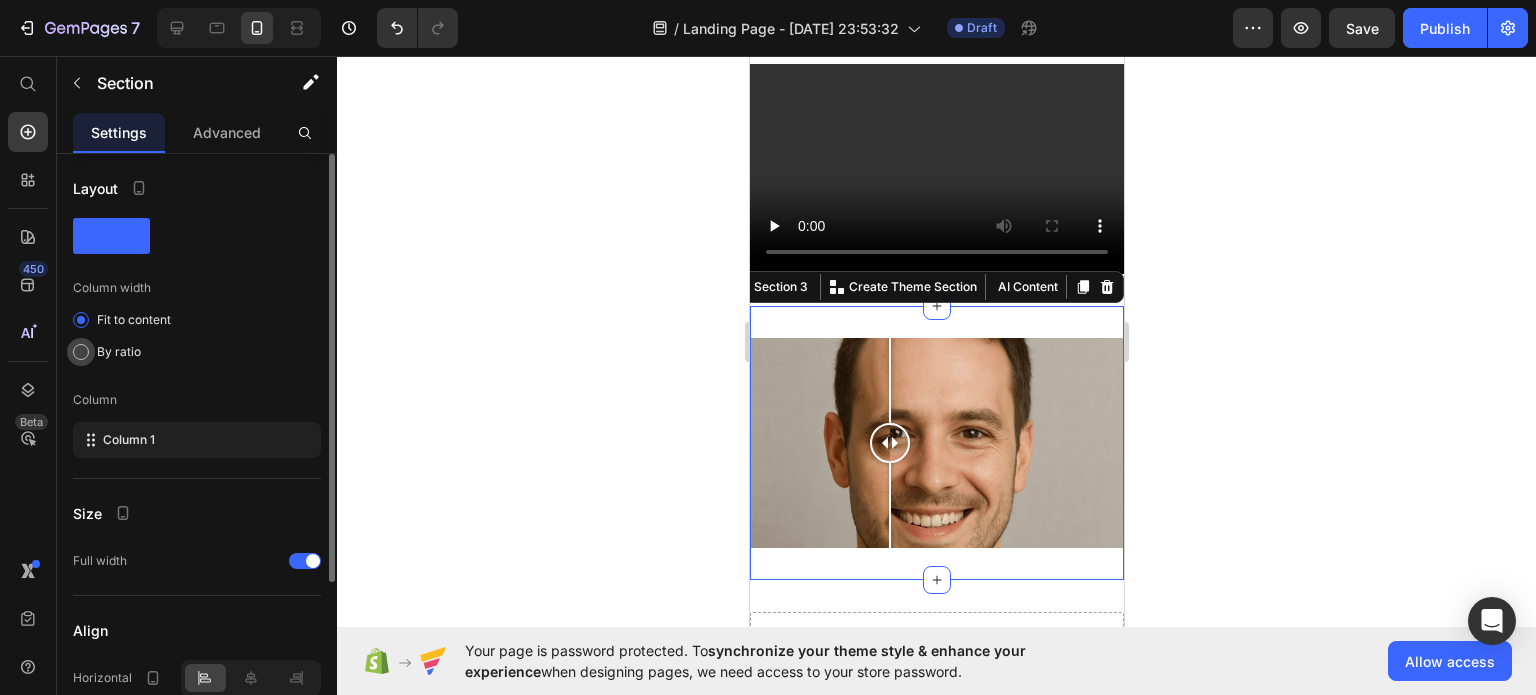 click on "By ratio" 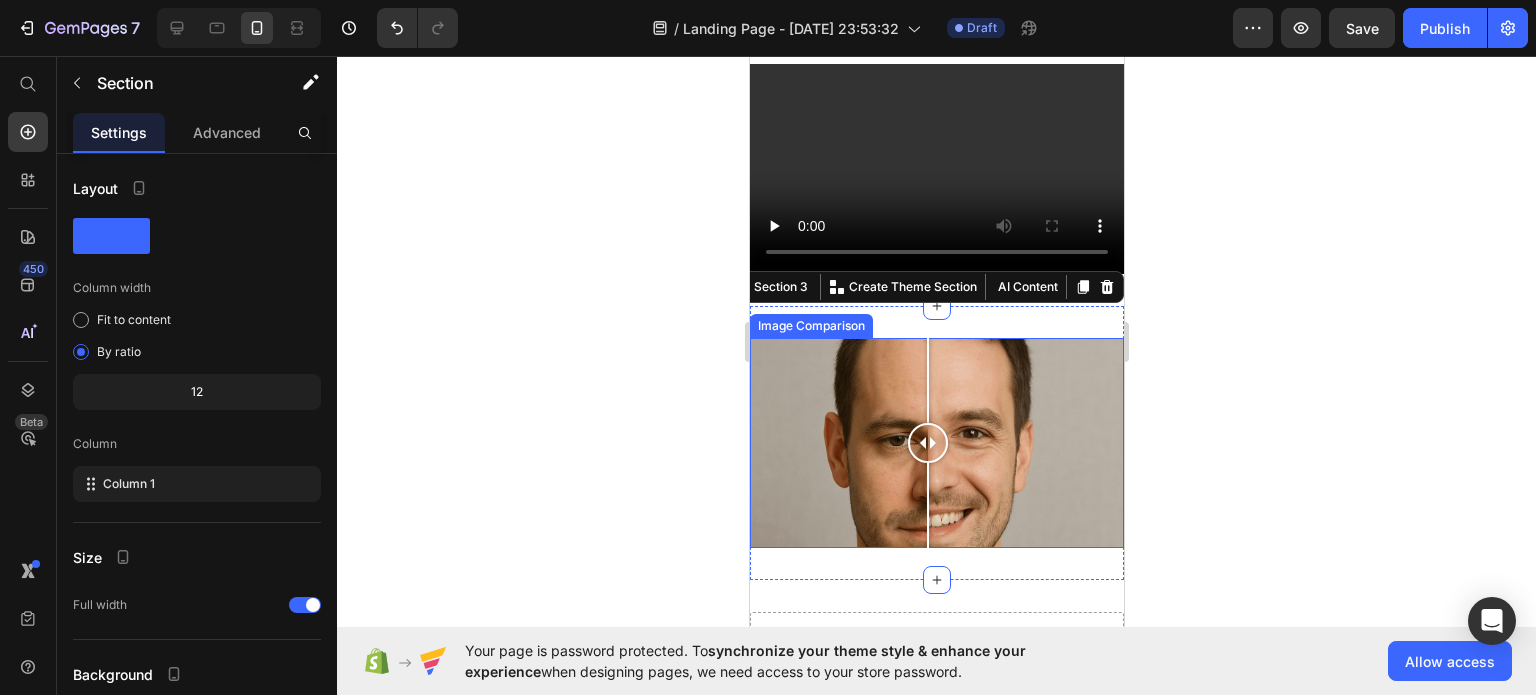 click at bounding box center (936, 443) 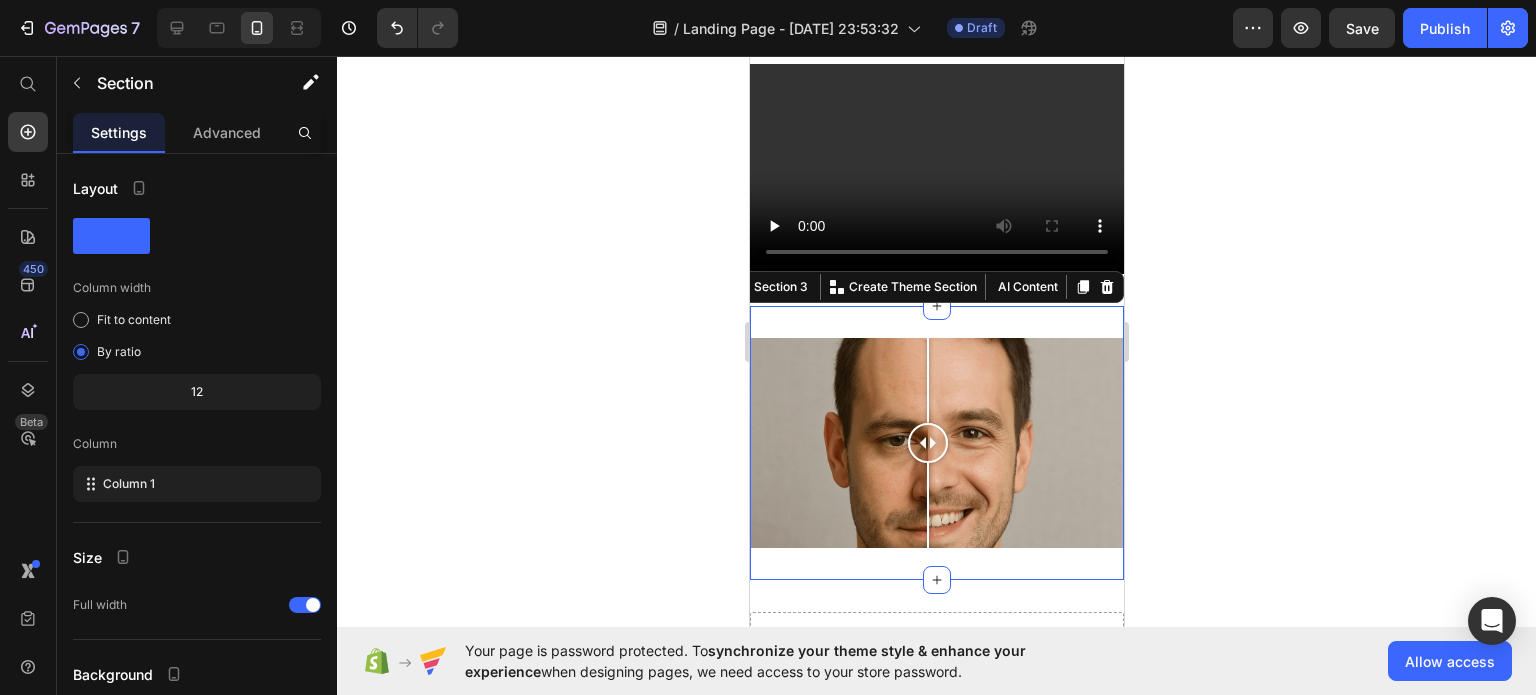 click on "Image Comparison Section 3   You can create reusable sections Create Theme Section AI Content Write with GemAI What would you like to describe here? Tone and Voice Persuasive Product FORTALON Show more Generate" at bounding box center (936, 443) 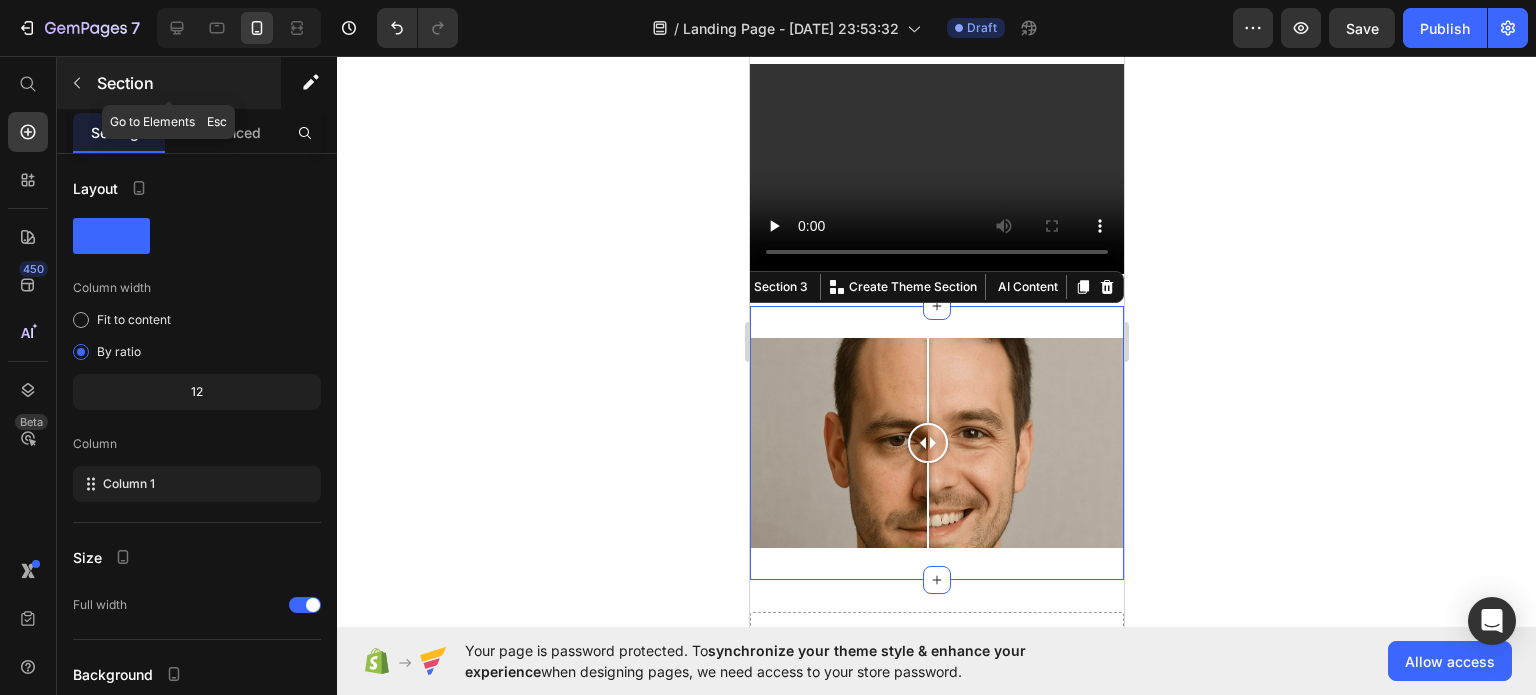 click at bounding box center [77, 83] 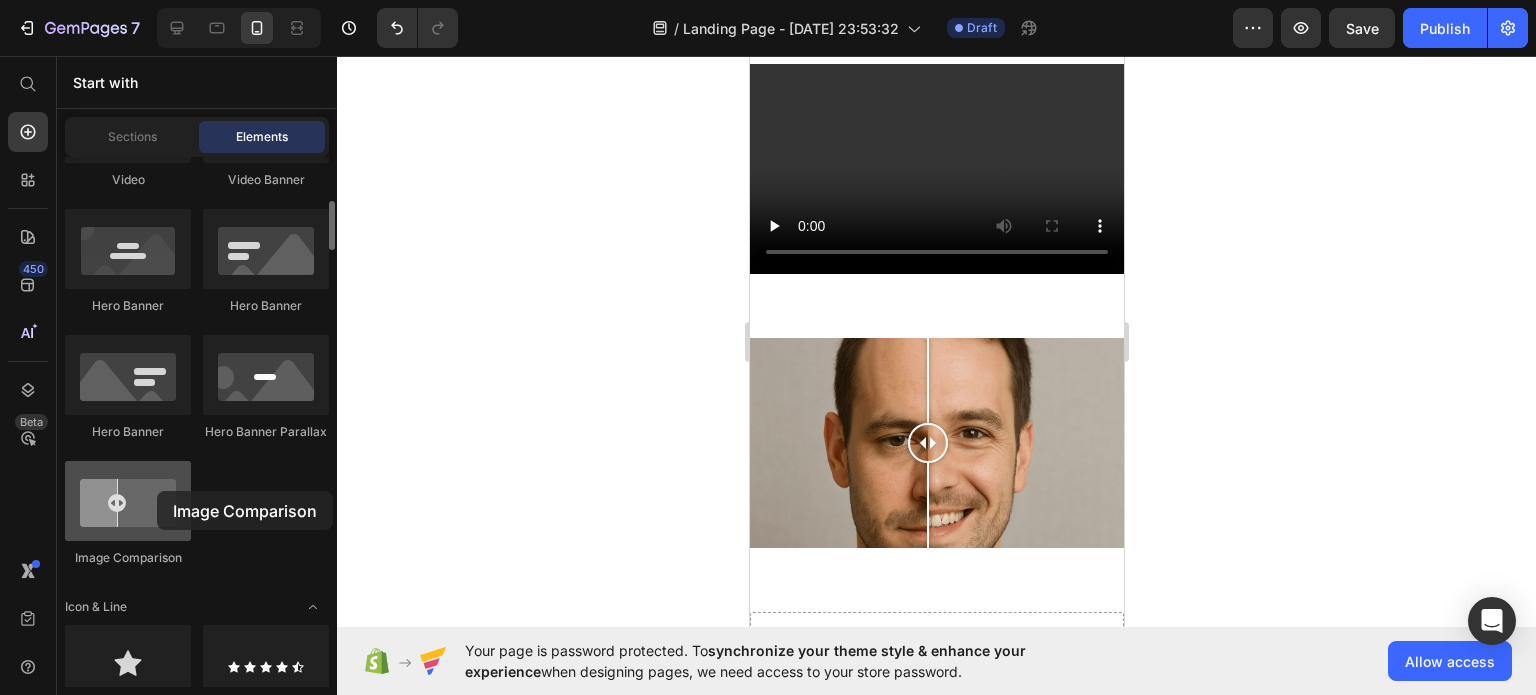 click at bounding box center (128, 501) 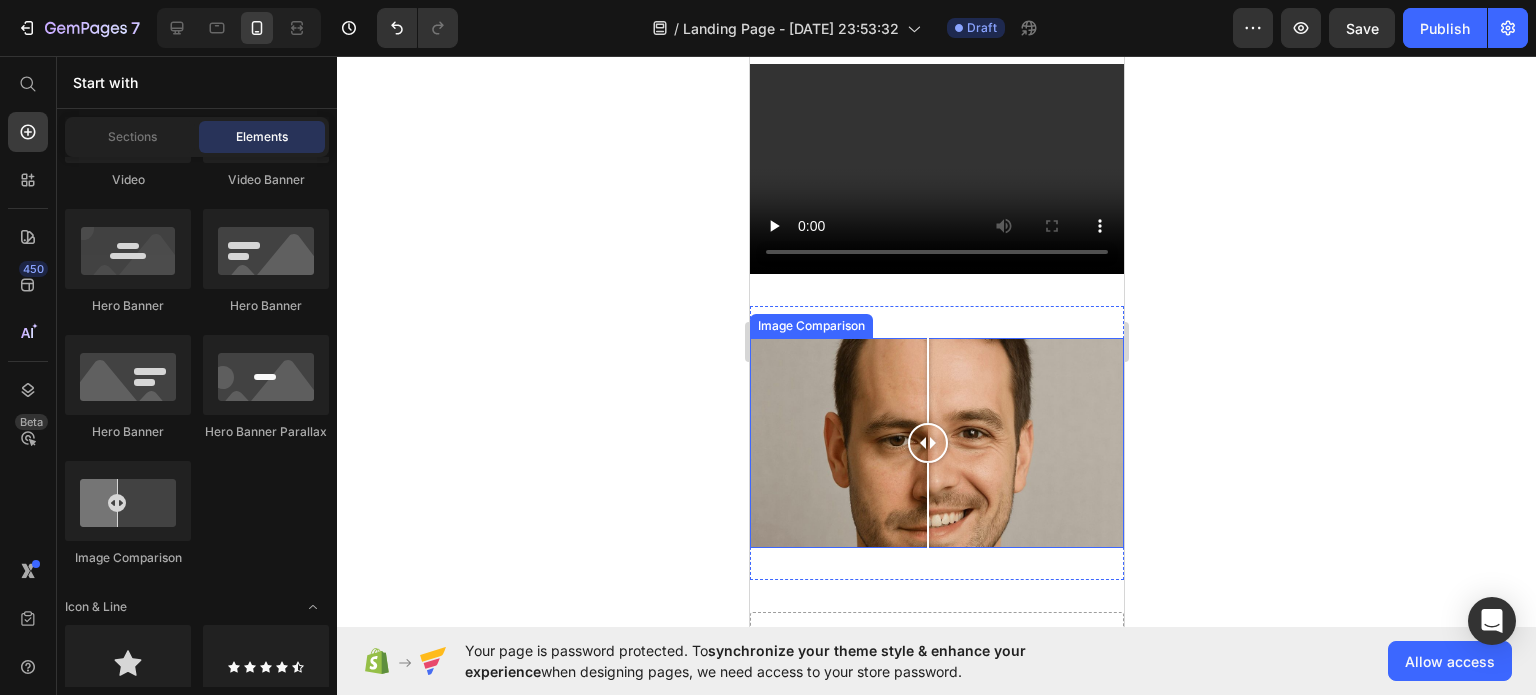 click at bounding box center [936, 443] 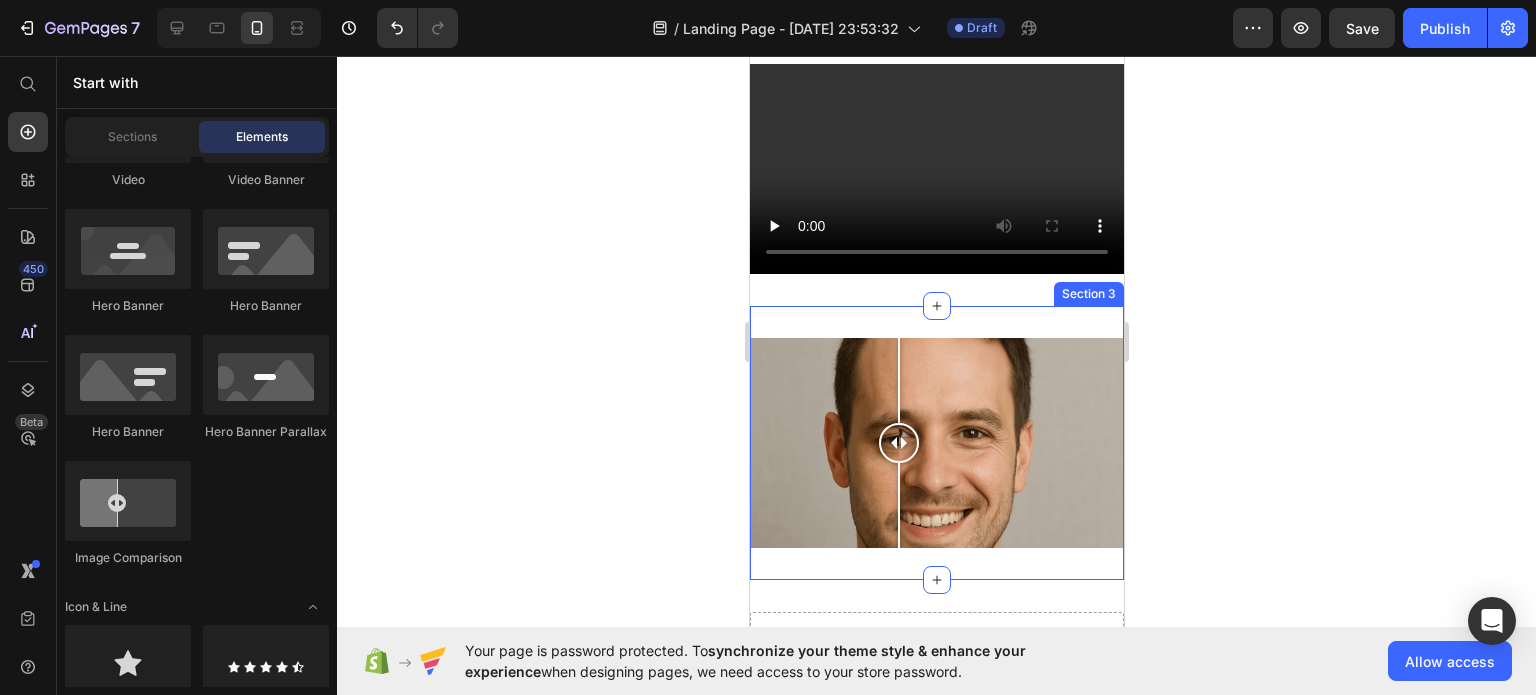 click on "Image Comparison Section 3" at bounding box center [936, 443] 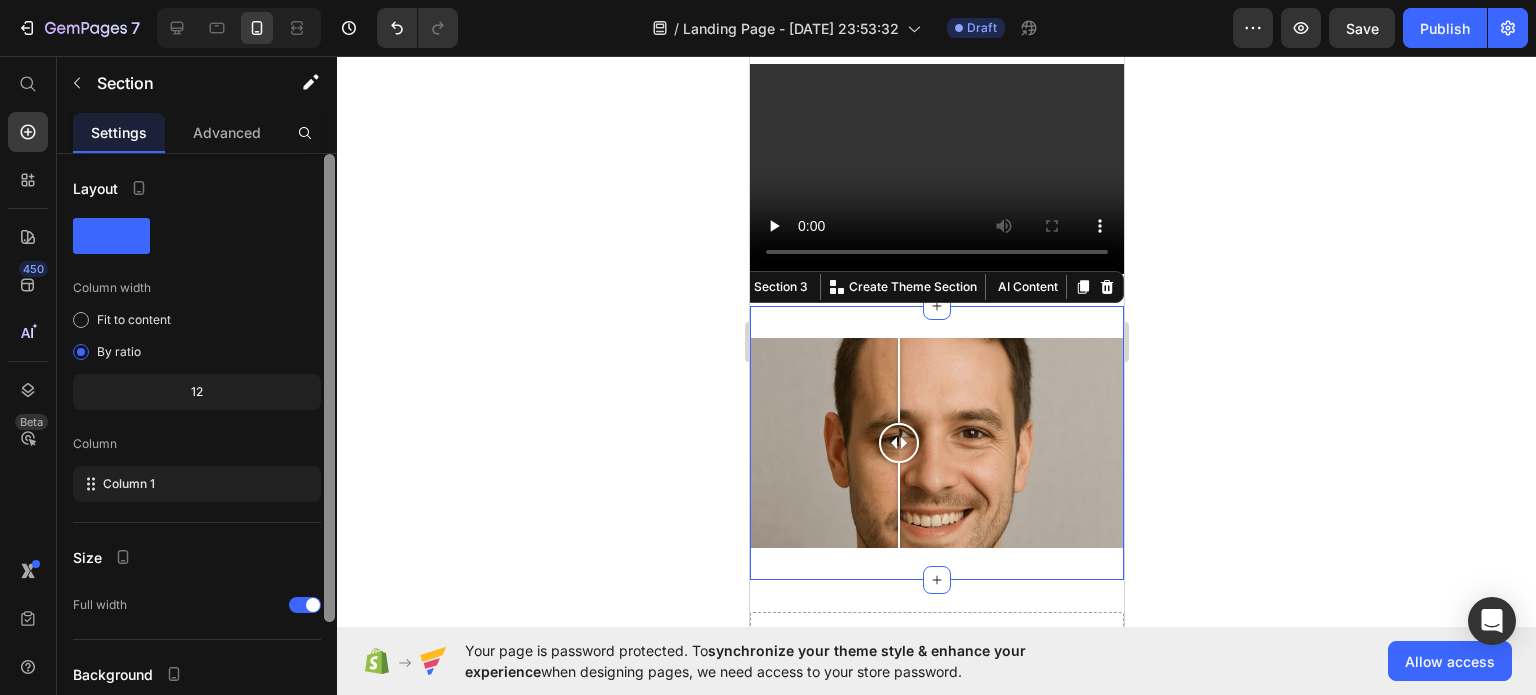 drag, startPoint x: 324, startPoint y: 295, endPoint x: 325, endPoint y: 179, distance: 116.00431 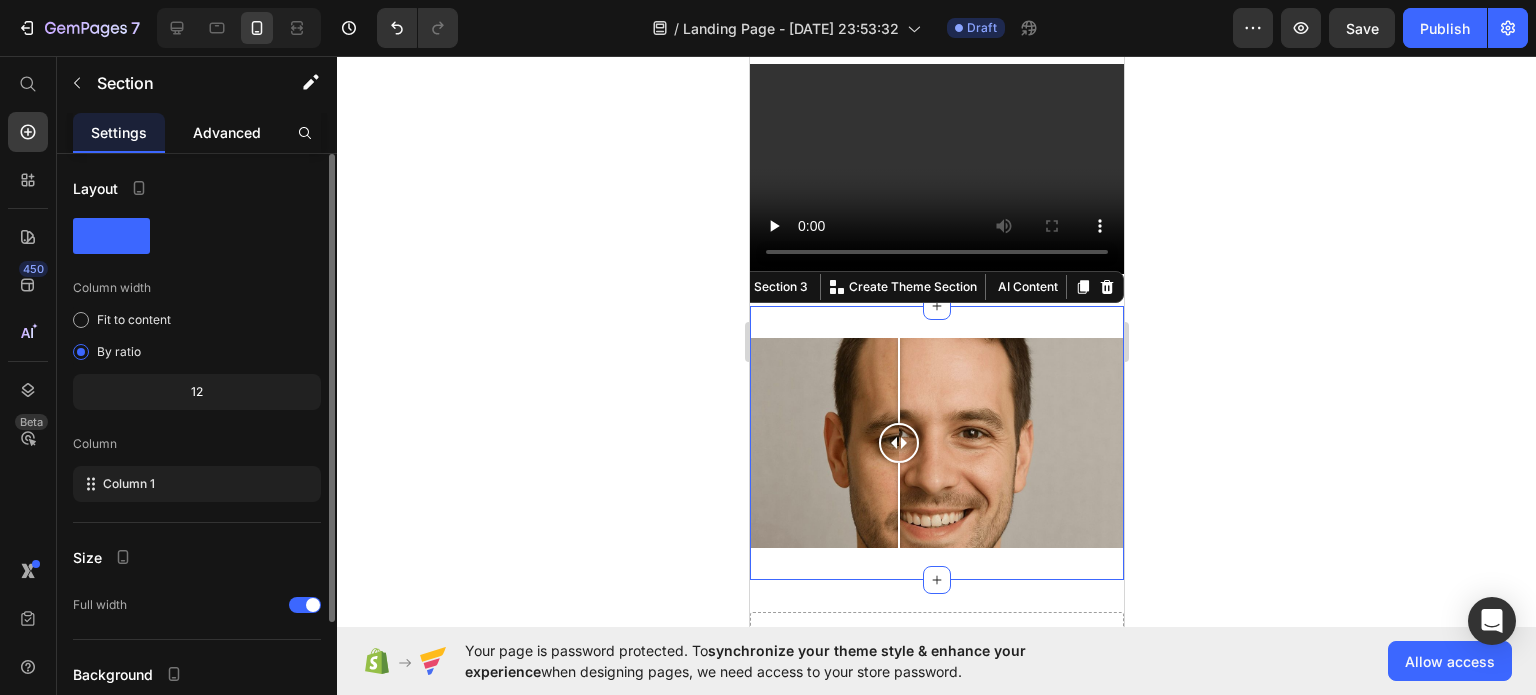 click on "Advanced" at bounding box center [227, 132] 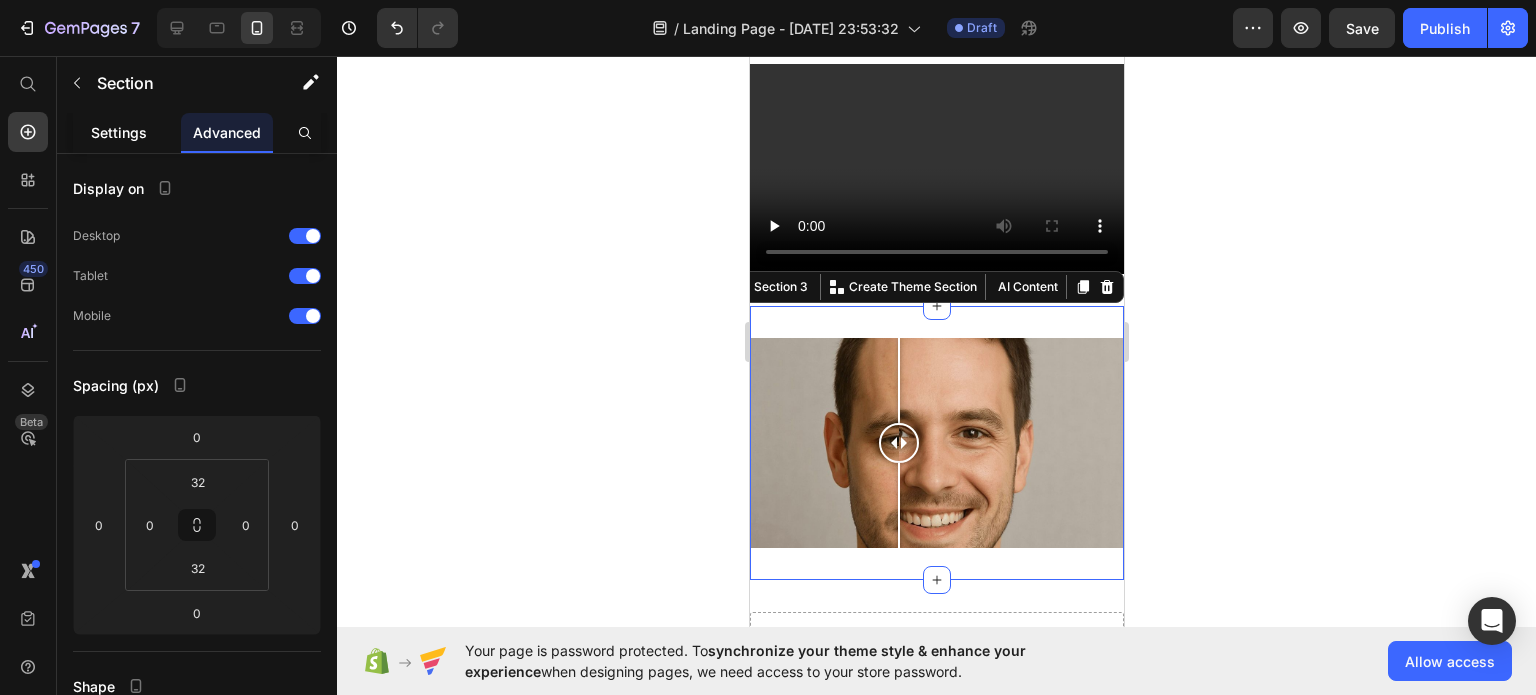 click on "Settings" at bounding box center [119, 132] 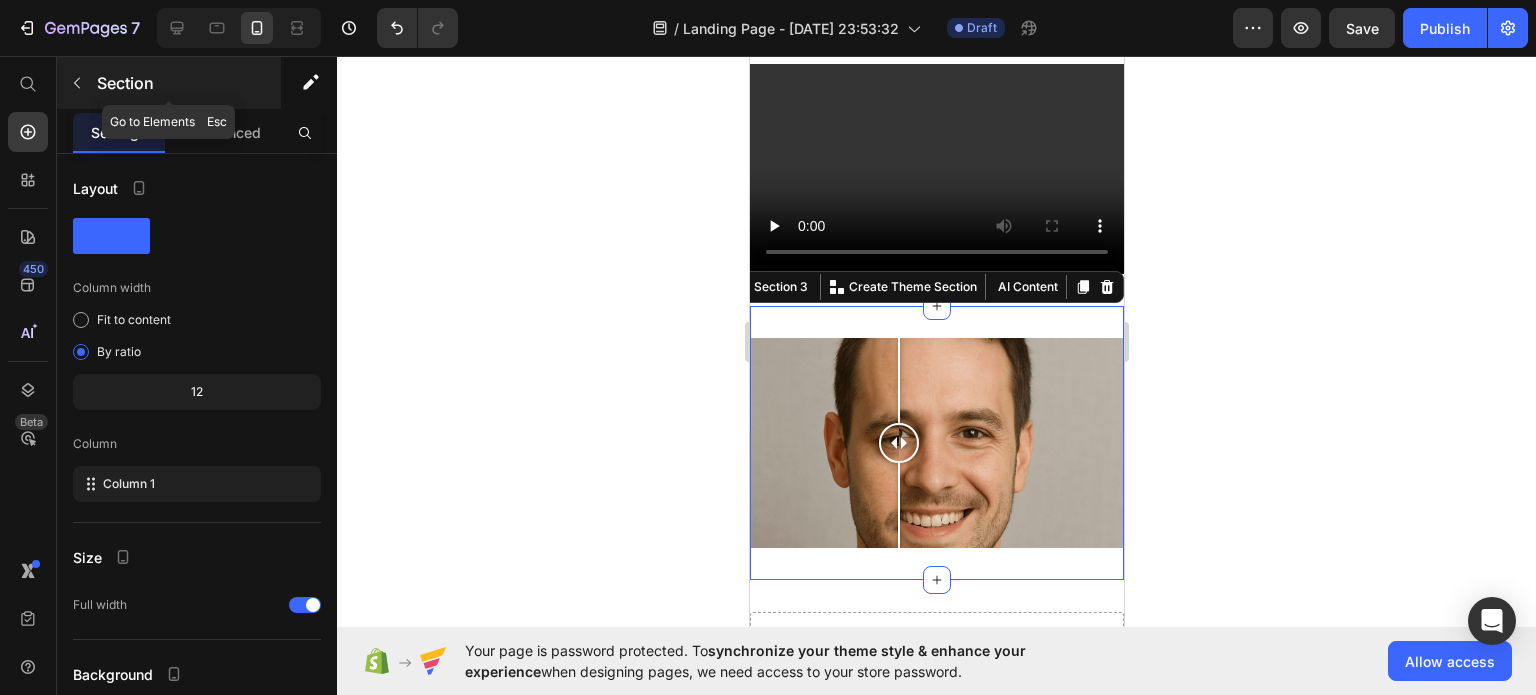 click 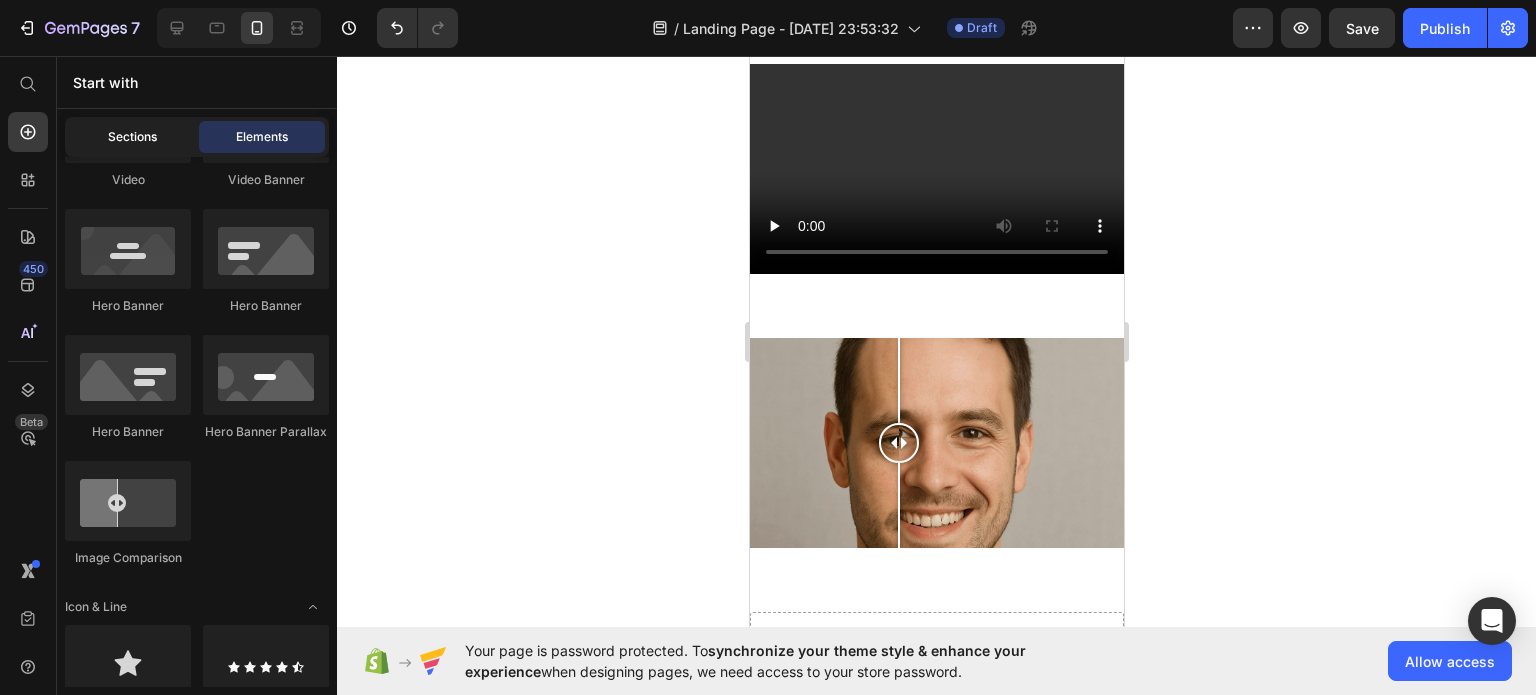 click on "Sections" at bounding box center (132, 137) 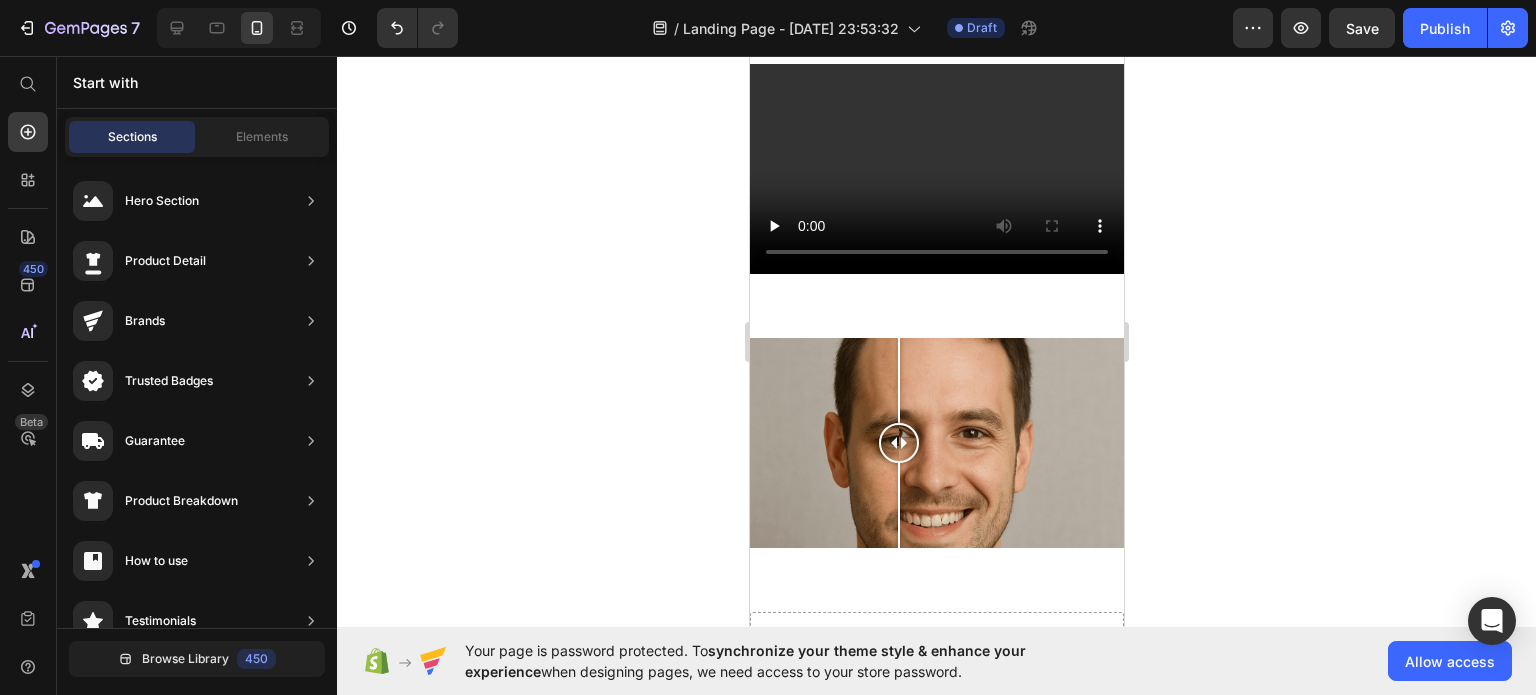 click on "Start with" at bounding box center [197, 82] 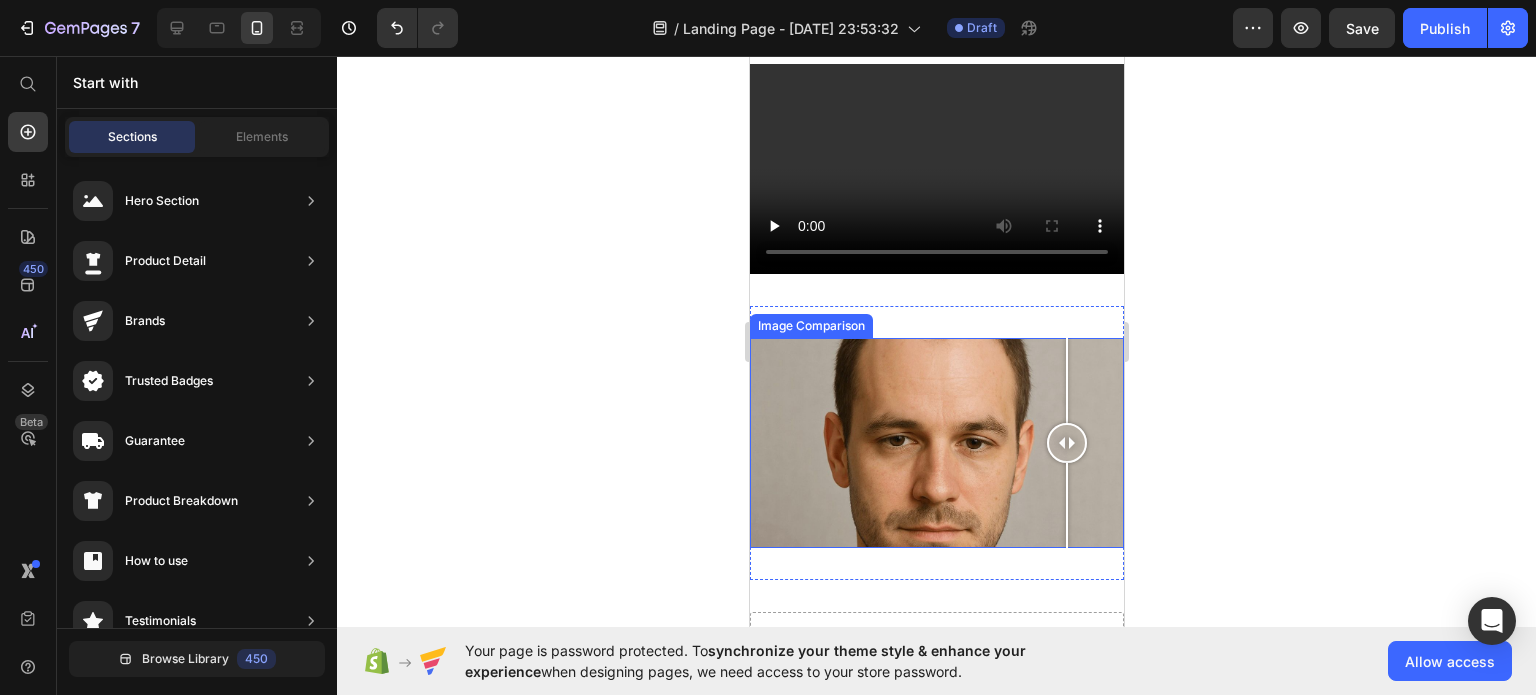 click at bounding box center [936, 443] 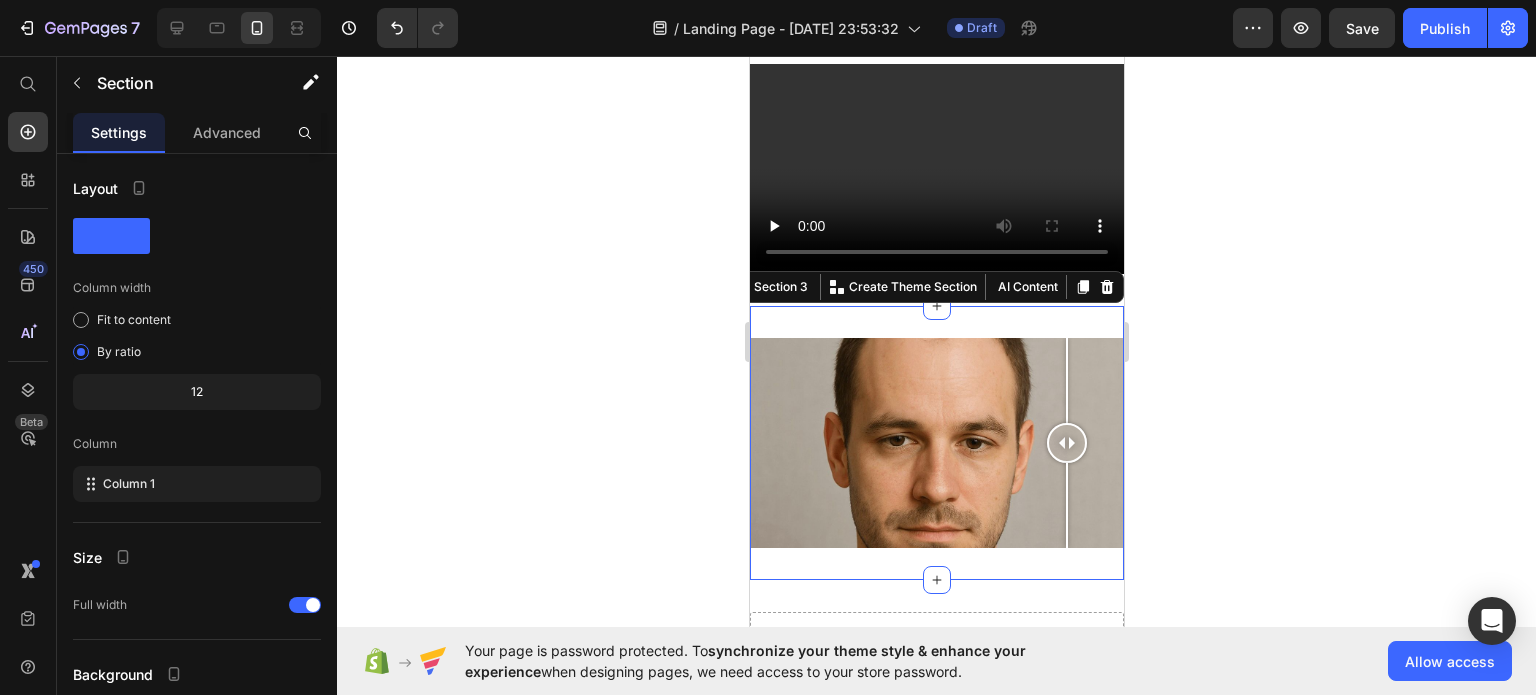 click on "Image Comparison Section 3   You can create reusable sections Create Theme Section AI Content Write with GemAI What would you like to describe here? Tone and Voice Persuasive Product Show more Generate" at bounding box center (936, 443) 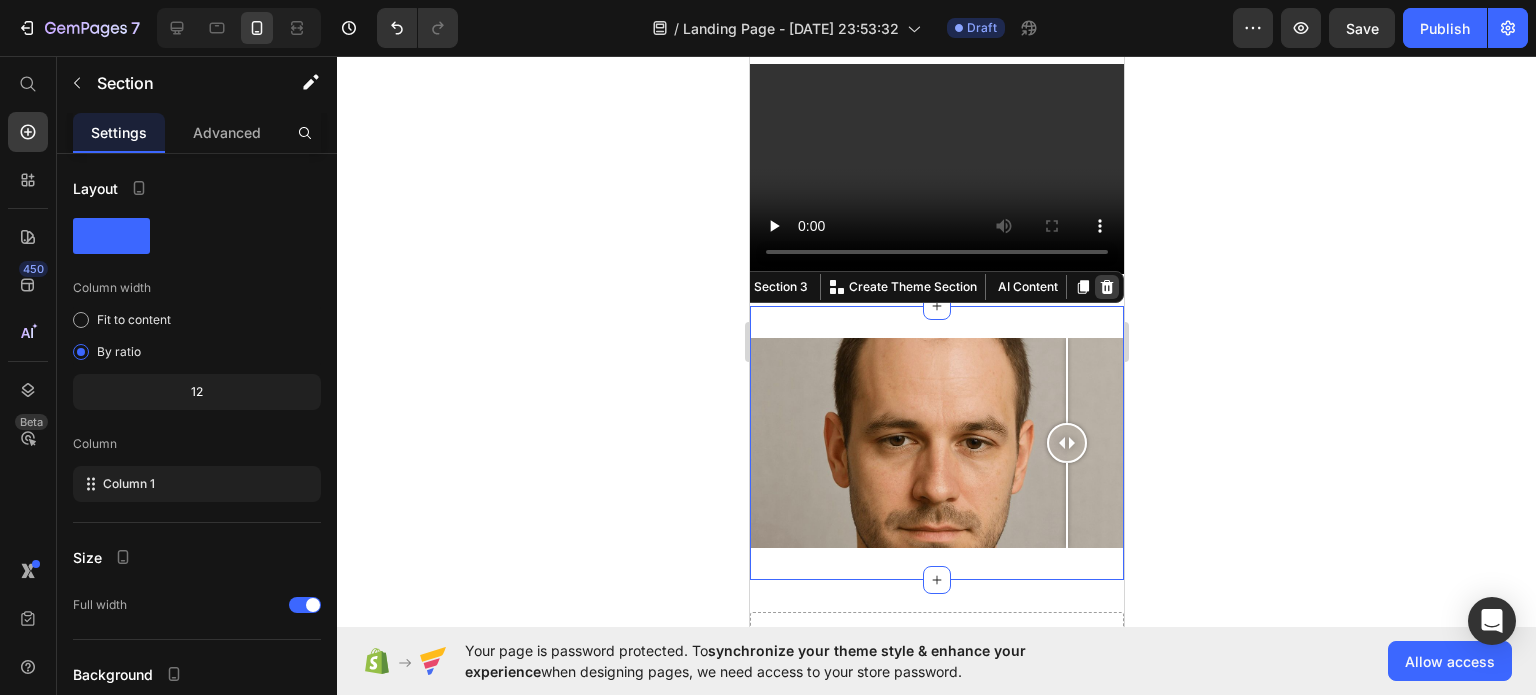 click 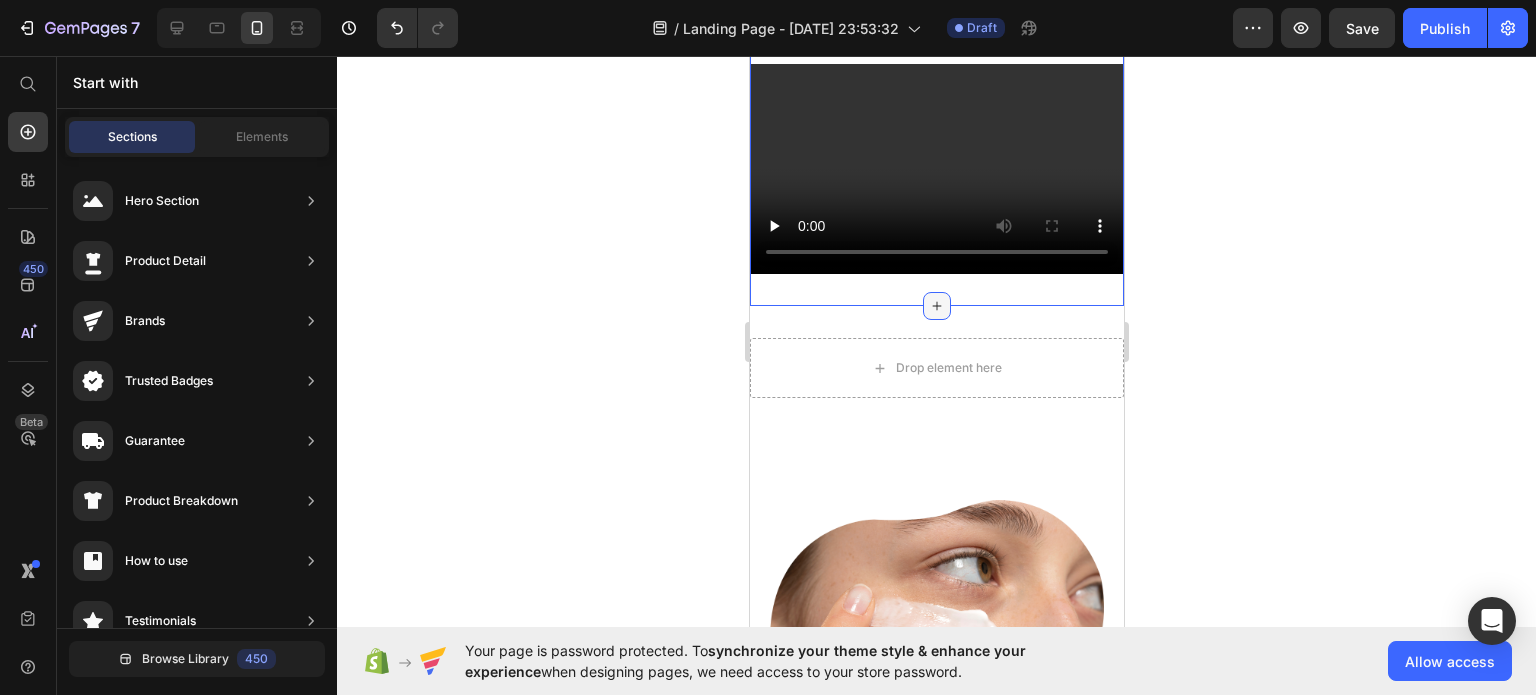 click 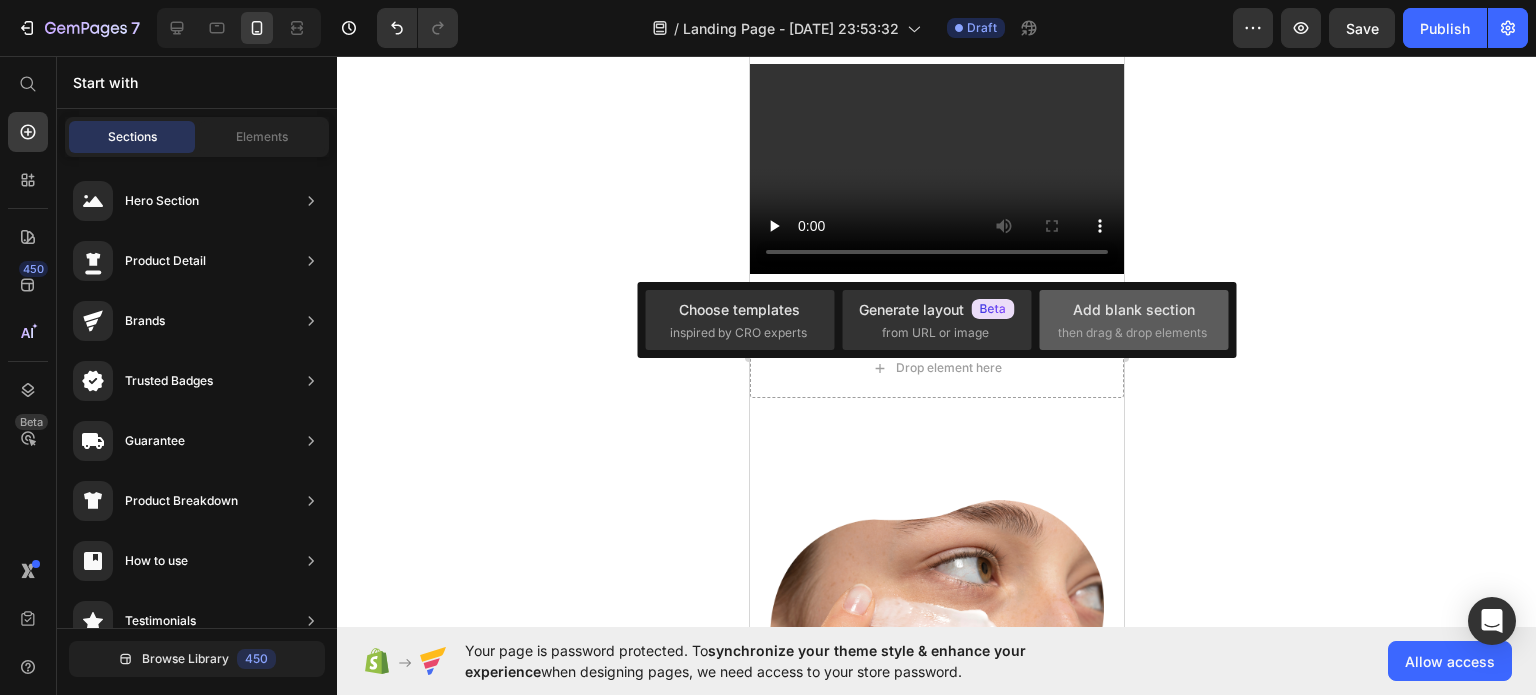 click on "then drag & drop elements" at bounding box center [1132, 333] 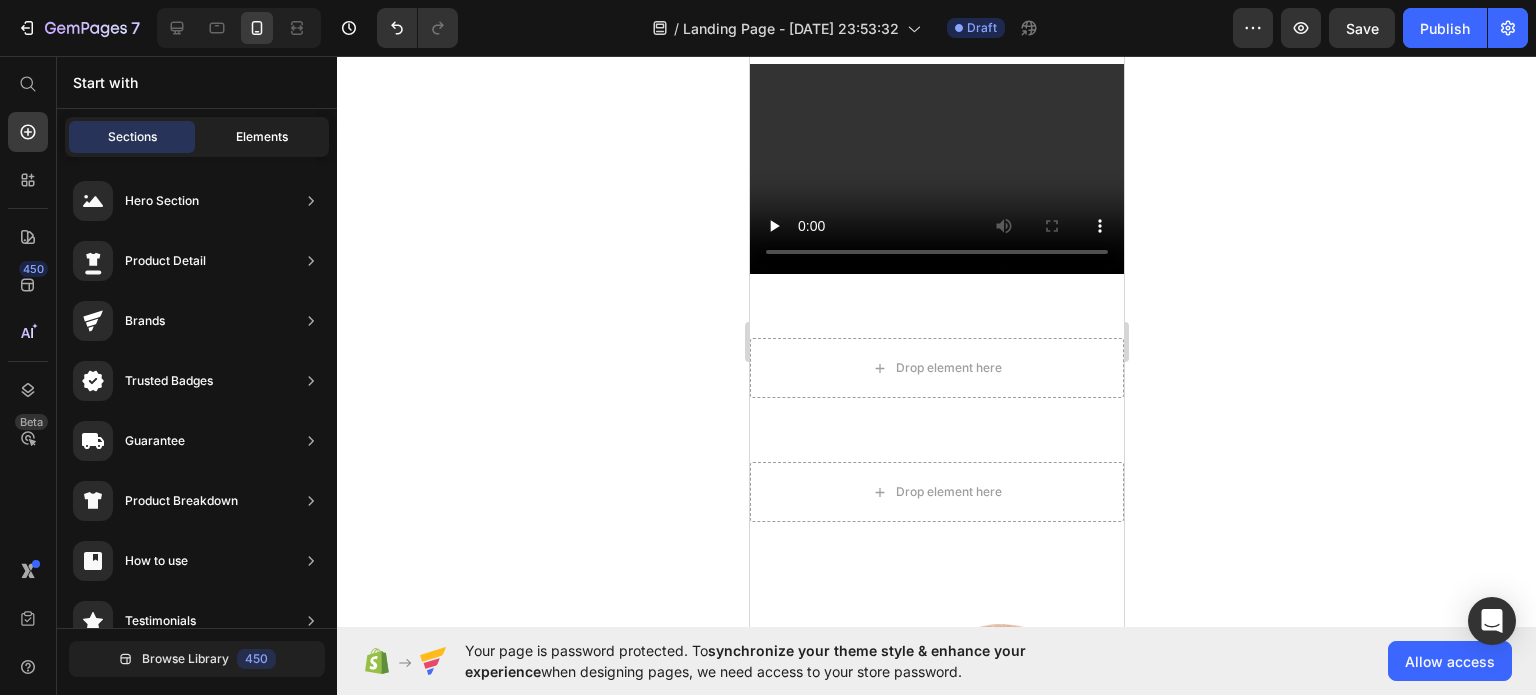 click on "Elements" 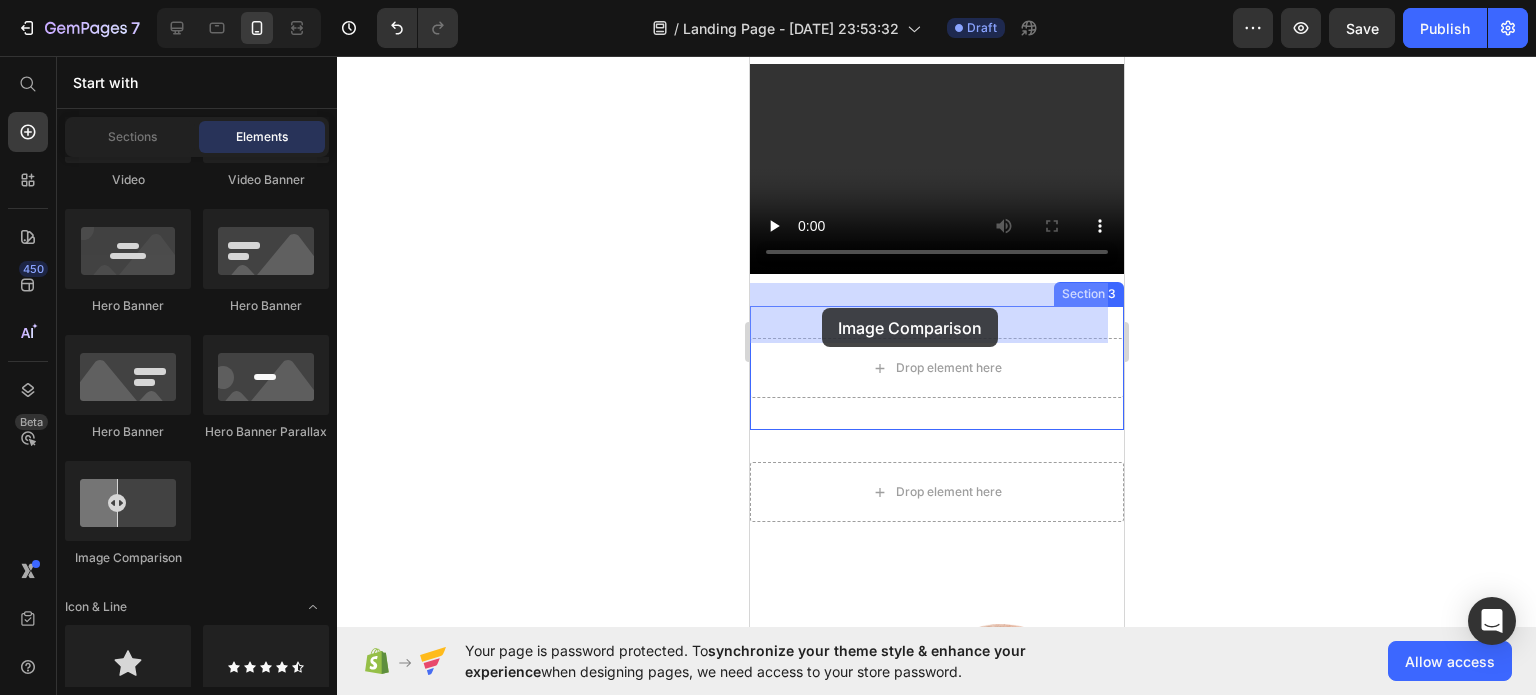 drag, startPoint x: 867, startPoint y: 579, endPoint x: 821, endPoint y: 308, distance: 274.87634 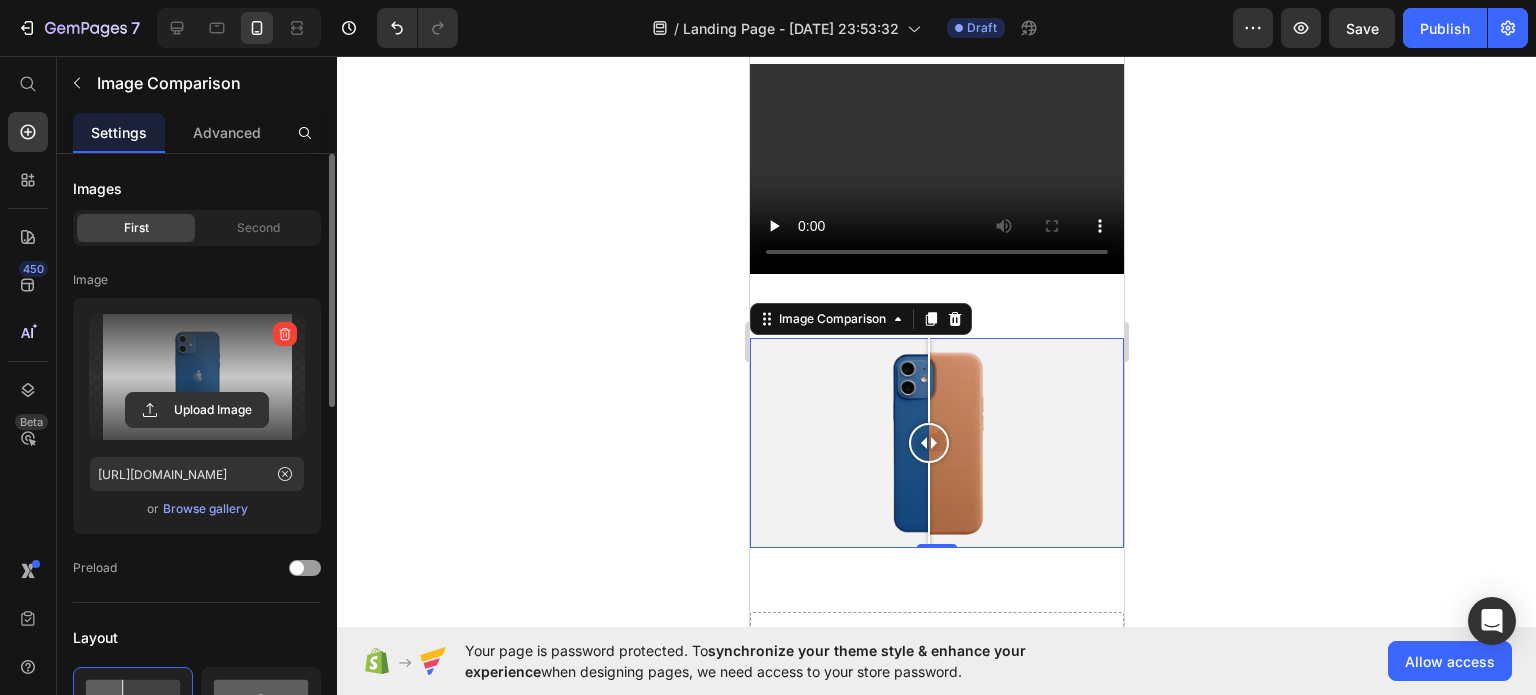 click at bounding box center [197, 377] 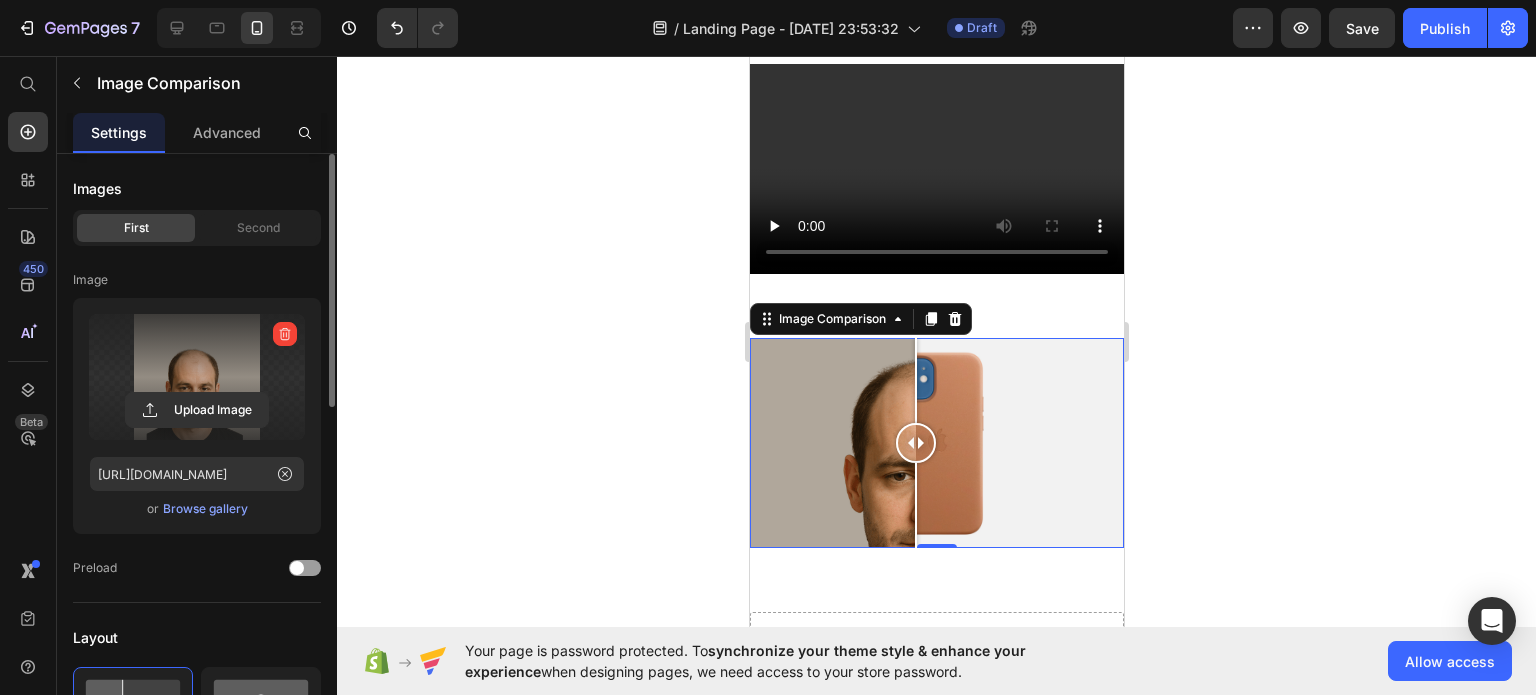 drag, startPoint x: 923, startPoint y: 382, endPoint x: 915, endPoint y: 397, distance: 17 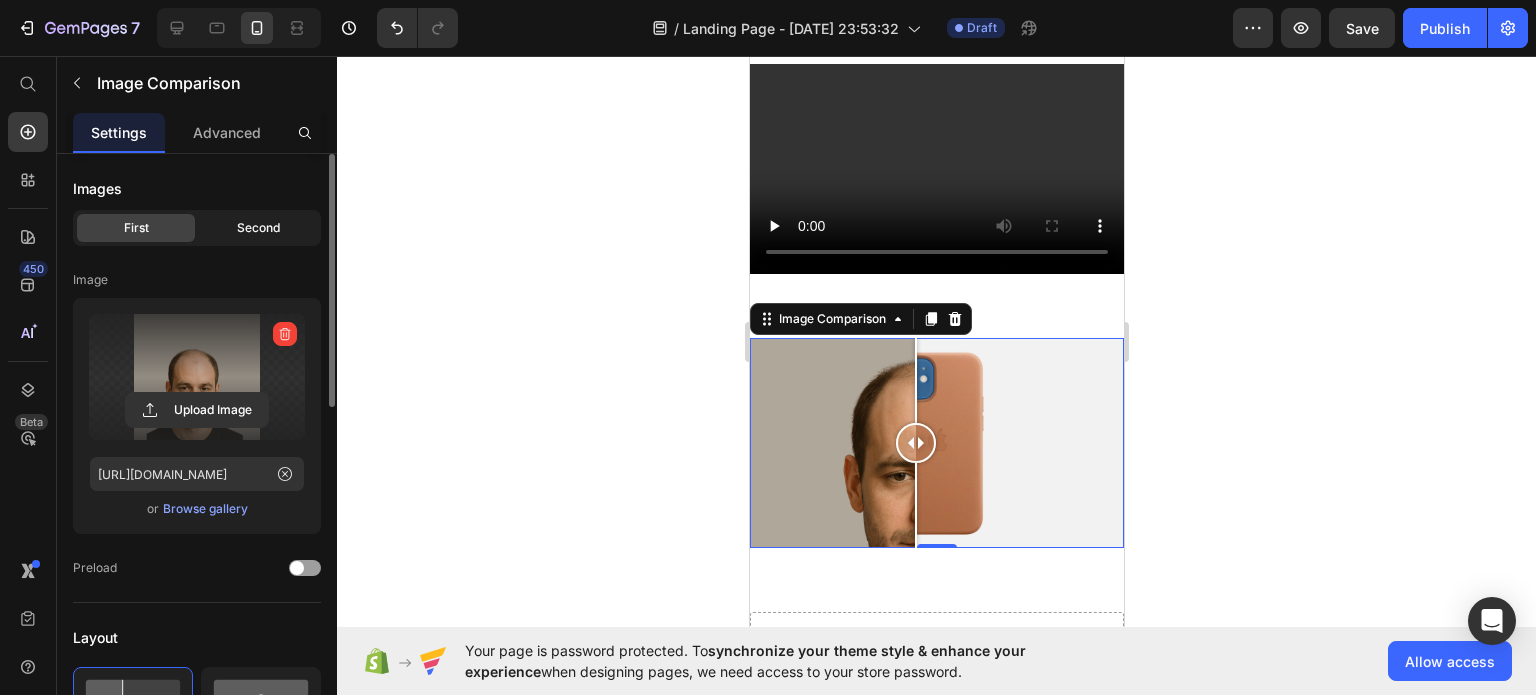 click on "Second" 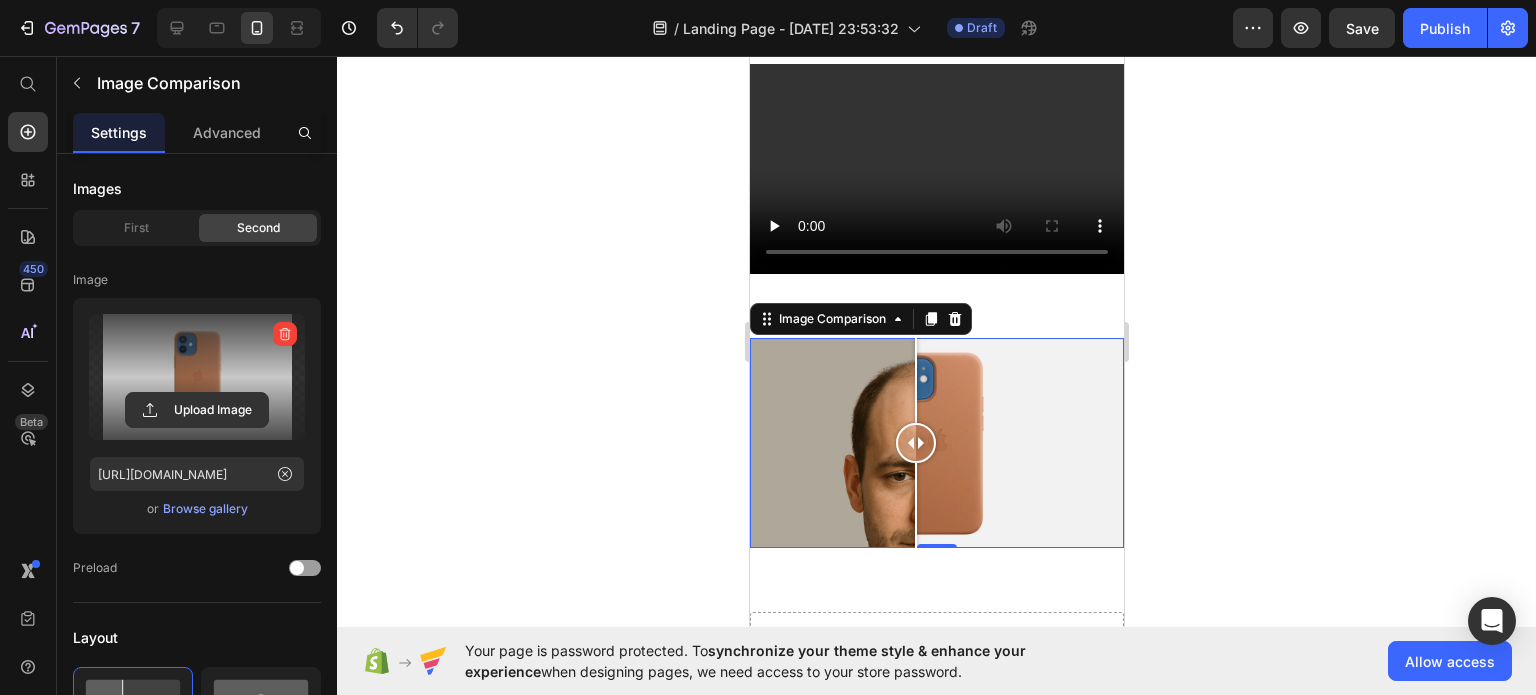 click at bounding box center [197, 377] 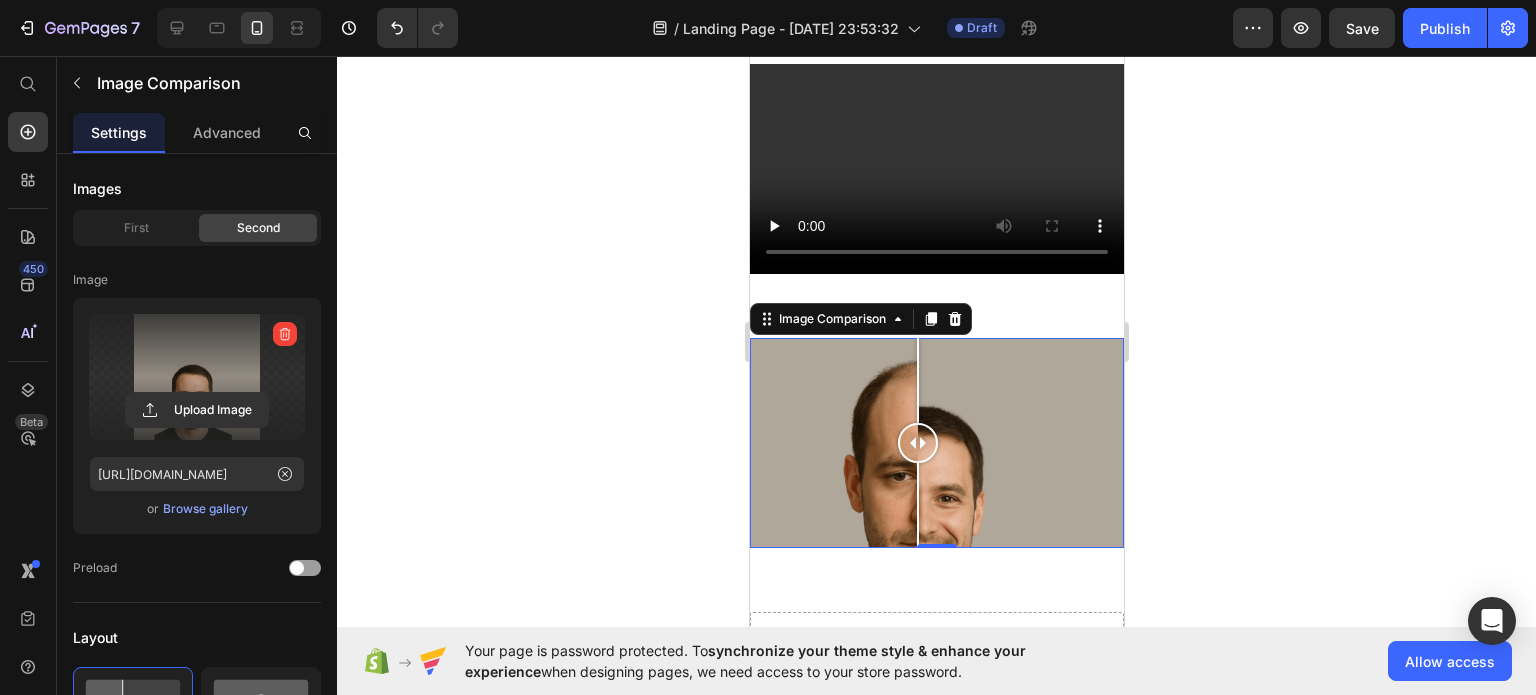 drag, startPoint x: 930, startPoint y: 377, endPoint x: 917, endPoint y: 351, distance: 29.068884 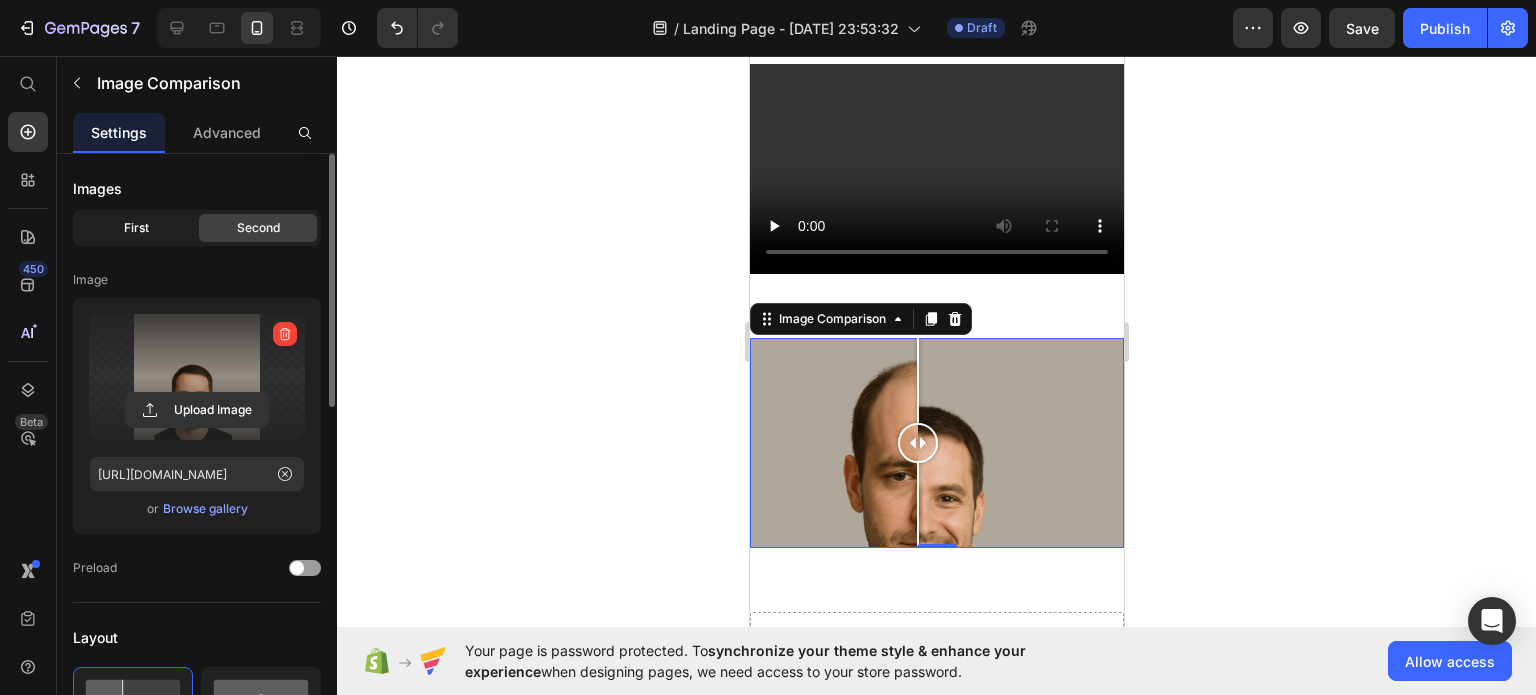 click on "First" 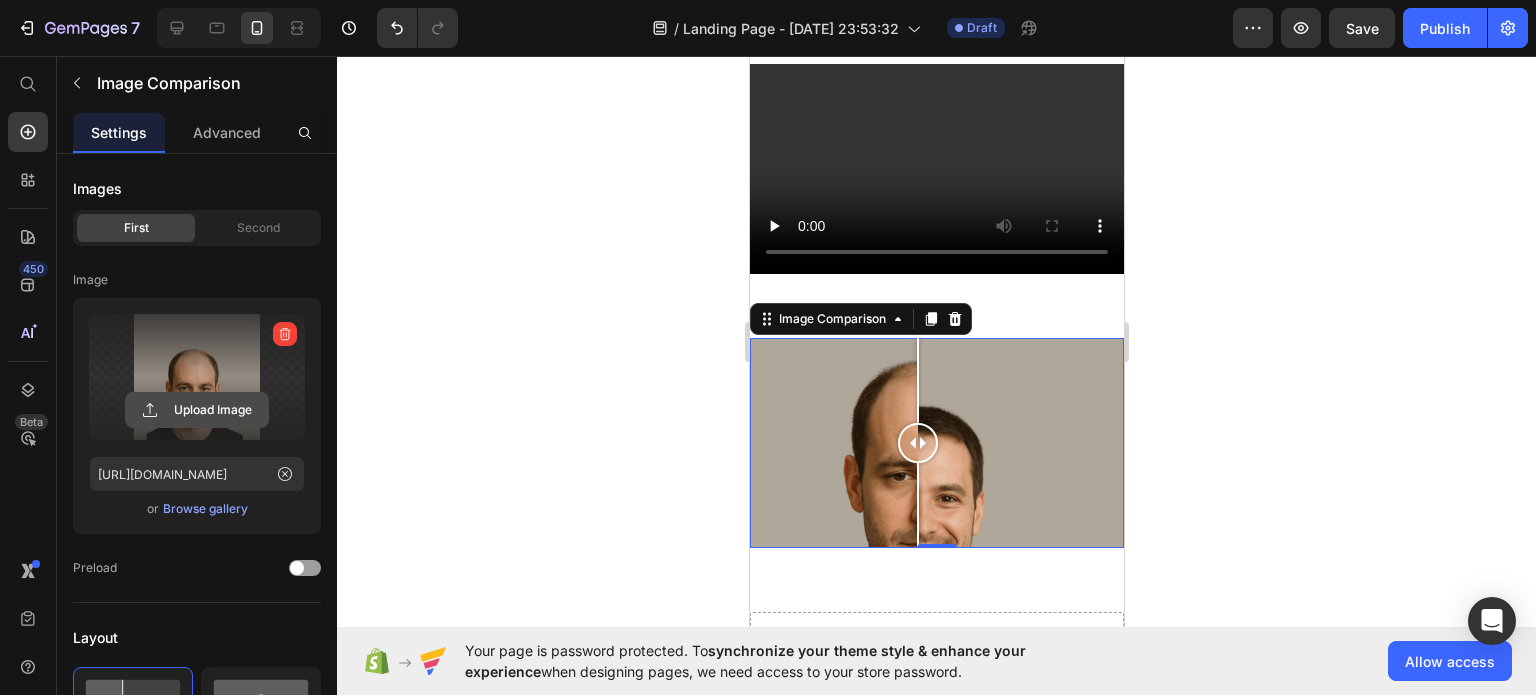click 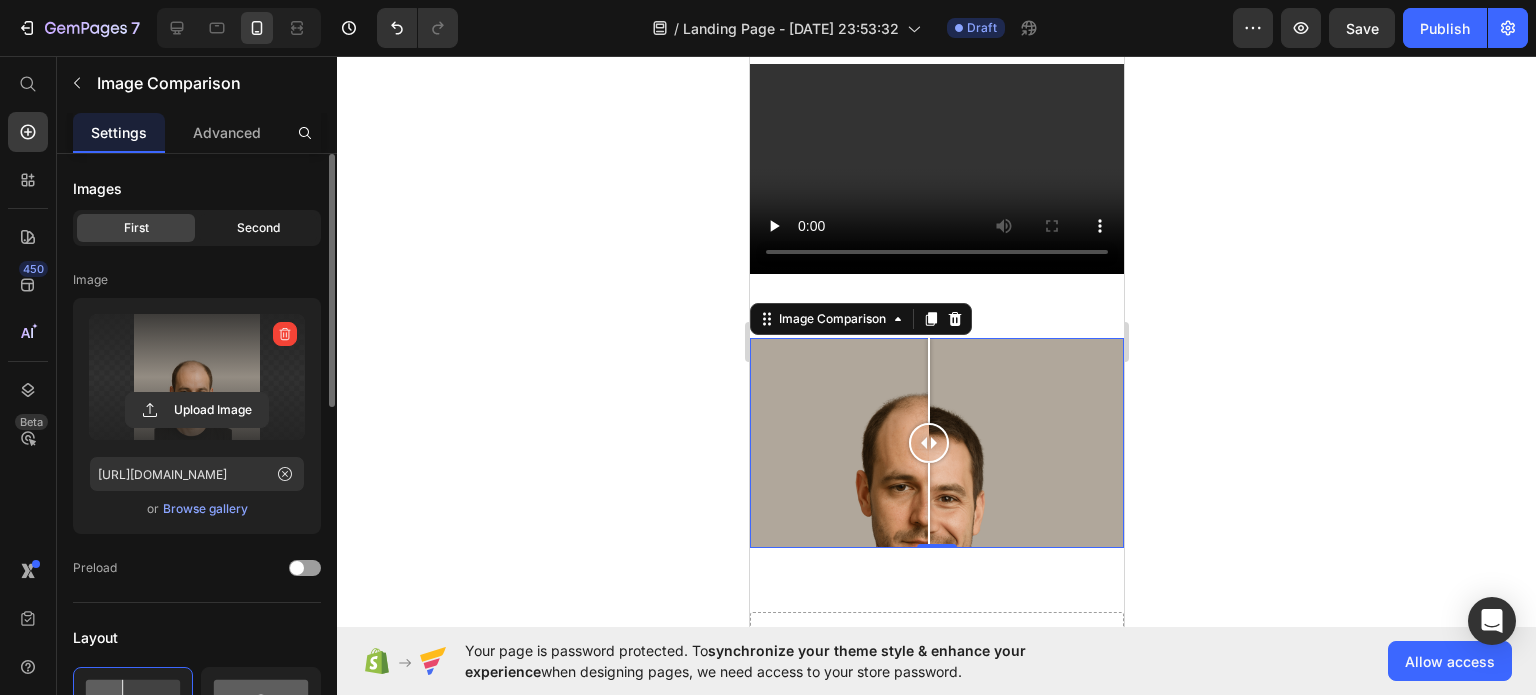 click on "Second" 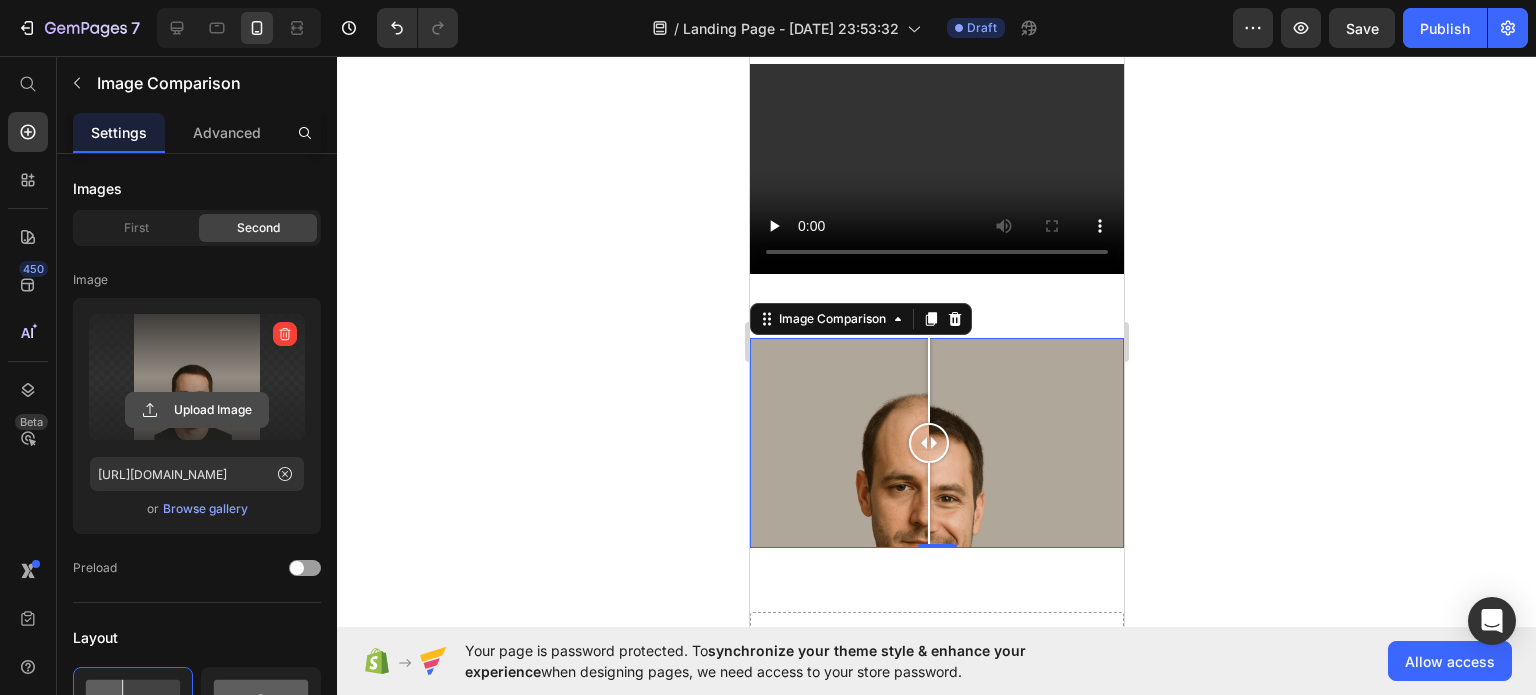 click 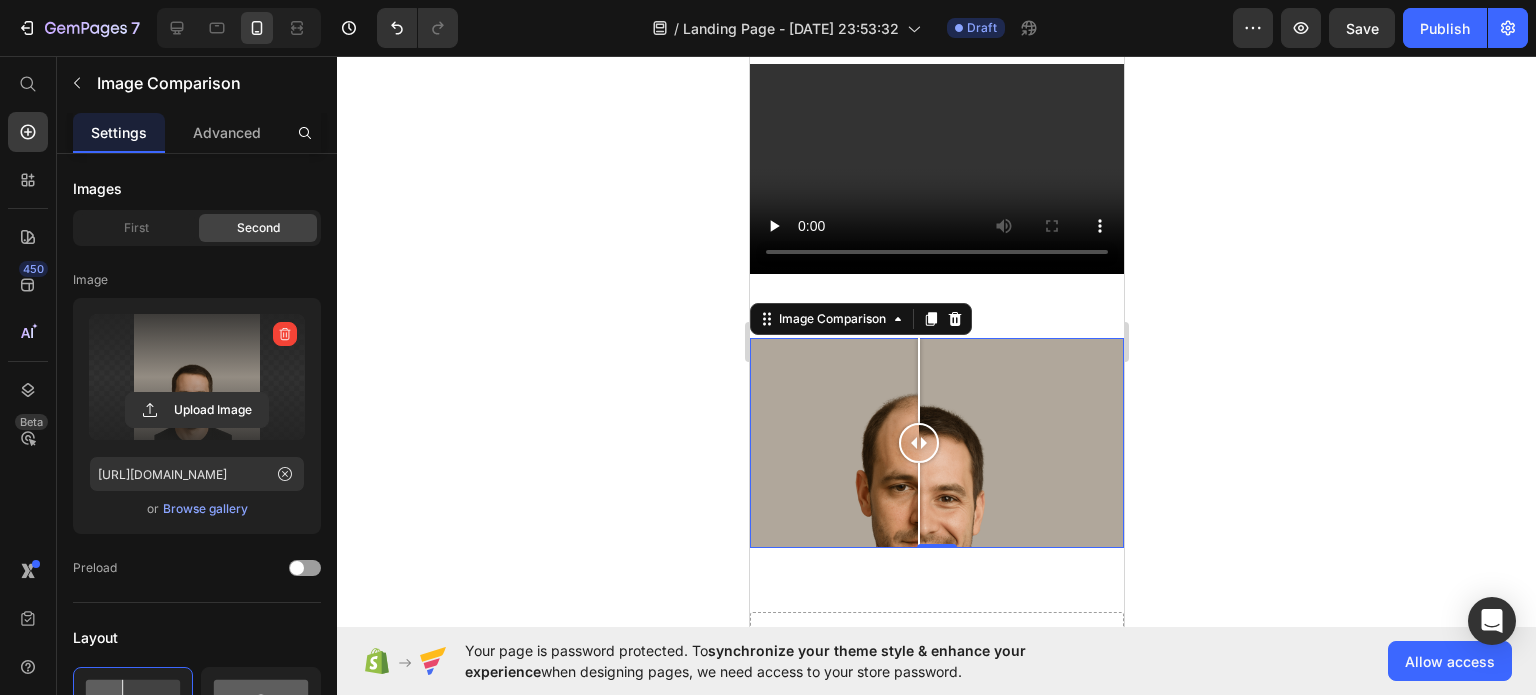 drag, startPoint x: 934, startPoint y: 382, endPoint x: 918, endPoint y: 353, distance: 33.12099 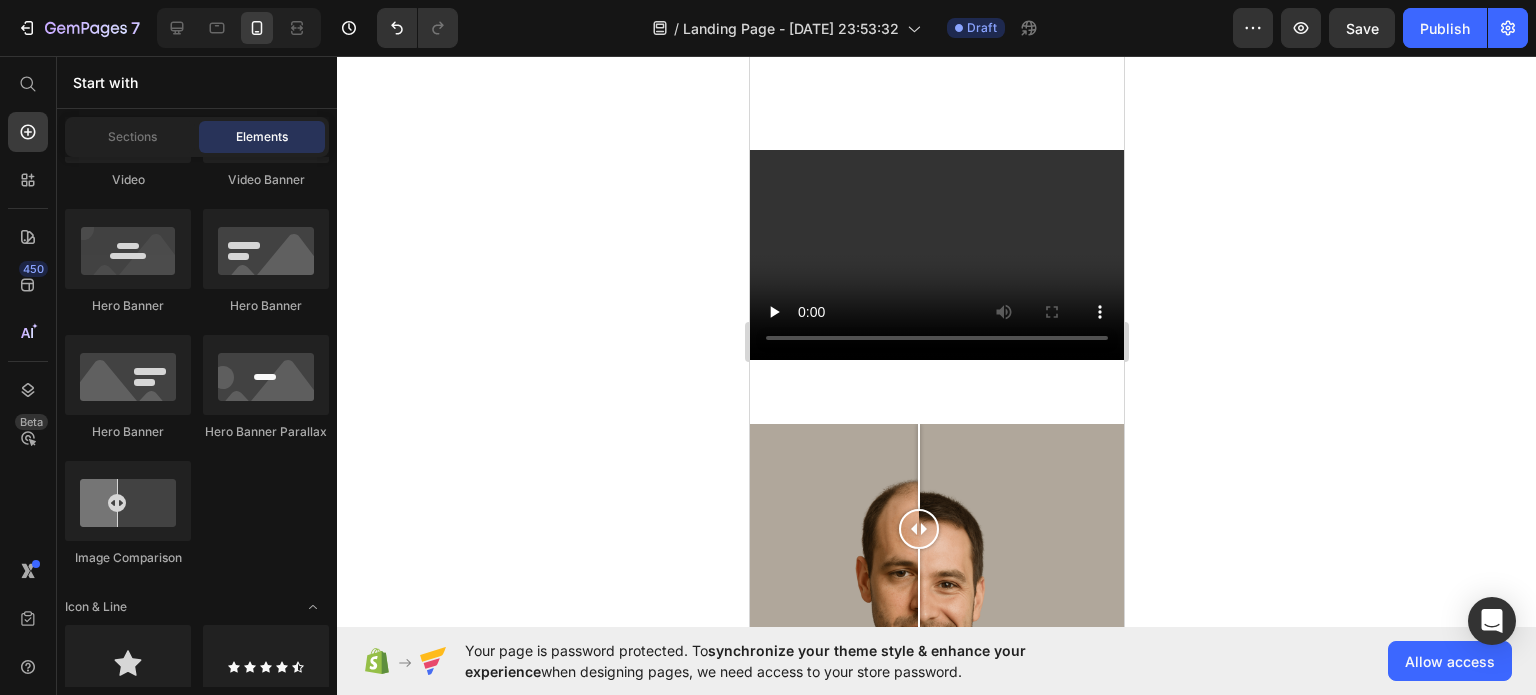 scroll, scrollTop: 1991, scrollLeft: 0, axis: vertical 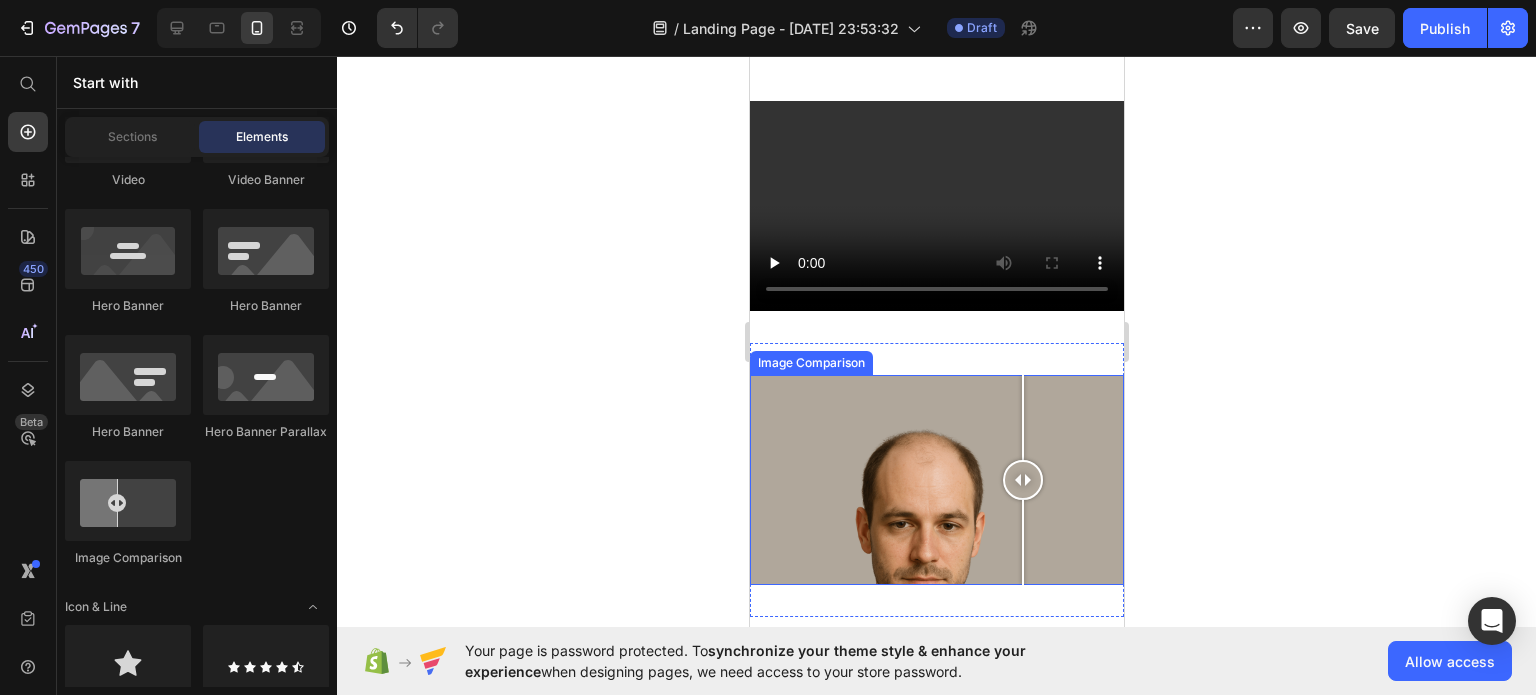 click at bounding box center [936, 480] 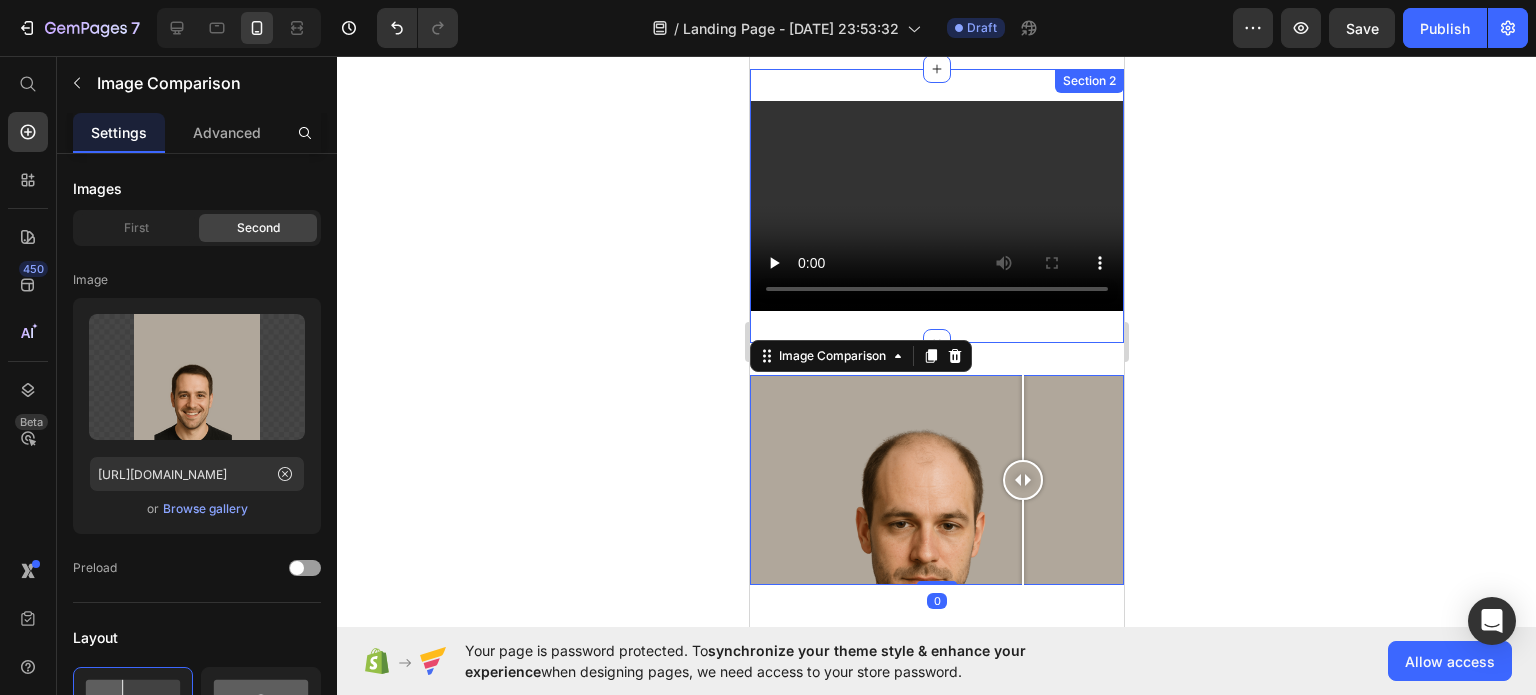 click on "Image Comparison   0 Section 3" at bounding box center (936, 480) 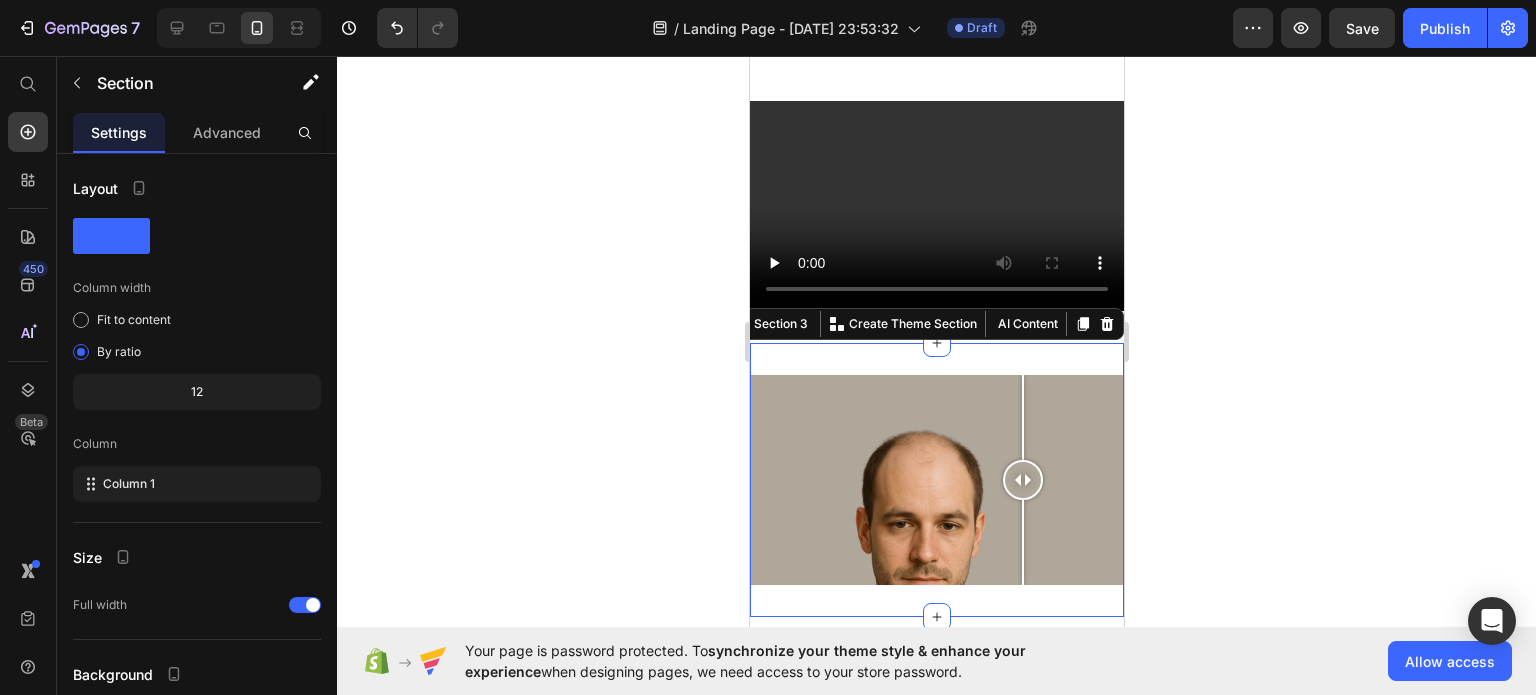 click on "Image Comparison Section 3   You can create reusable sections Create Theme Section AI Content Write with GemAI What would you like to describe here? Tone and Voice Persuasive Product FORTALON Show more Generate" at bounding box center (936, 480) 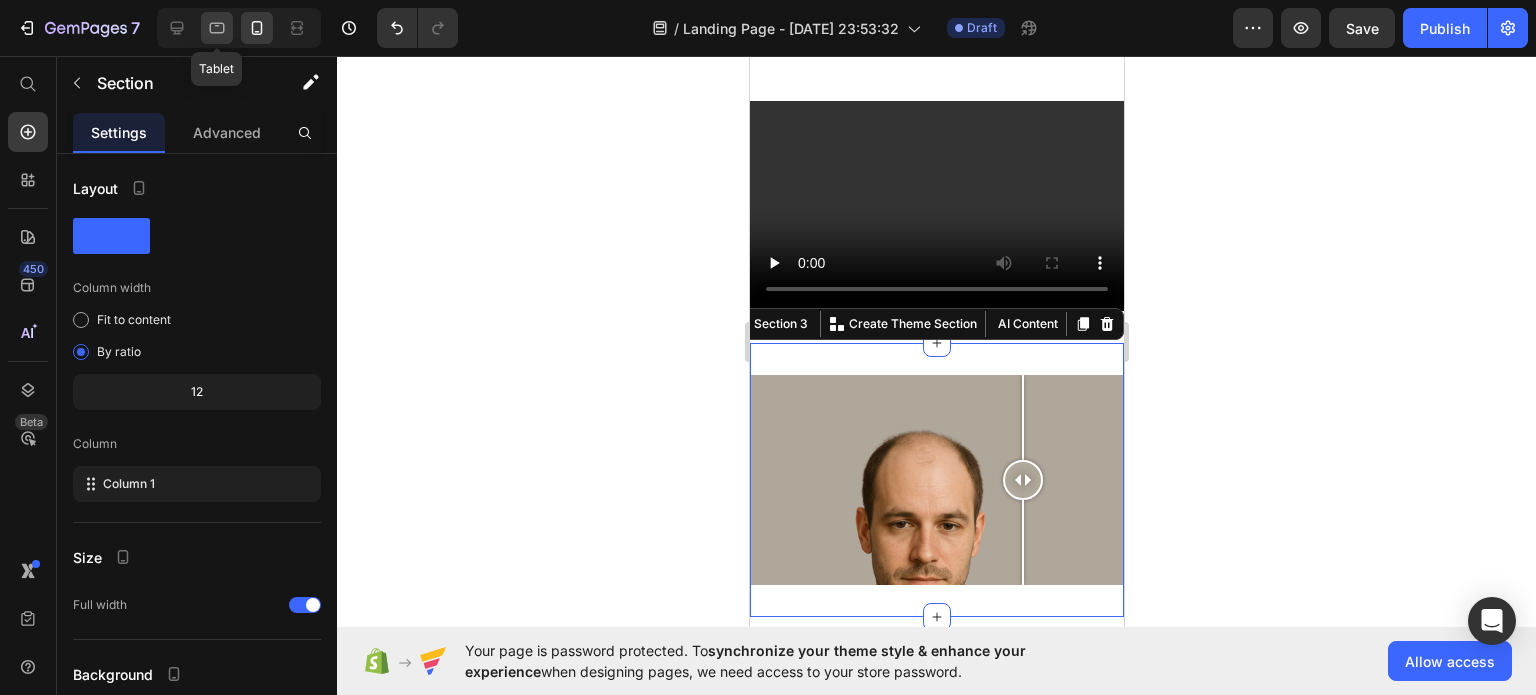 click 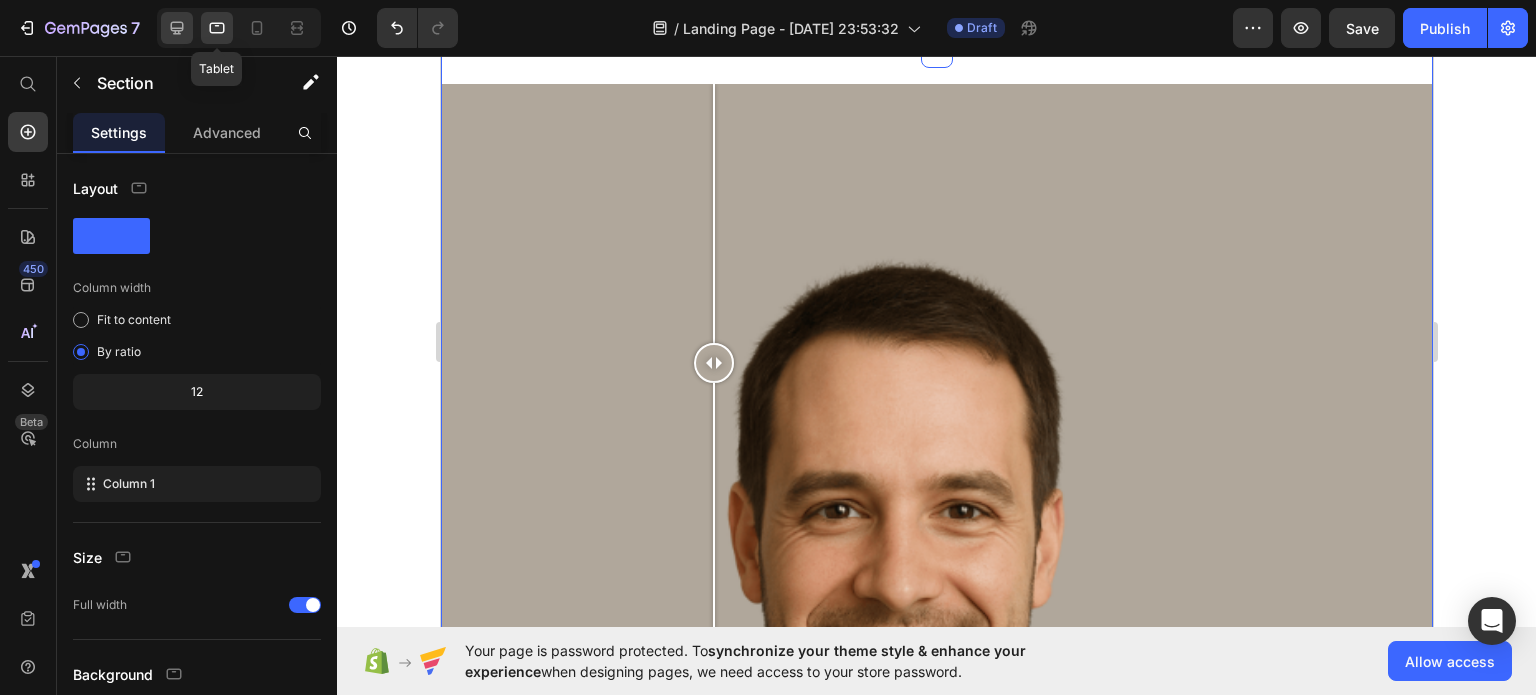 click 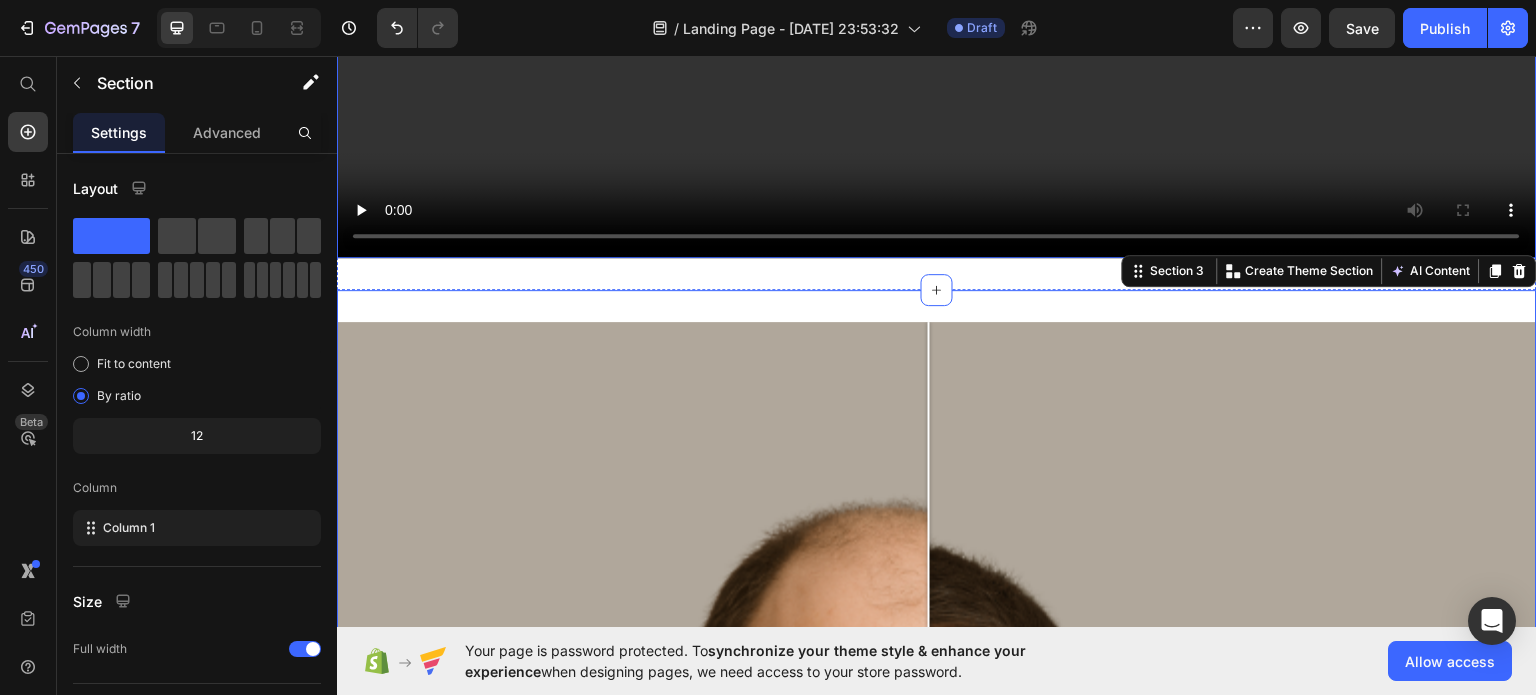 scroll, scrollTop: 1507, scrollLeft: 0, axis: vertical 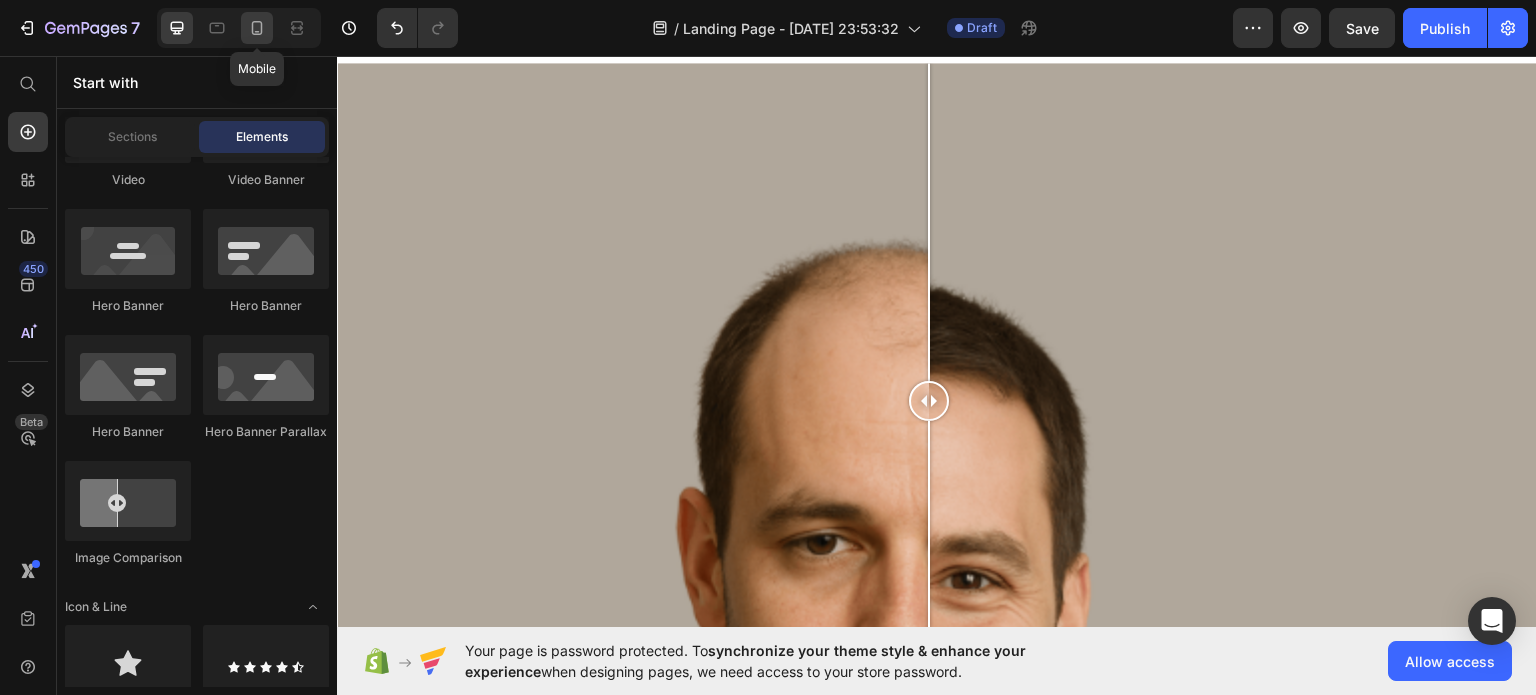 click 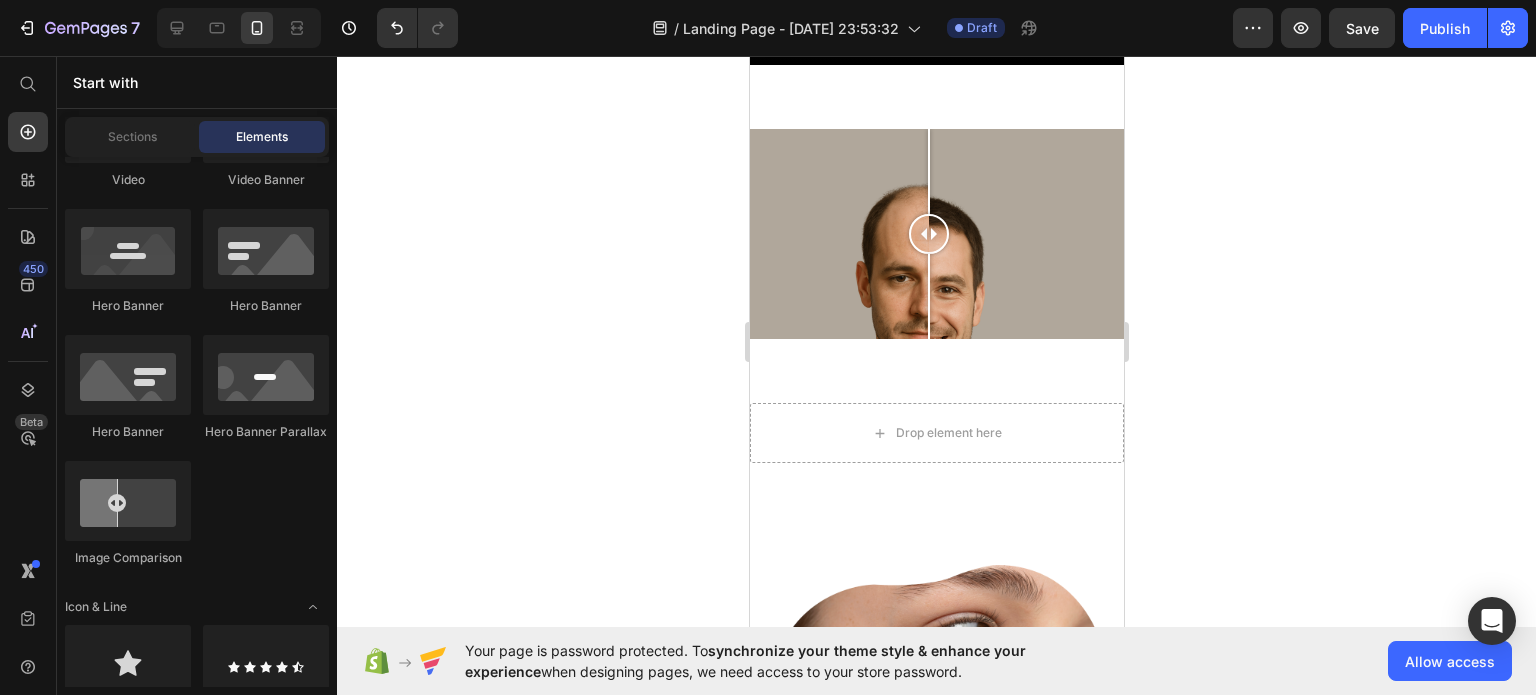 scroll, scrollTop: 2258, scrollLeft: 0, axis: vertical 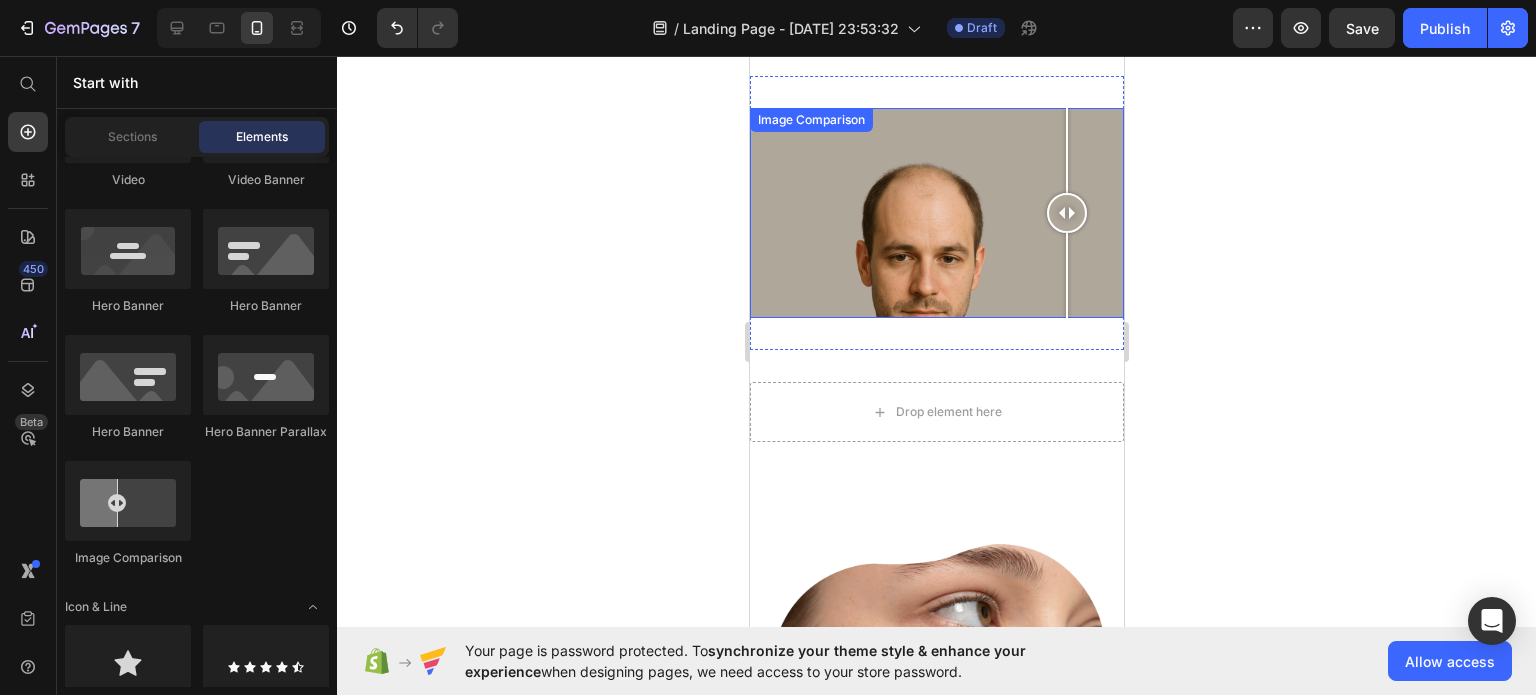 click at bounding box center (936, 213) 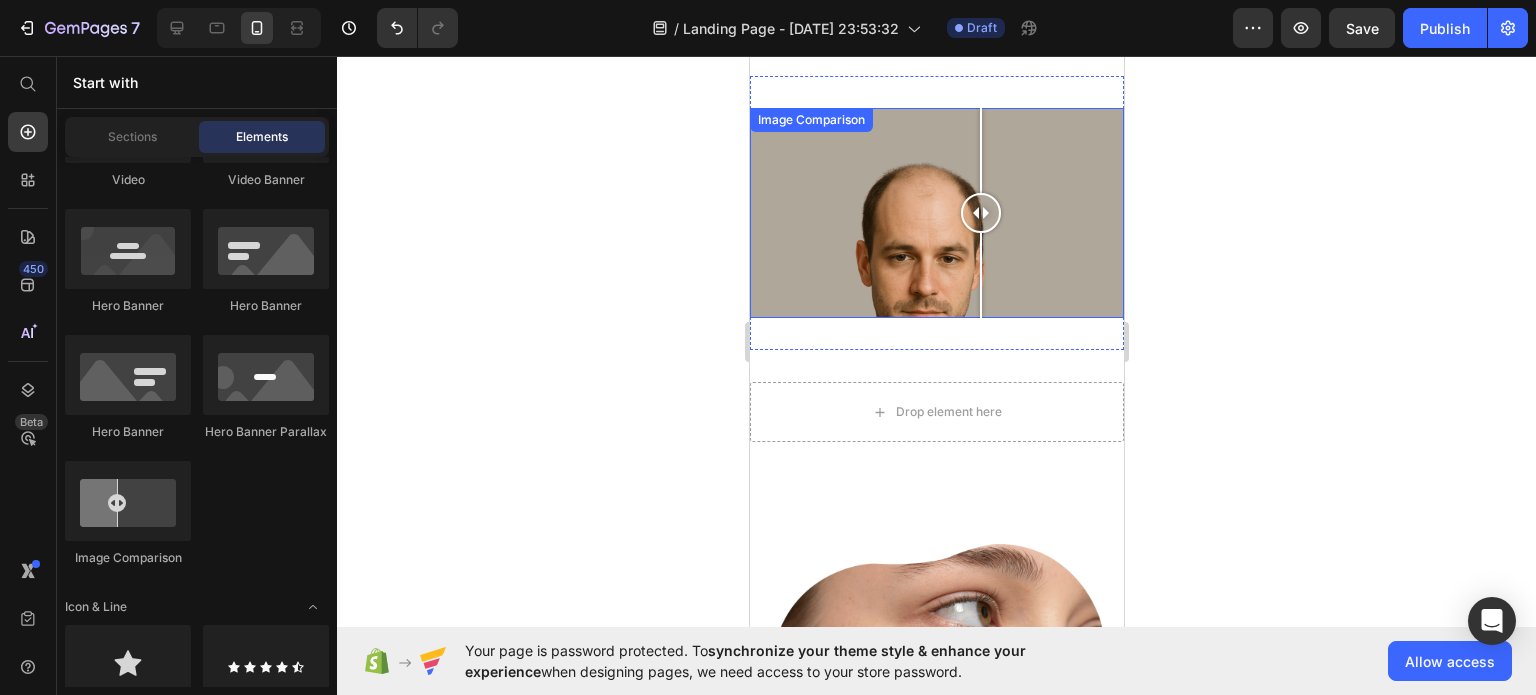 click at bounding box center (936, 213) 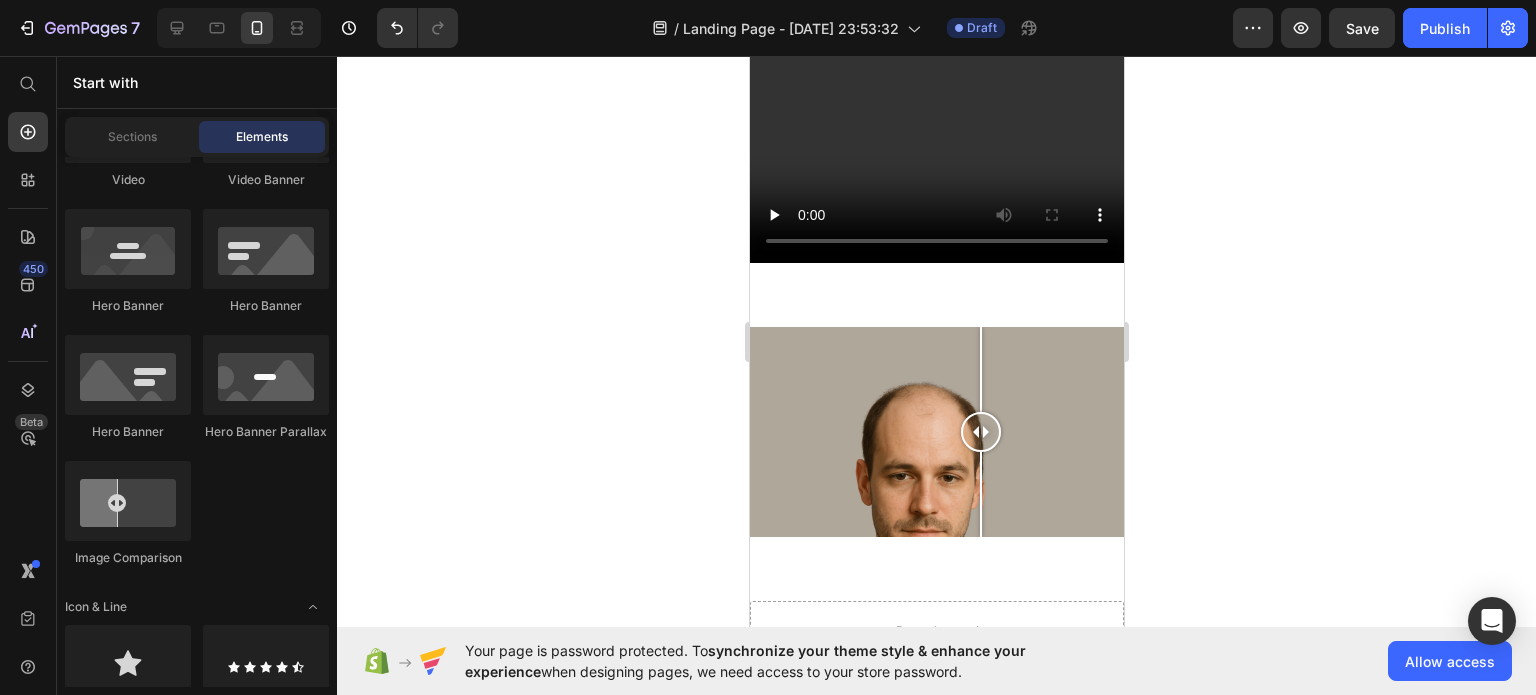 scroll, scrollTop: 2063, scrollLeft: 0, axis: vertical 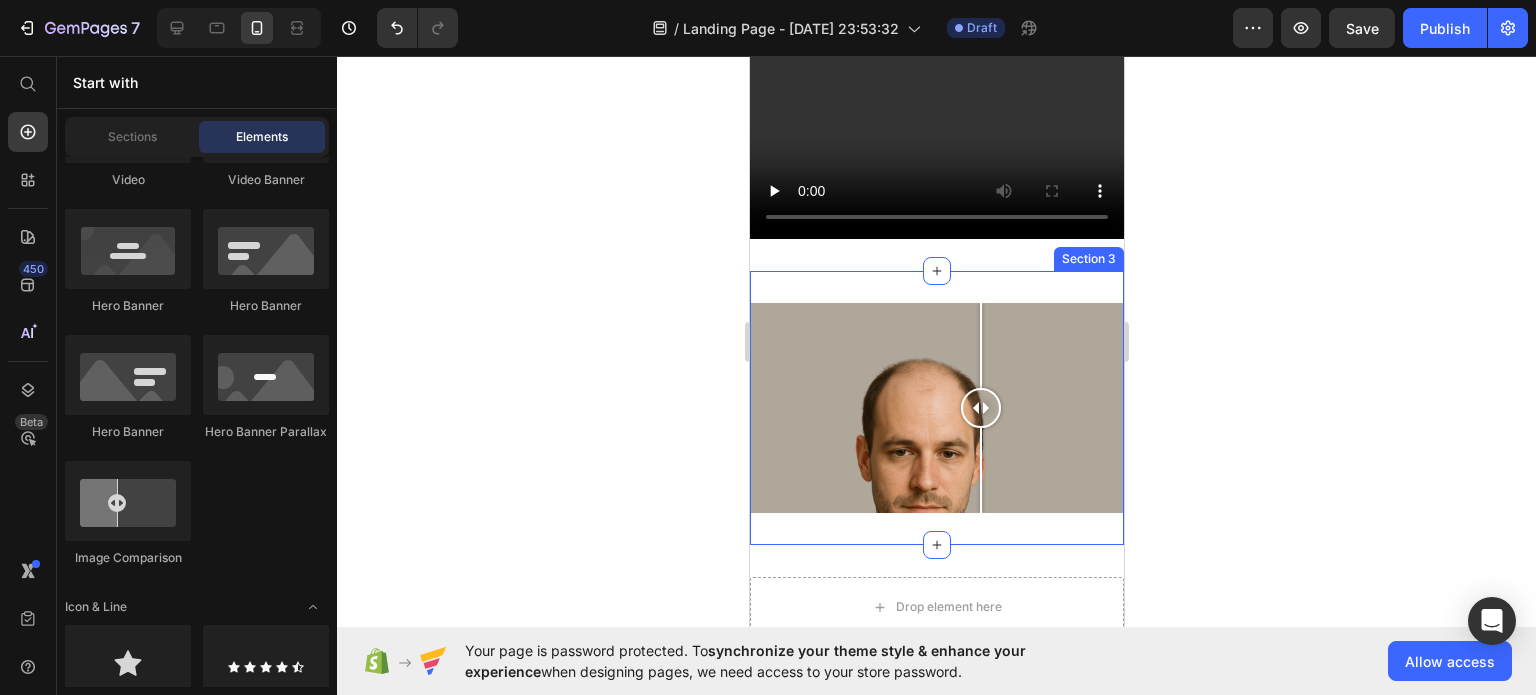 click on "Image Comparison Section 3" at bounding box center [936, 408] 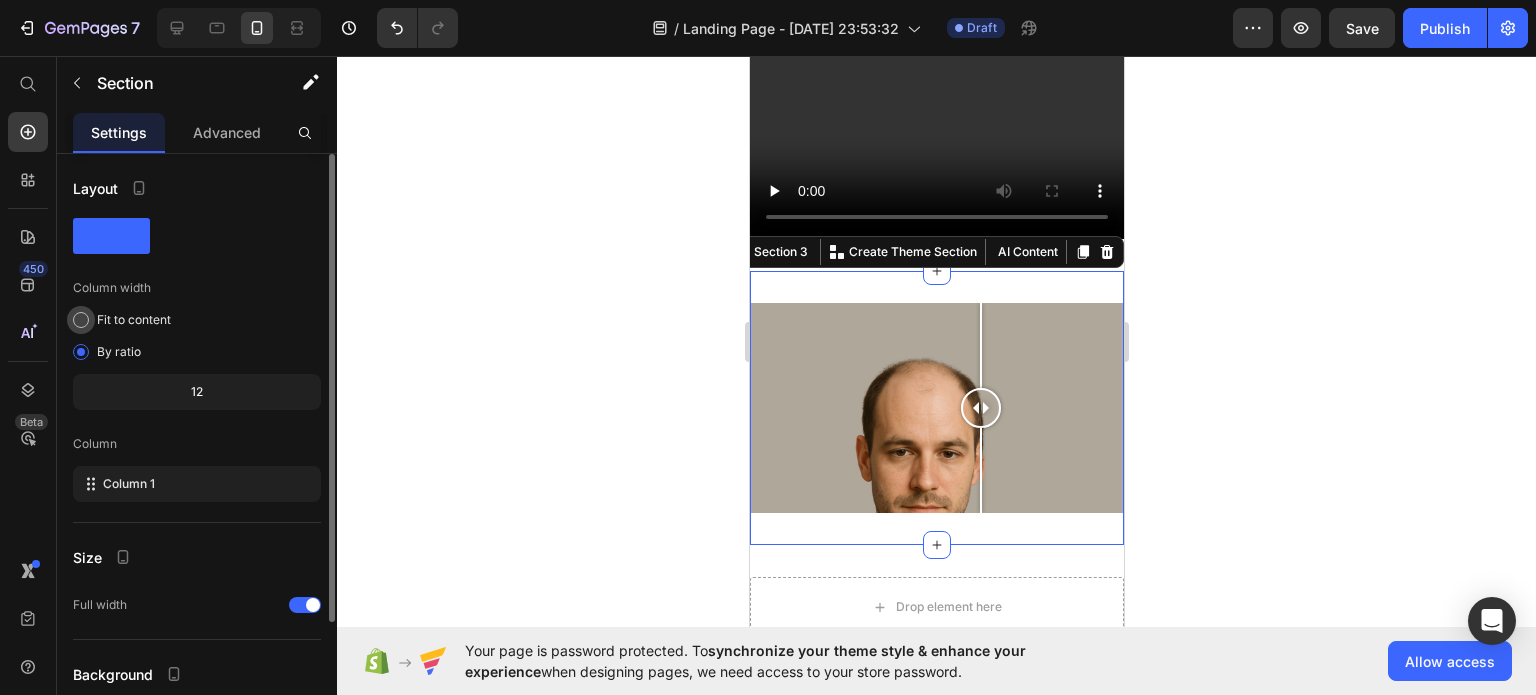 click at bounding box center [81, 320] 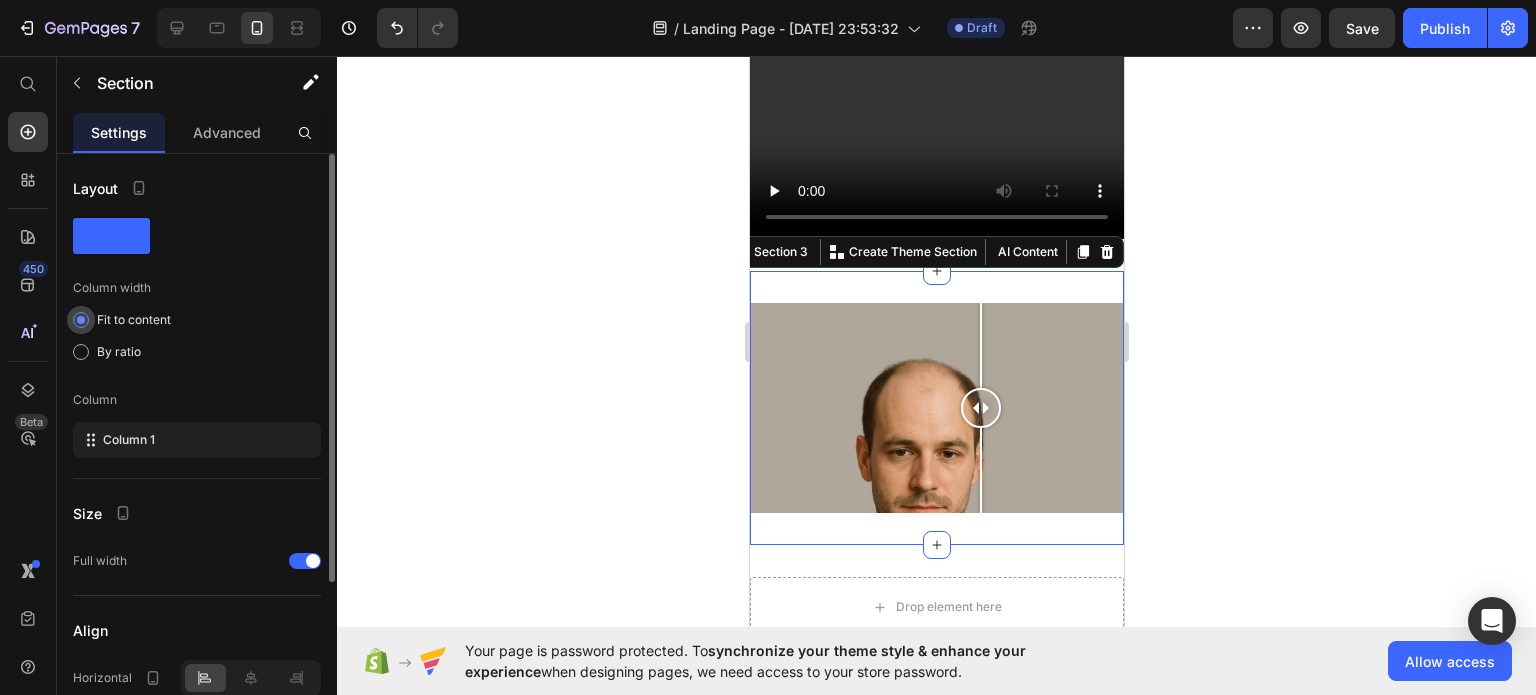 click at bounding box center [81, 320] 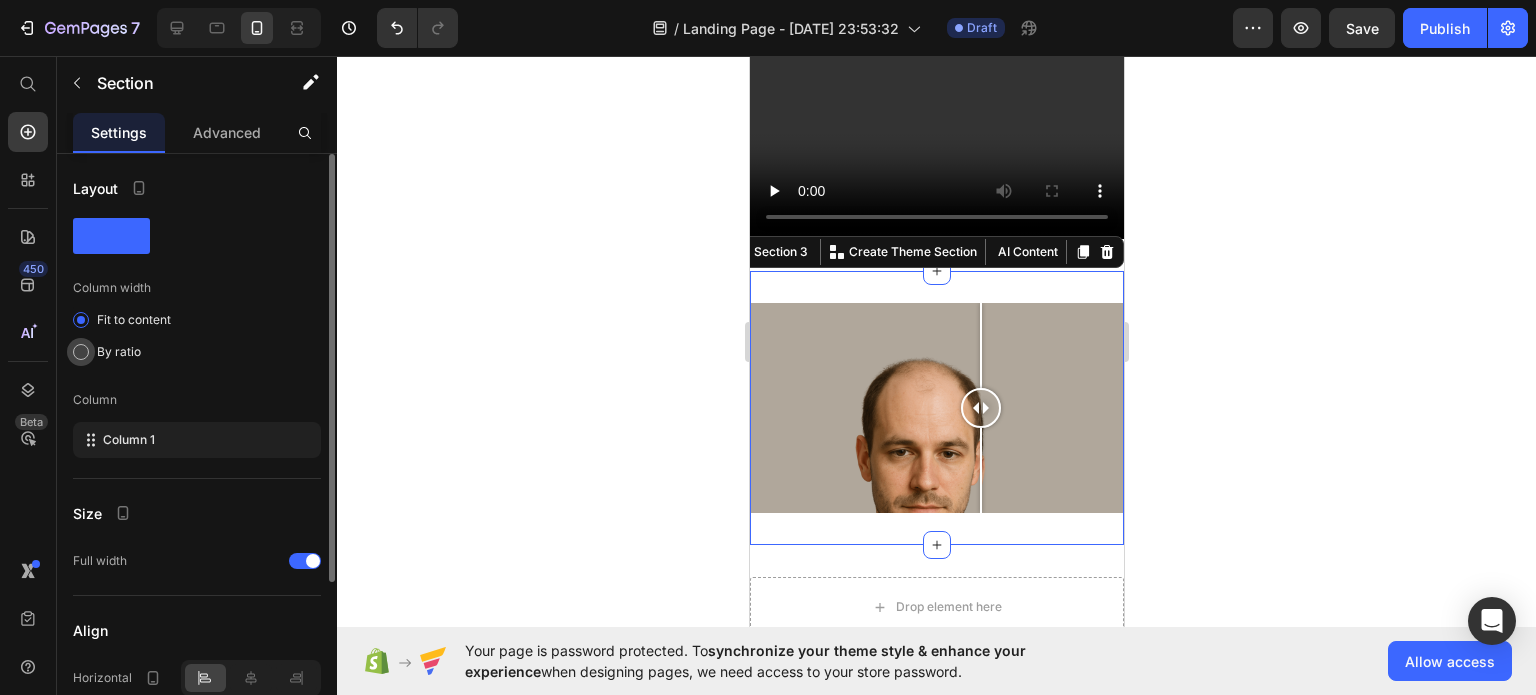 click at bounding box center [81, 352] 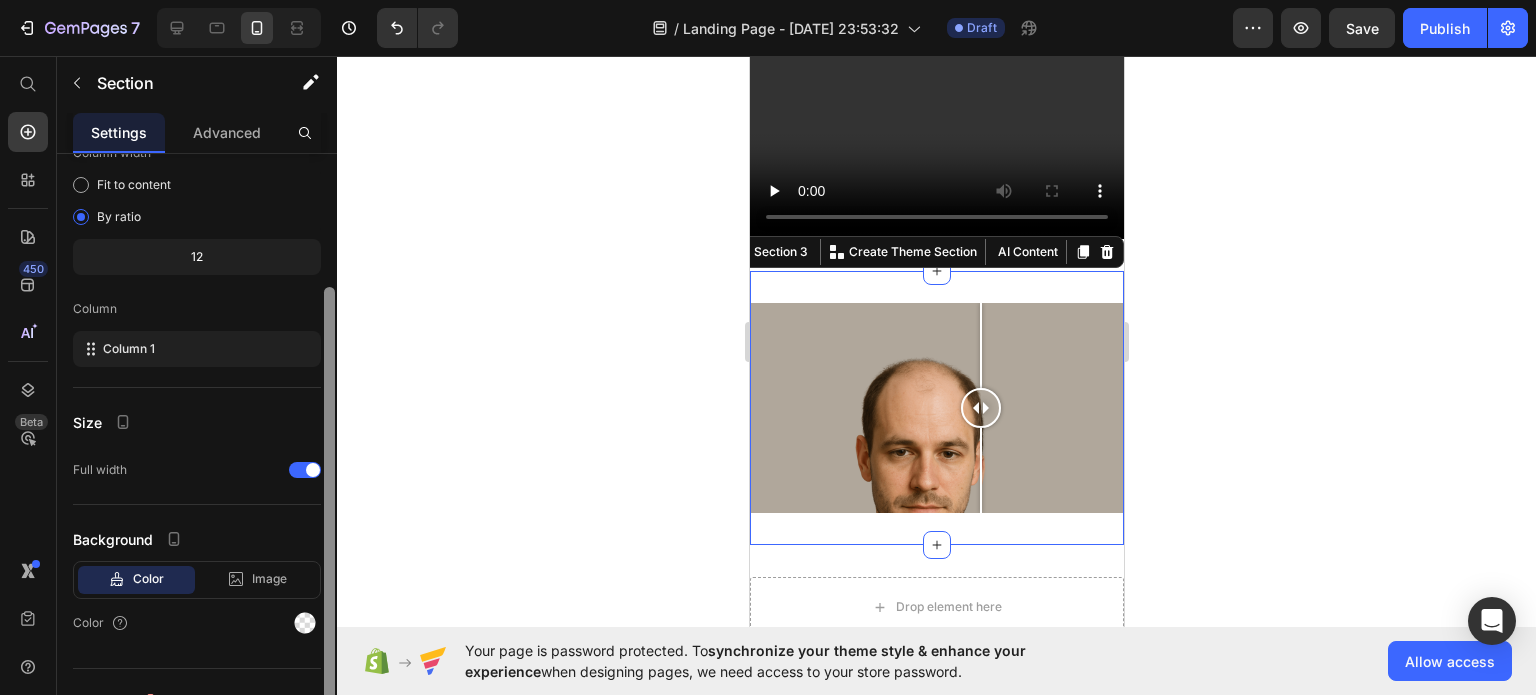 scroll, scrollTop: 164, scrollLeft: 0, axis: vertical 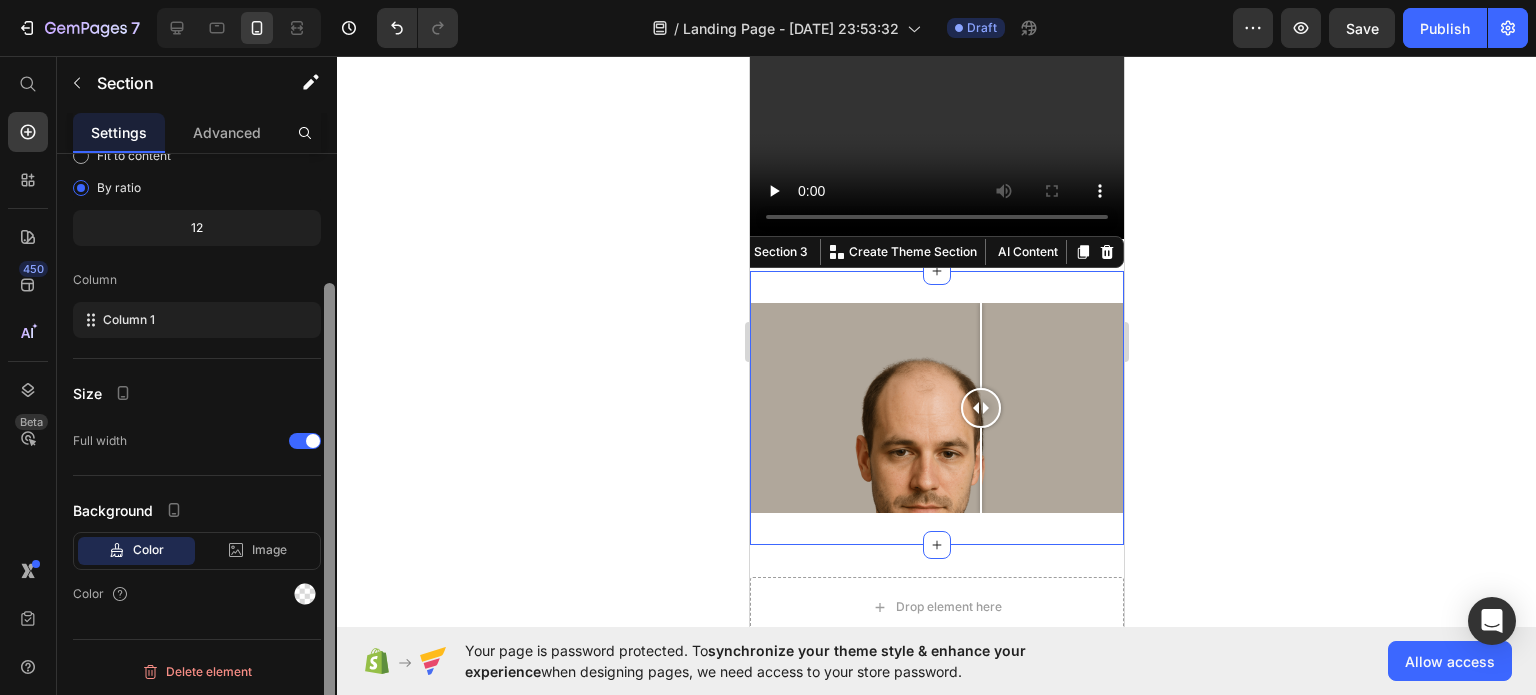 drag, startPoint x: 334, startPoint y: 376, endPoint x: 328, endPoint y: 551, distance: 175.10283 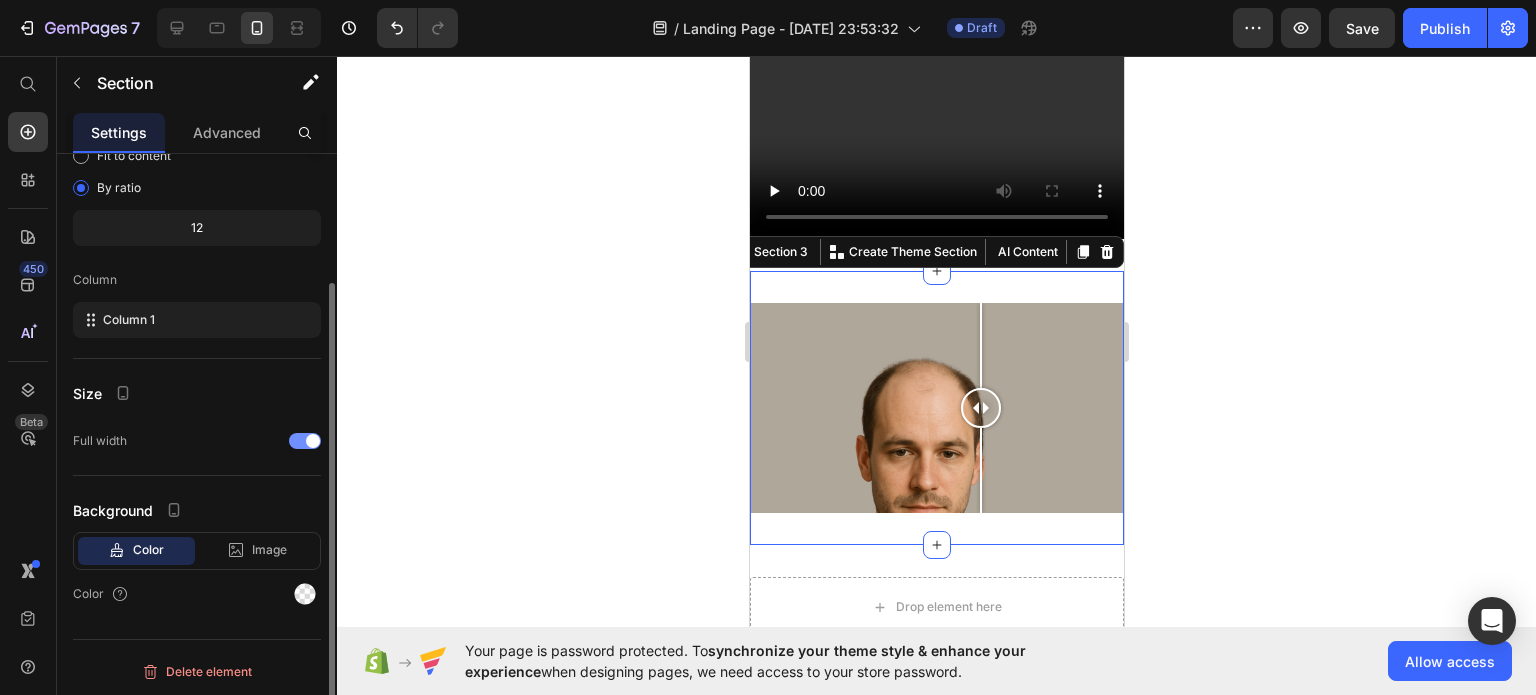 click at bounding box center [305, 441] 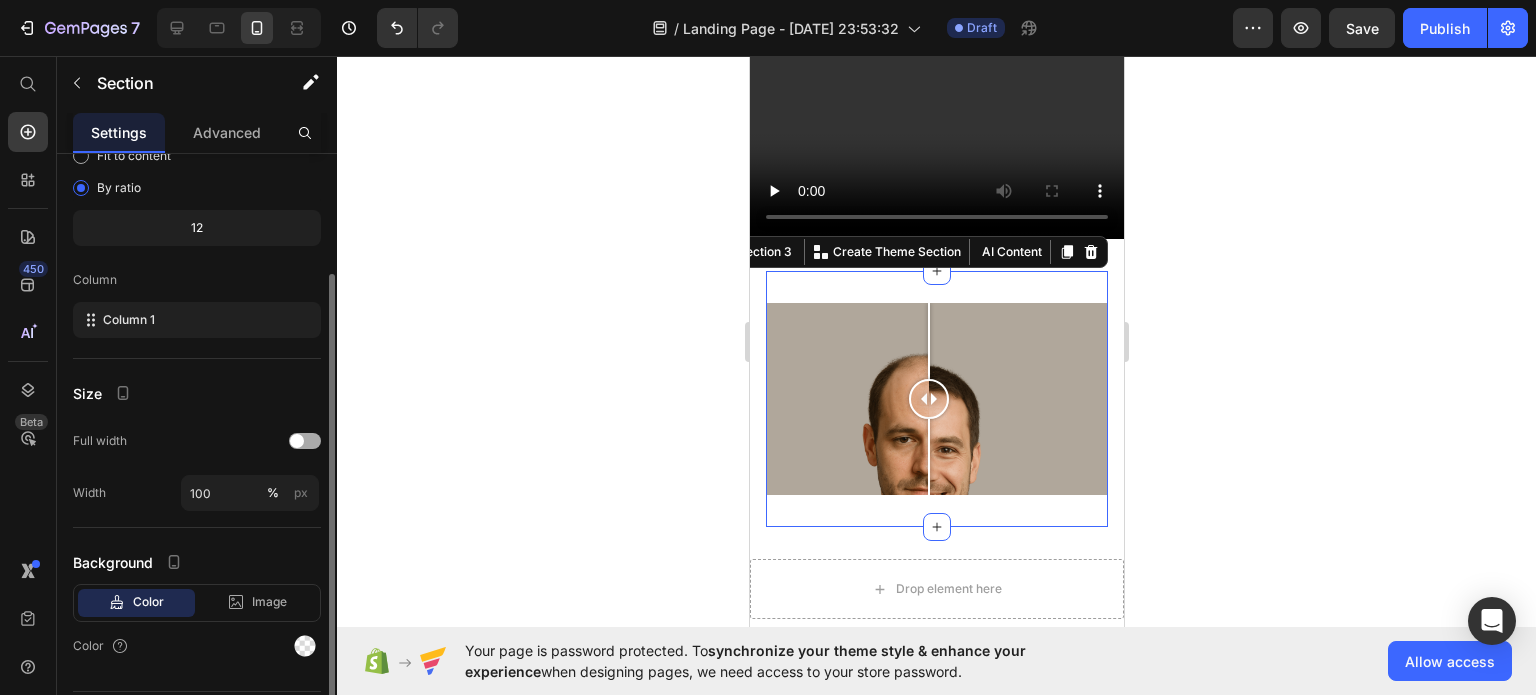 click at bounding box center (297, 441) 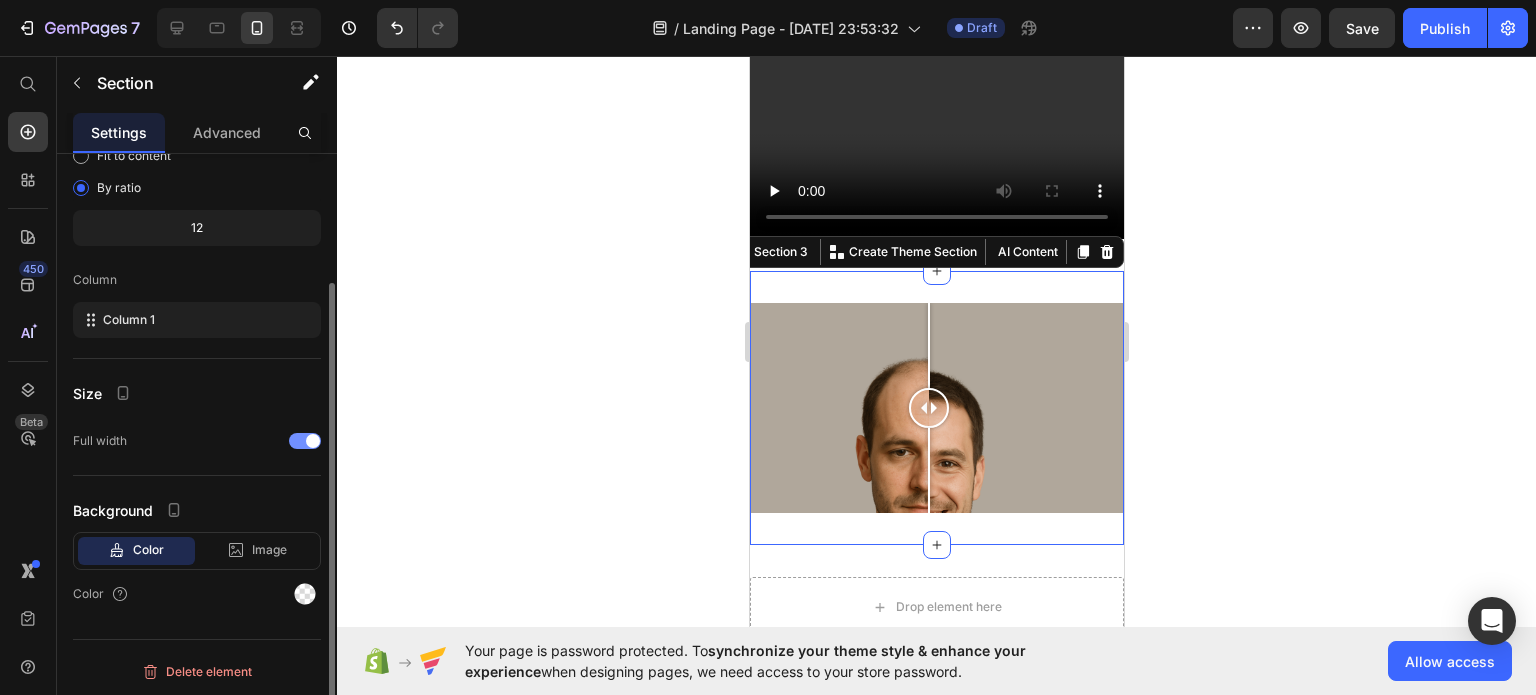 click at bounding box center (305, 441) 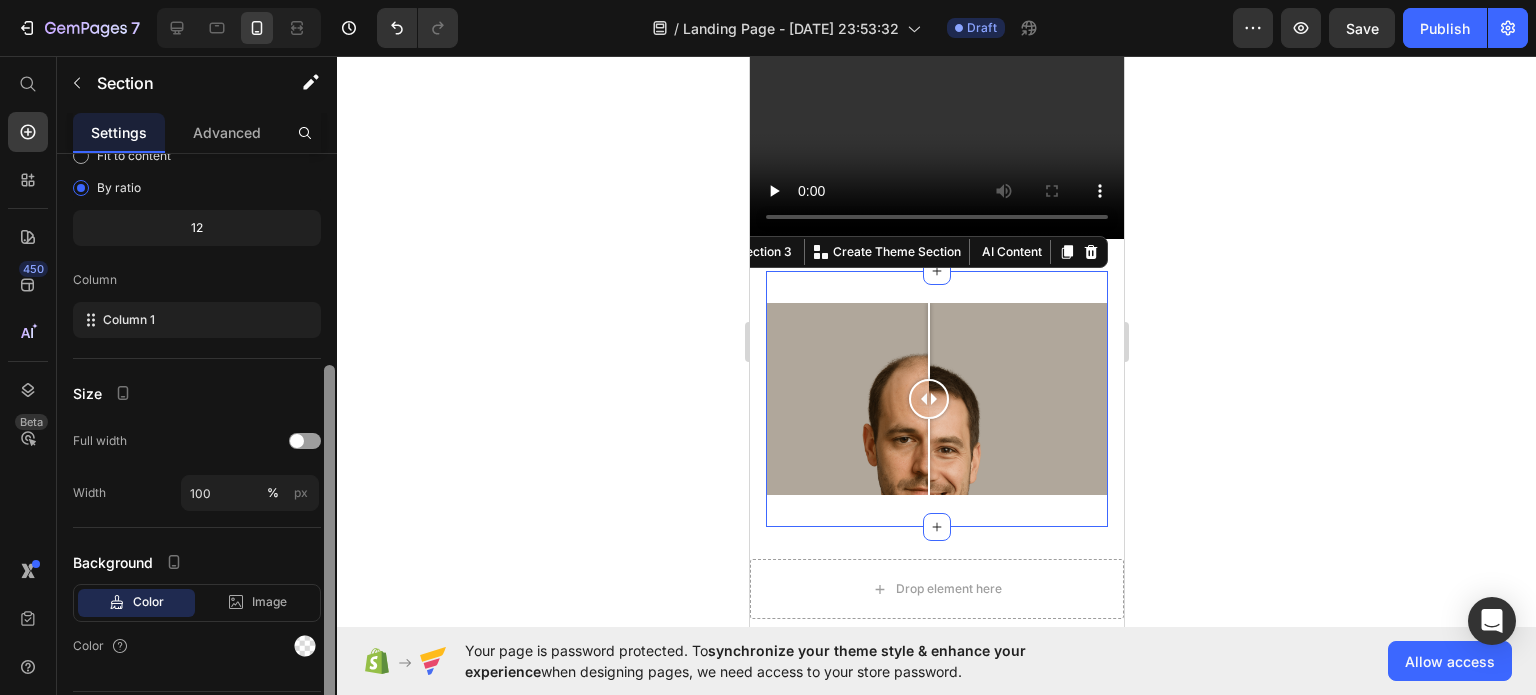 scroll, scrollTop: 216, scrollLeft: 0, axis: vertical 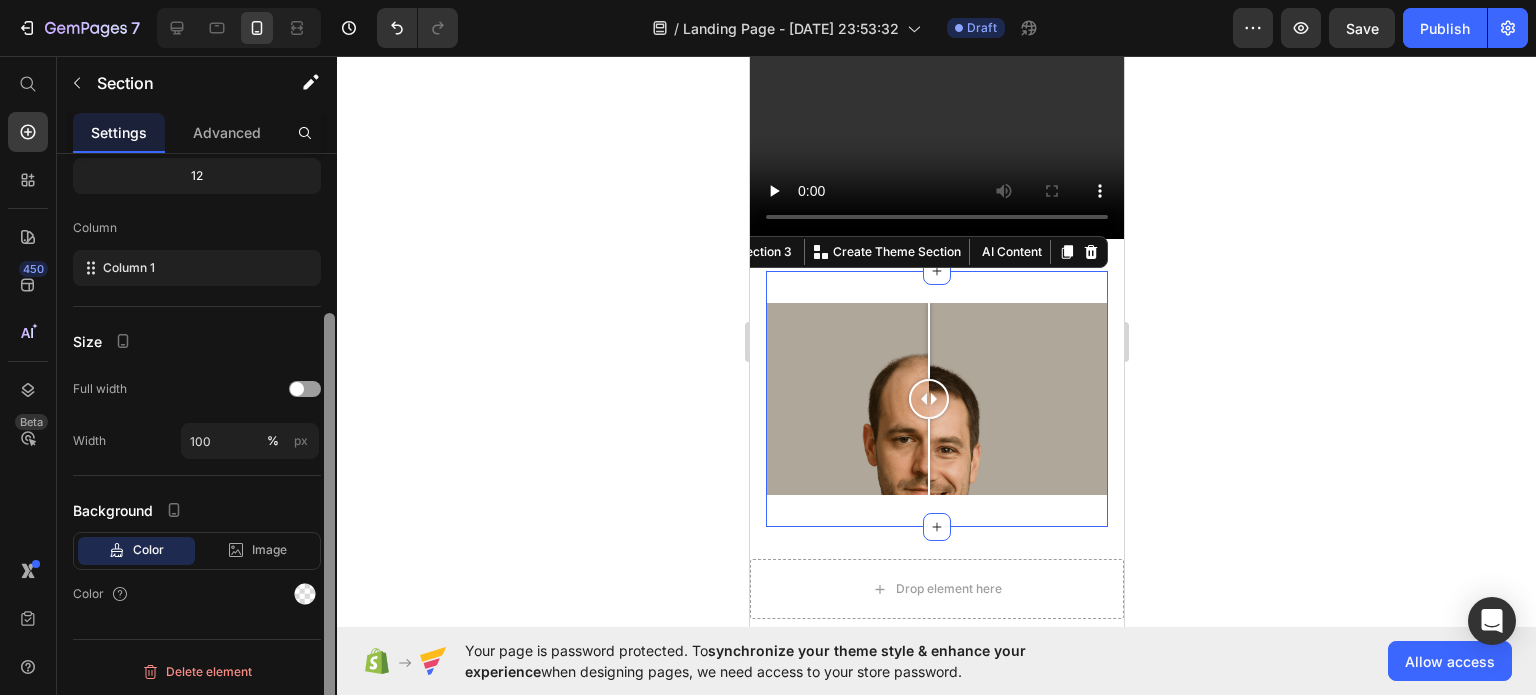 drag, startPoint x: 327, startPoint y: 436, endPoint x: 326, endPoint y: 495, distance: 59.008472 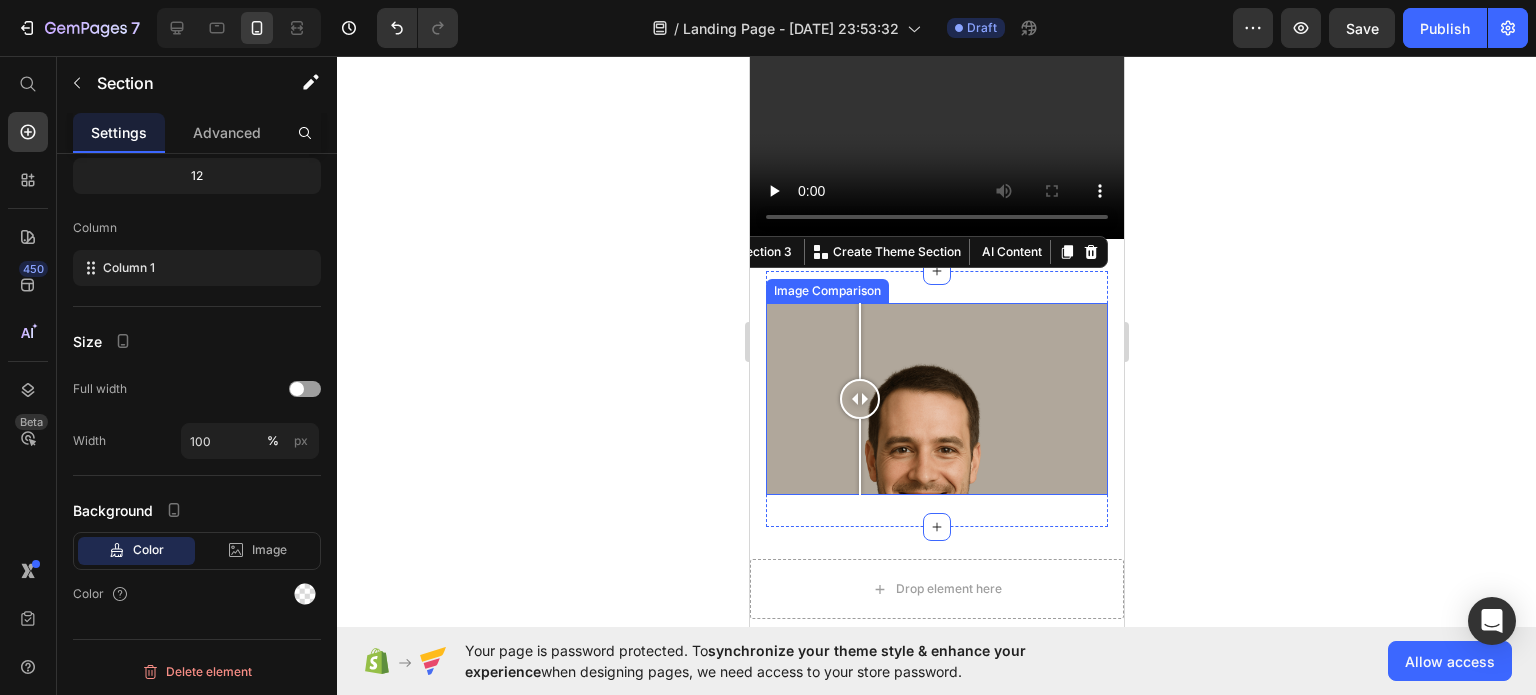 click at bounding box center (936, 399) 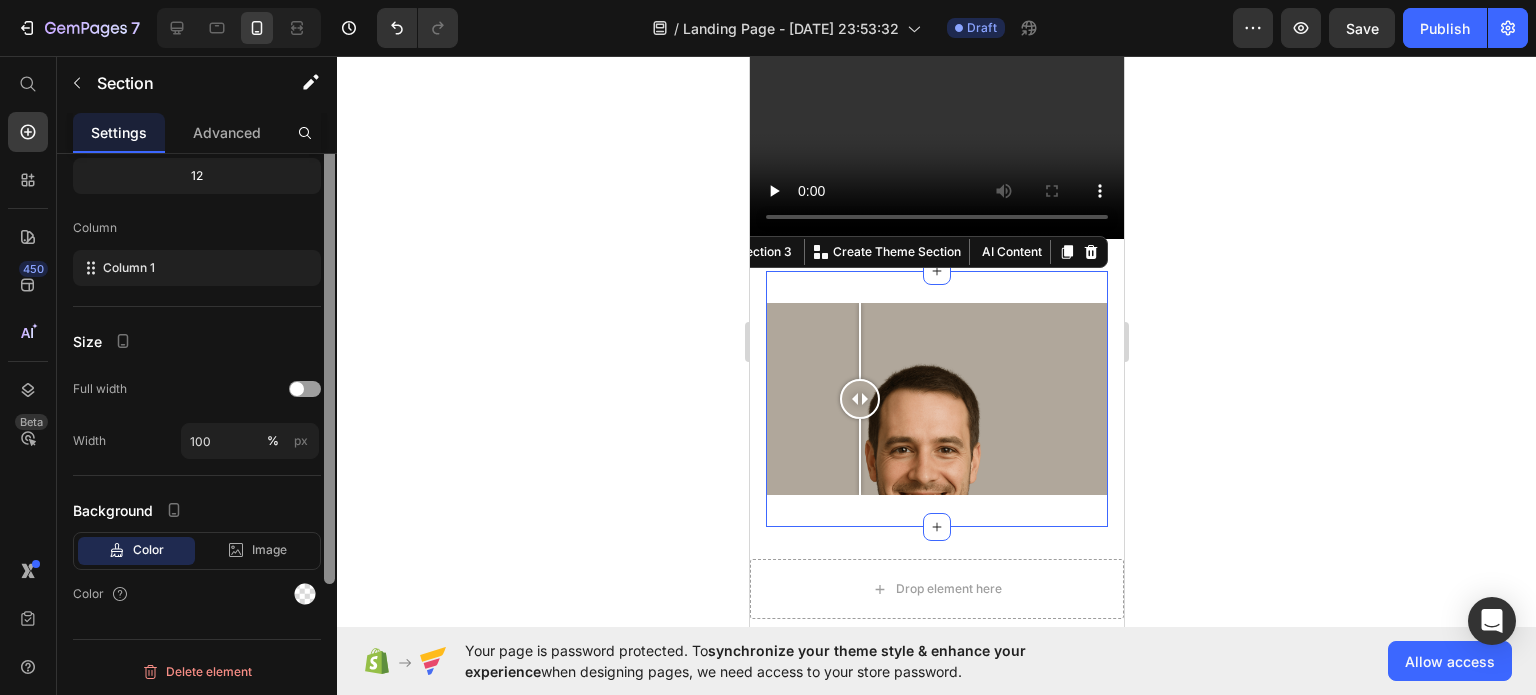 scroll, scrollTop: 0, scrollLeft: 0, axis: both 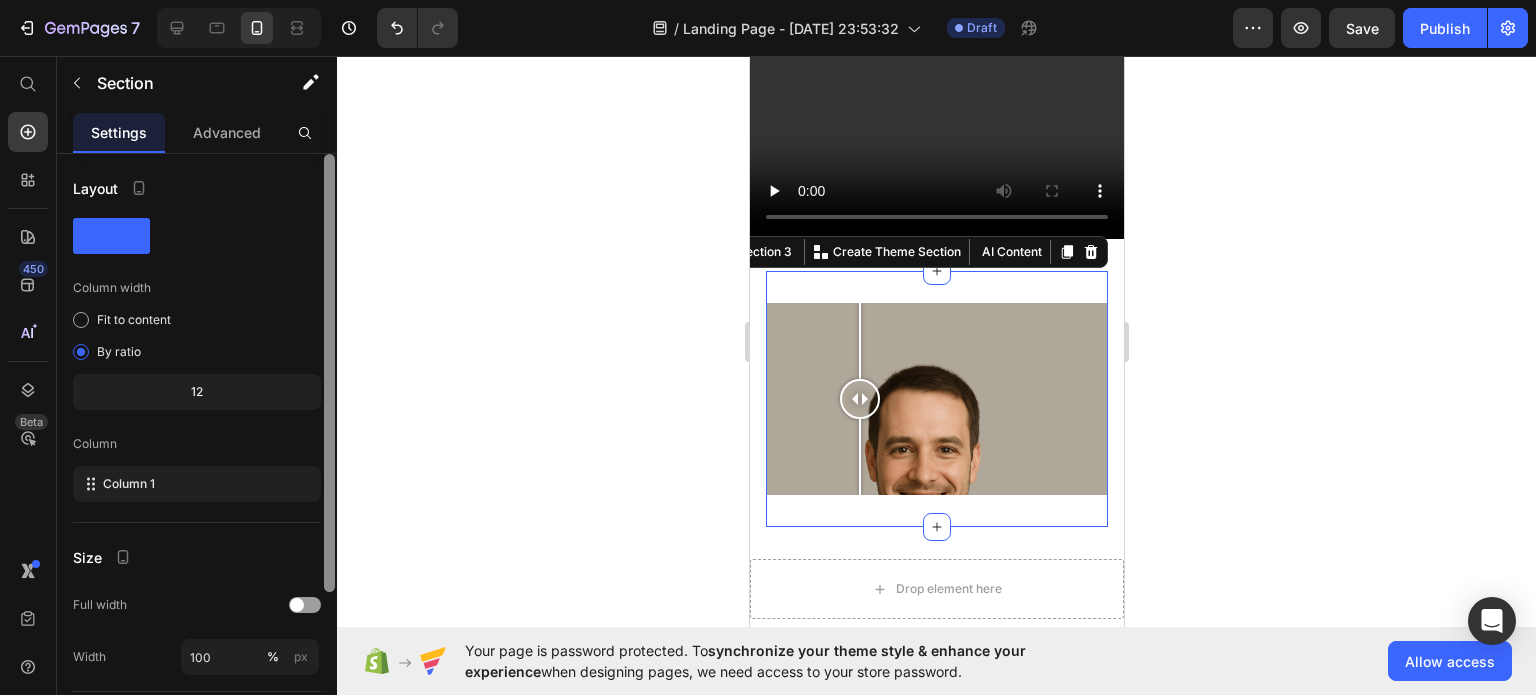 drag, startPoint x: 333, startPoint y: 403, endPoint x: 343, endPoint y: 159, distance: 244.20483 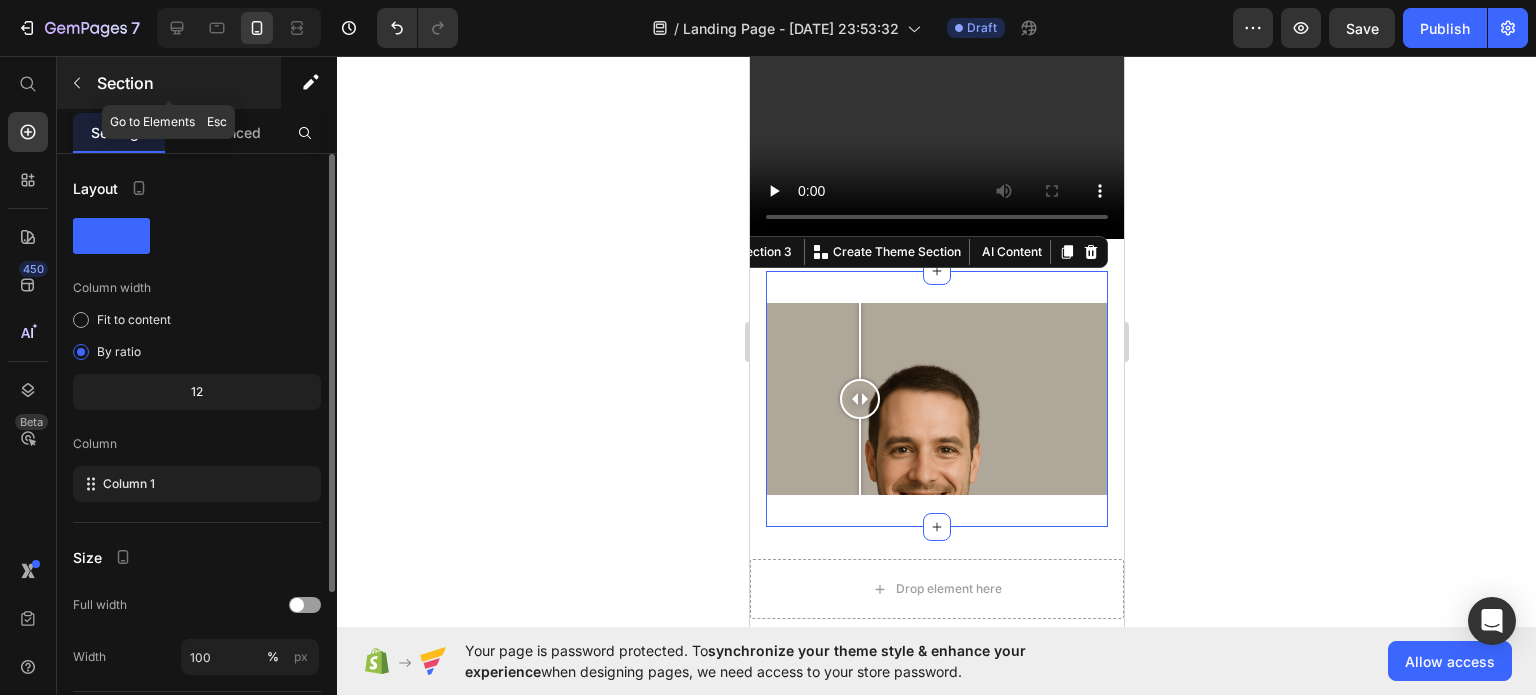 click at bounding box center [77, 83] 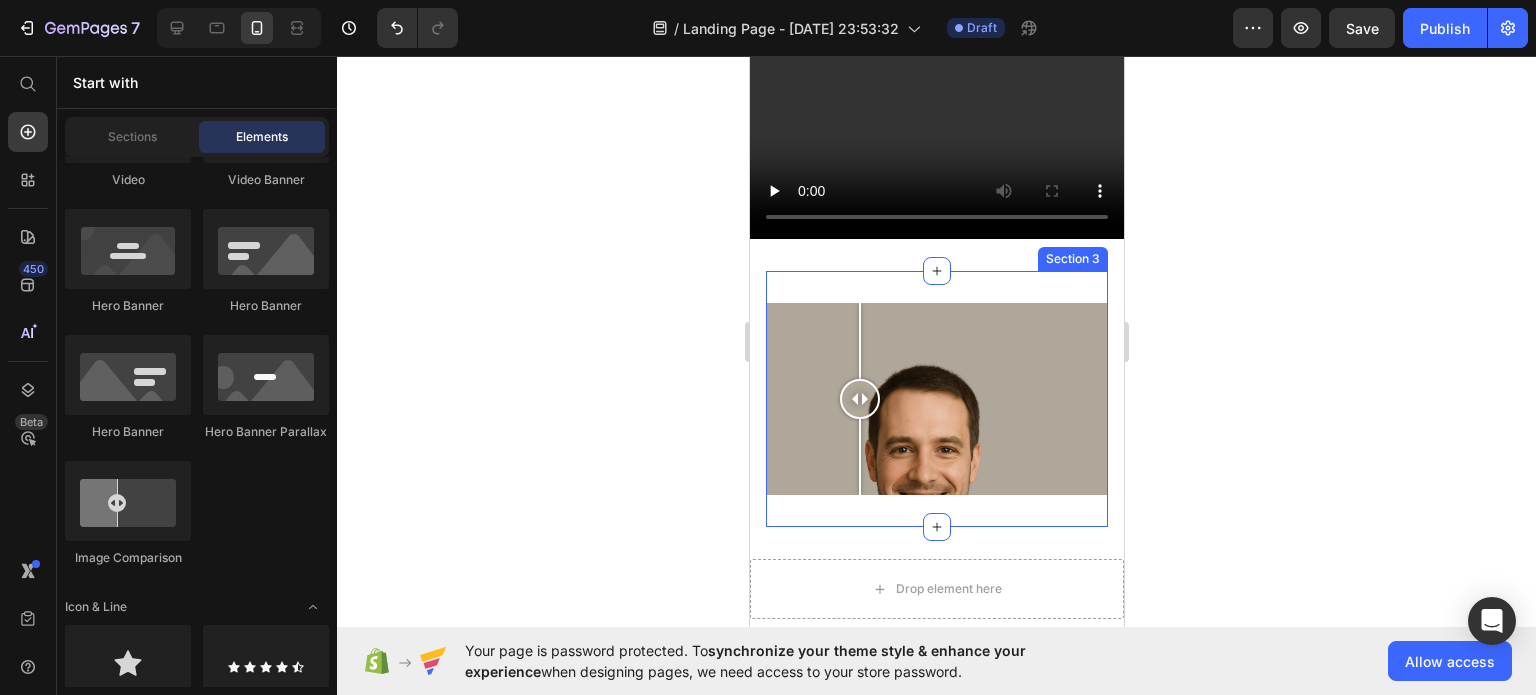 click on "Image Comparison Section 3" at bounding box center [936, 399] 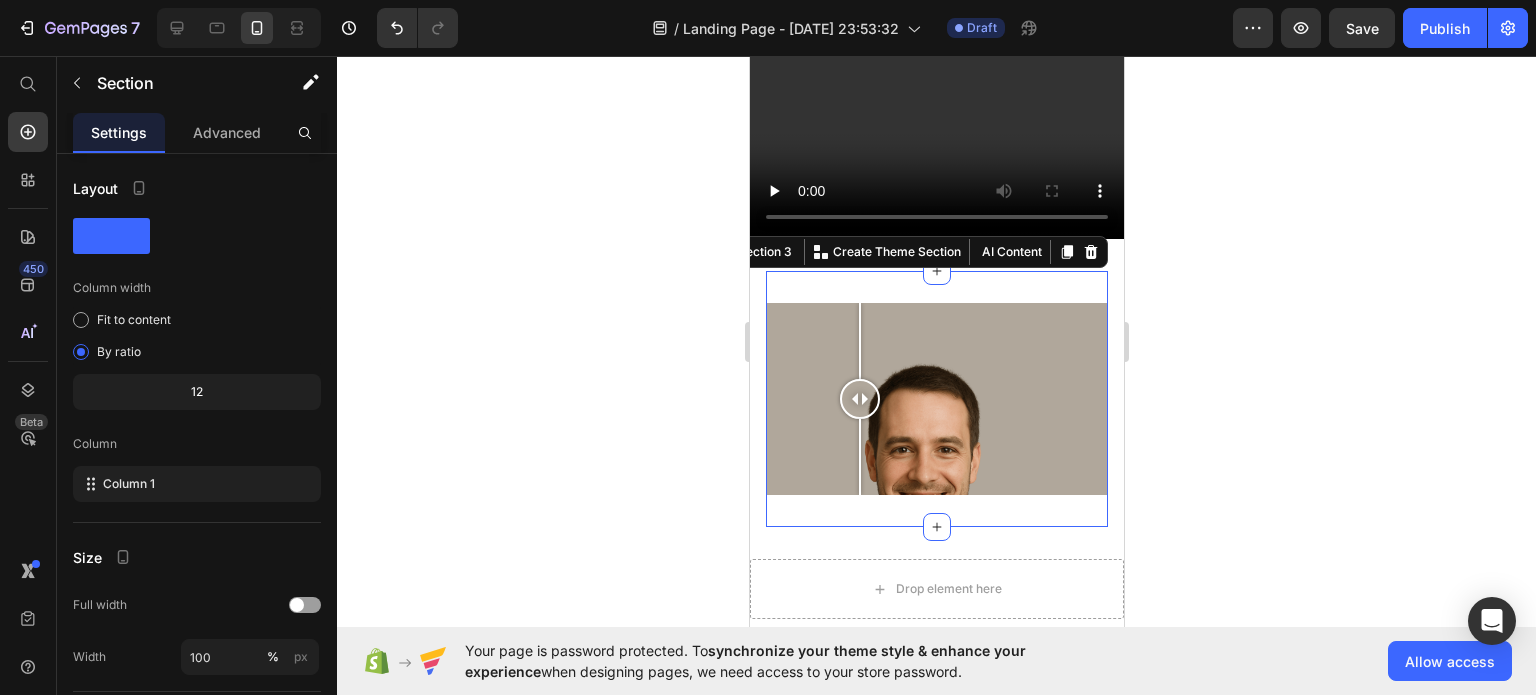click on "Image Comparison Section 3   You can create reusable sections Create Theme Section AI Content Write with GemAI What would you like to describe here? Tone and Voice Persuasive Product FORTALON Show more Generate" at bounding box center (936, 399) 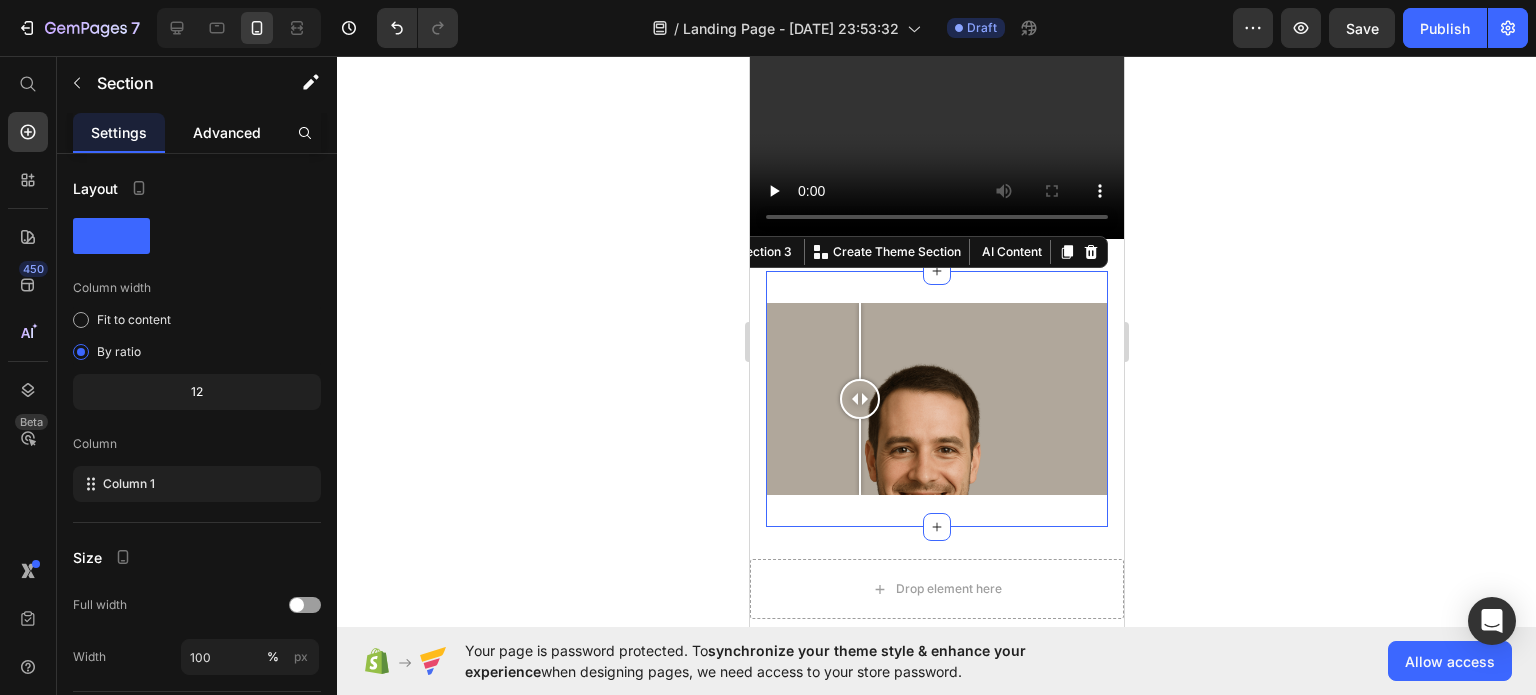 click on "Advanced" at bounding box center [227, 132] 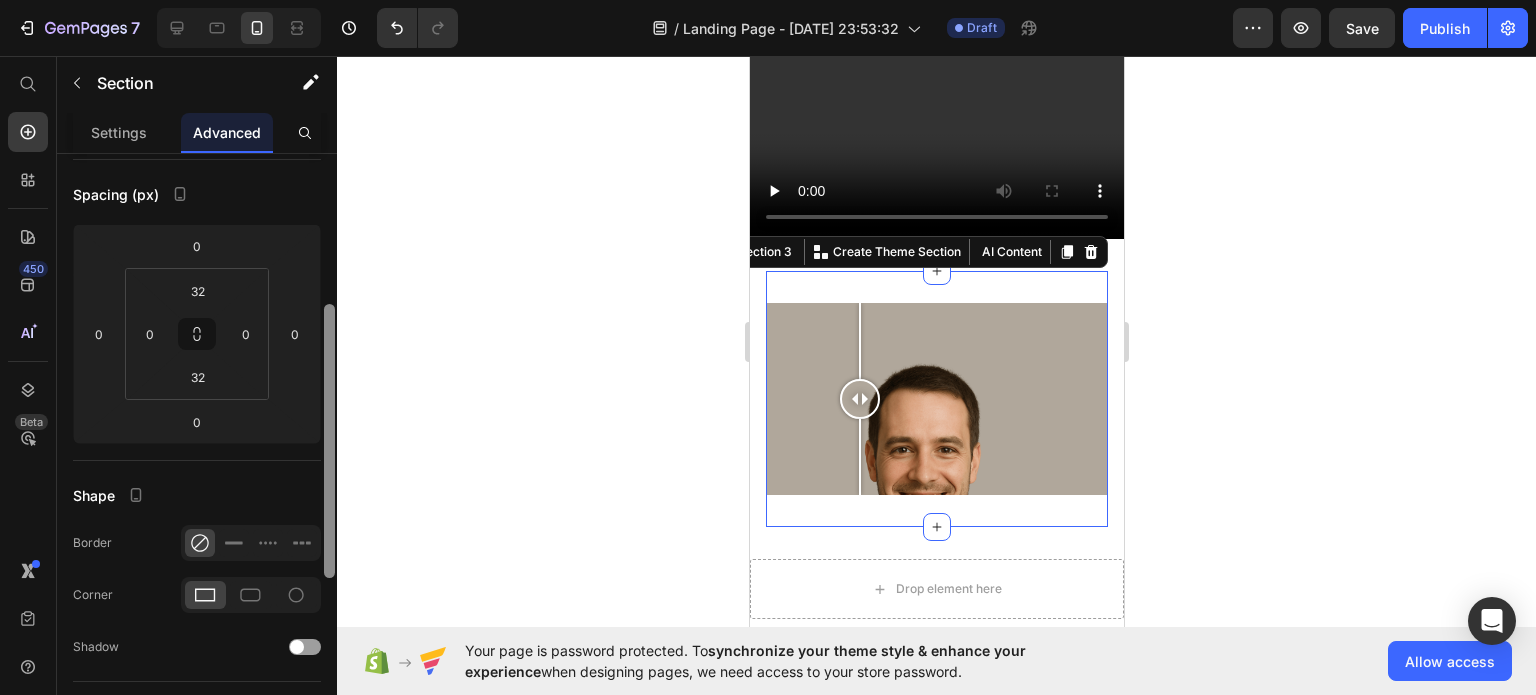 scroll, scrollTop: 240, scrollLeft: 0, axis: vertical 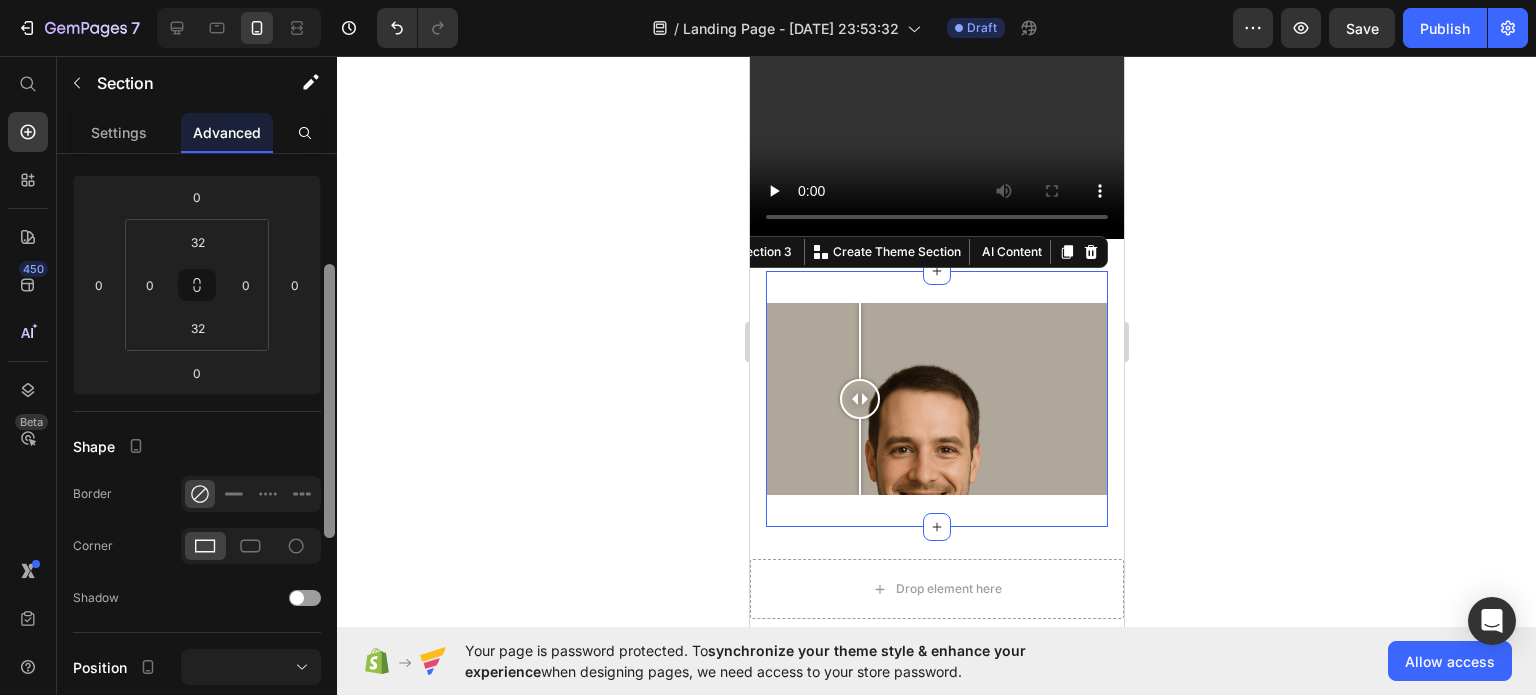drag, startPoint x: 332, startPoint y: 411, endPoint x: 332, endPoint y: 522, distance: 111 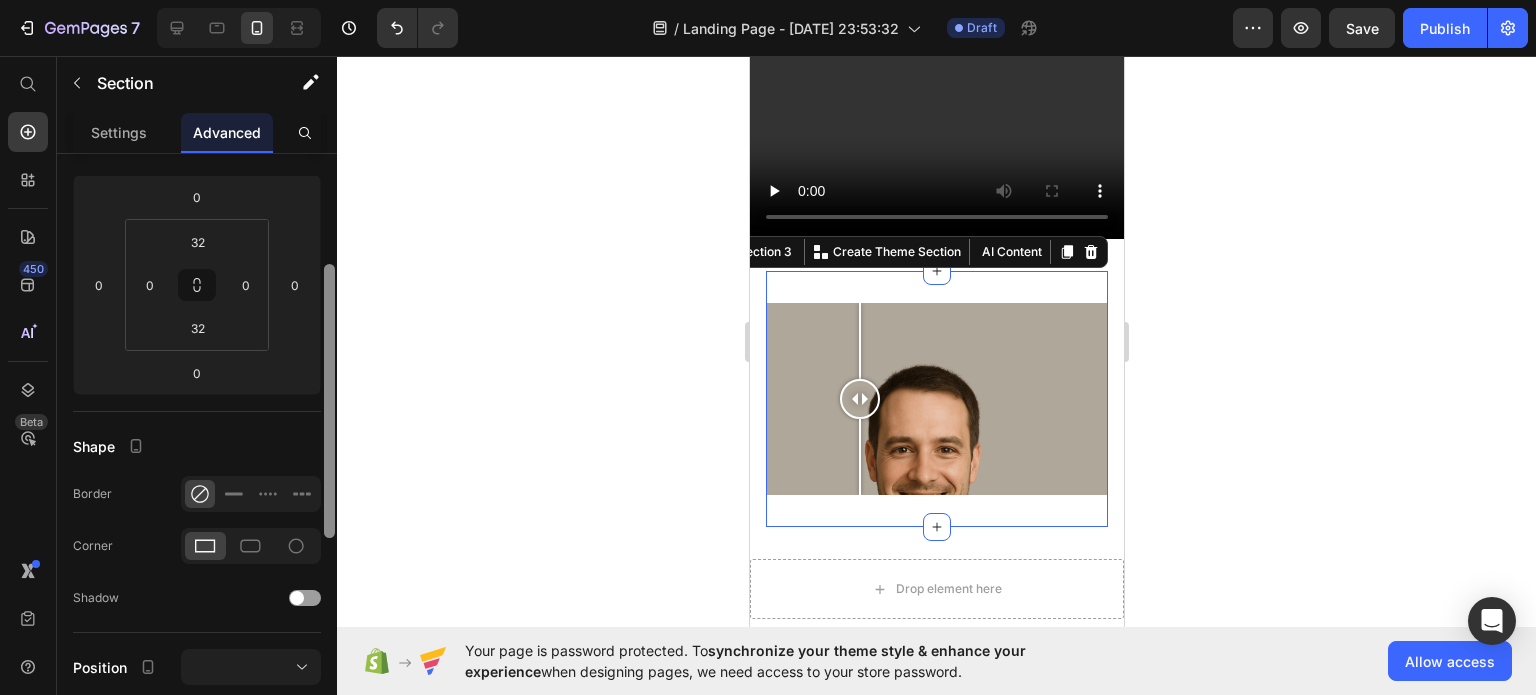 click at bounding box center [329, 401] 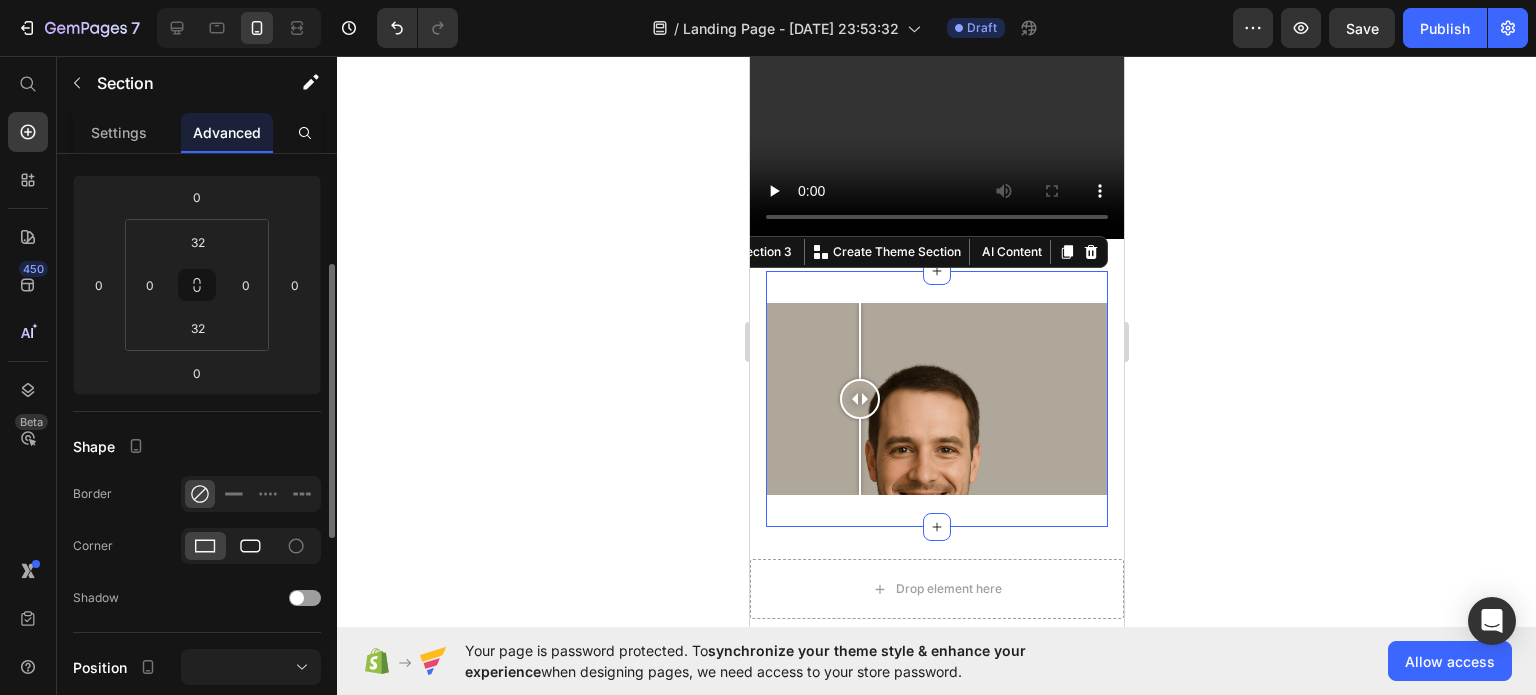 click 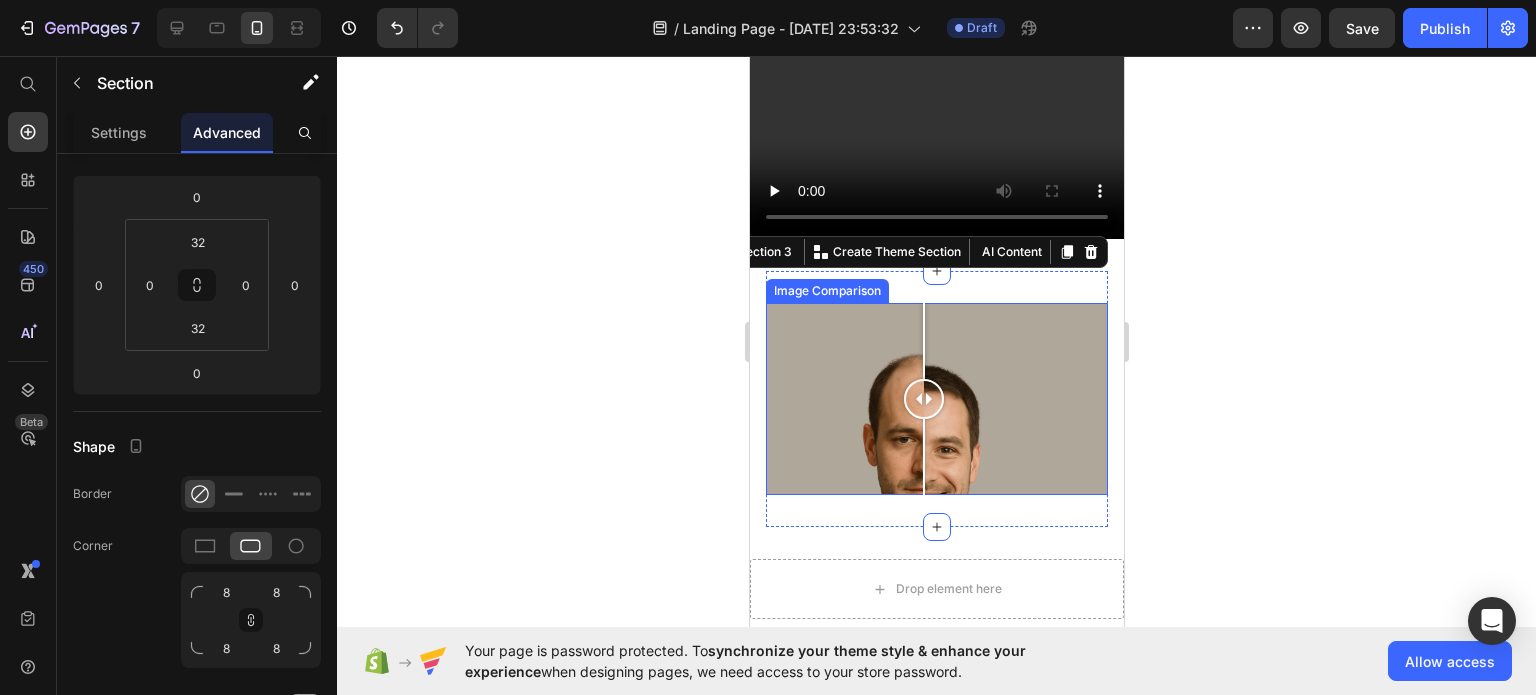 drag, startPoint x: 880, startPoint y: 333, endPoint x: 923, endPoint y: 327, distance: 43.416588 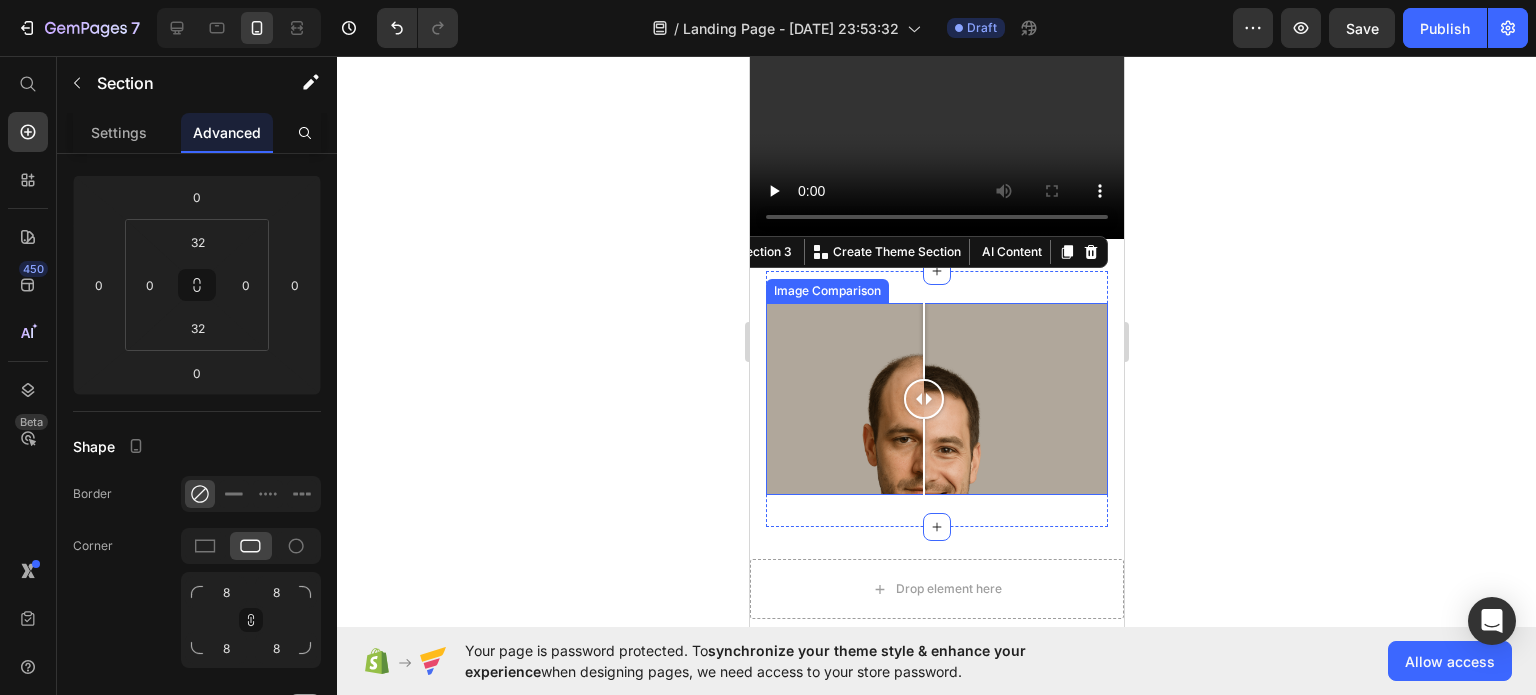 click at bounding box center (936, 399) 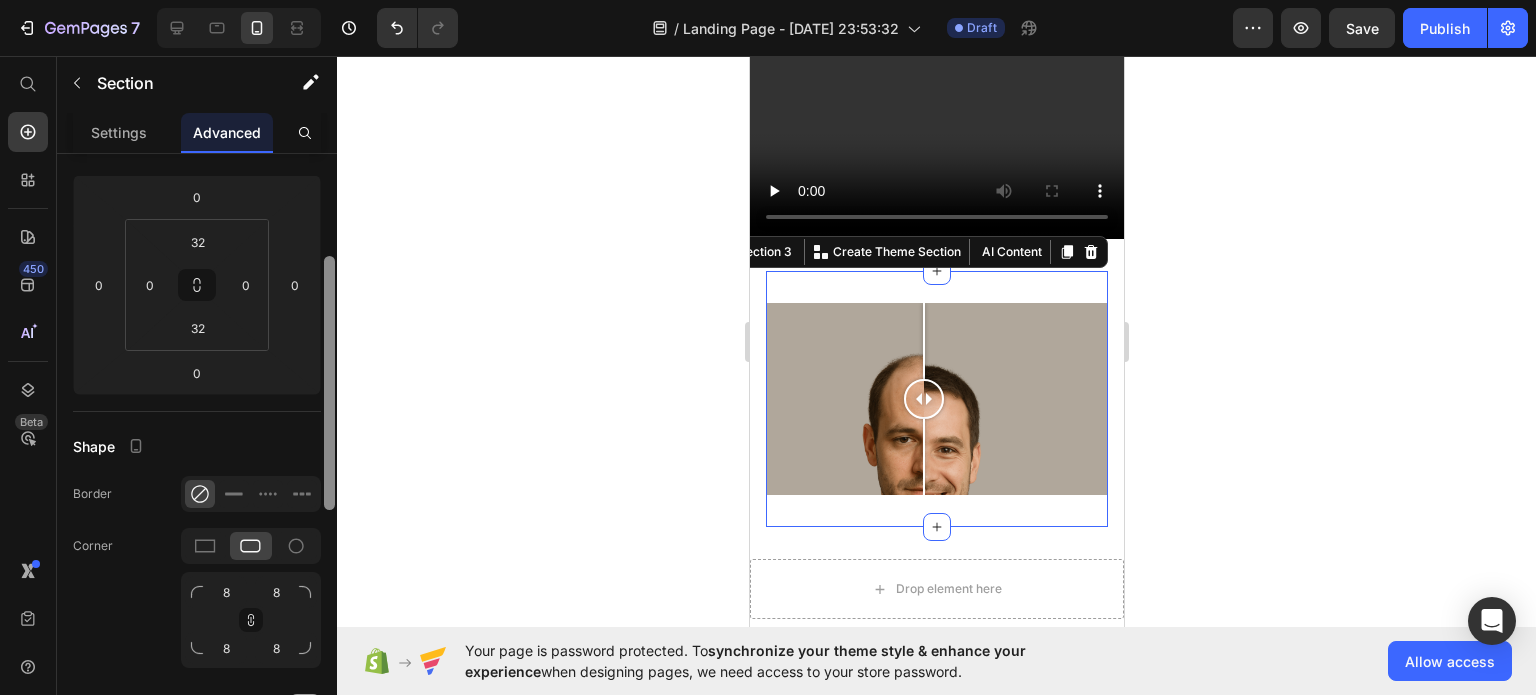 scroll, scrollTop: 808, scrollLeft: 0, axis: vertical 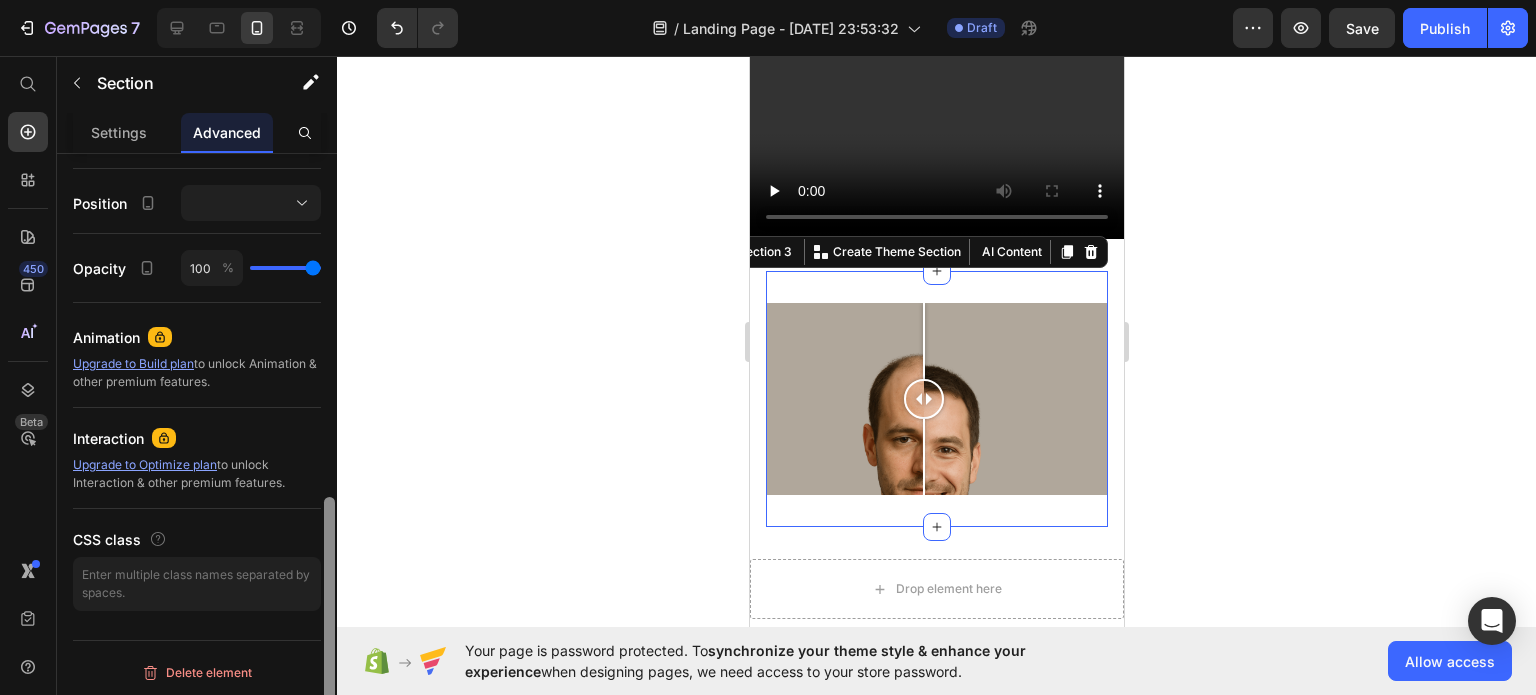 drag, startPoint x: 336, startPoint y: 407, endPoint x: 334, endPoint y: 207, distance: 200.01 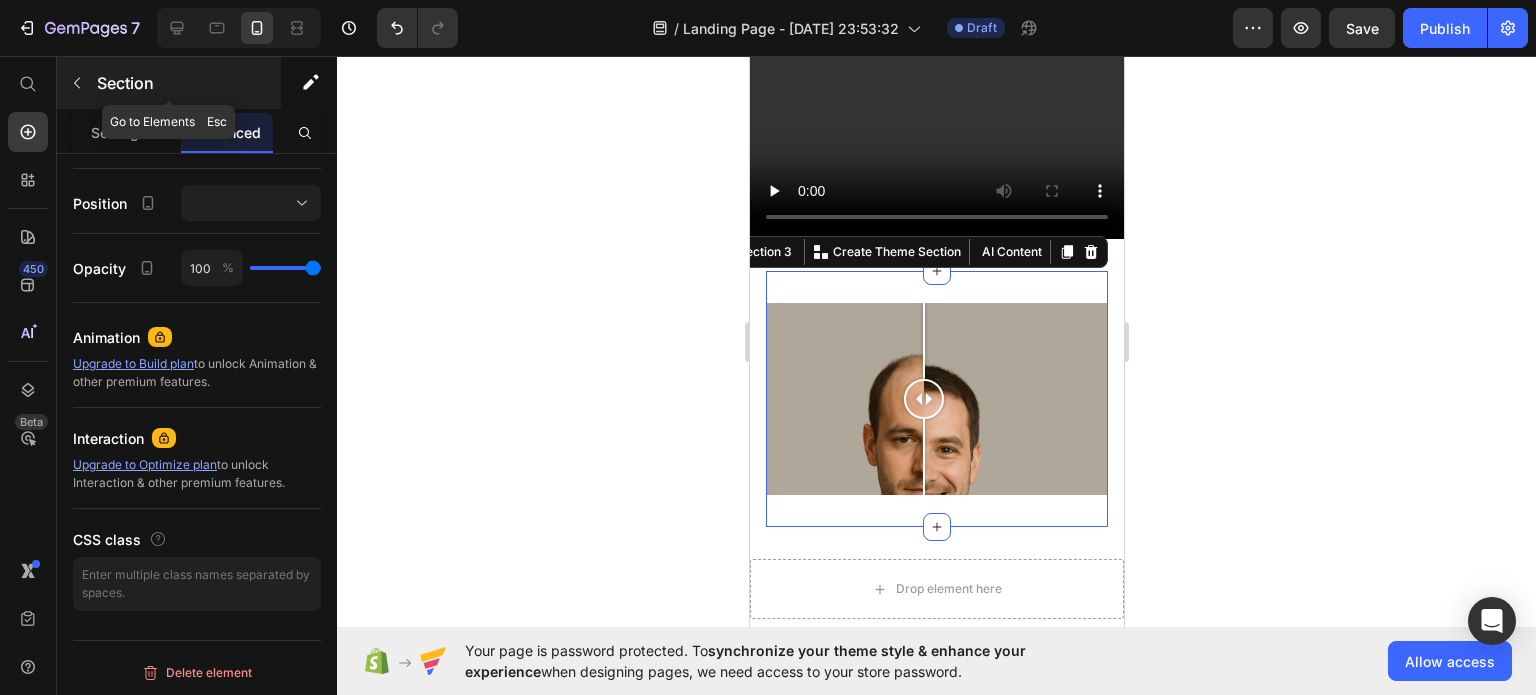 click 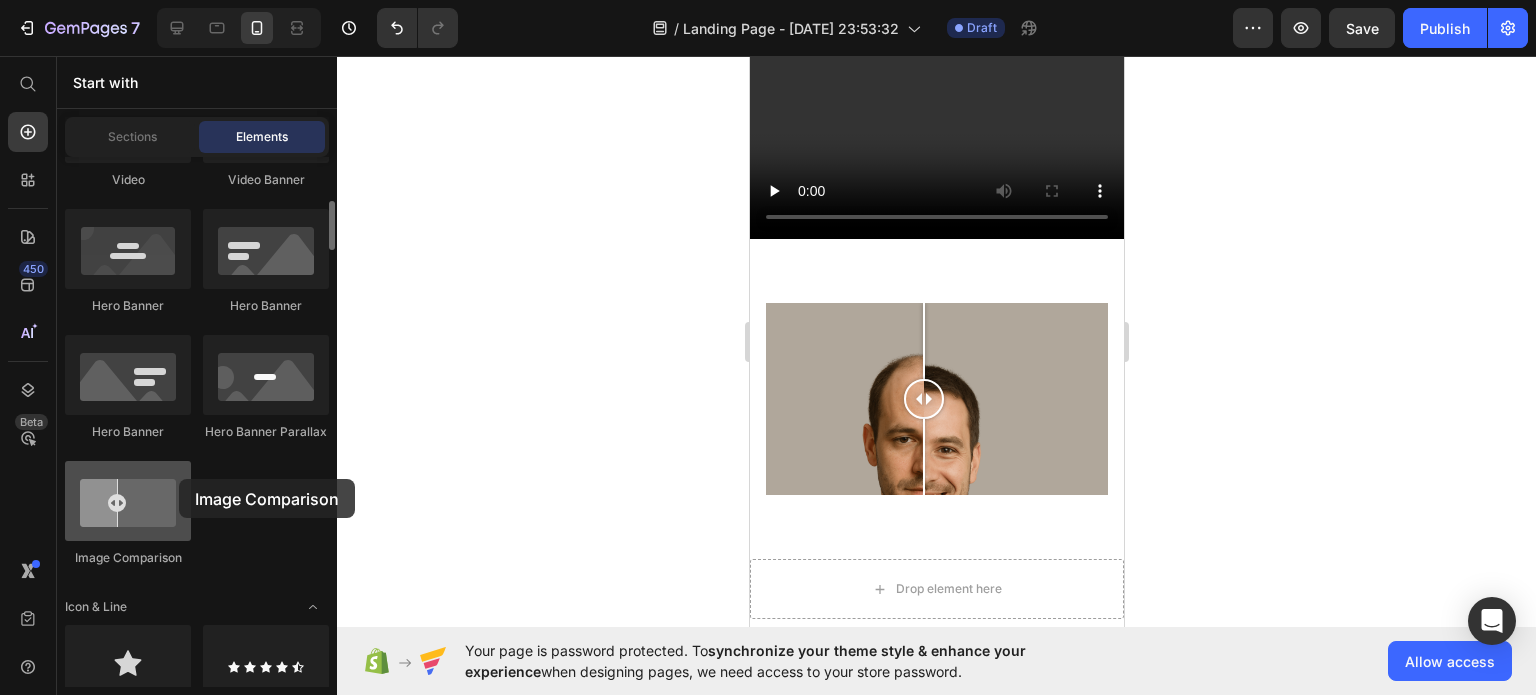 click at bounding box center (128, 501) 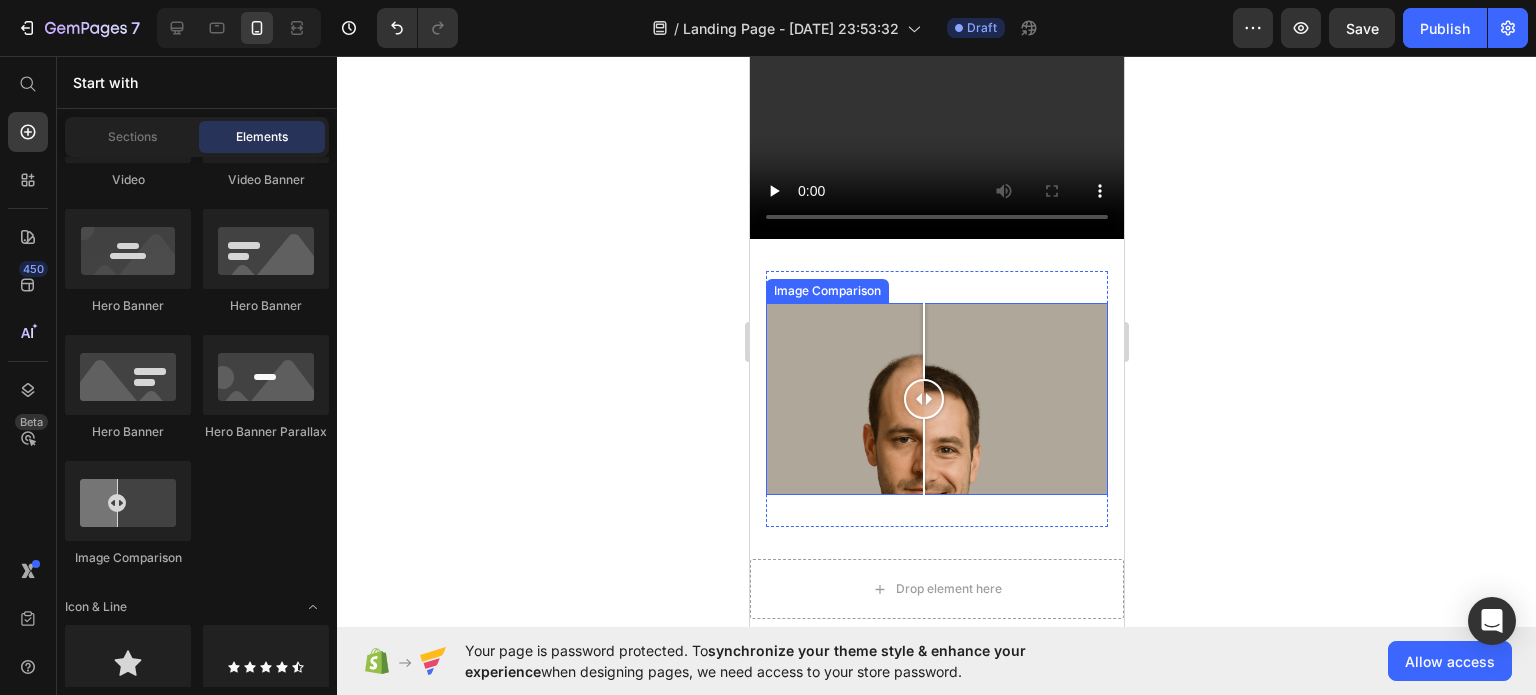 click on "Image Comparison" at bounding box center [826, 291] 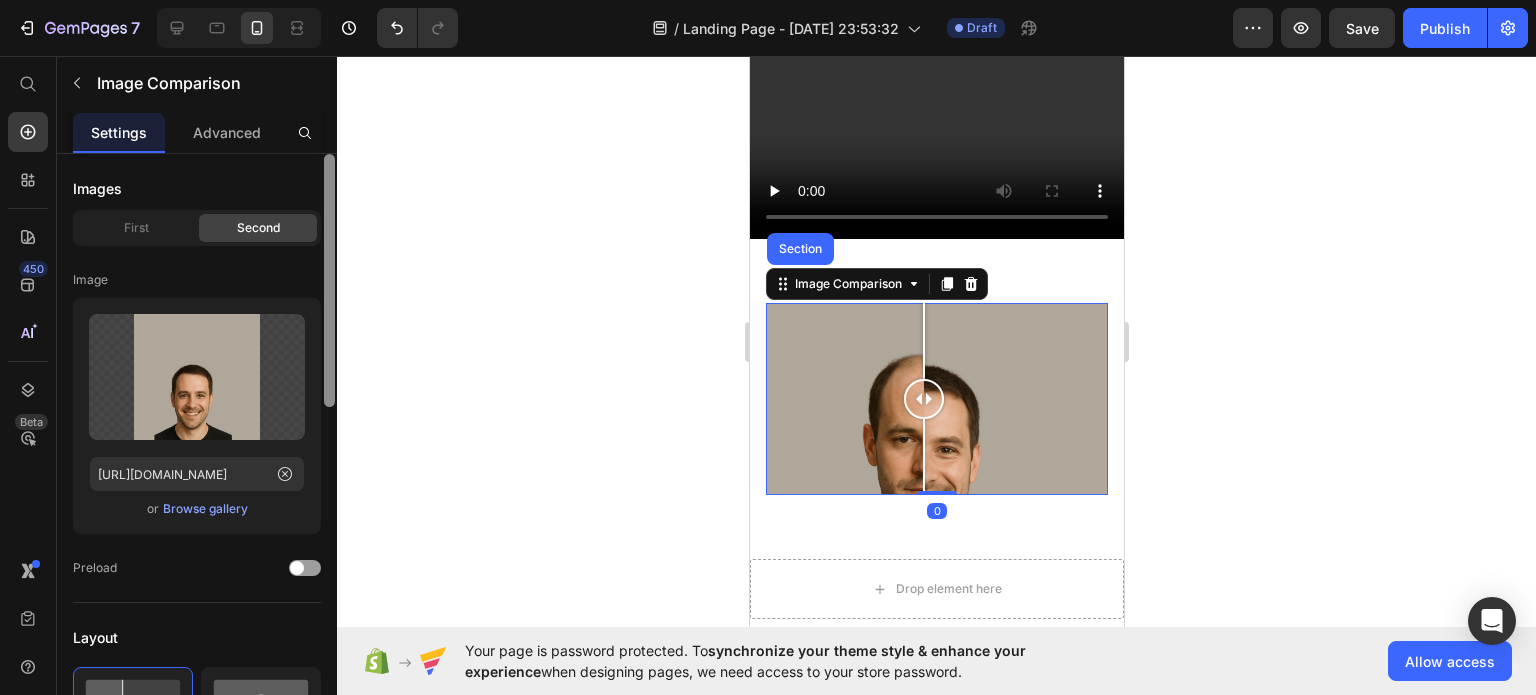 scroll, scrollTop: 597, scrollLeft: 0, axis: vertical 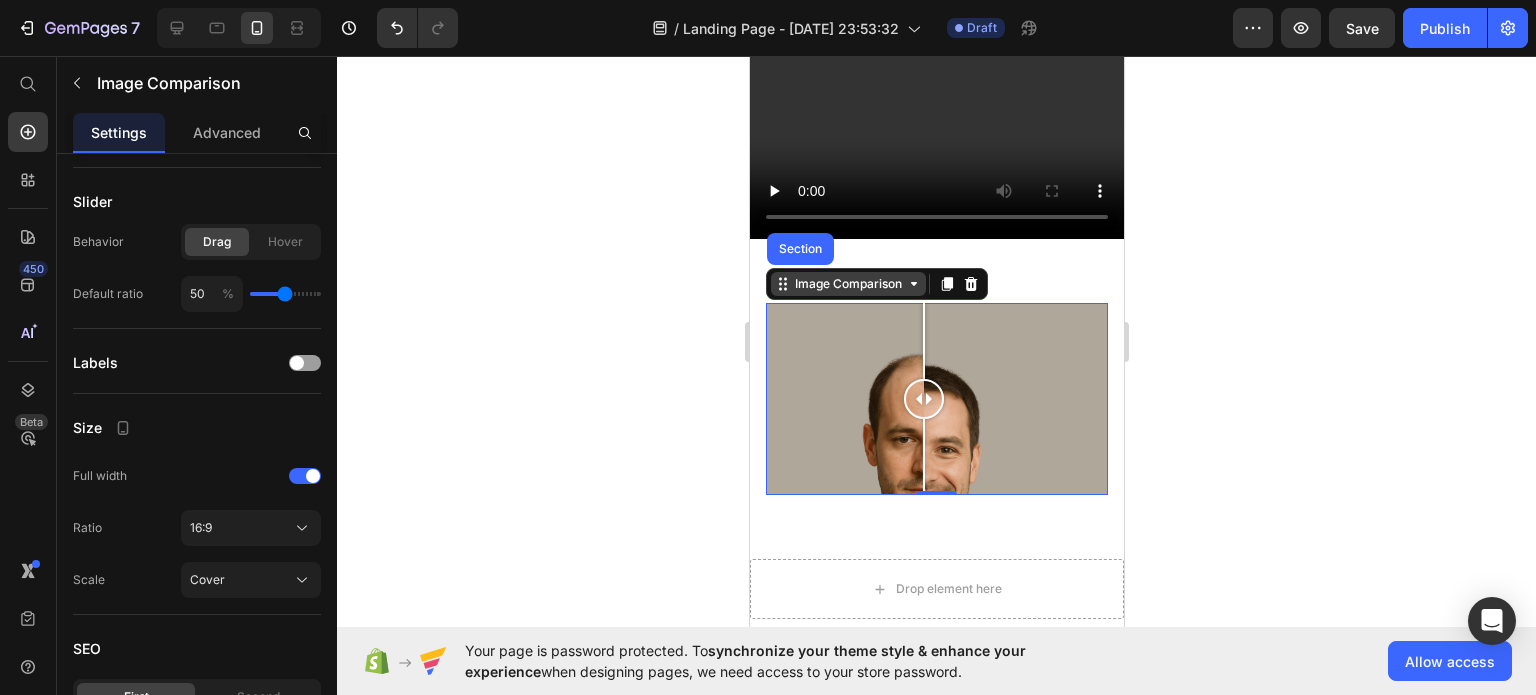 drag, startPoint x: 1084, startPoint y: 391, endPoint x: 837, endPoint y: 233, distance: 293.21152 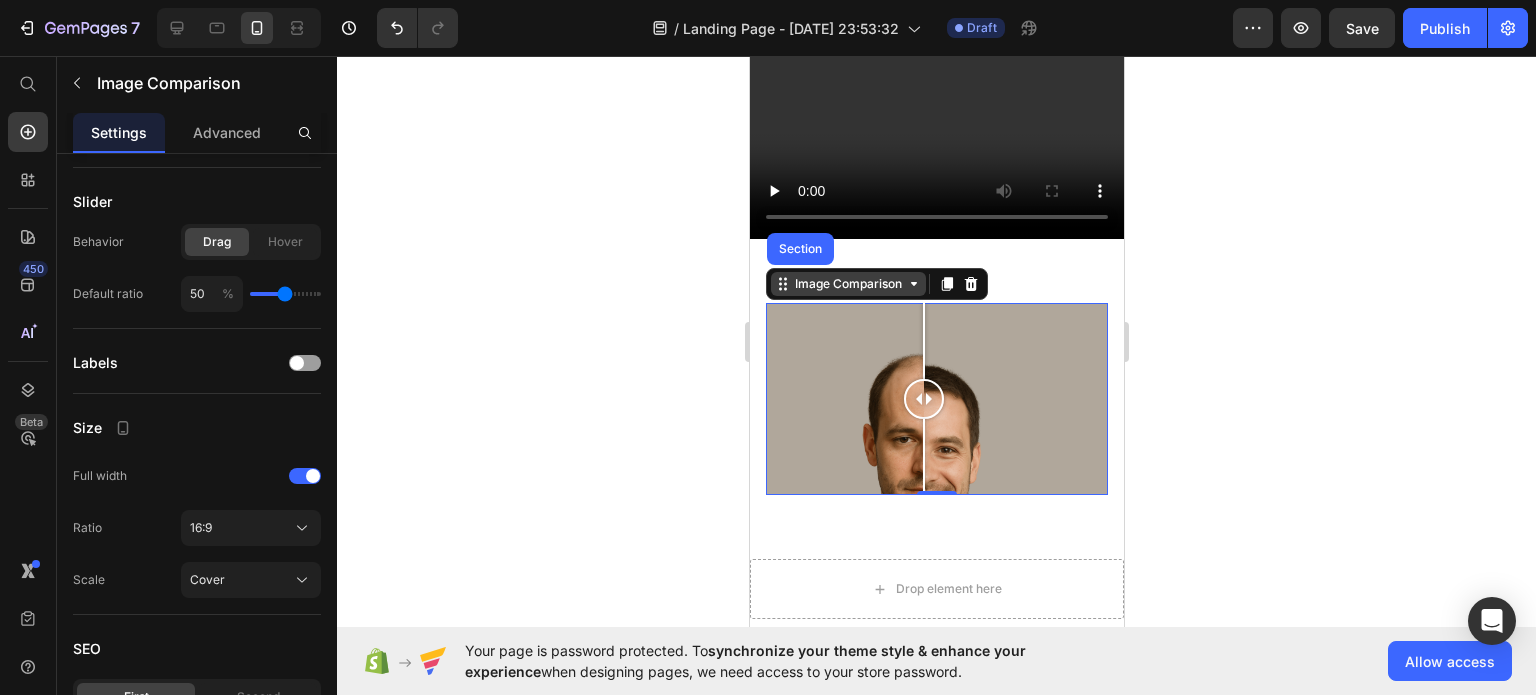 click on "Image Comparison" at bounding box center (847, 284) 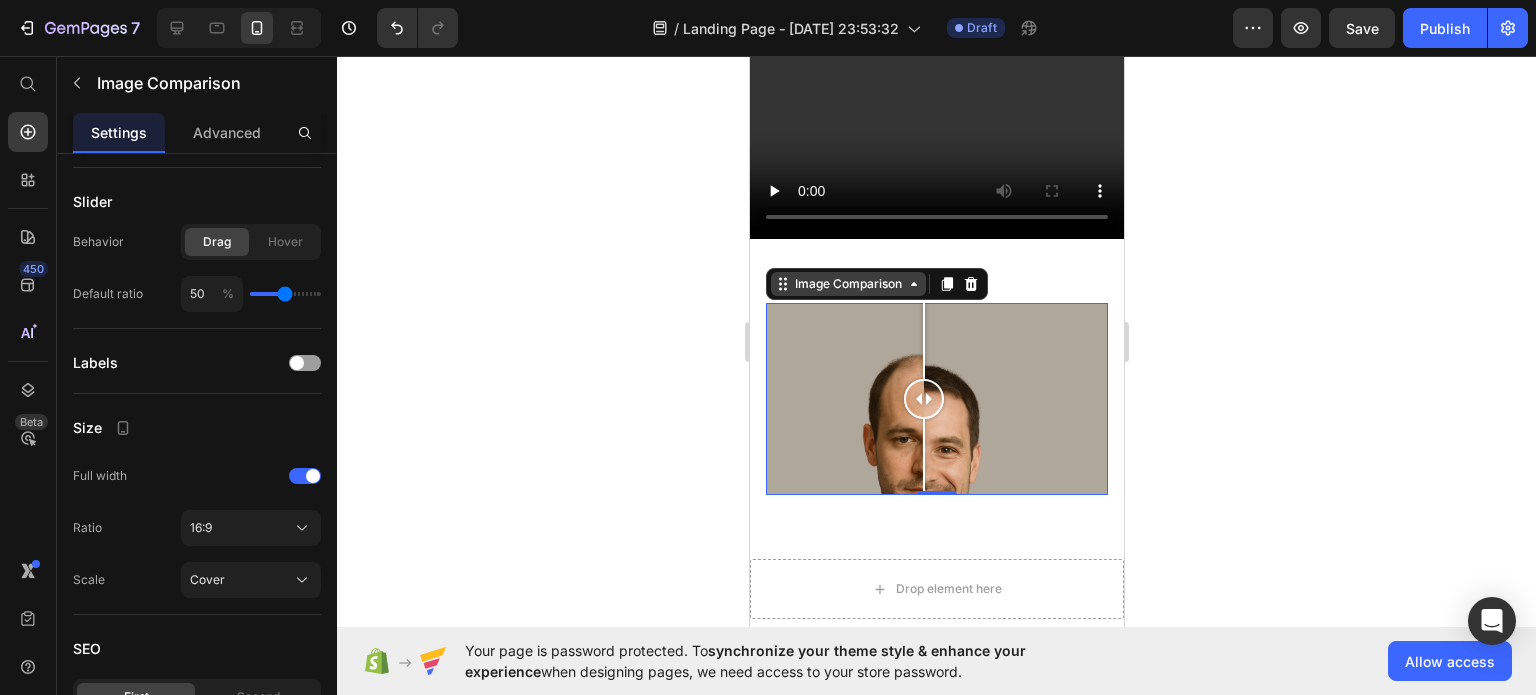 click on "Image Comparison" at bounding box center (847, 284) 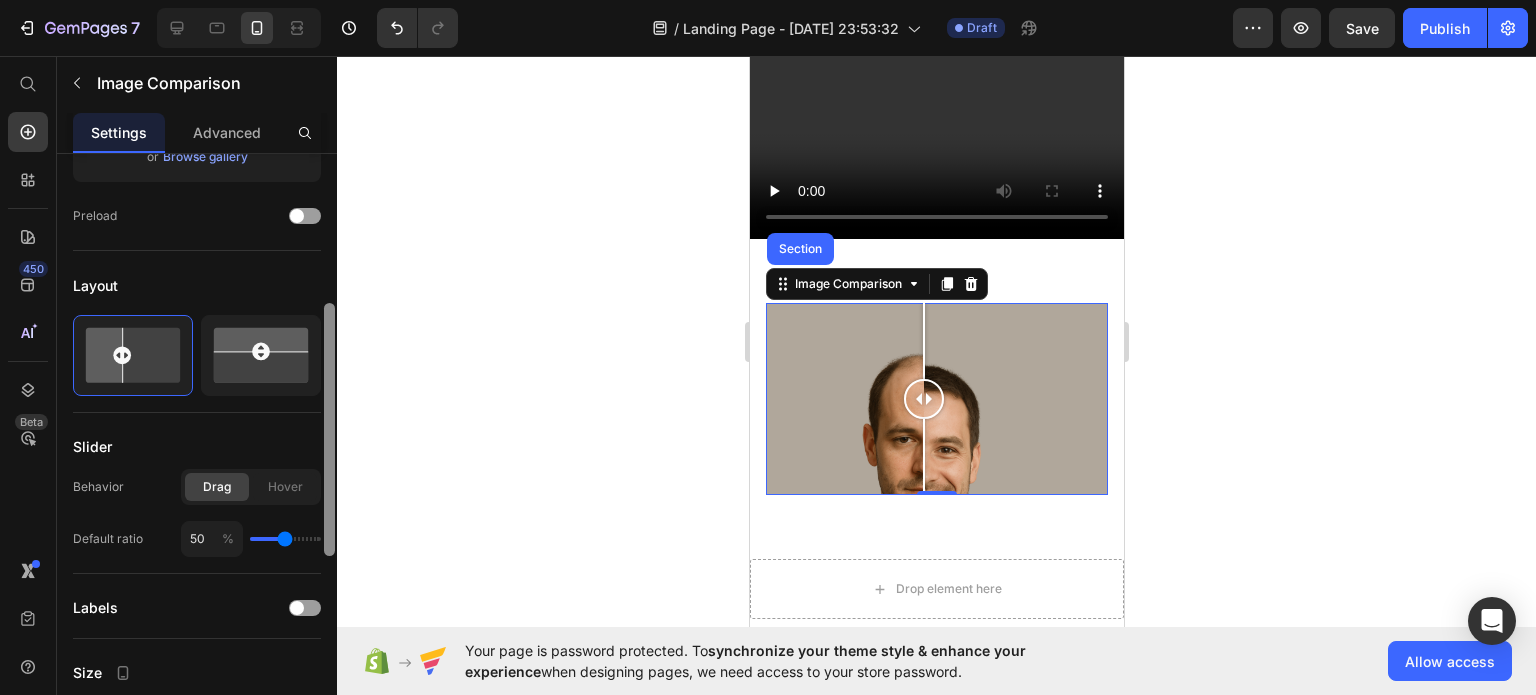 scroll, scrollTop: 372, scrollLeft: 0, axis: vertical 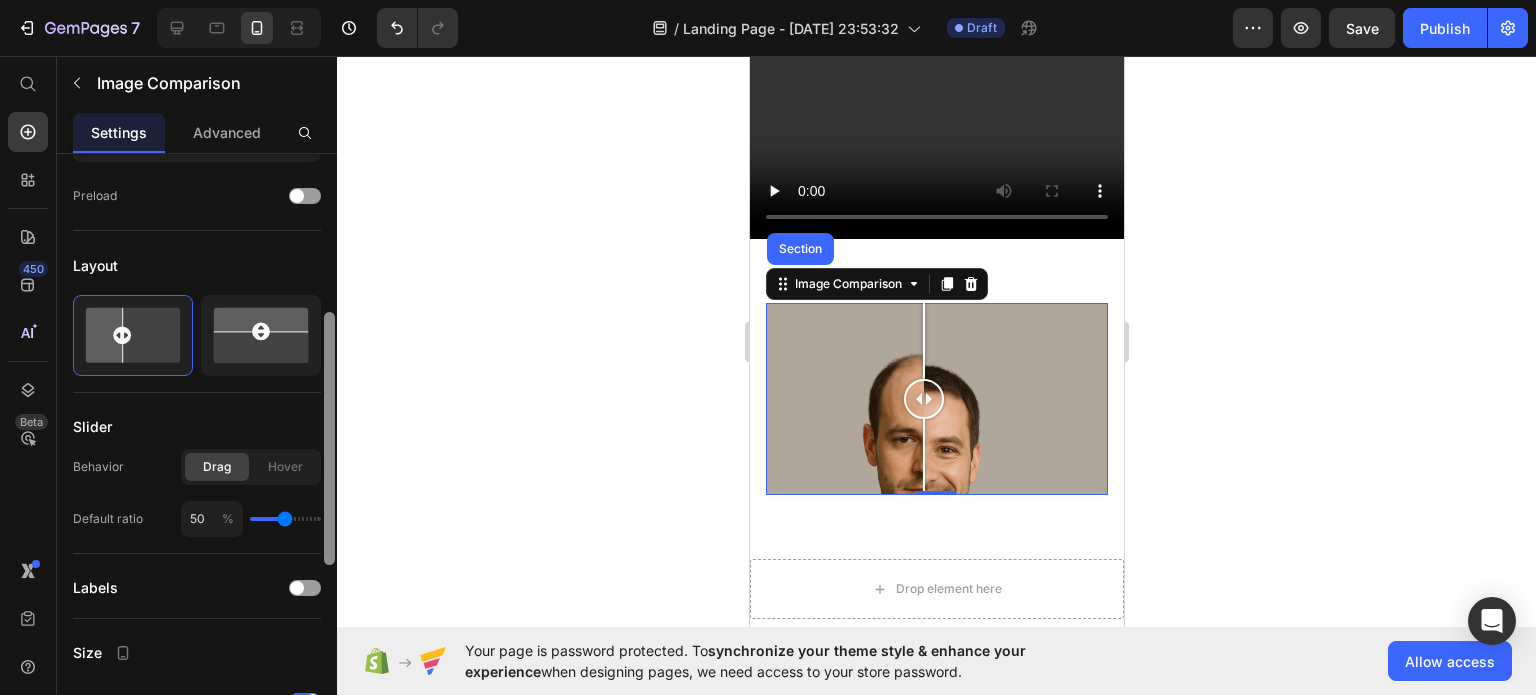 drag, startPoint x: 333, startPoint y: 455, endPoint x: 347, endPoint y: 359, distance: 97.015465 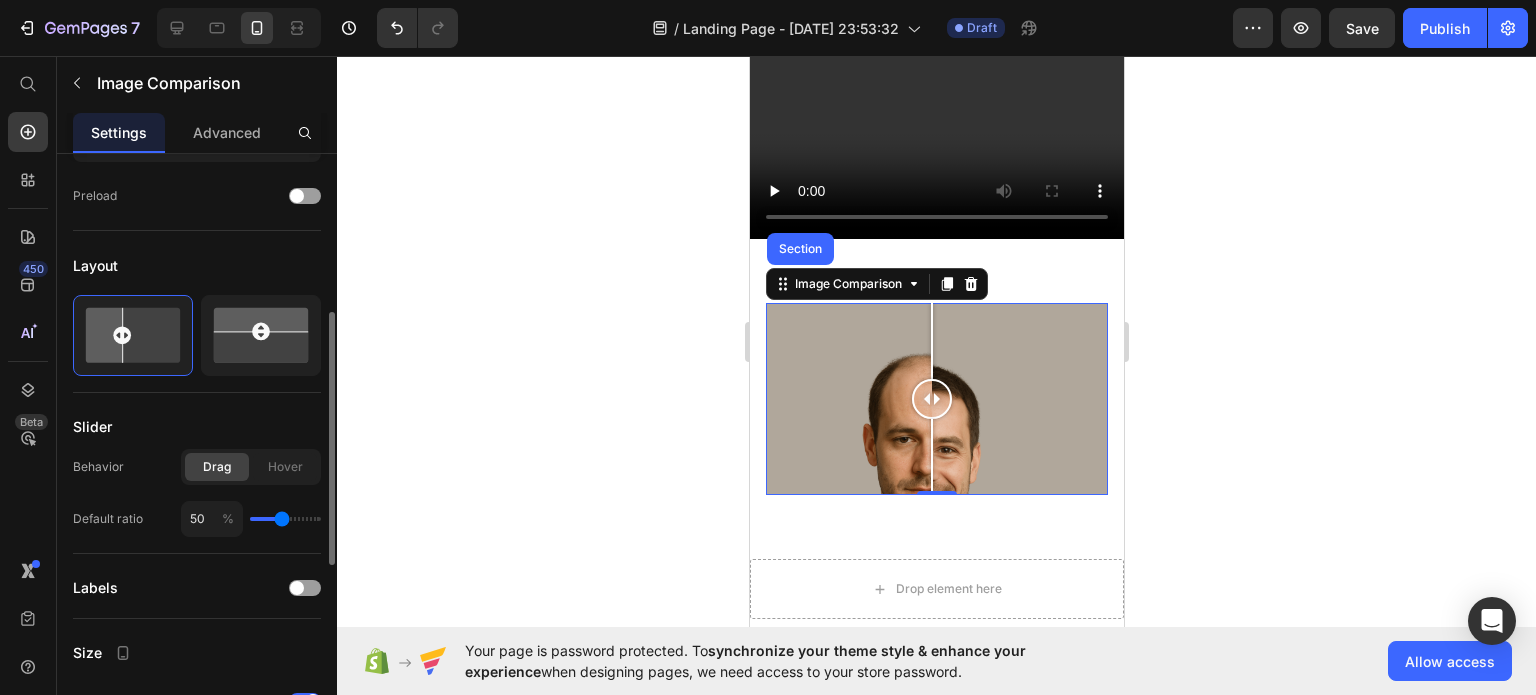 click at bounding box center (285, 519) 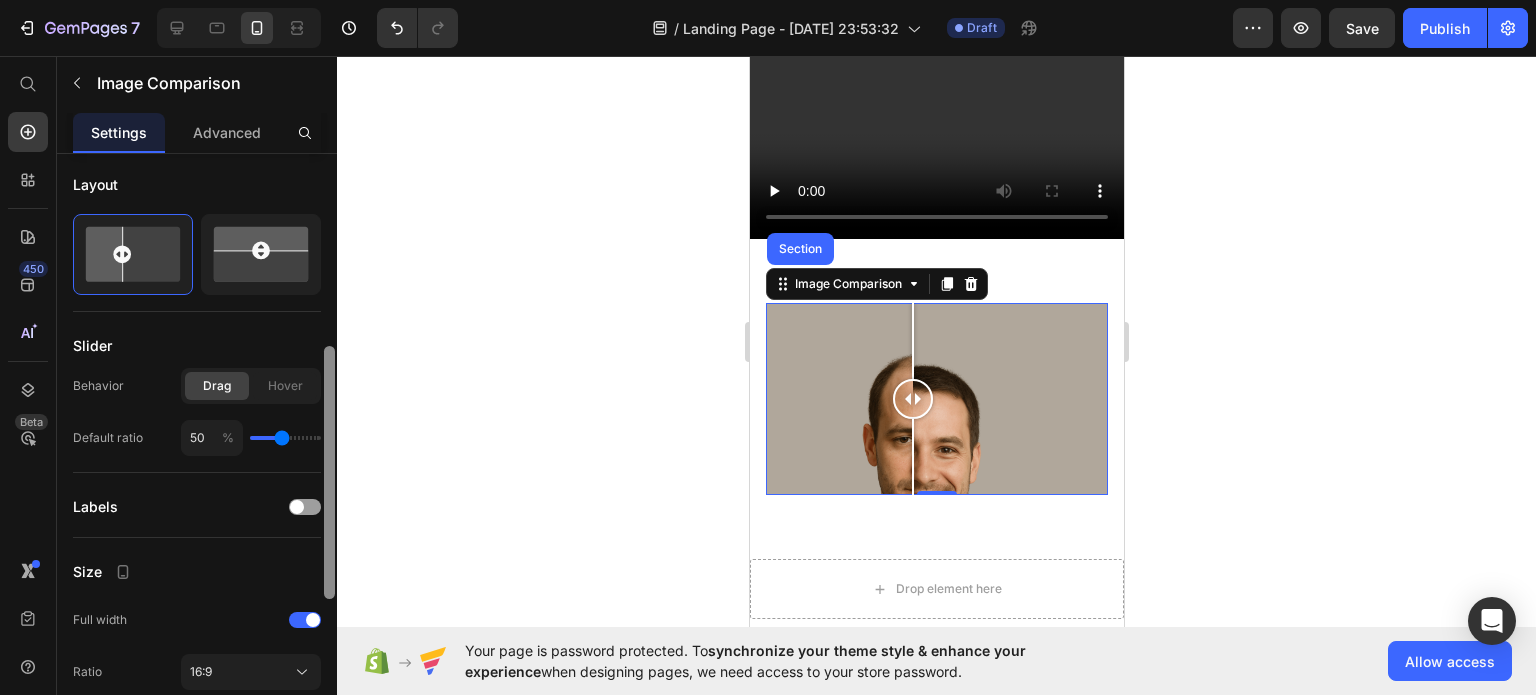 scroll, scrollTop: 480, scrollLeft: 0, axis: vertical 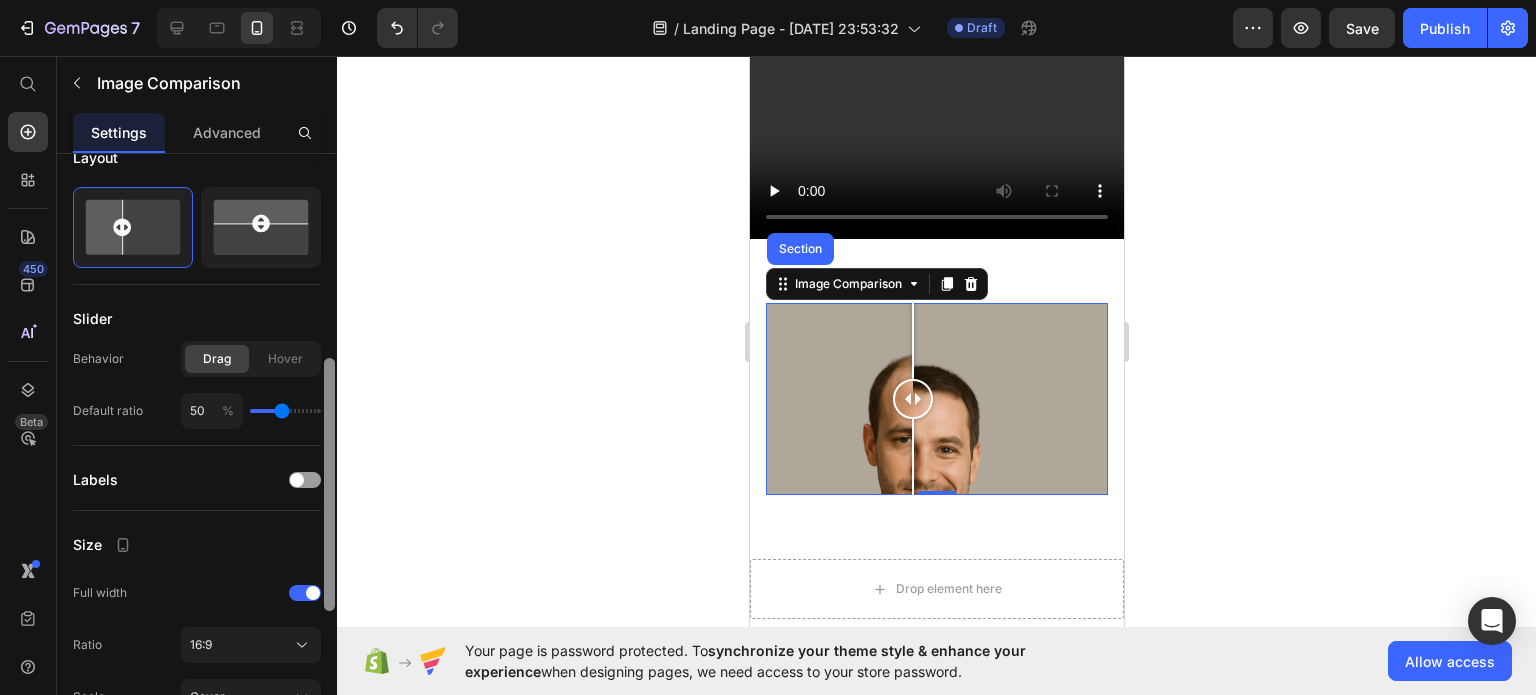 drag, startPoint x: 332, startPoint y: 508, endPoint x: 328, endPoint y: 554, distance: 46.173584 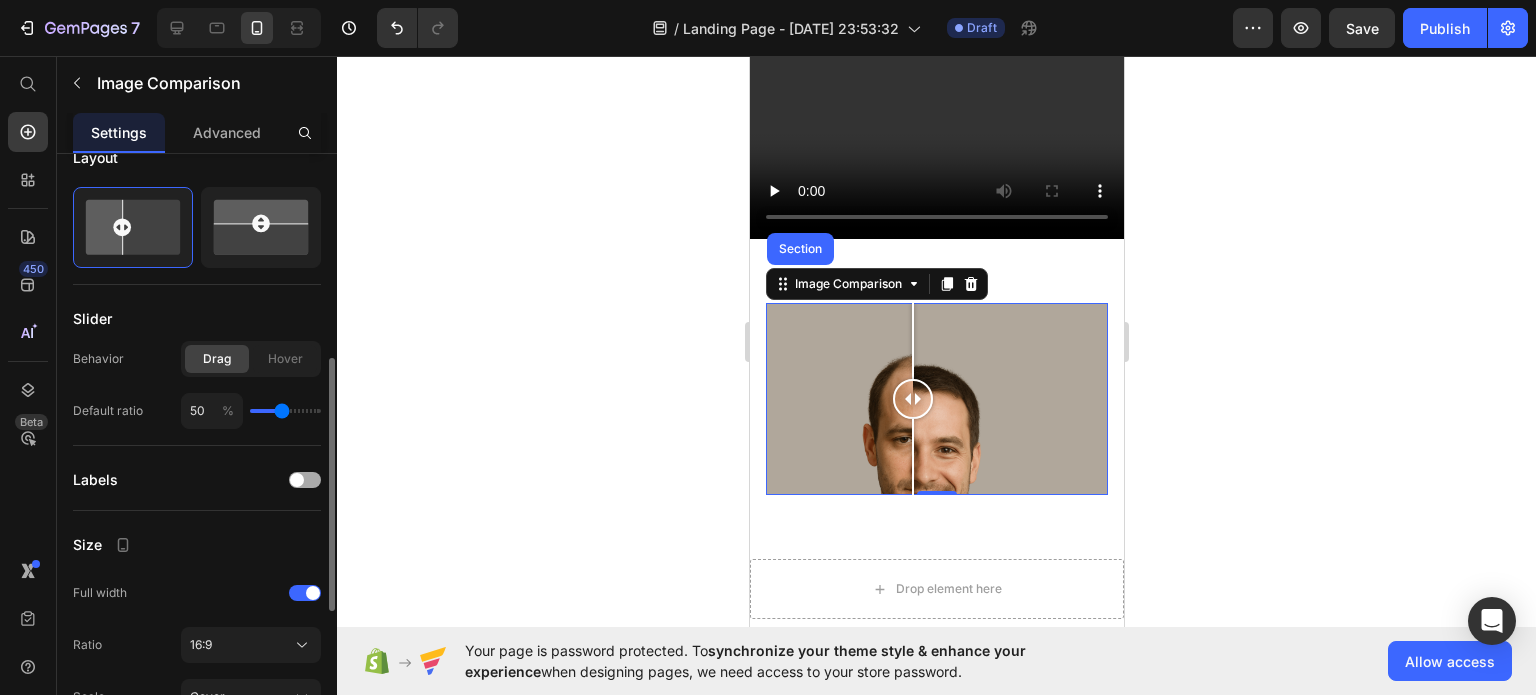 click at bounding box center (305, 480) 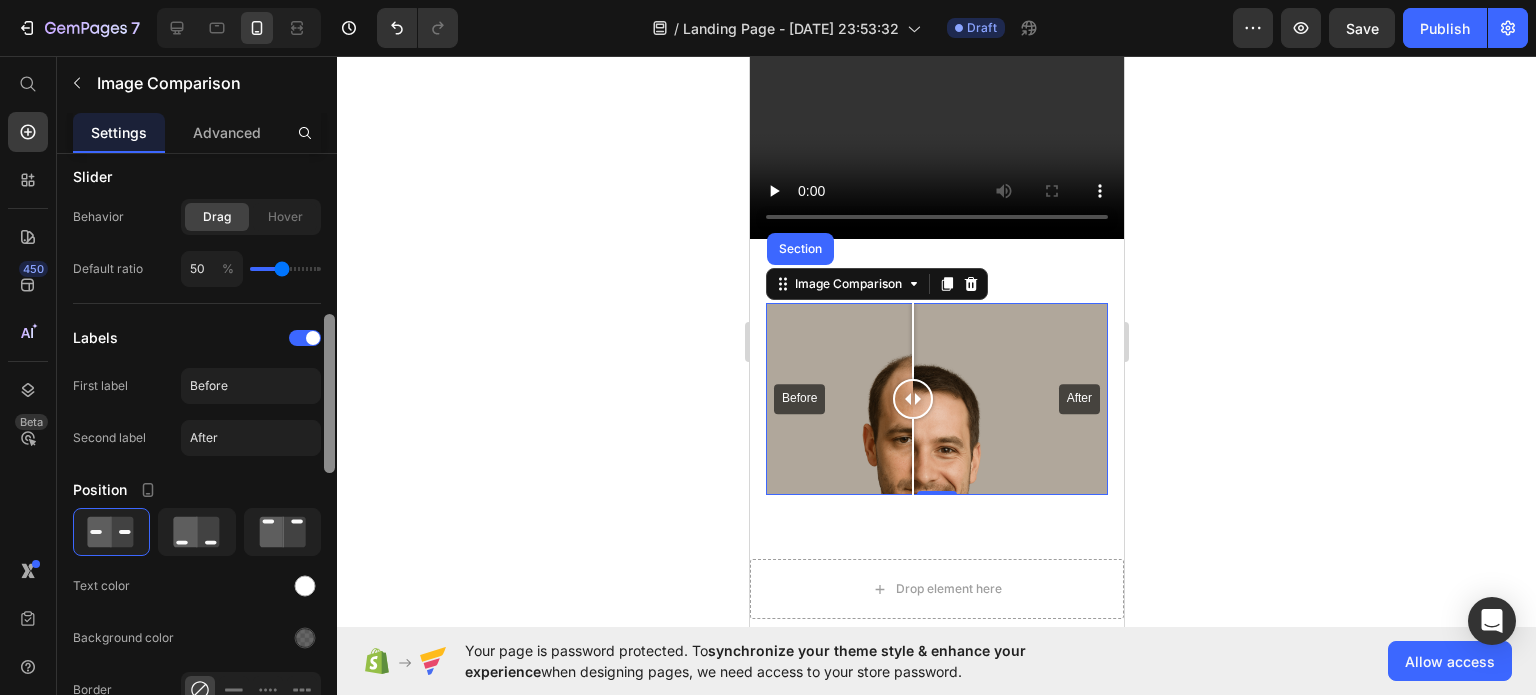 scroll, scrollTop: 629, scrollLeft: 0, axis: vertical 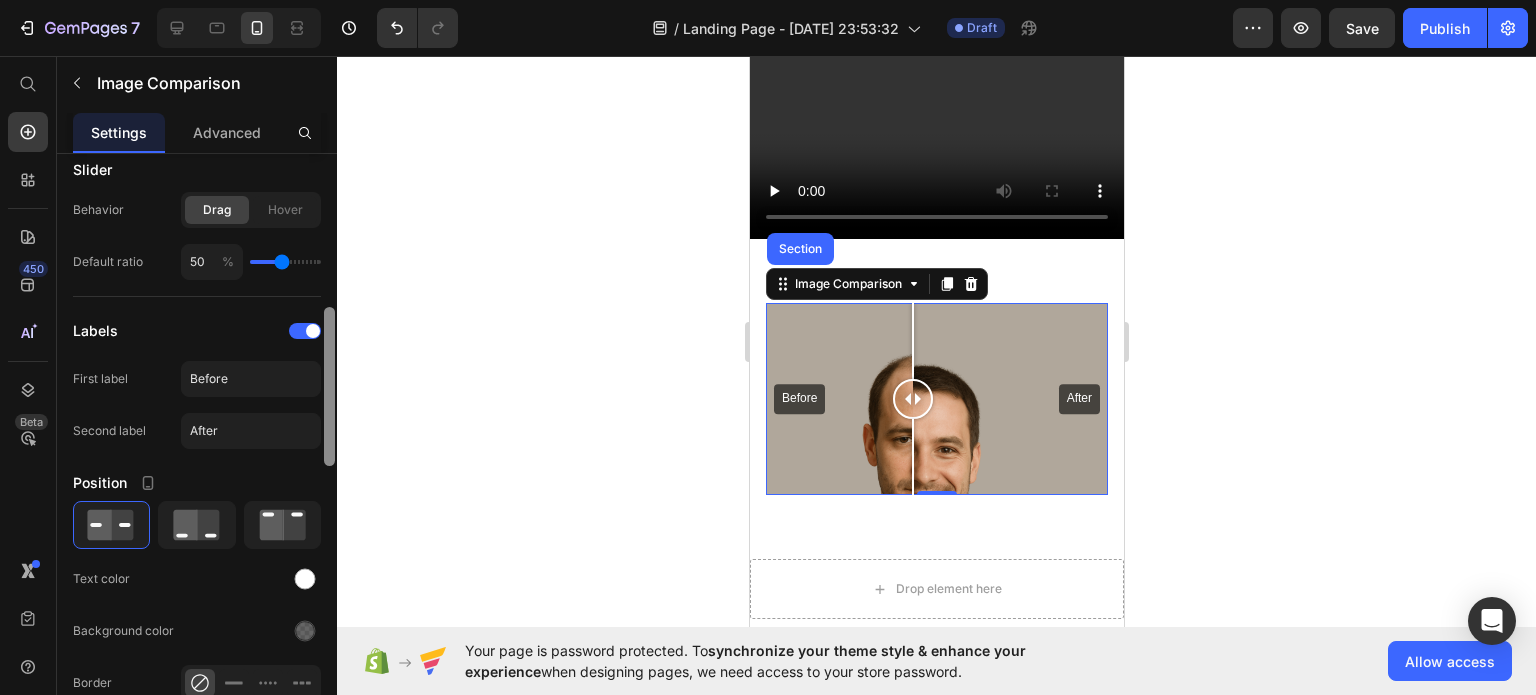 drag, startPoint x: 332, startPoint y: 417, endPoint x: 332, endPoint y: 457, distance: 40 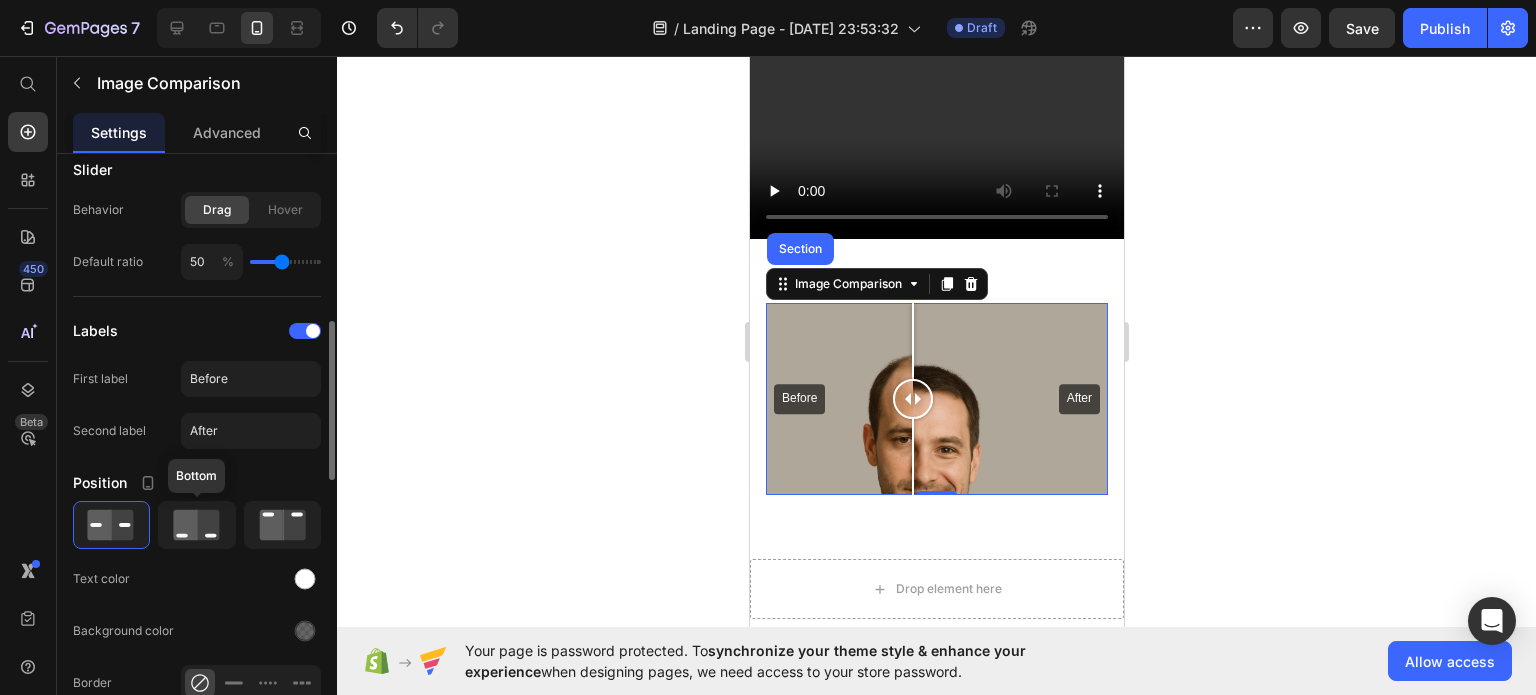 click 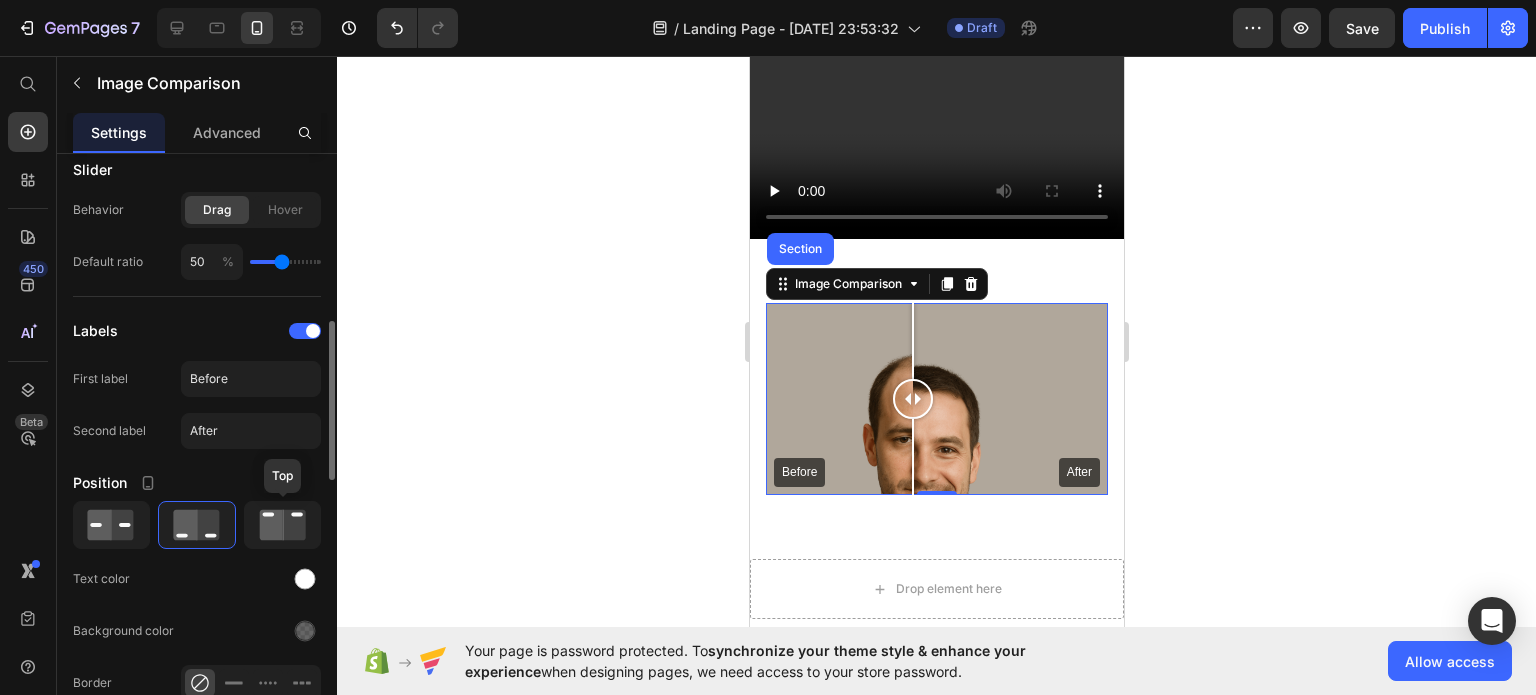 click 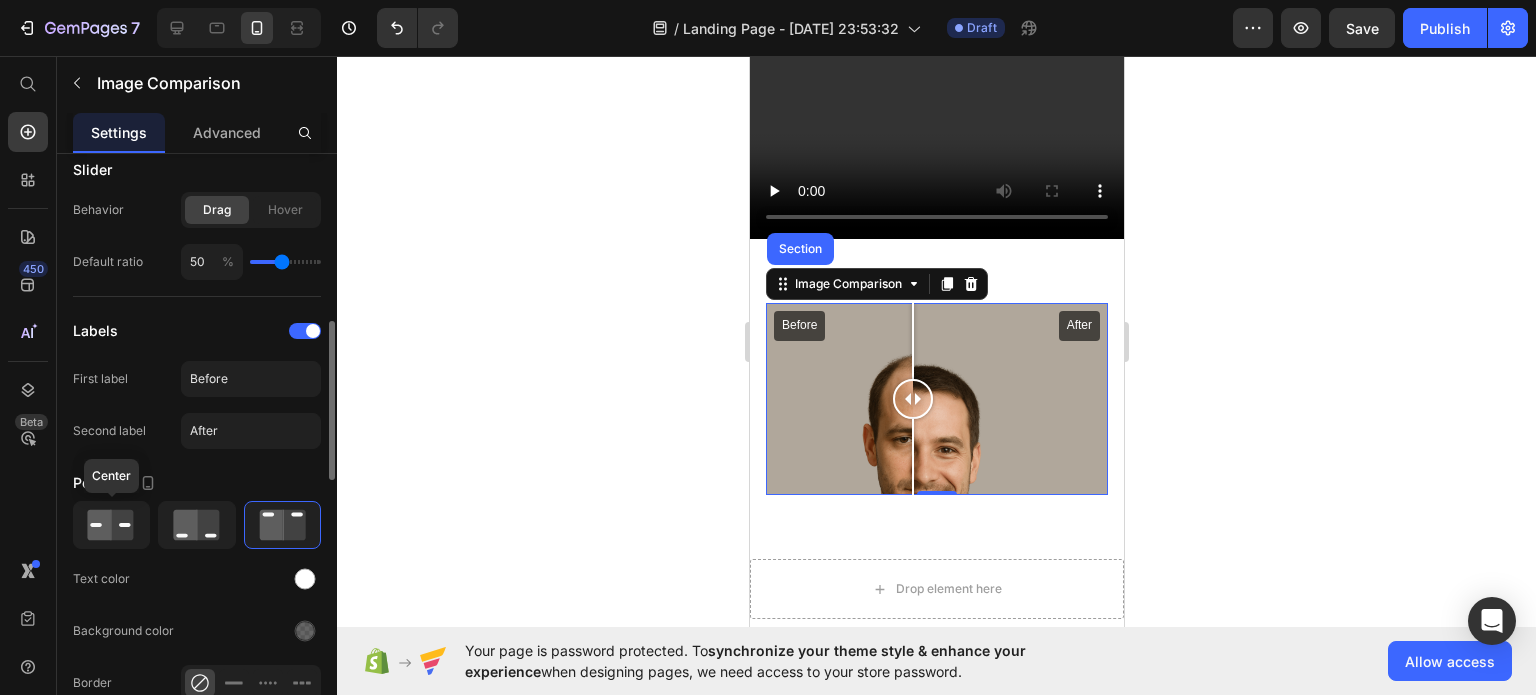 click 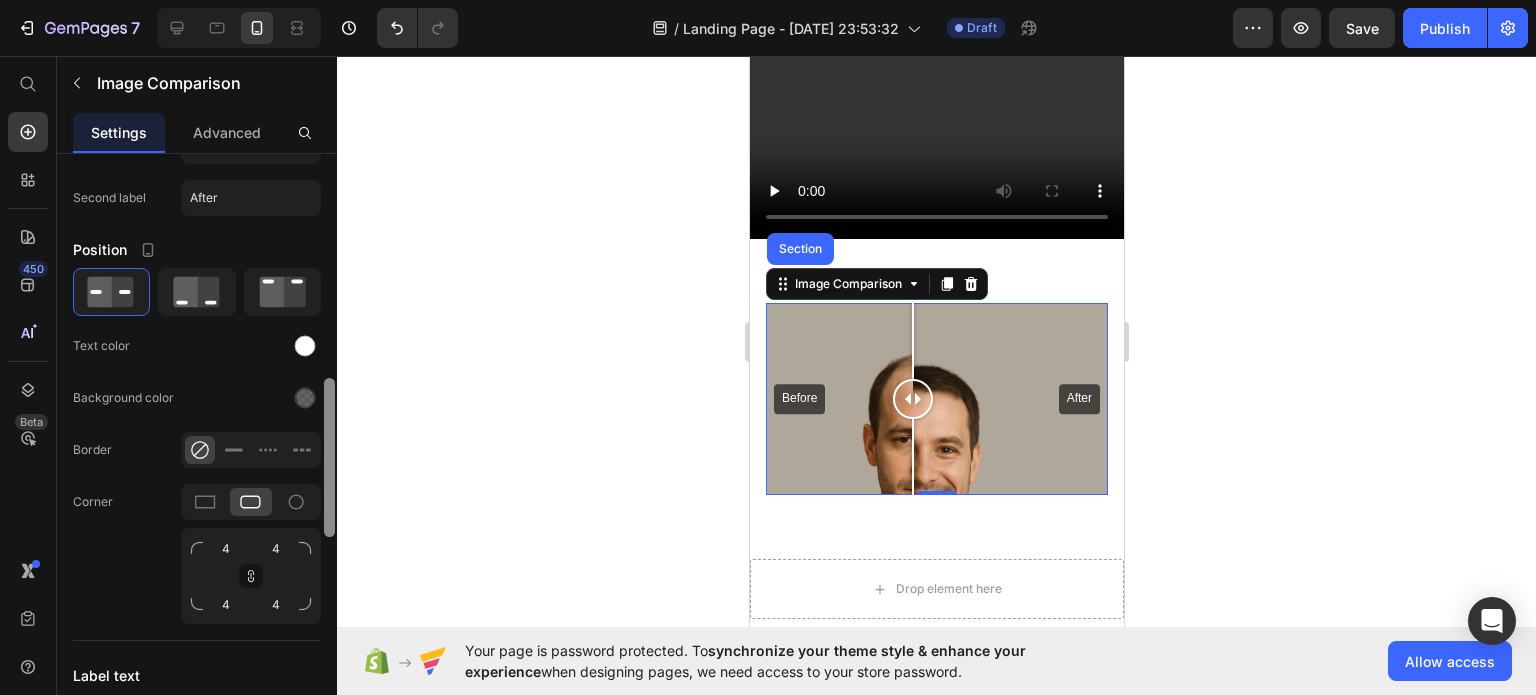 drag, startPoint x: 329, startPoint y: 442, endPoint x: 329, endPoint y: 503, distance: 61 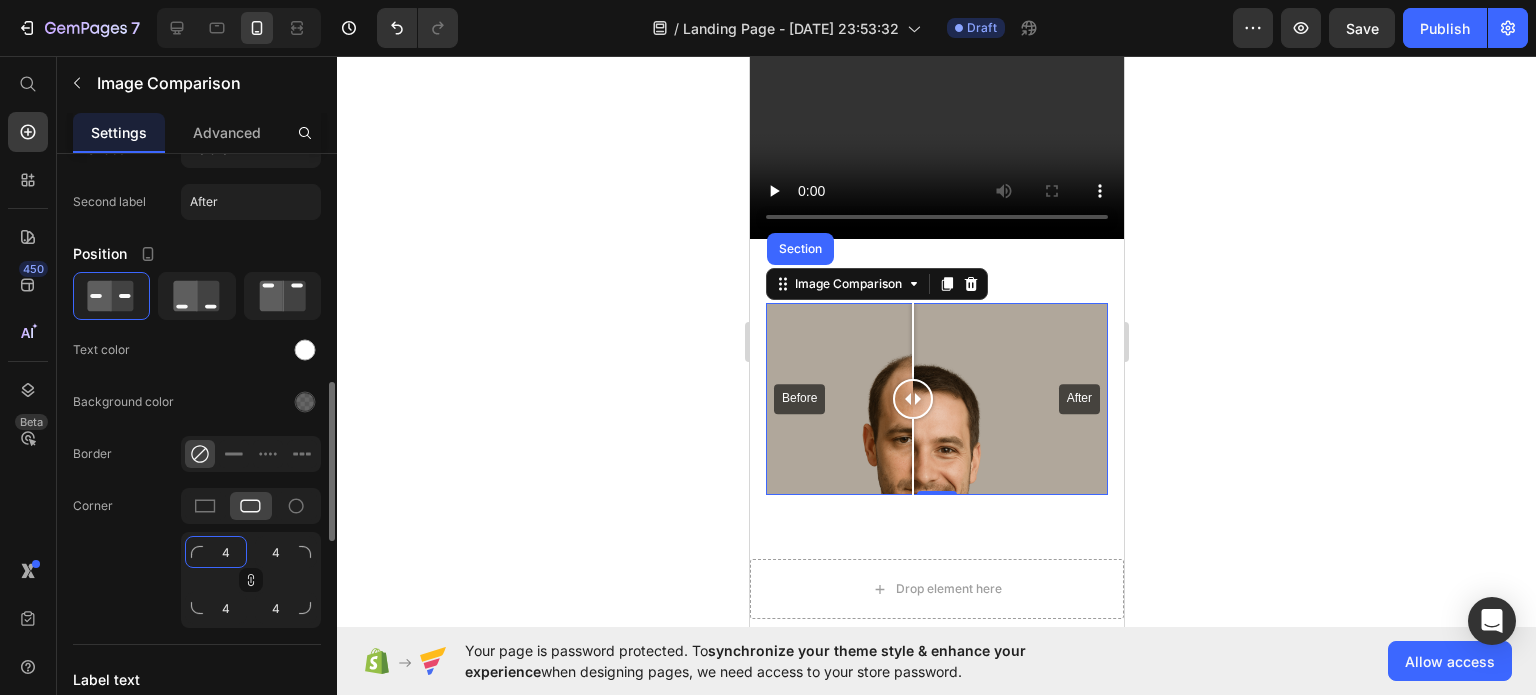 click on "4" 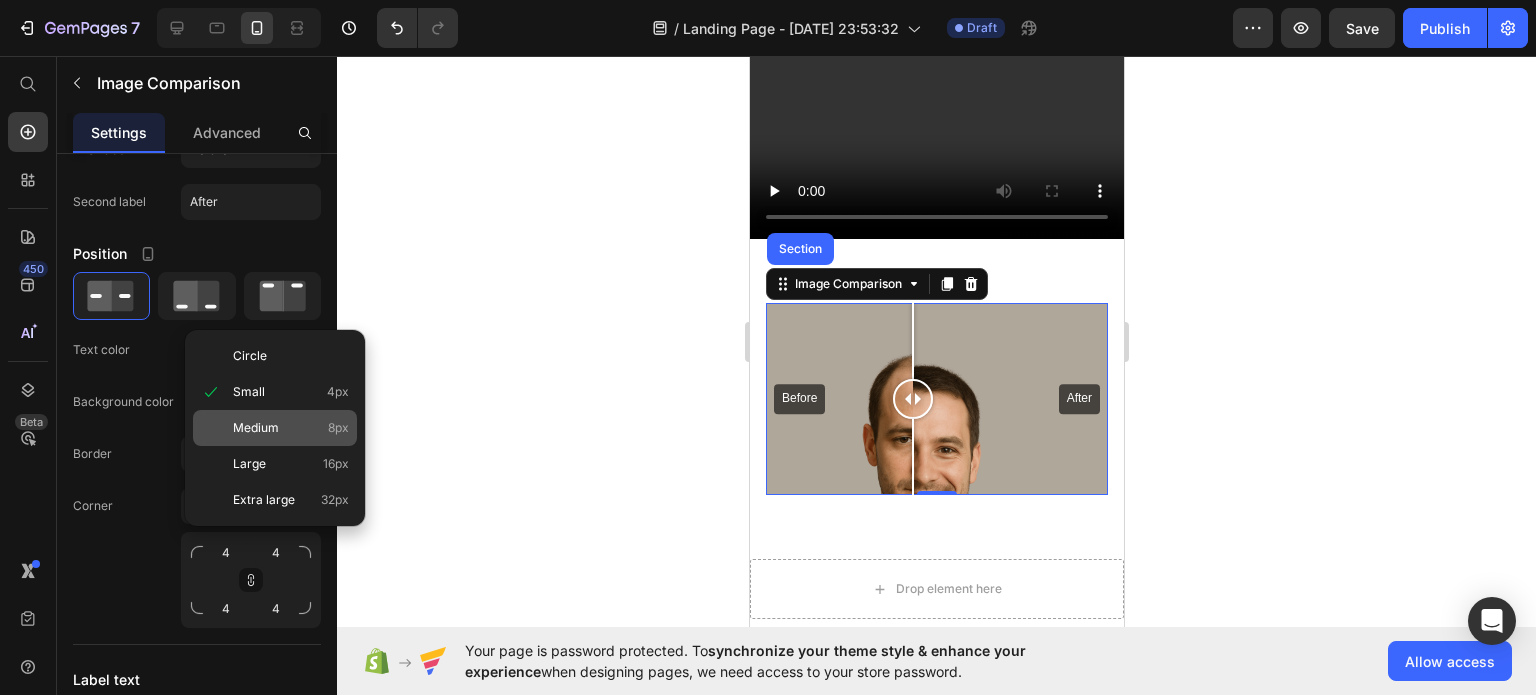 click on "Medium" at bounding box center [256, 428] 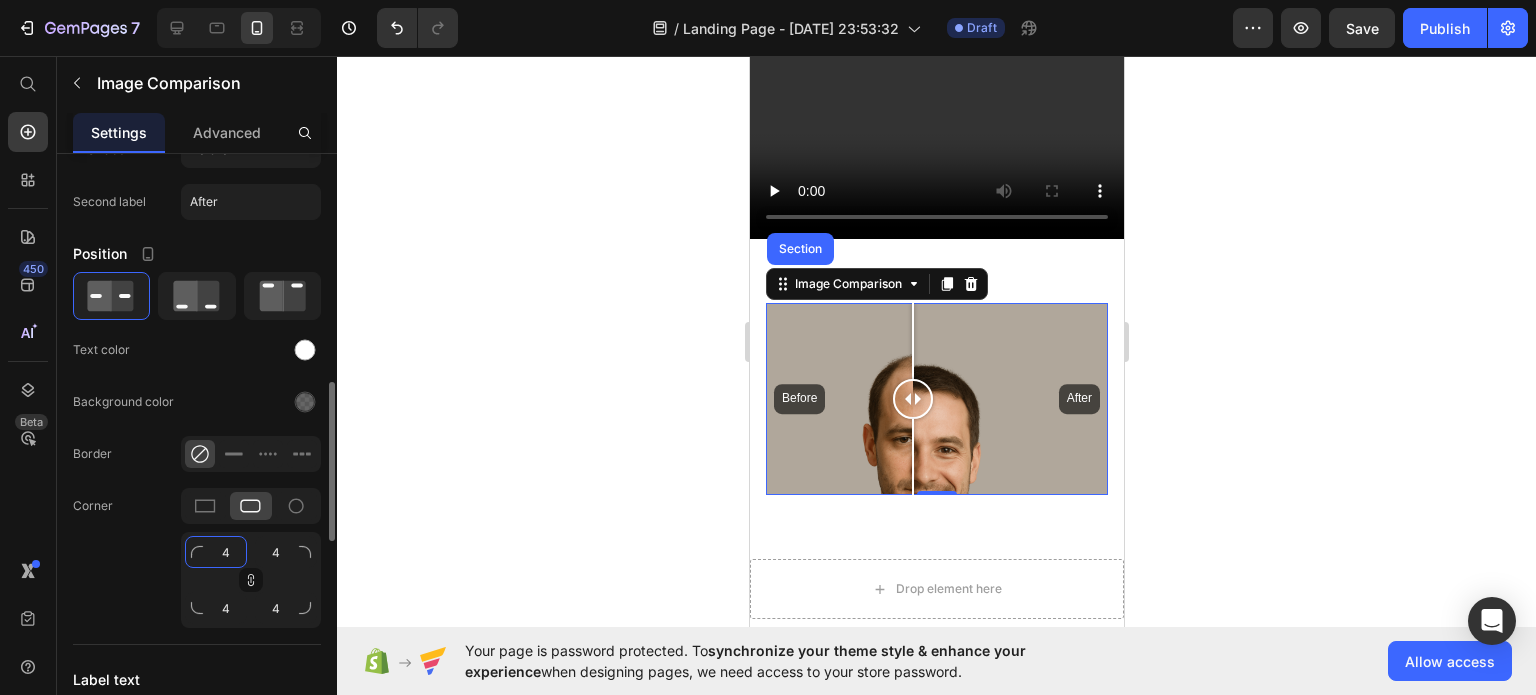 click on "4" 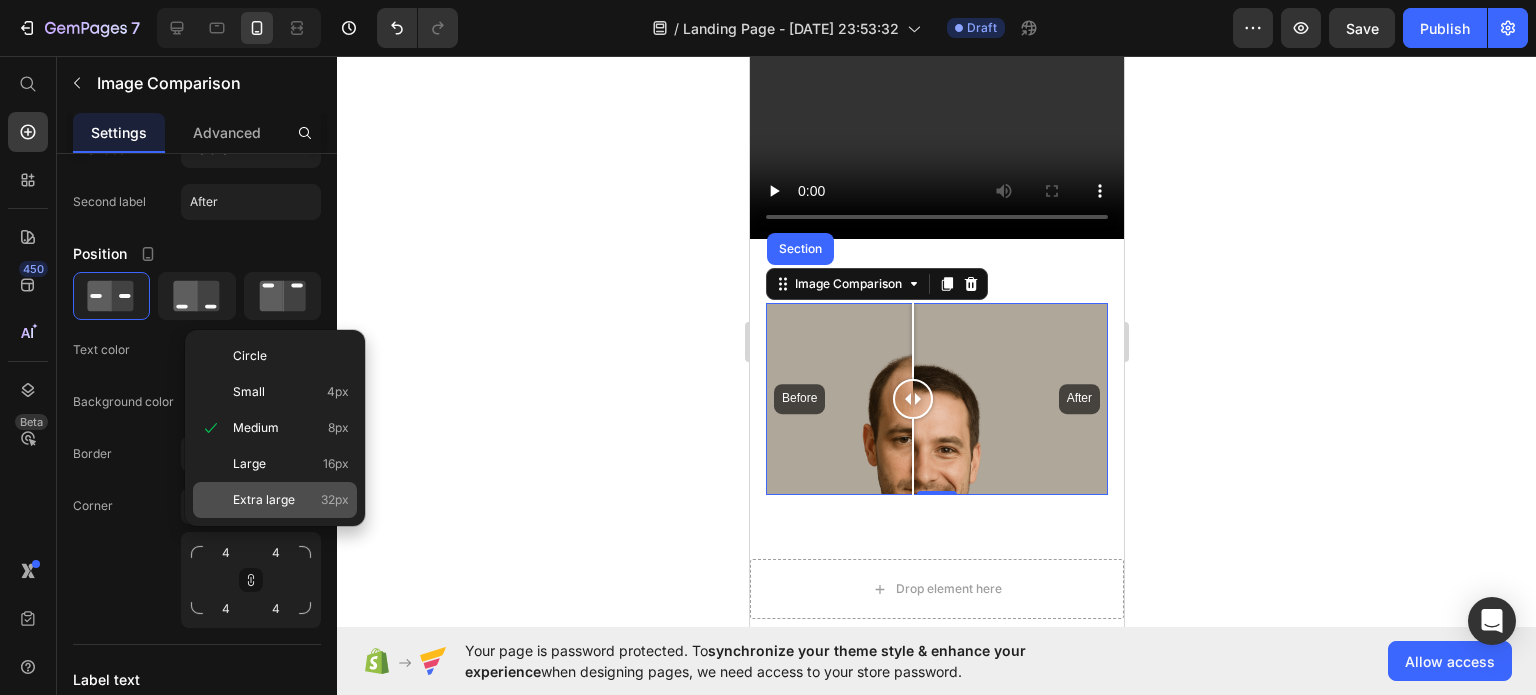 click on "Extra large" at bounding box center [264, 500] 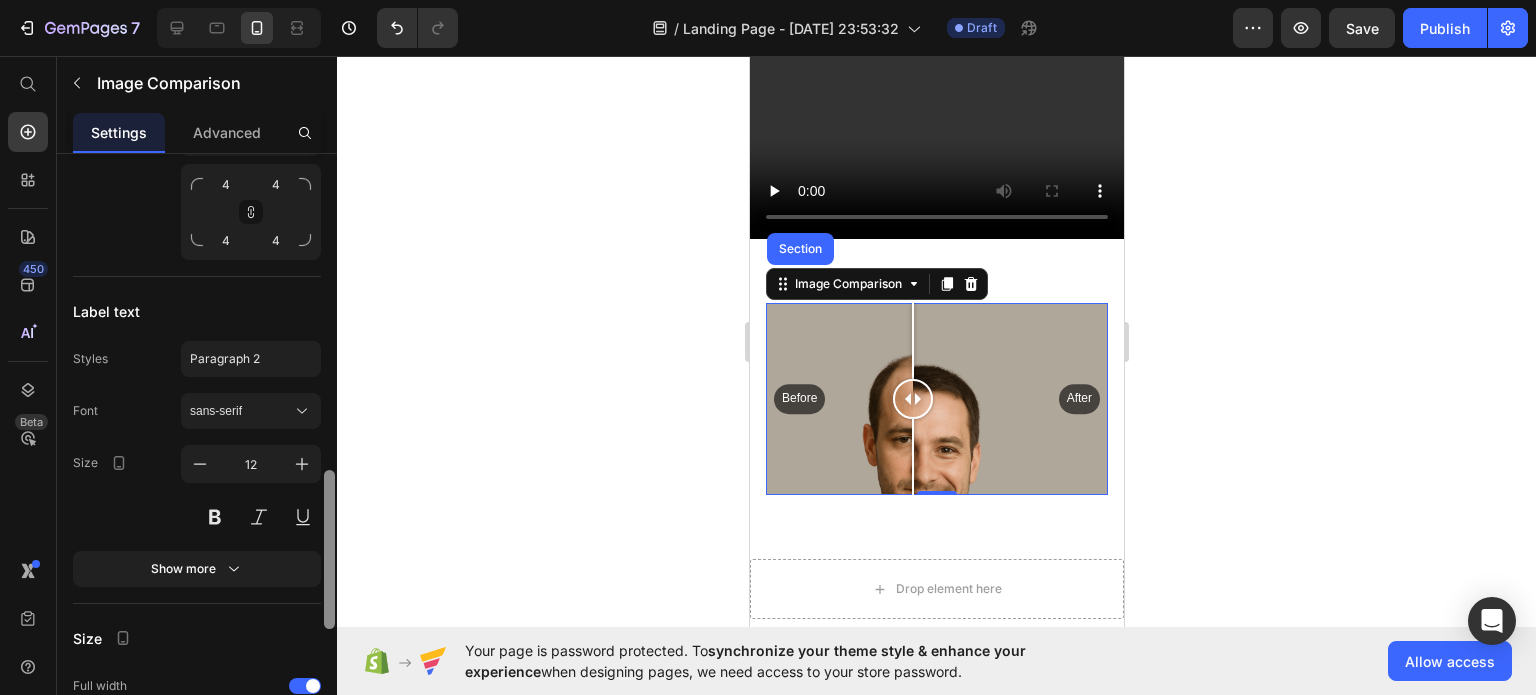 scroll, scrollTop: 1248, scrollLeft: 0, axis: vertical 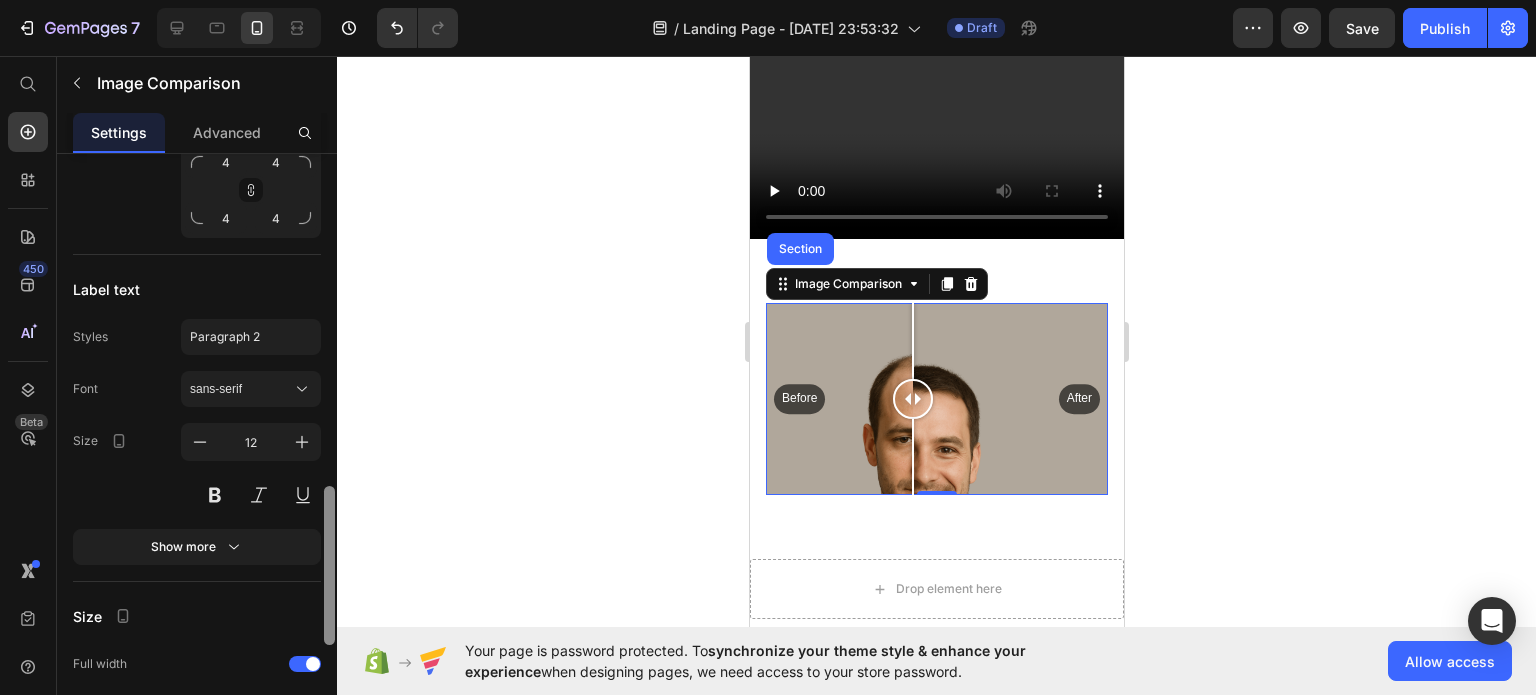 drag, startPoint x: 331, startPoint y: 461, endPoint x: 331, endPoint y: 565, distance: 104 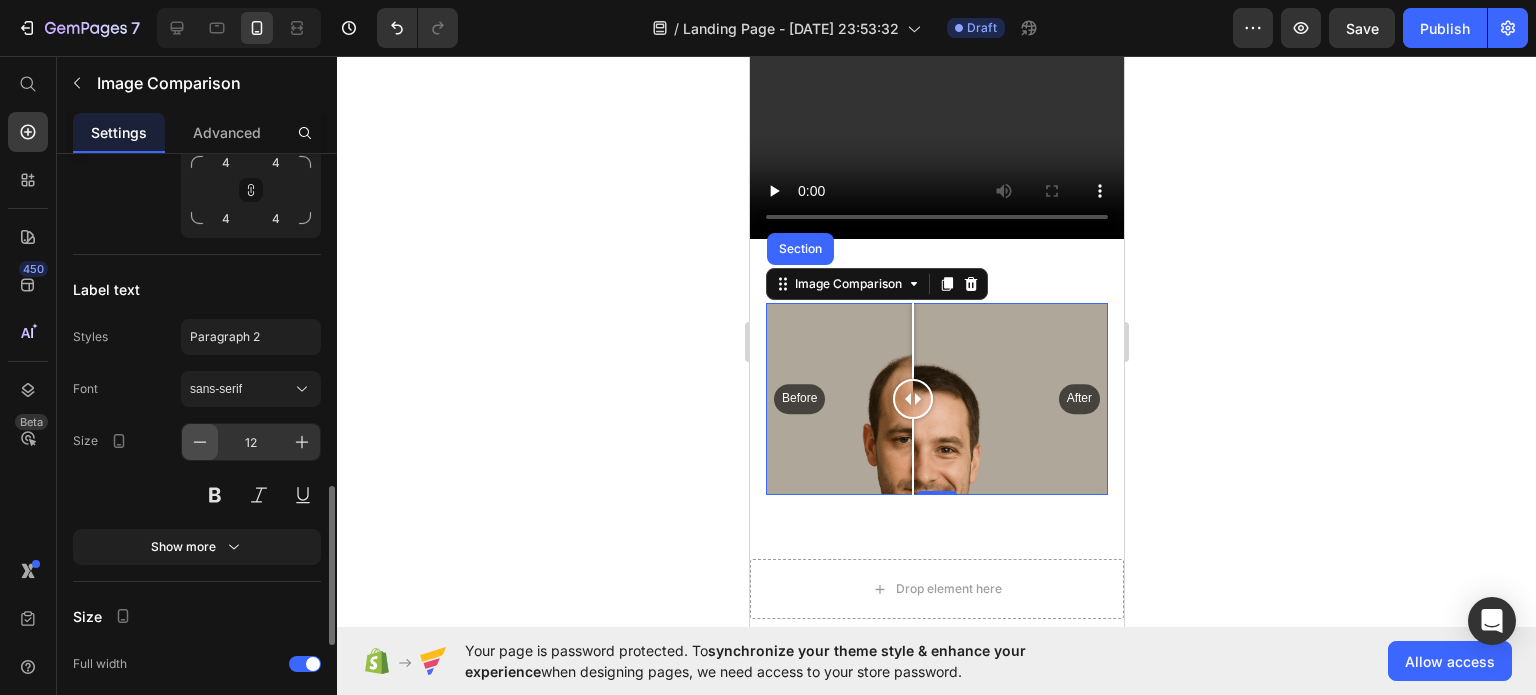 click 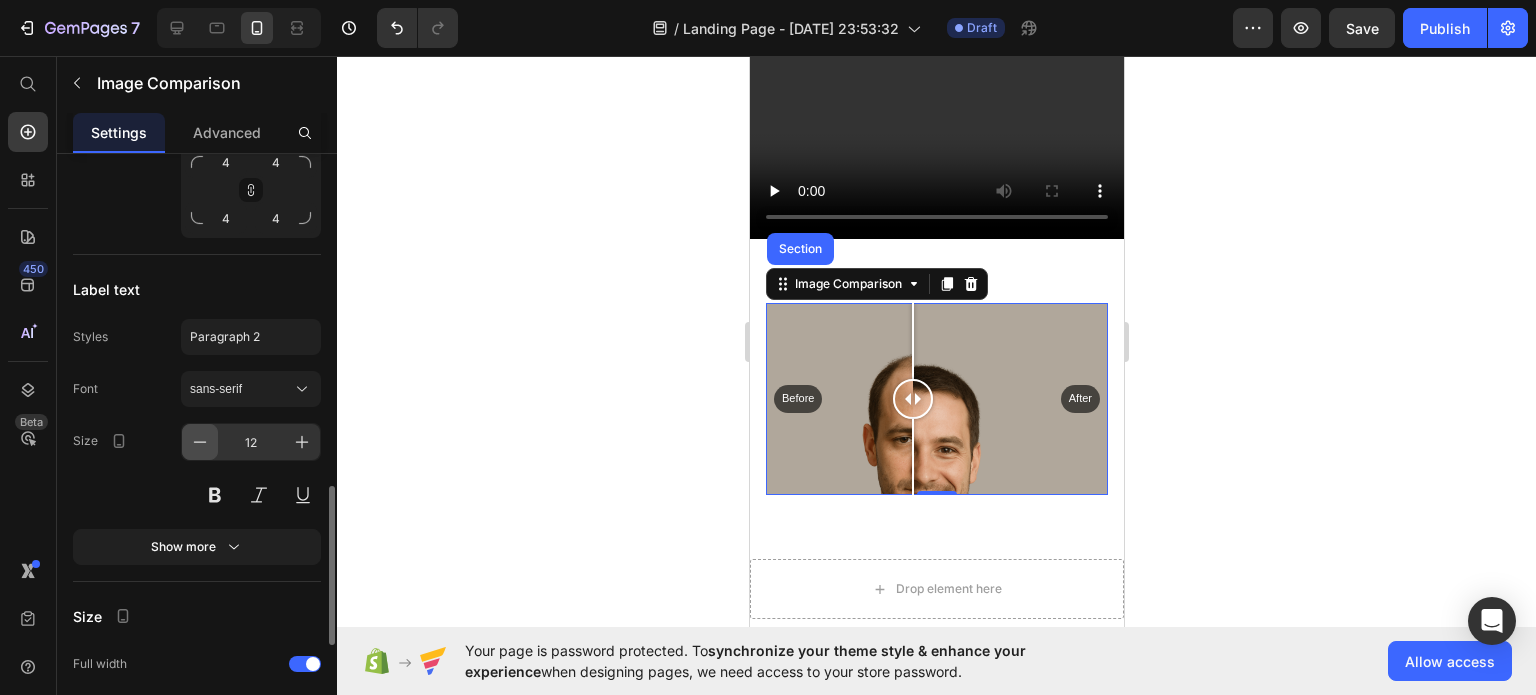 click 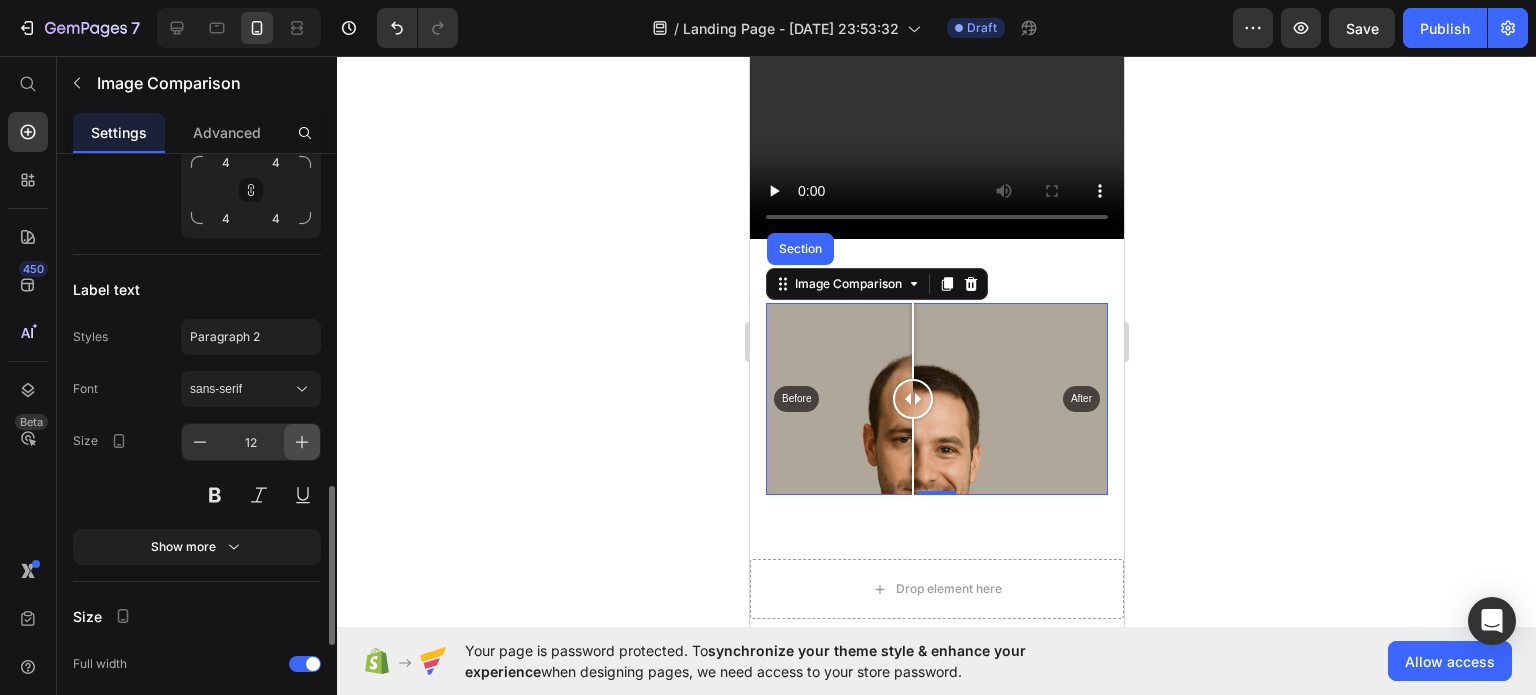click 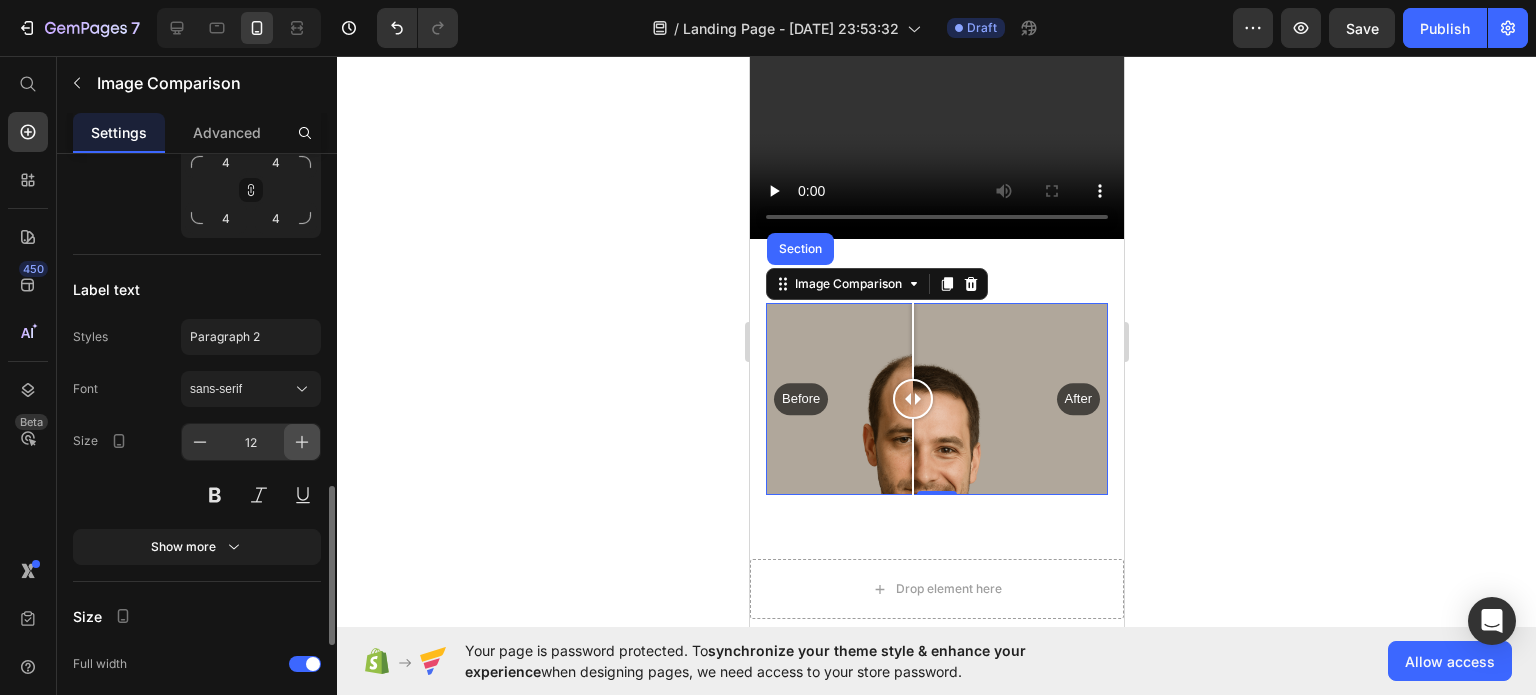 click 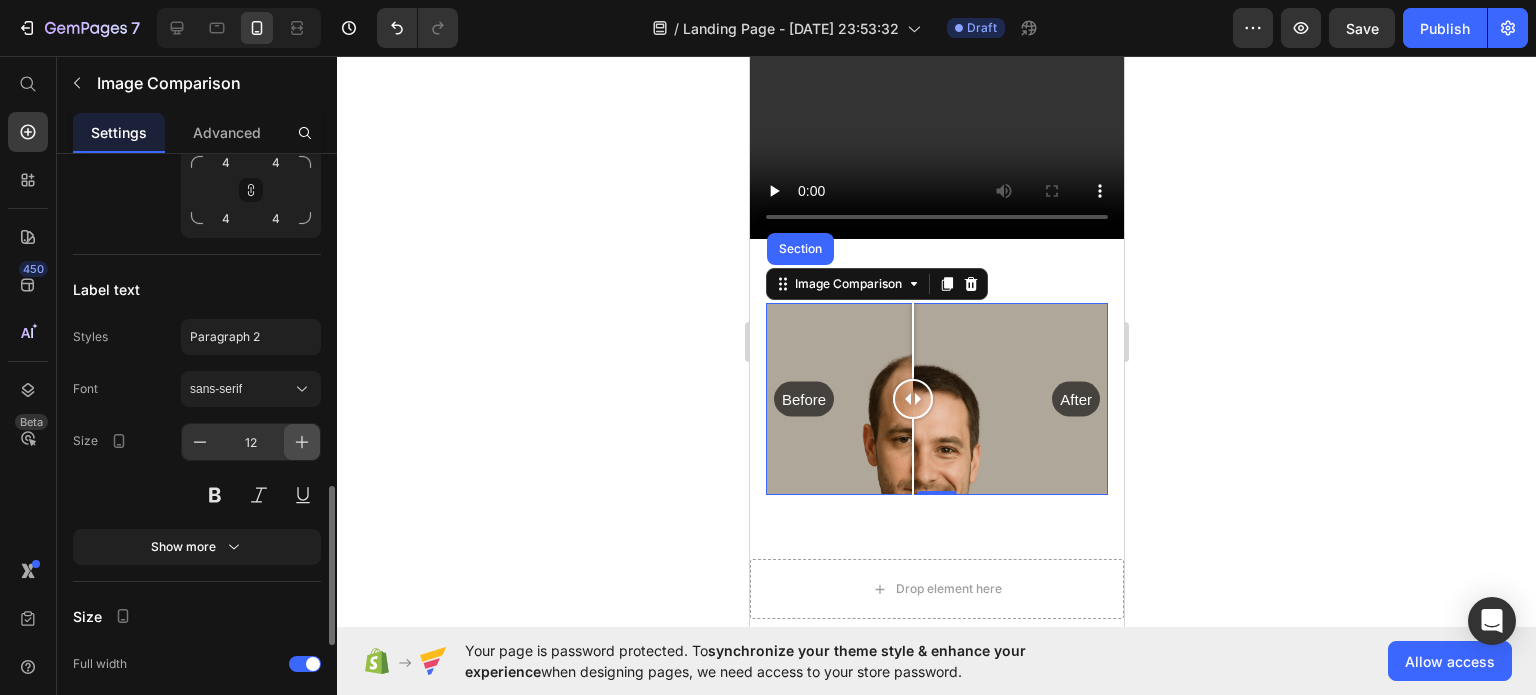click 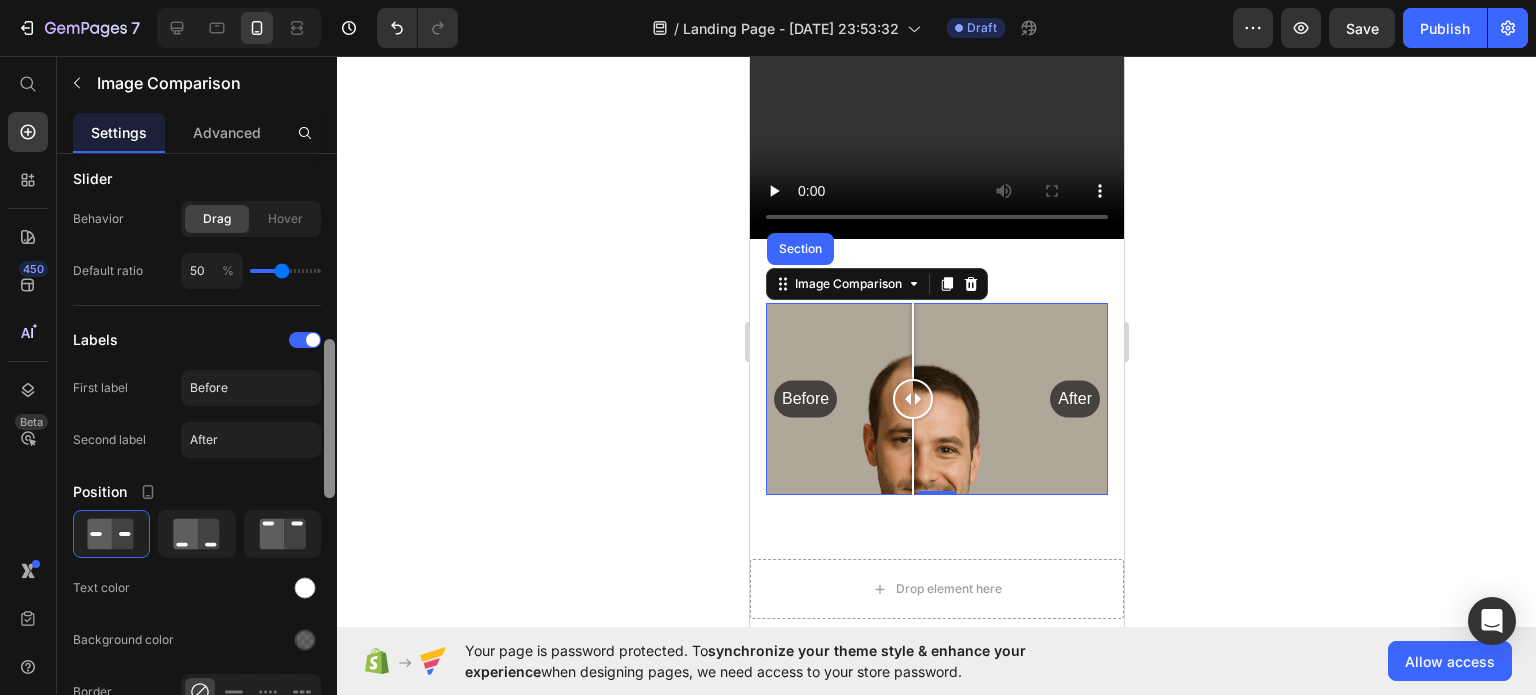scroll, scrollTop: 640, scrollLeft: 0, axis: vertical 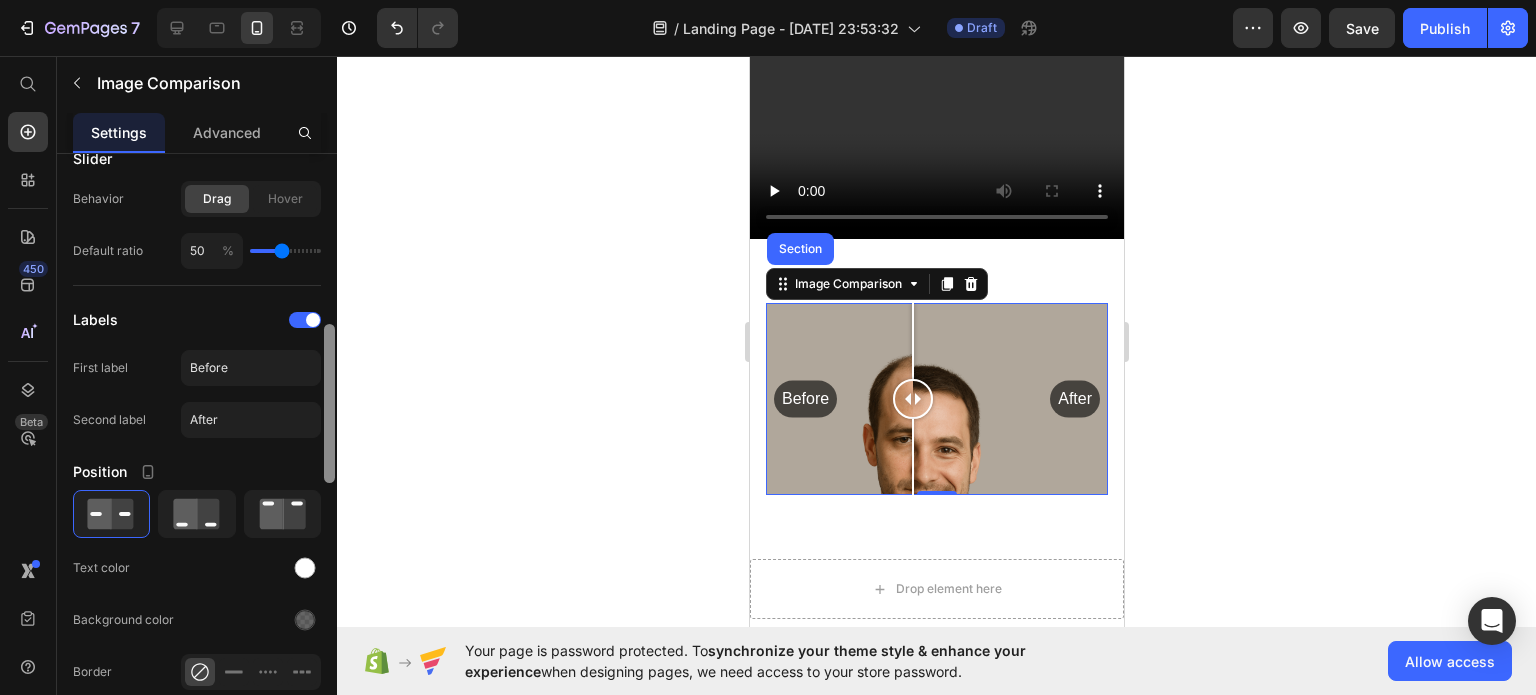 drag, startPoint x: 329, startPoint y: 515, endPoint x: 351, endPoint y: 353, distance: 163.487 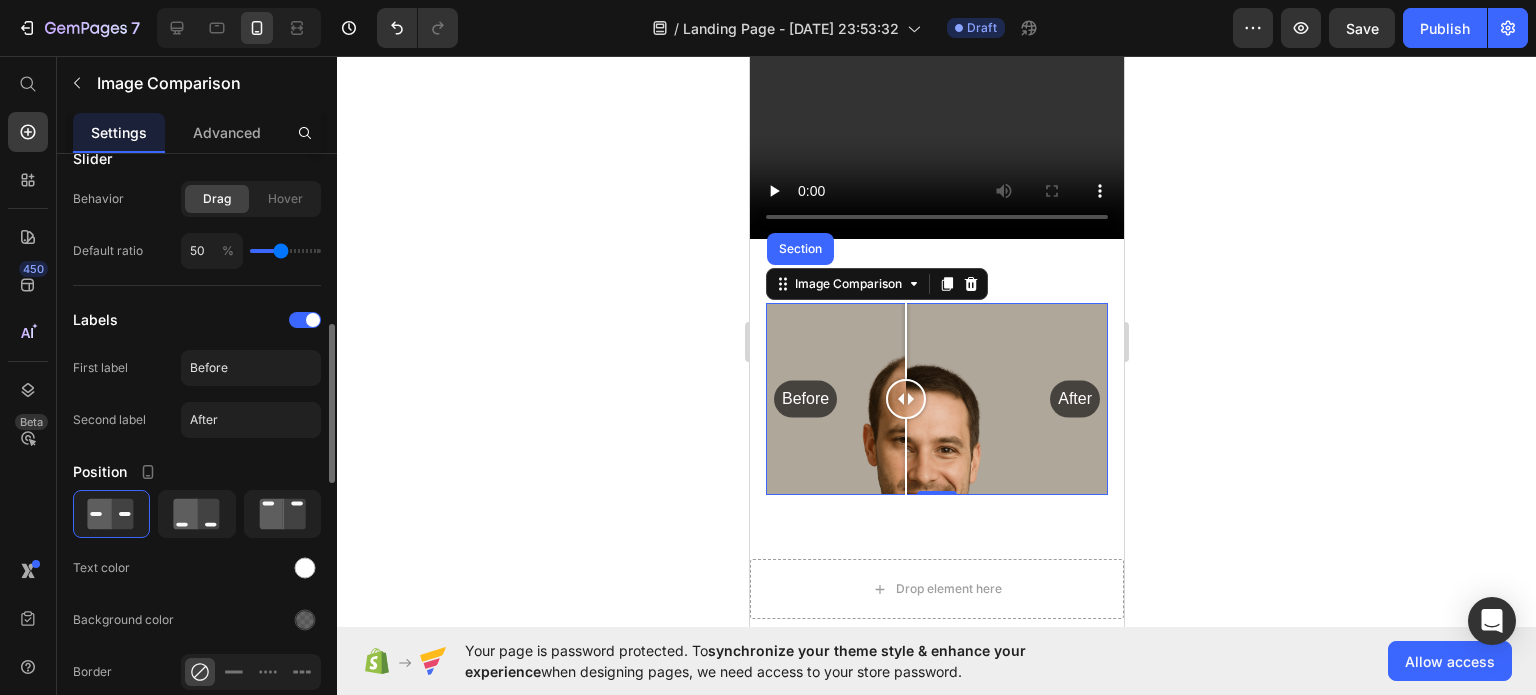 click at bounding box center [285, 251] 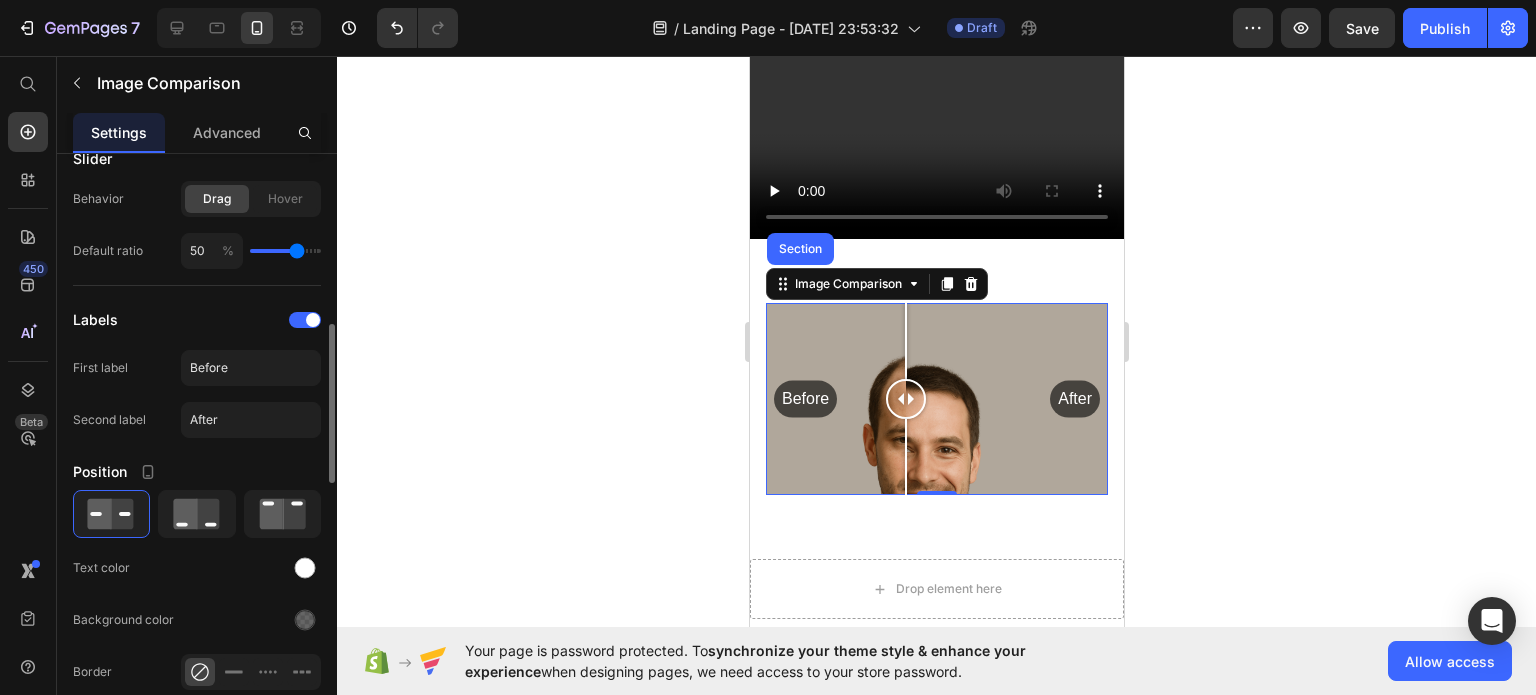 drag, startPoint x: 285, startPoint y: 251, endPoint x: 296, endPoint y: 255, distance: 11.7046995 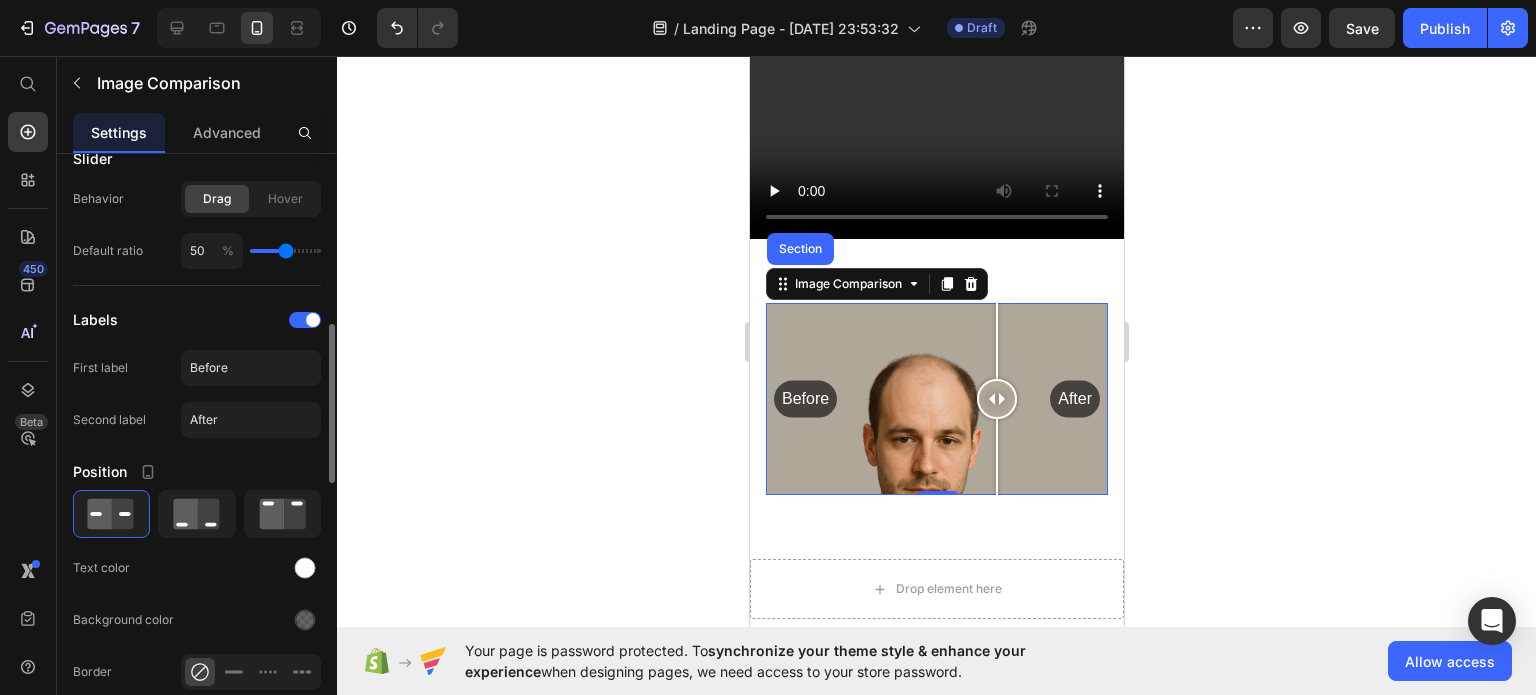 drag, startPoint x: 296, startPoint y: 255, endPoint x: 285, endPoint y: 252, distance: 11.401754 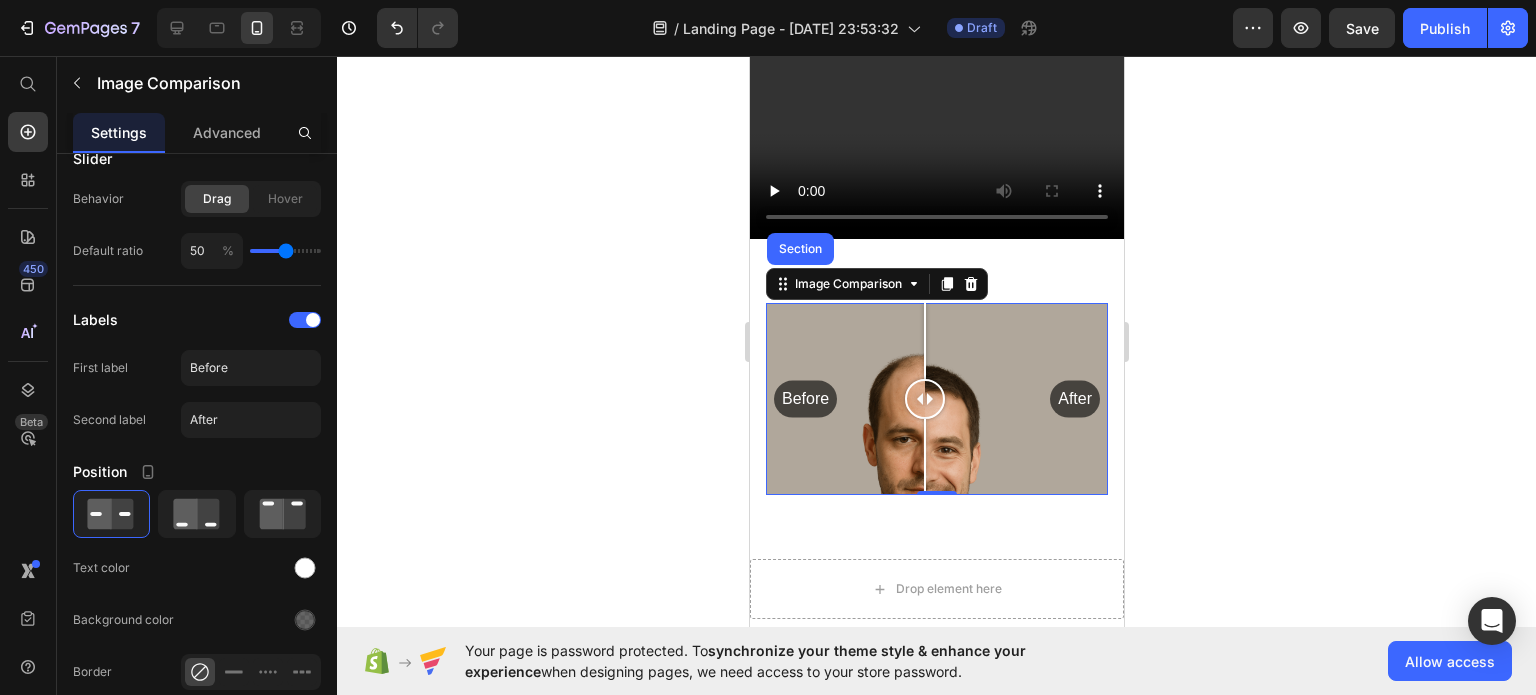 drag, startPoint x: 933, startPoint y: 341, endPoint x: 924, endPoint y: 351, distance: 13.453624 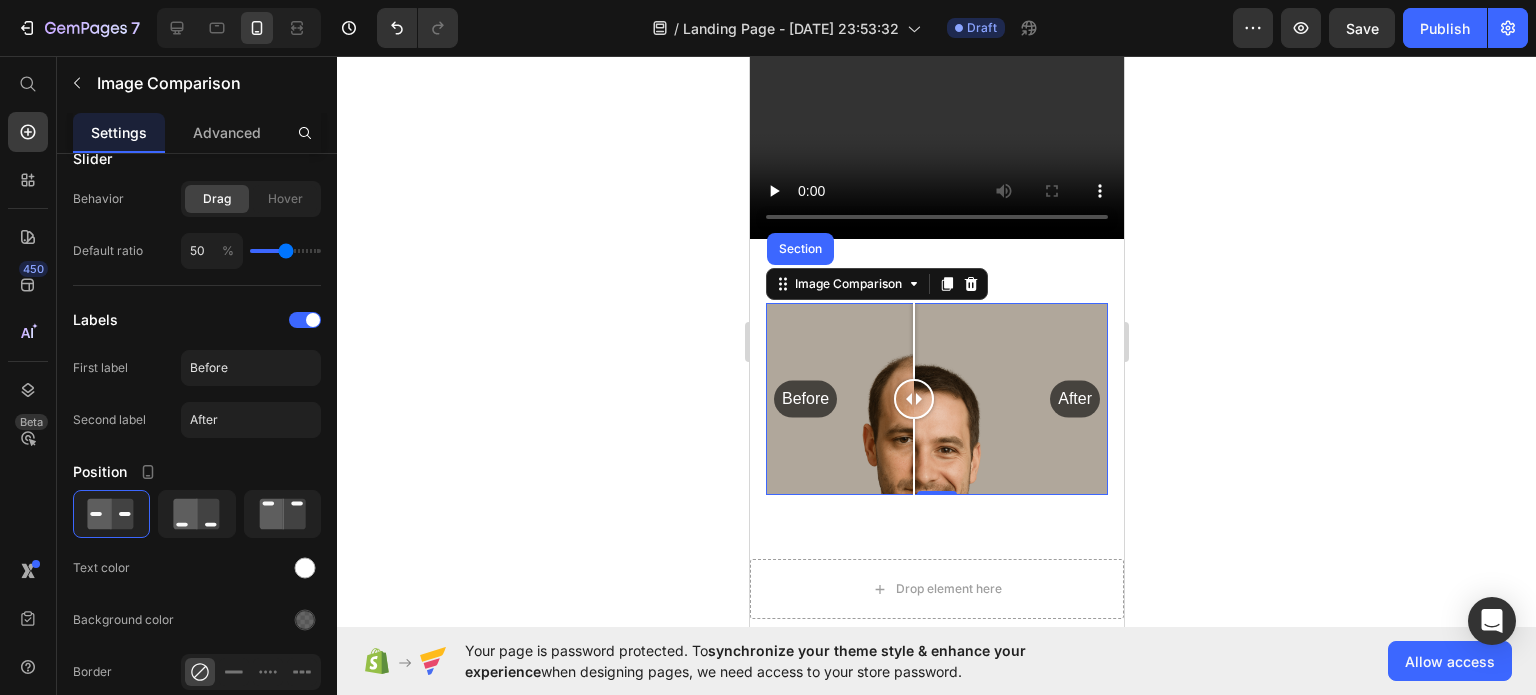 click at bounding box center [913, 399] 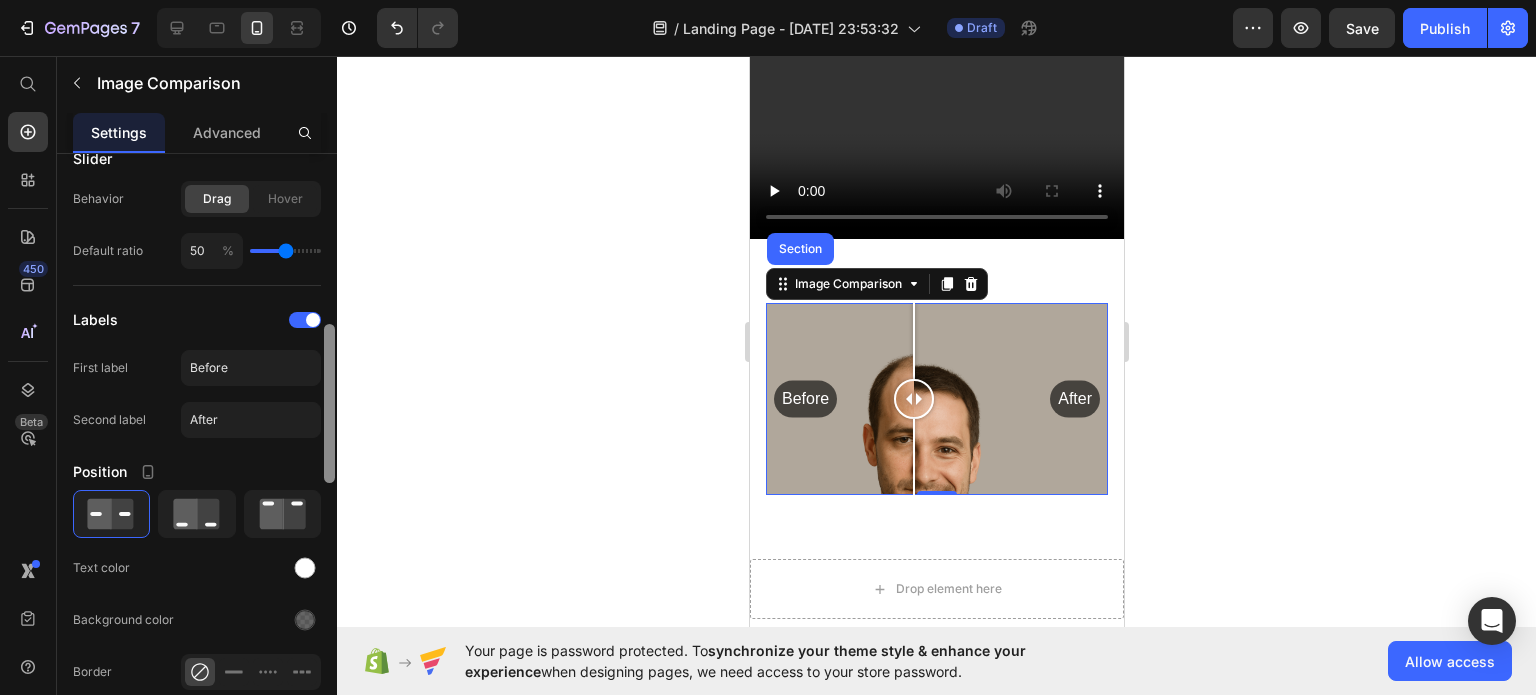 scroll, scrollTop: 1237, scrollLeft: 0, axis: vertical 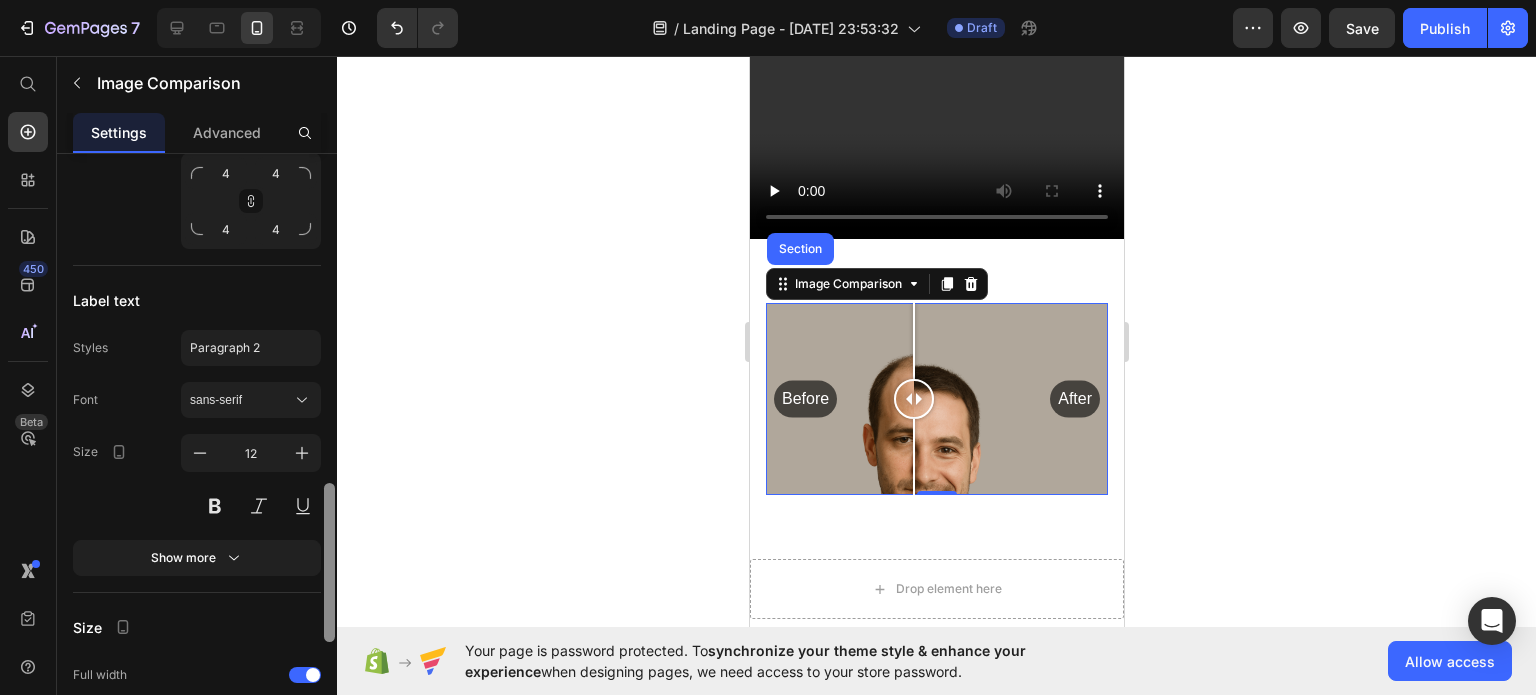 drag, startPoint x: 336, startPoint y: 373, endPoint x: 326, endPoint y: 527, distance: 154.32434 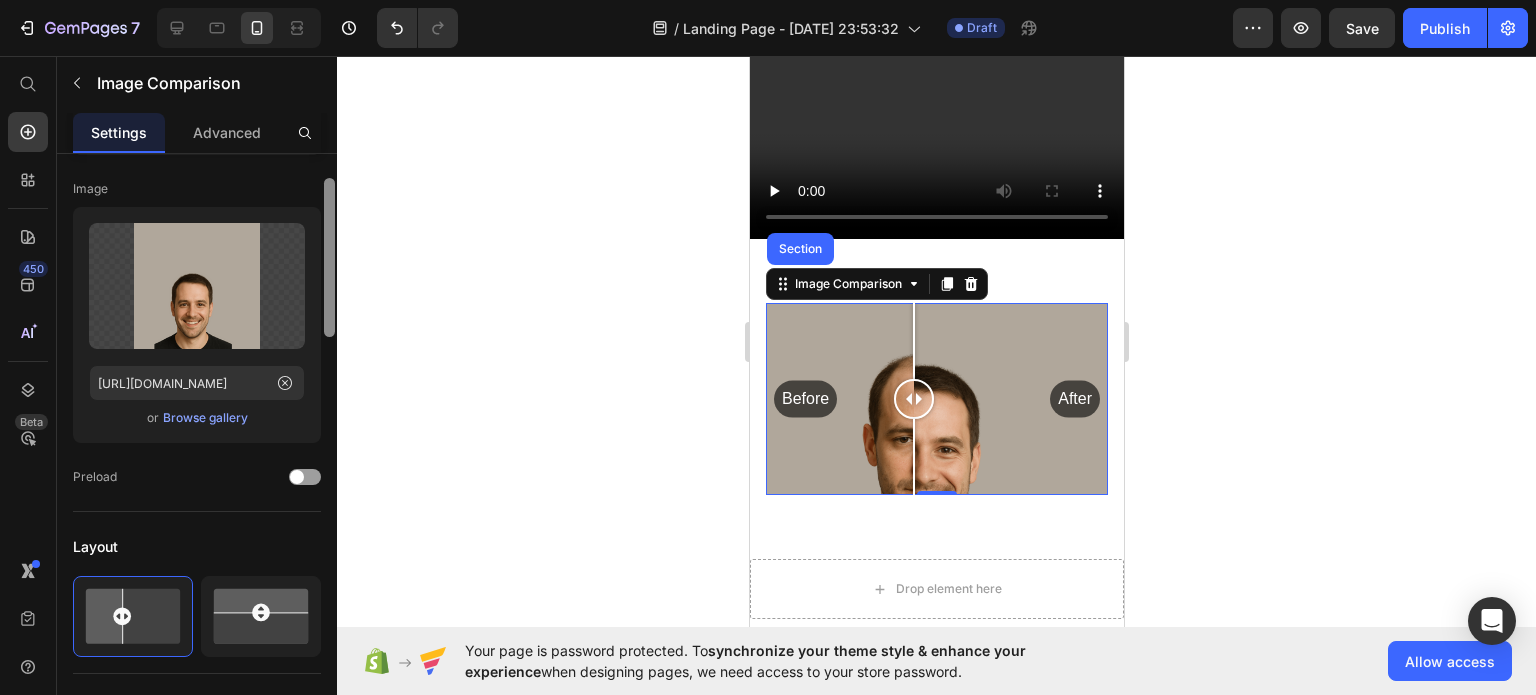 scroll, scrollTop: 0, scrollLeft: 0, axis: both 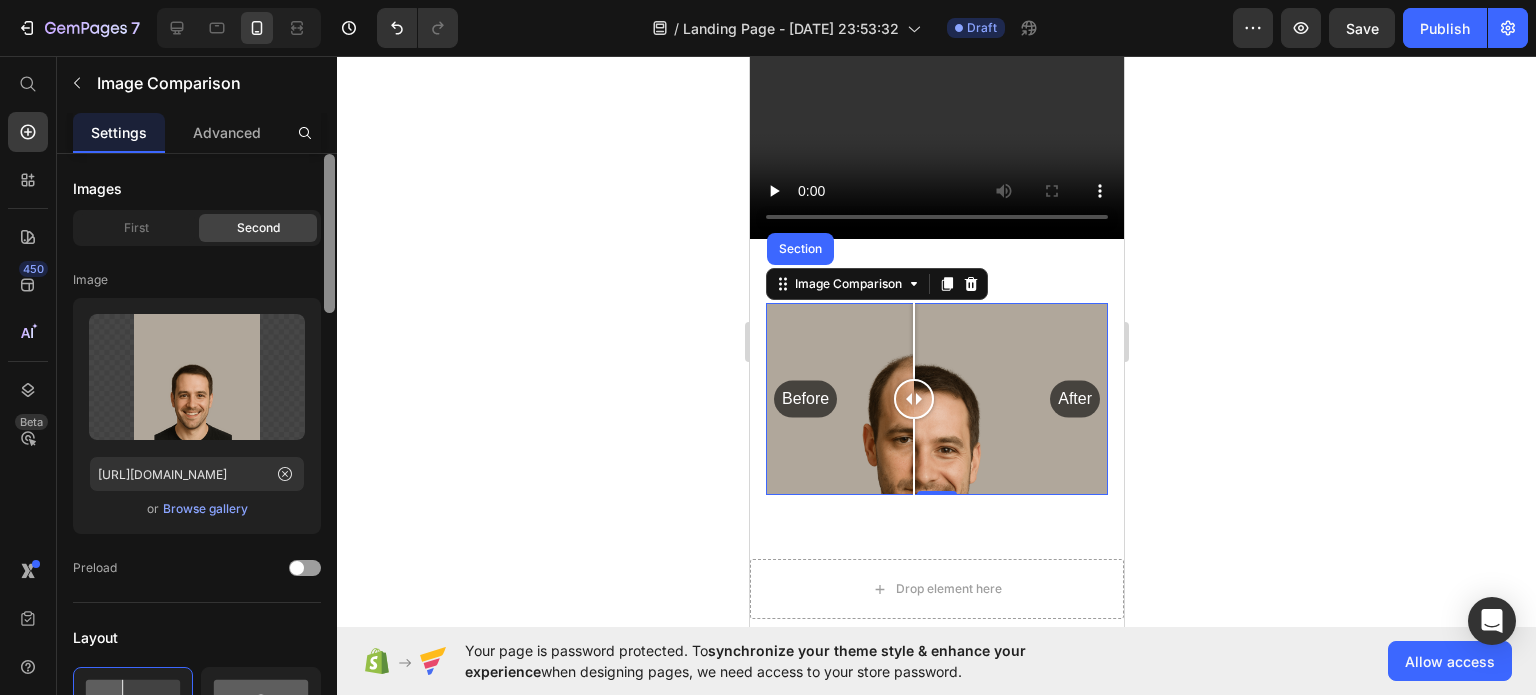 drag, startPoint x: 326, startPoint y: 527, endPoint x: 360, endPoint y: 105, distance: 423.36746 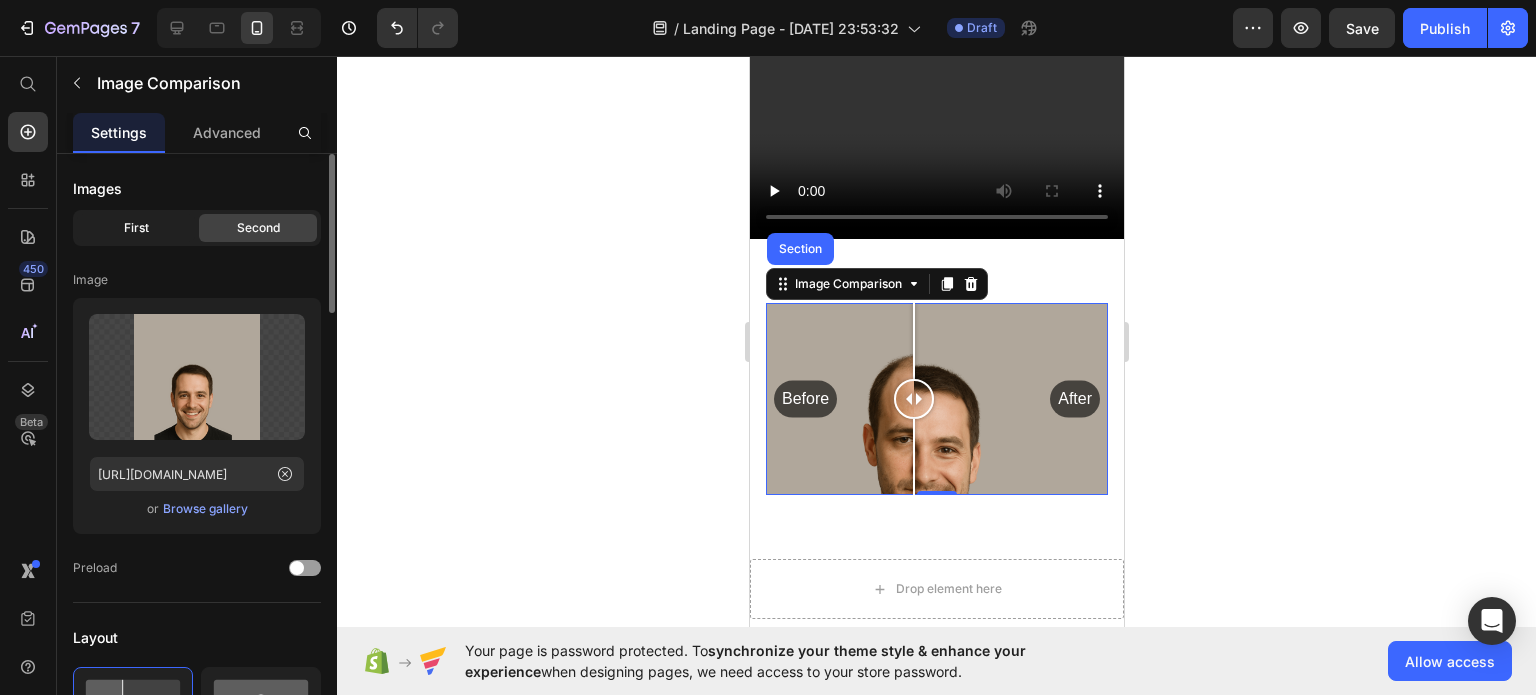 click on "First" 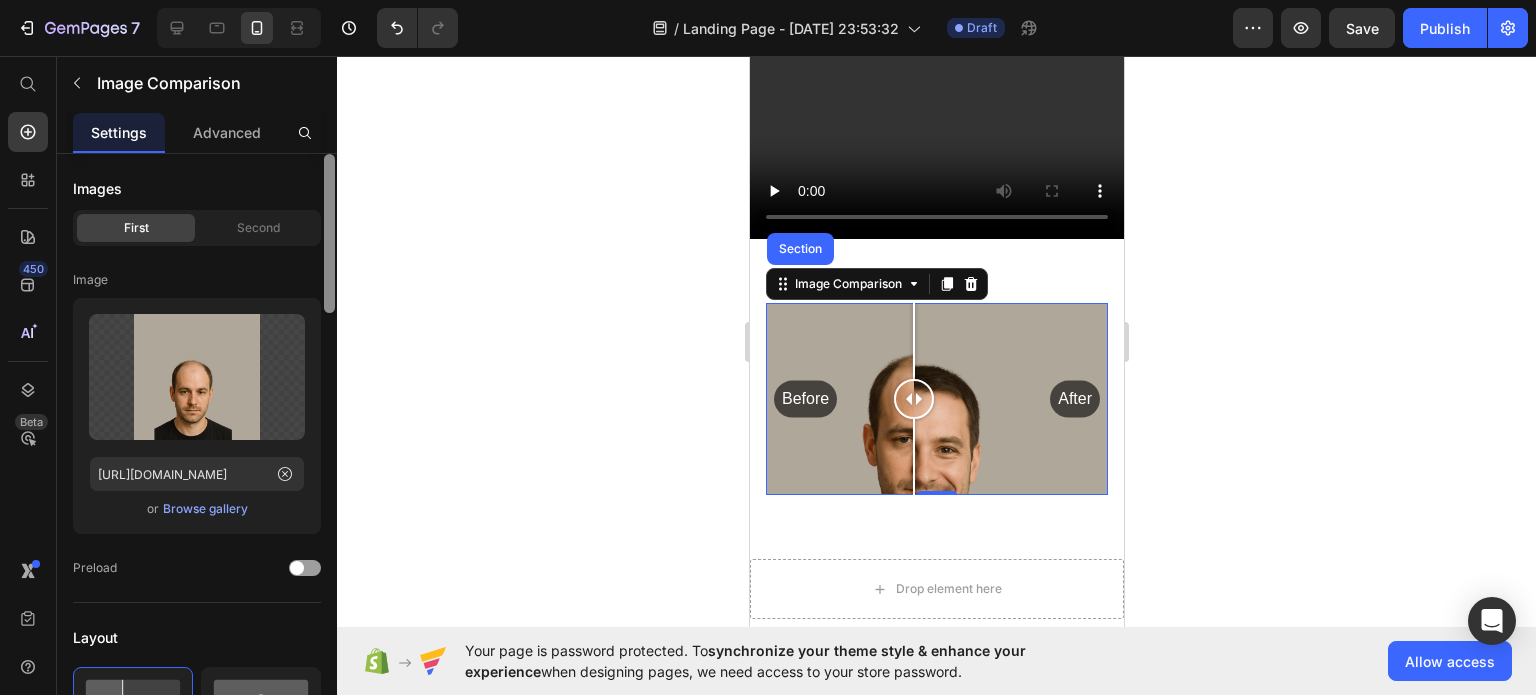 scroll, scrollTop: 597, scrollLeft: 0, axis: vertical 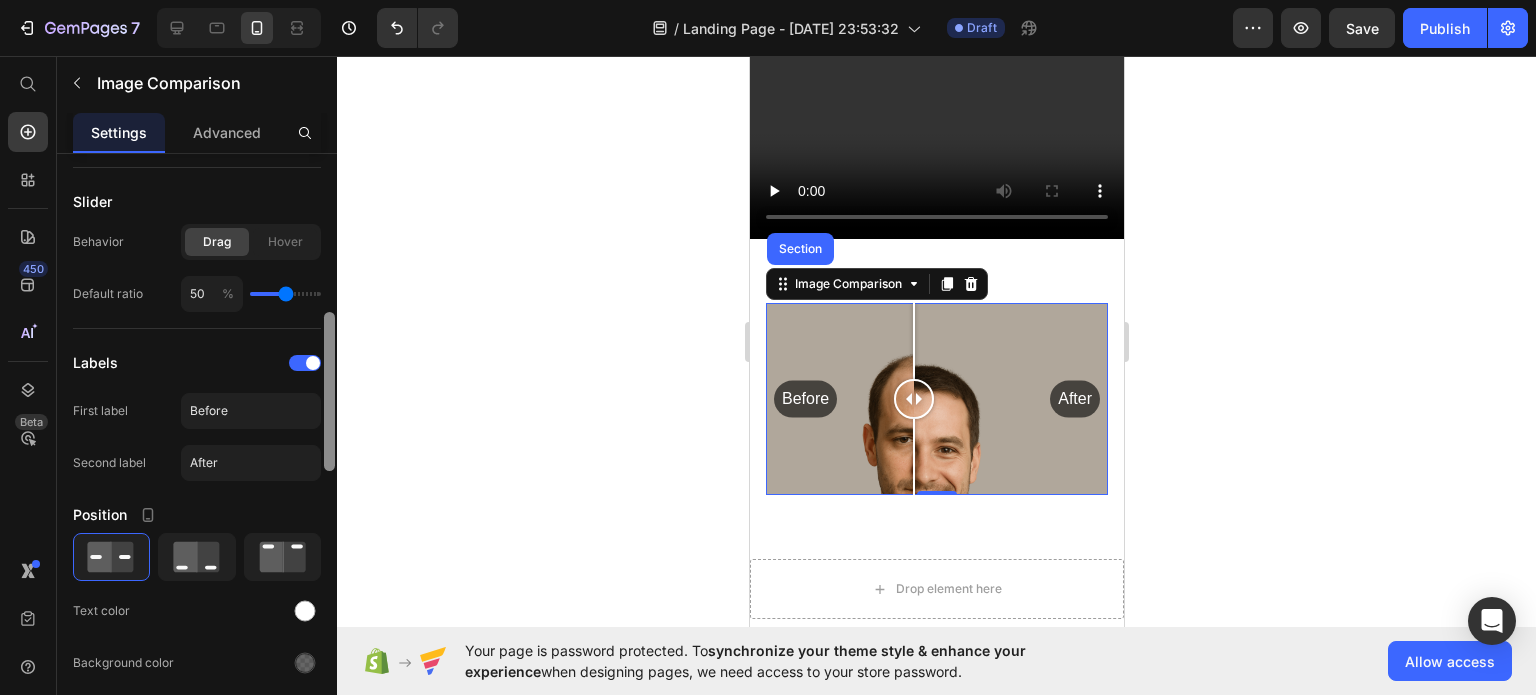 drag, startPoint x: 336, startPoint y: 243, endPoint x: 328, endPoint y: 335, distance: 92.34717 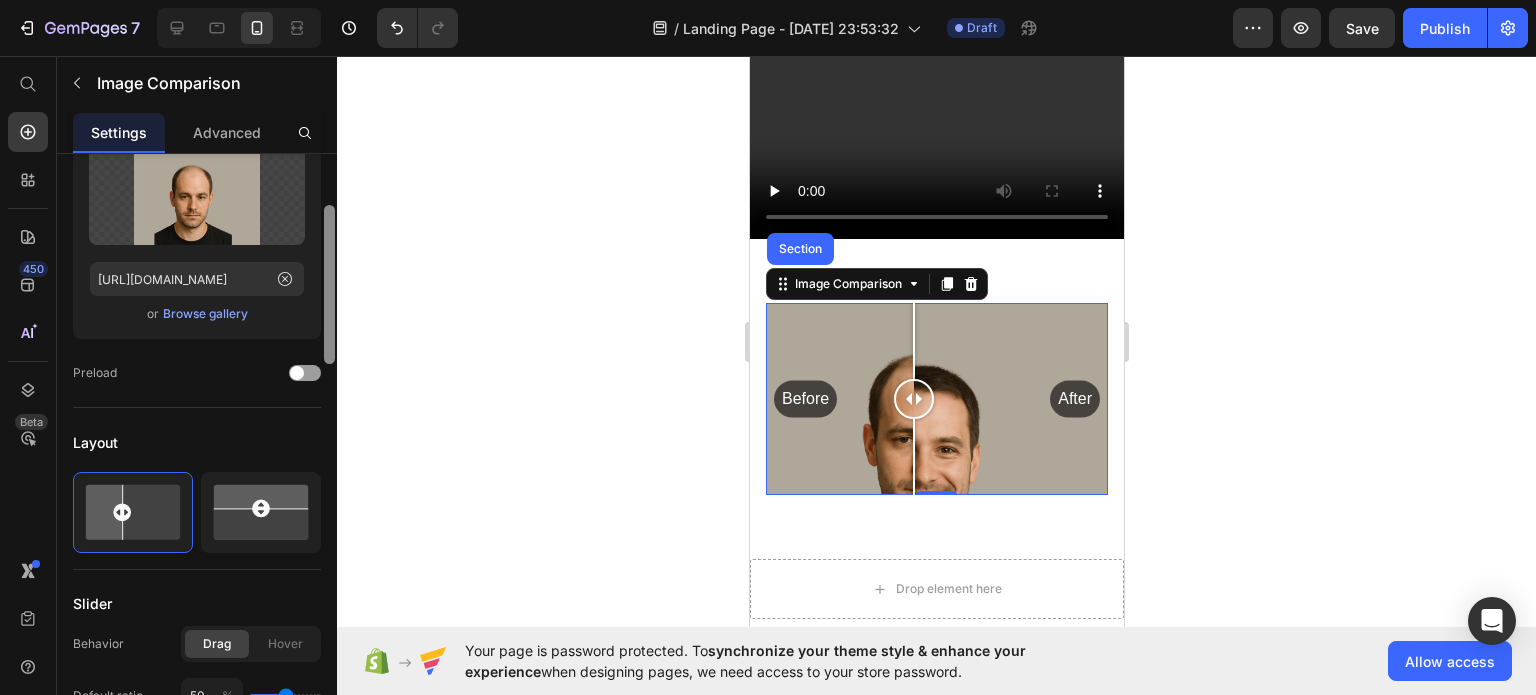 scroll, scrollTop: 180, scrollLeft: 0, axis: vertical 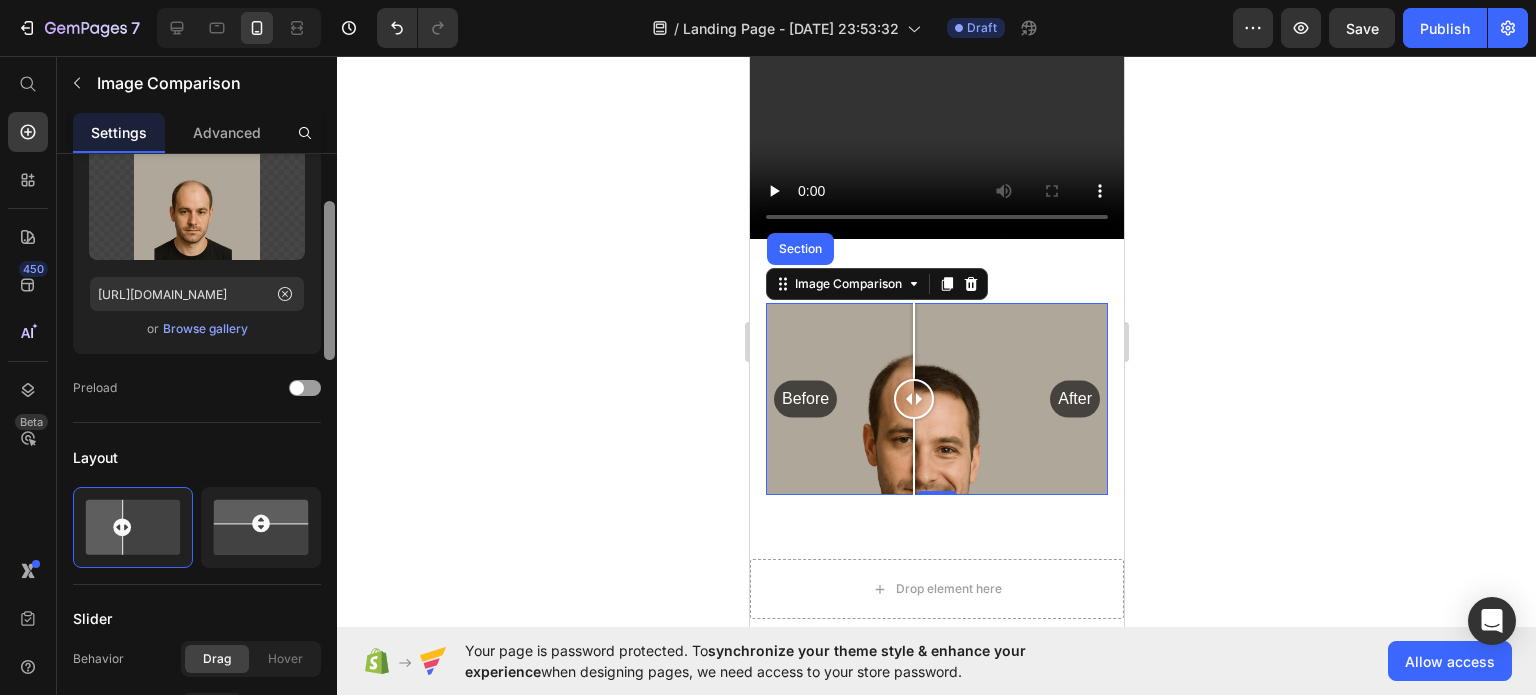drag, startPoint x: 328, startPoint y: 335, endPoint x: 336, endPoint y: 224, distance: 111.28792 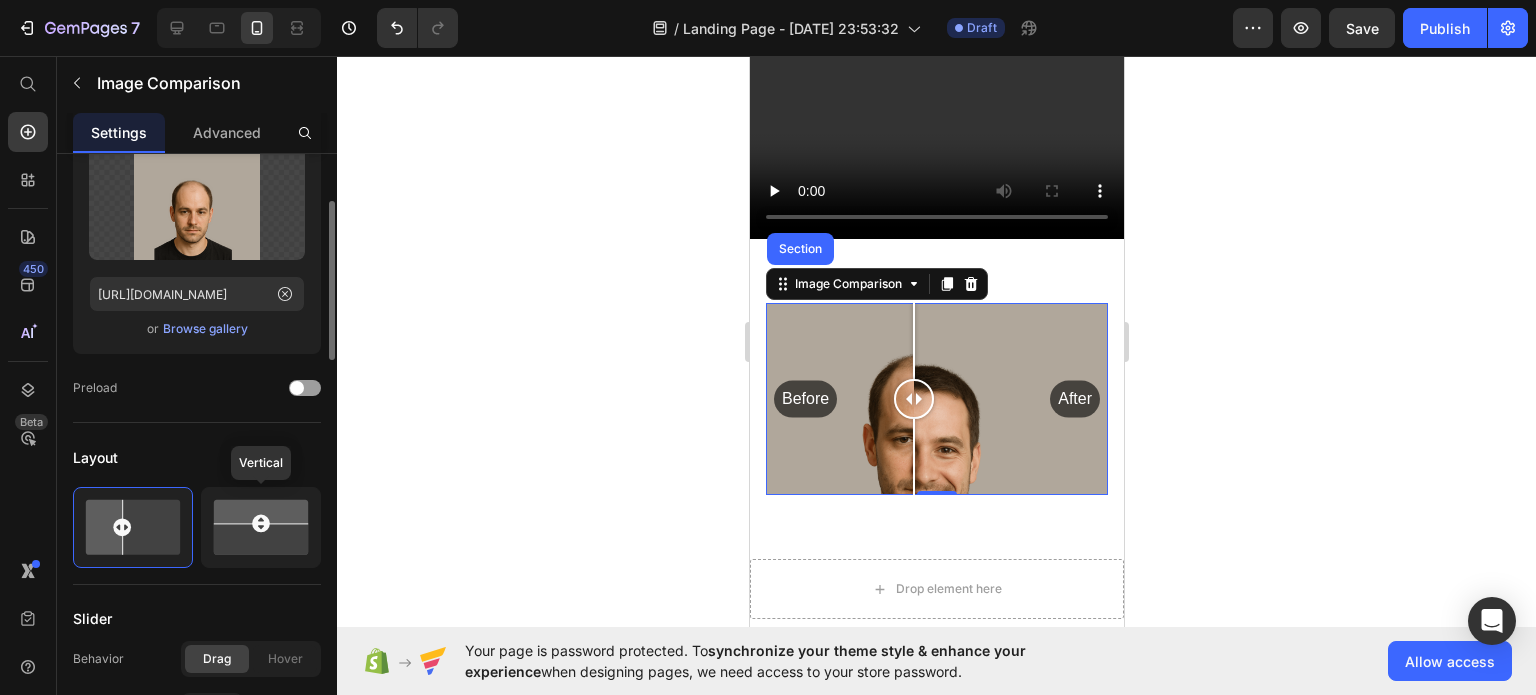 click 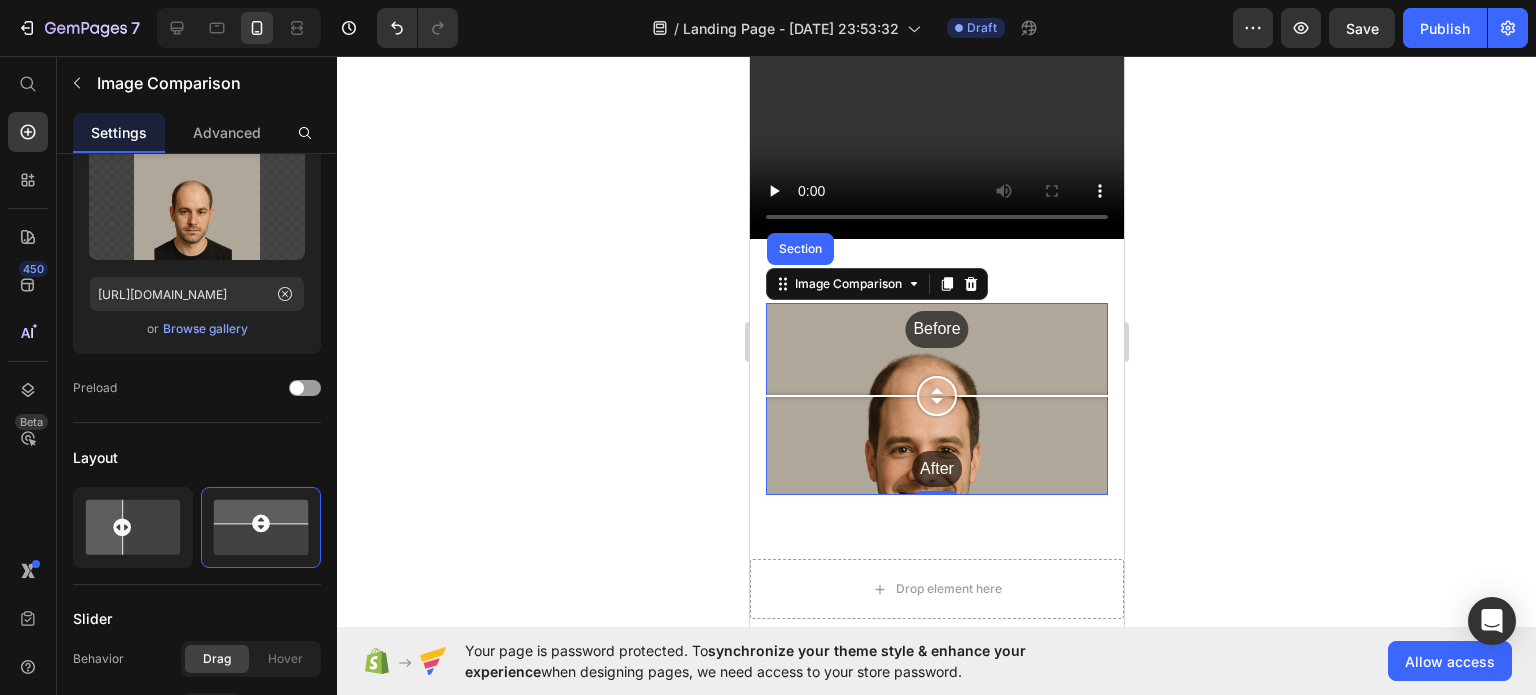 drag, startPoint x: 925, startPoint y: 331, endPoint x: 937, endPoint y: 341, distance: 15.6205 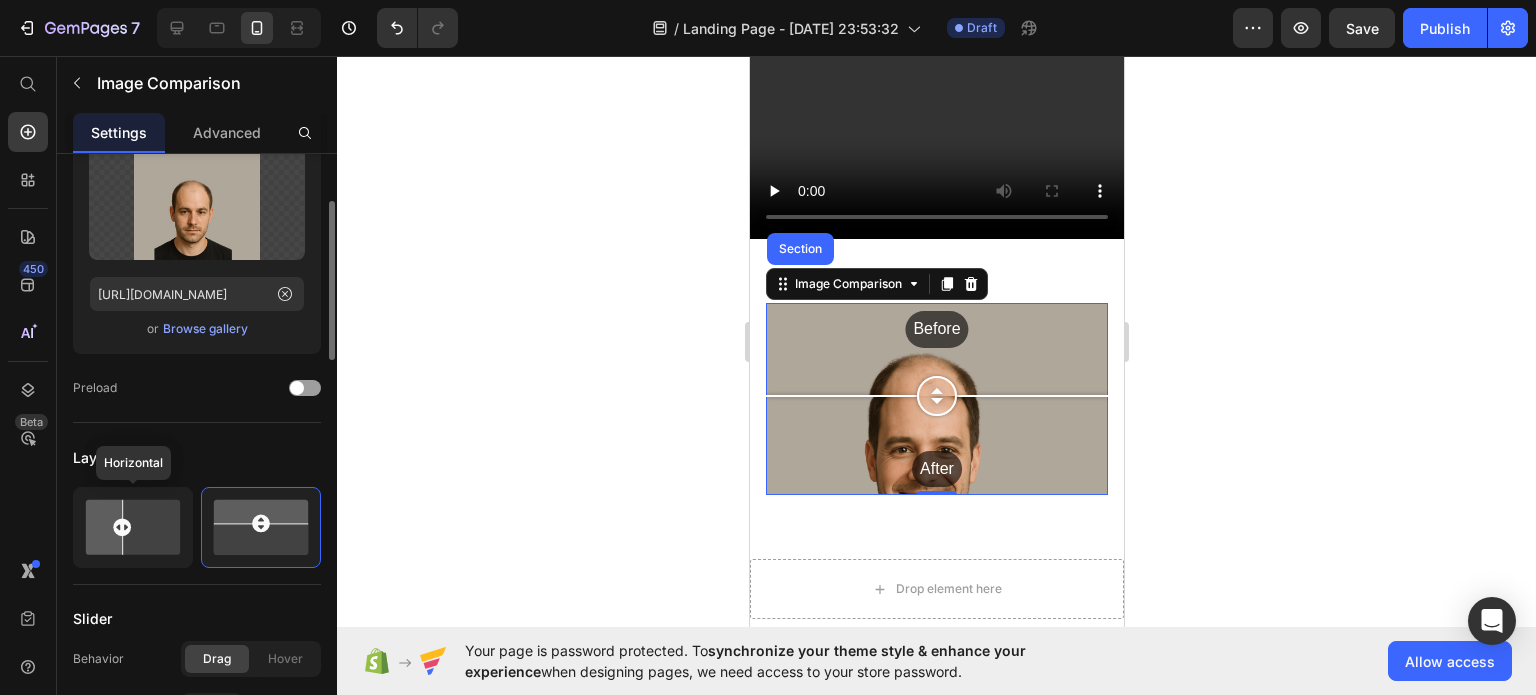 click 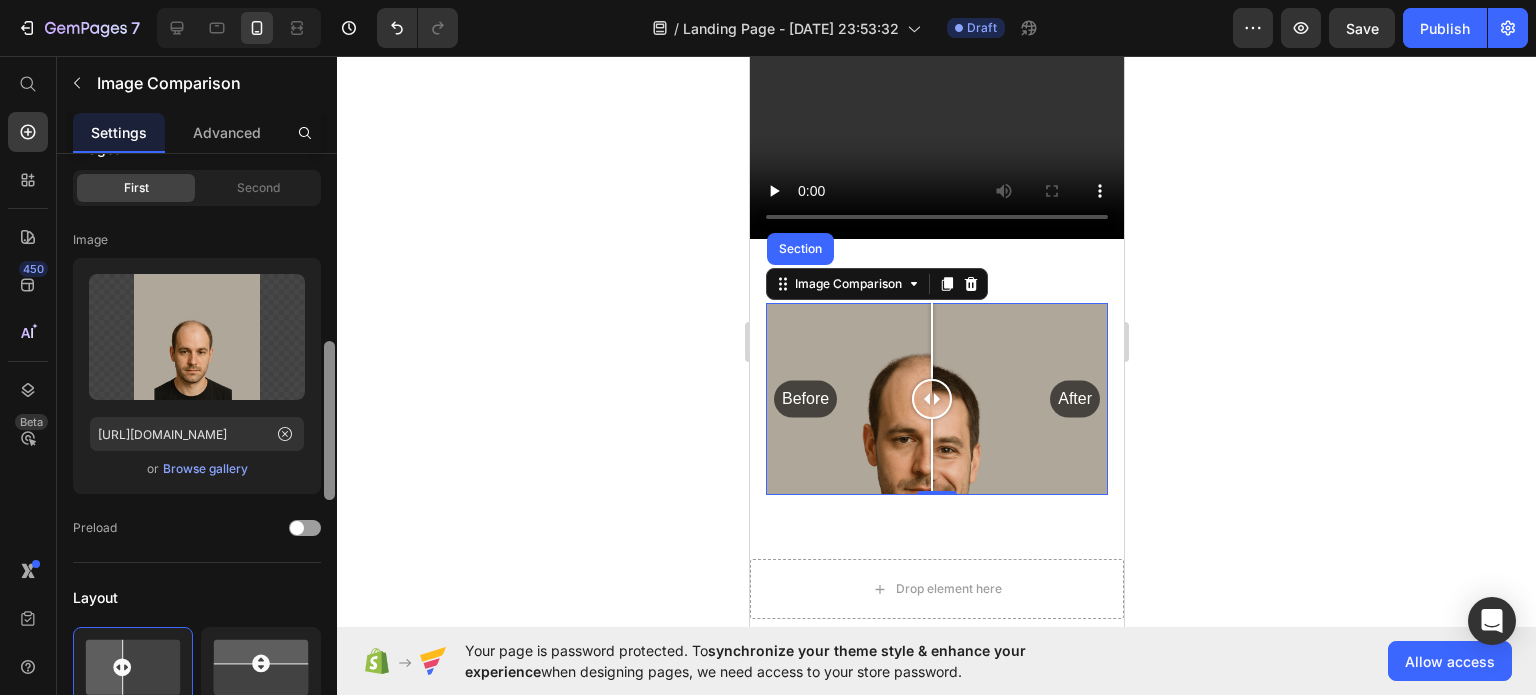 scroll, scrollTop: 0, scrollLeft: 0, axis: both 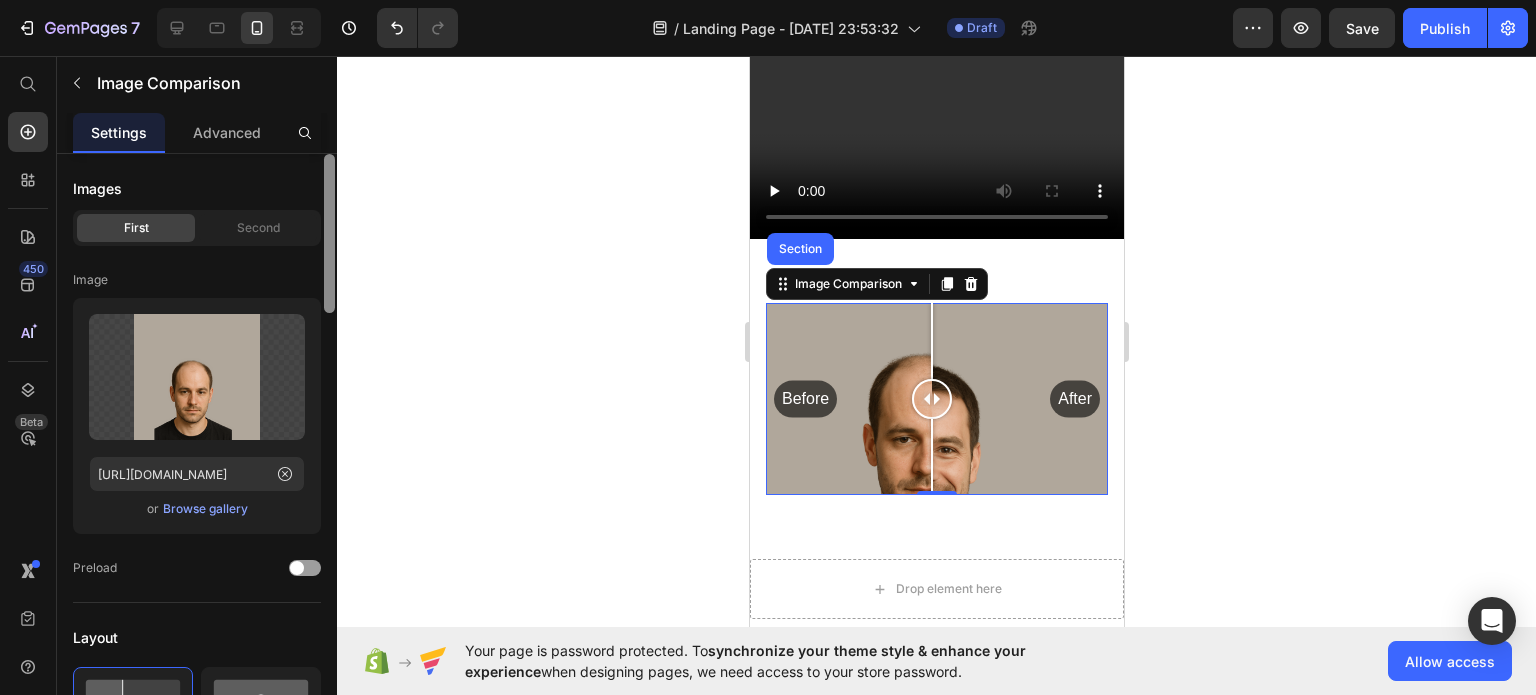 drag, startPoint x: 333, startPoint y: 283, endPoint x: 336, endPoint y: 226, distance: 57.07889 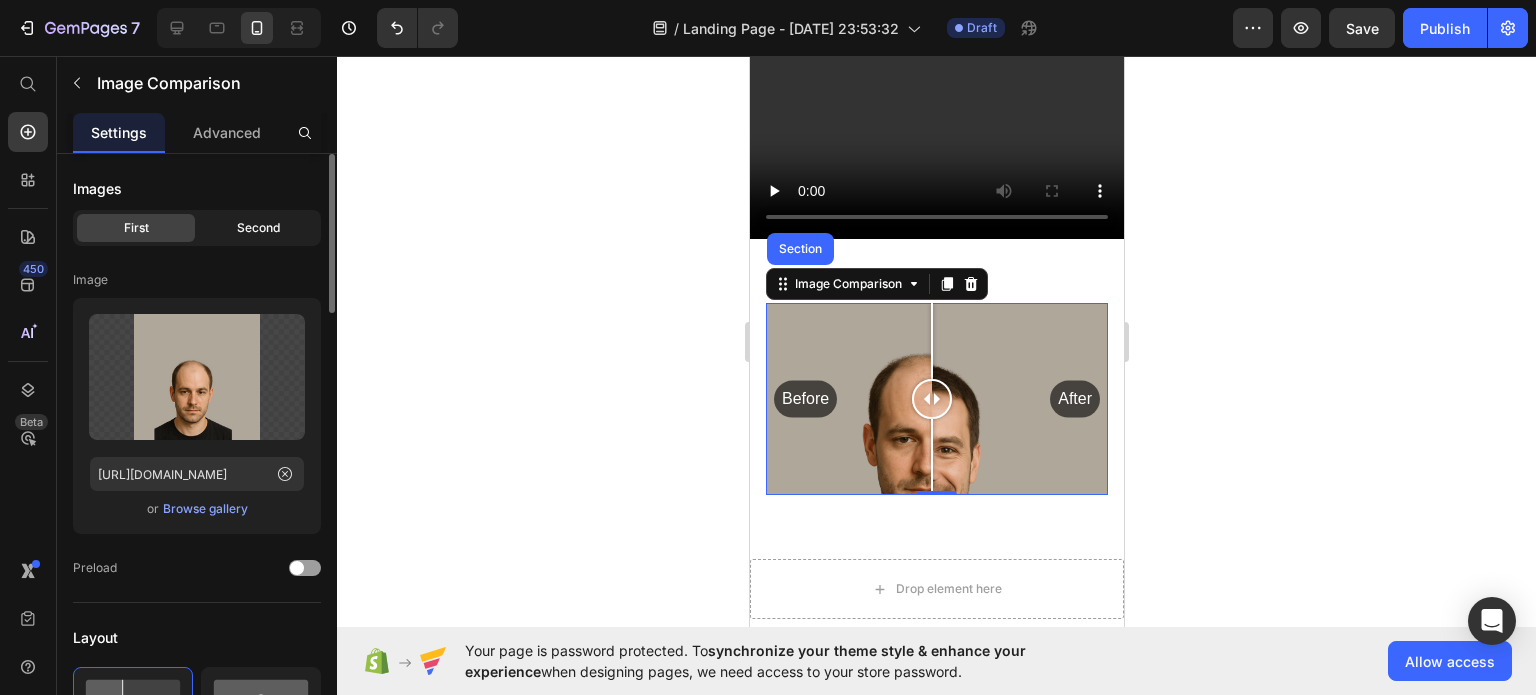 click on "Second" 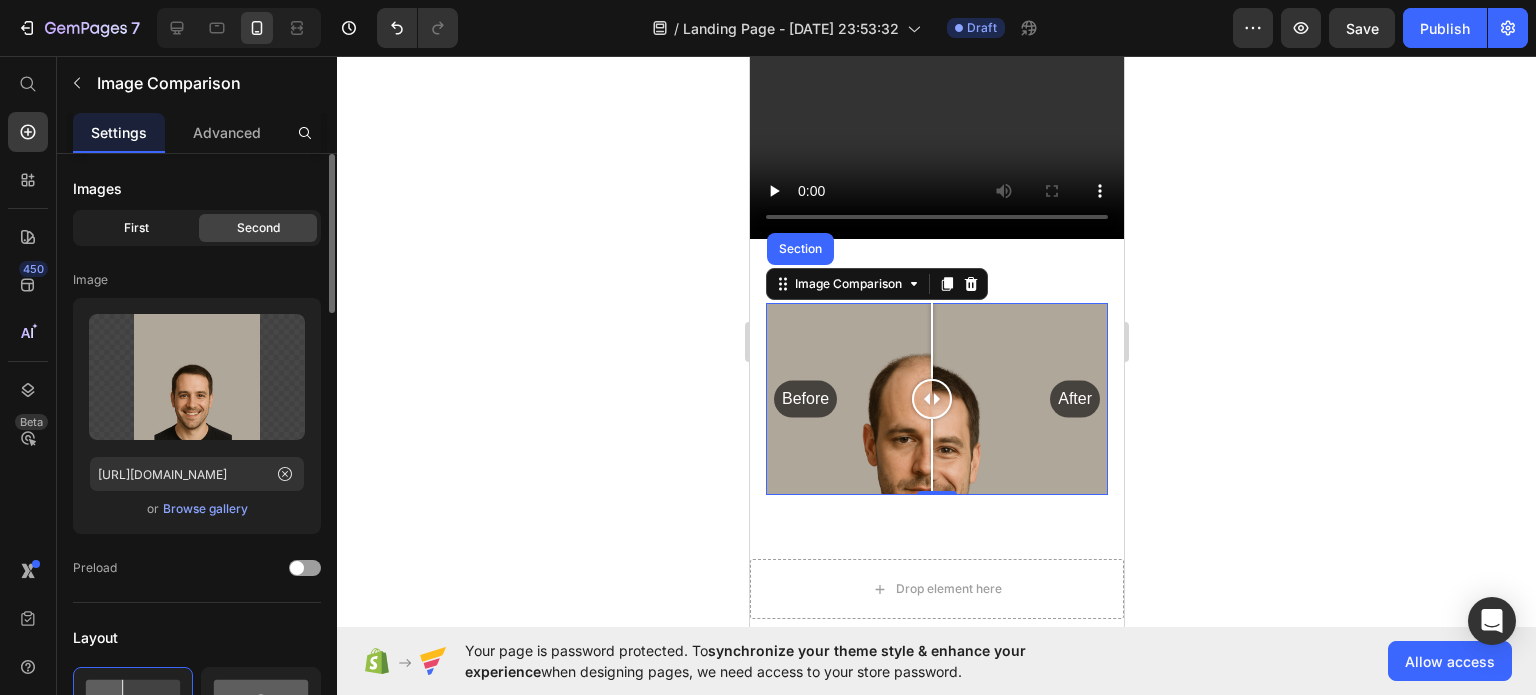 click on "First" 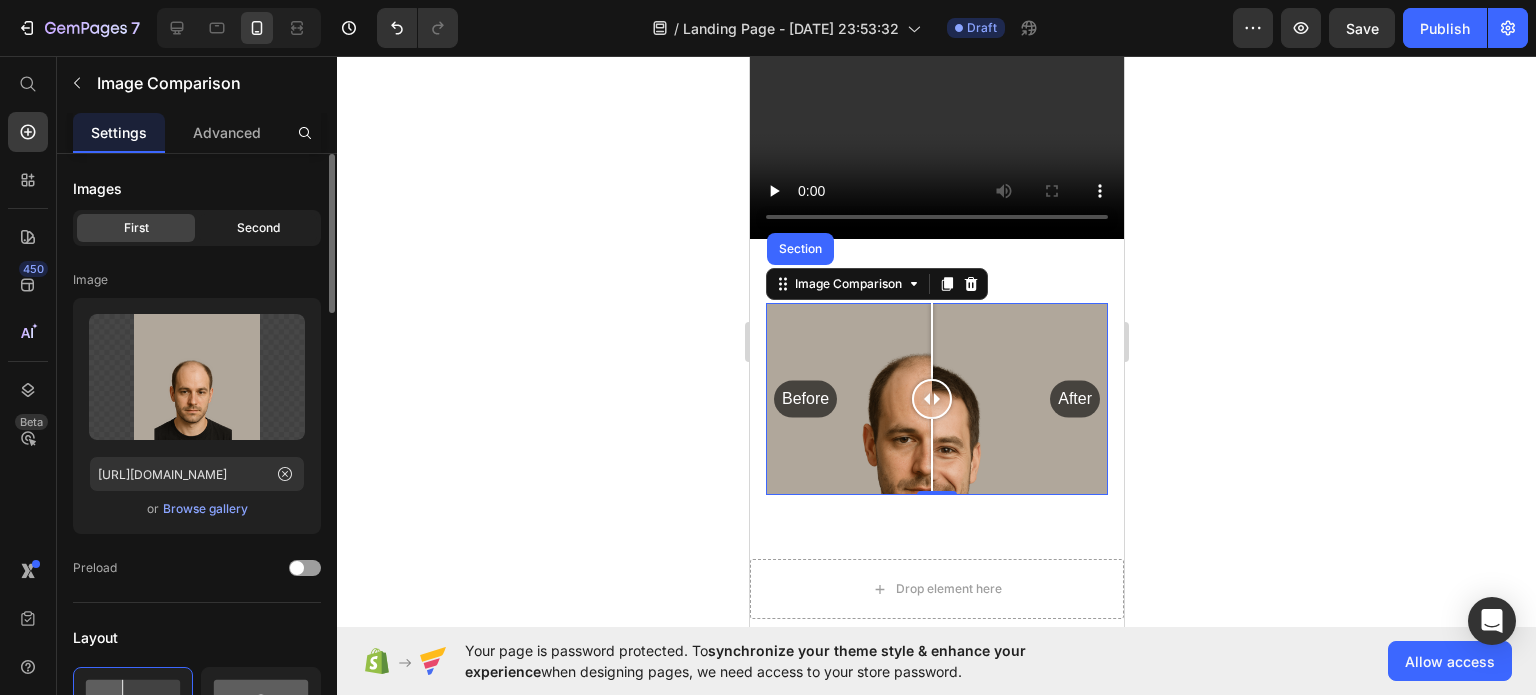 click on "Second" 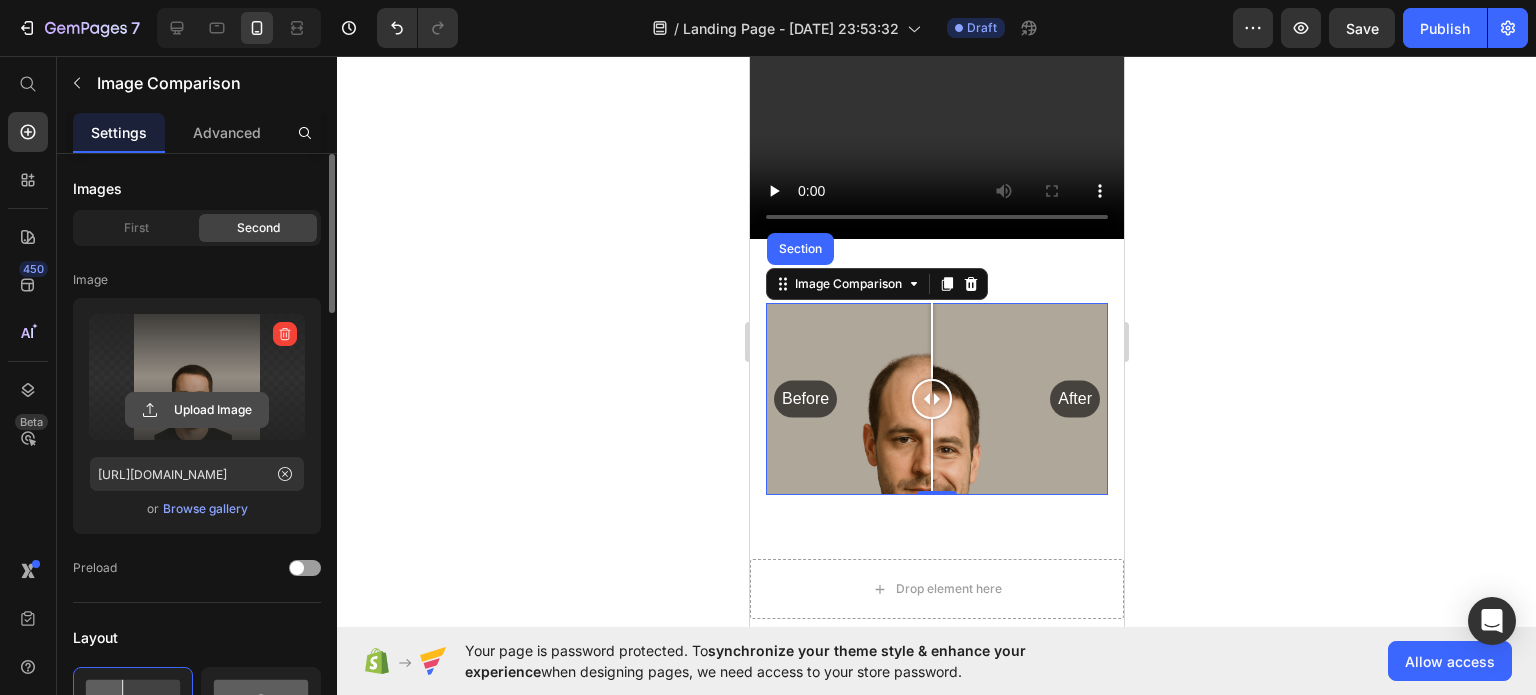 click 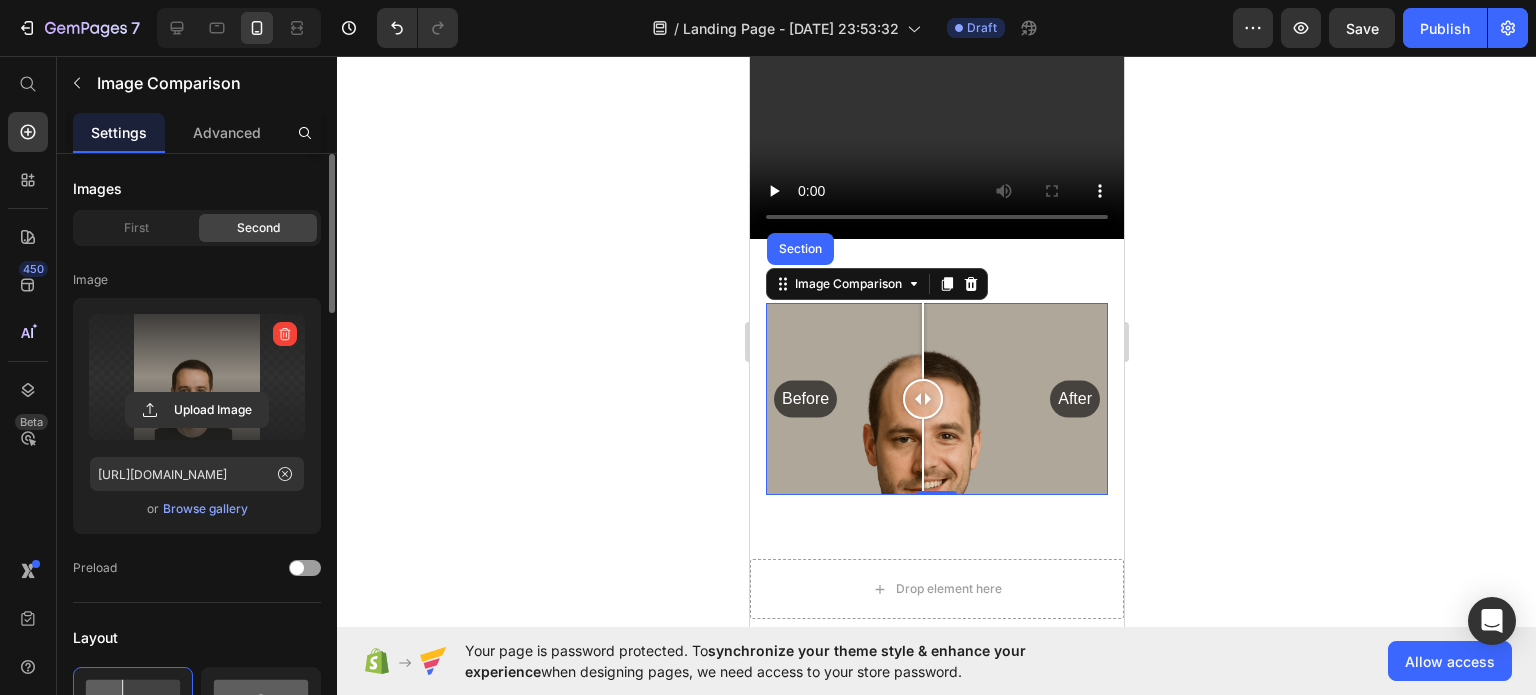 drag, startPoint x: 933, startPoint y: 343, endPoint x: 922, endPoint y: 338, distance: 12.083046 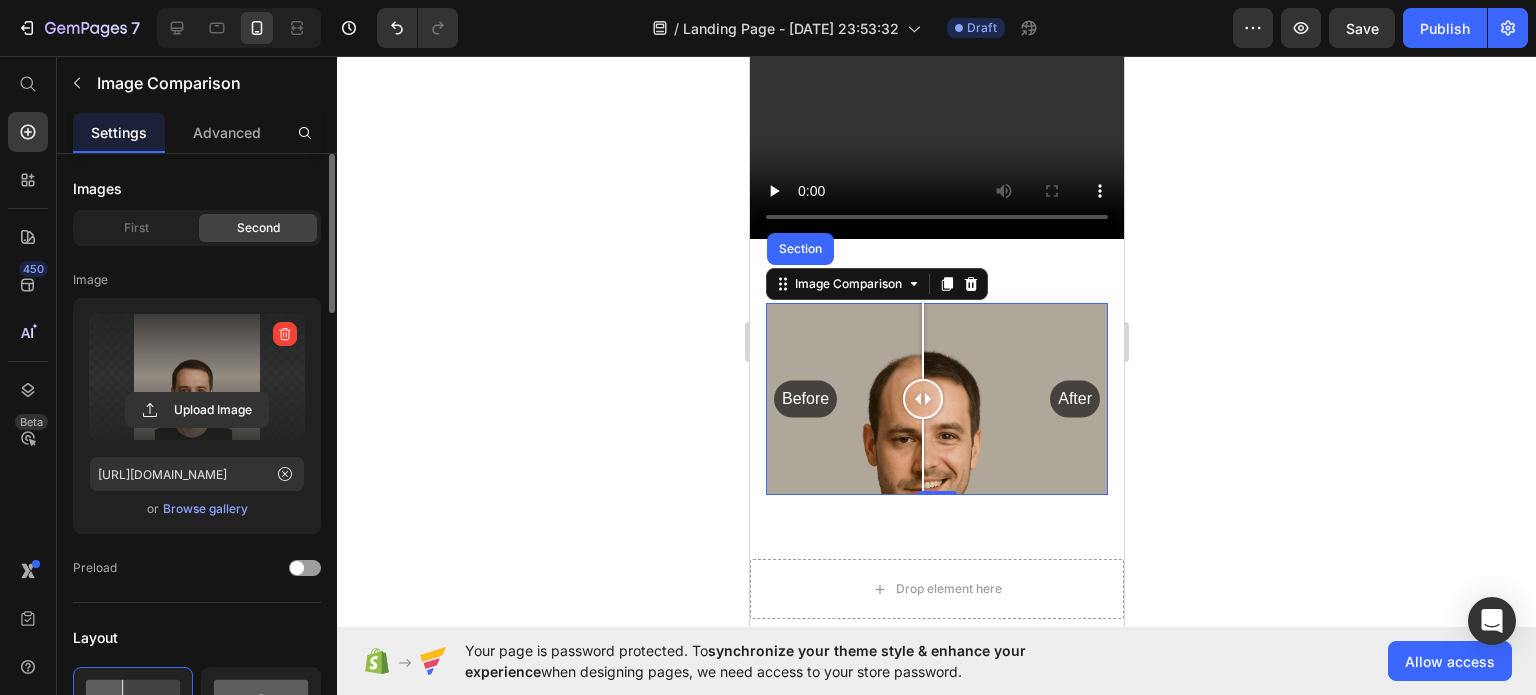 click 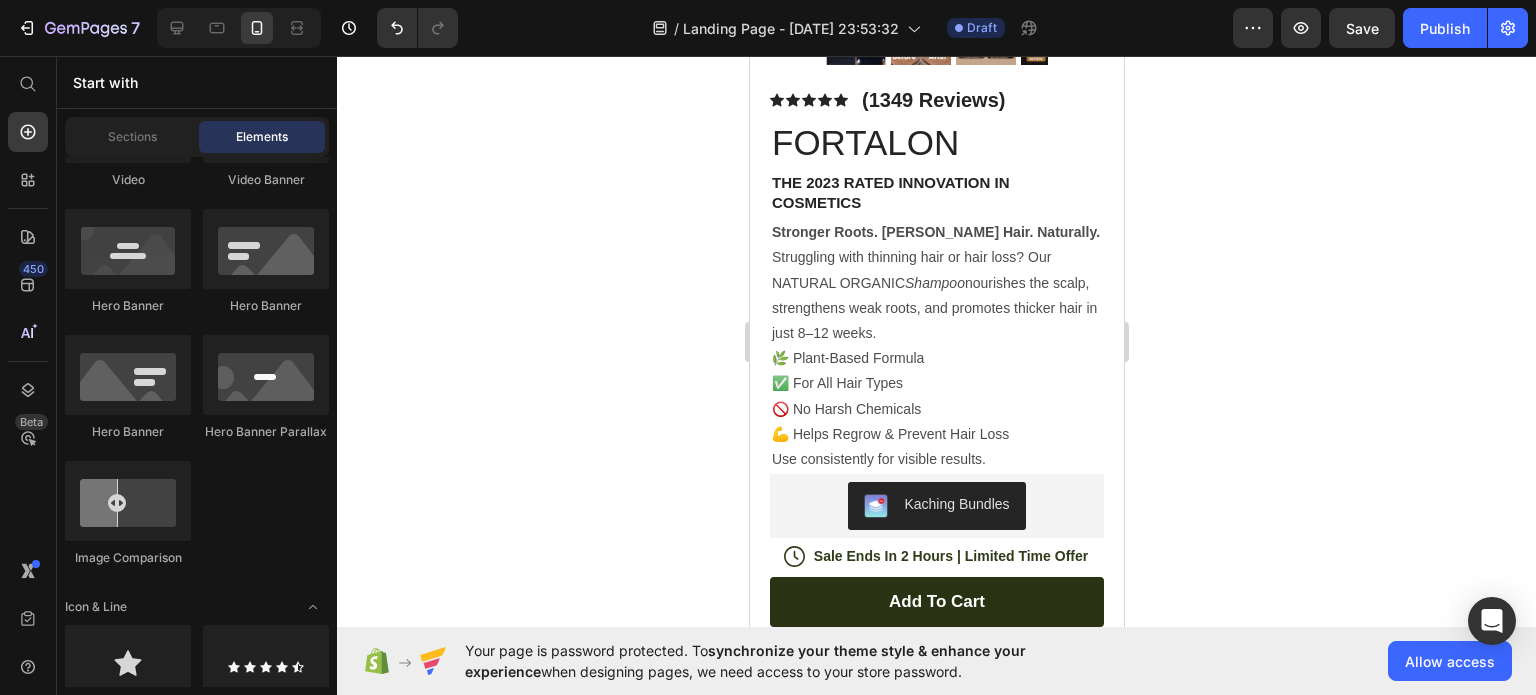 scroll, scrollTop: 574, scrollLeft: 0, axis: vertical 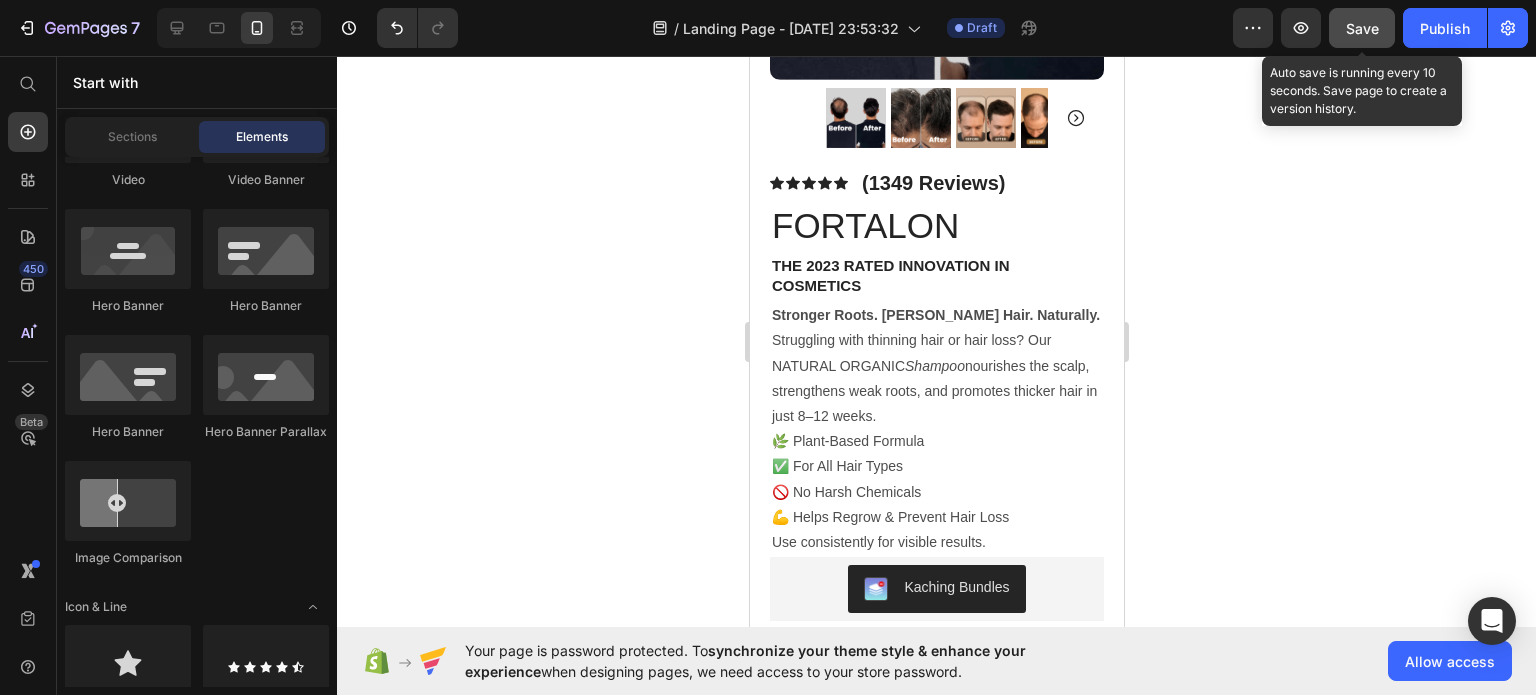 click on "Save" at bounding box center (1362, 28) 